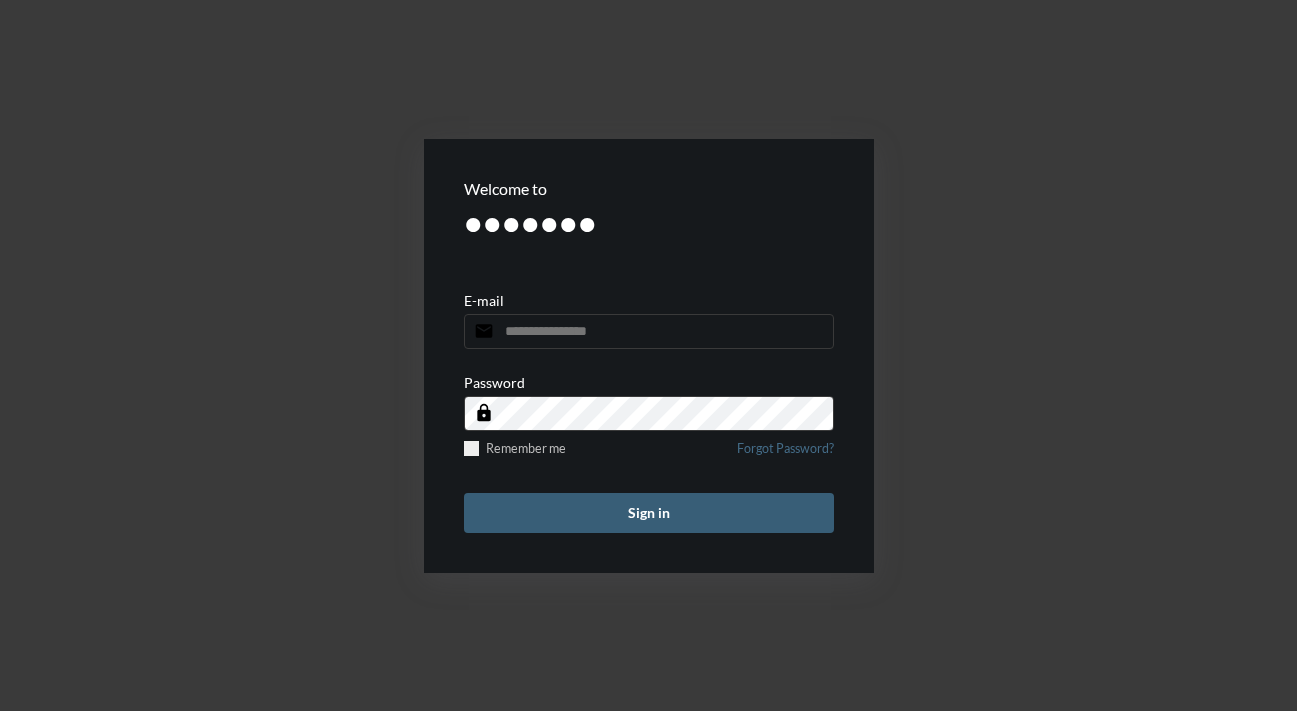scroll, scrollTop: 0, scrollLeft: 0, axis: both 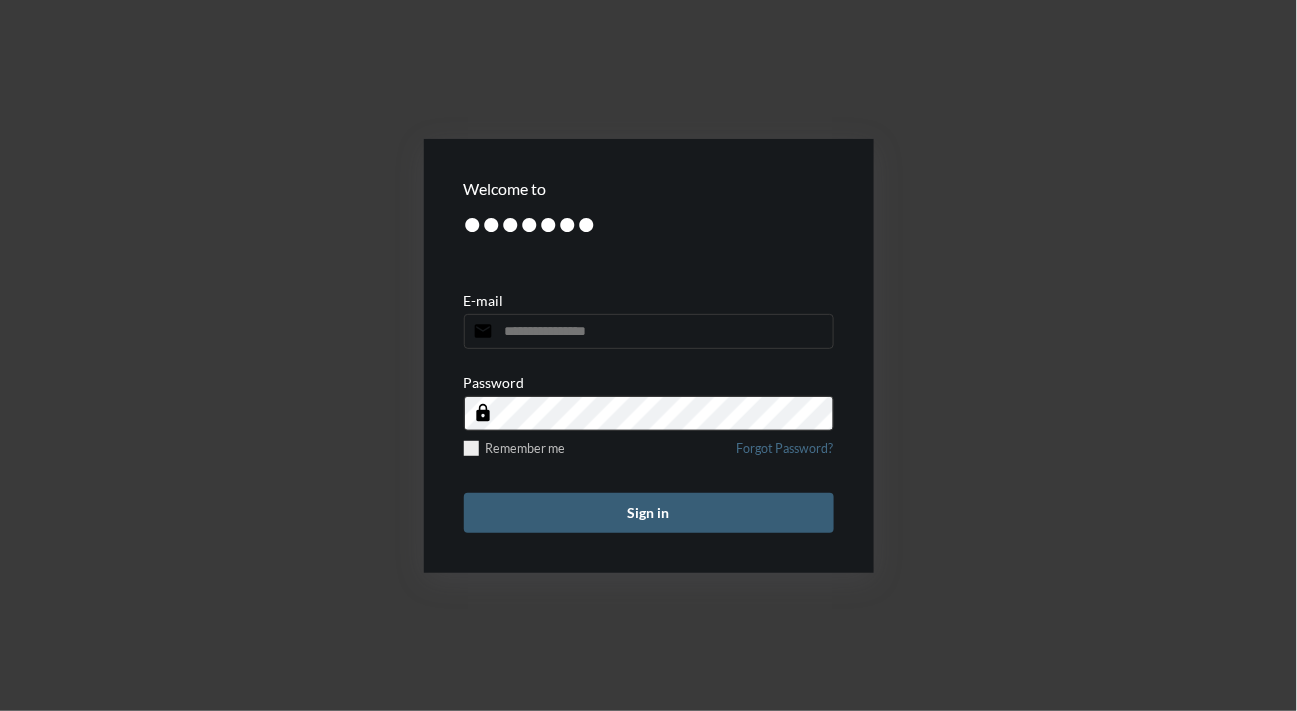 type on "**********" 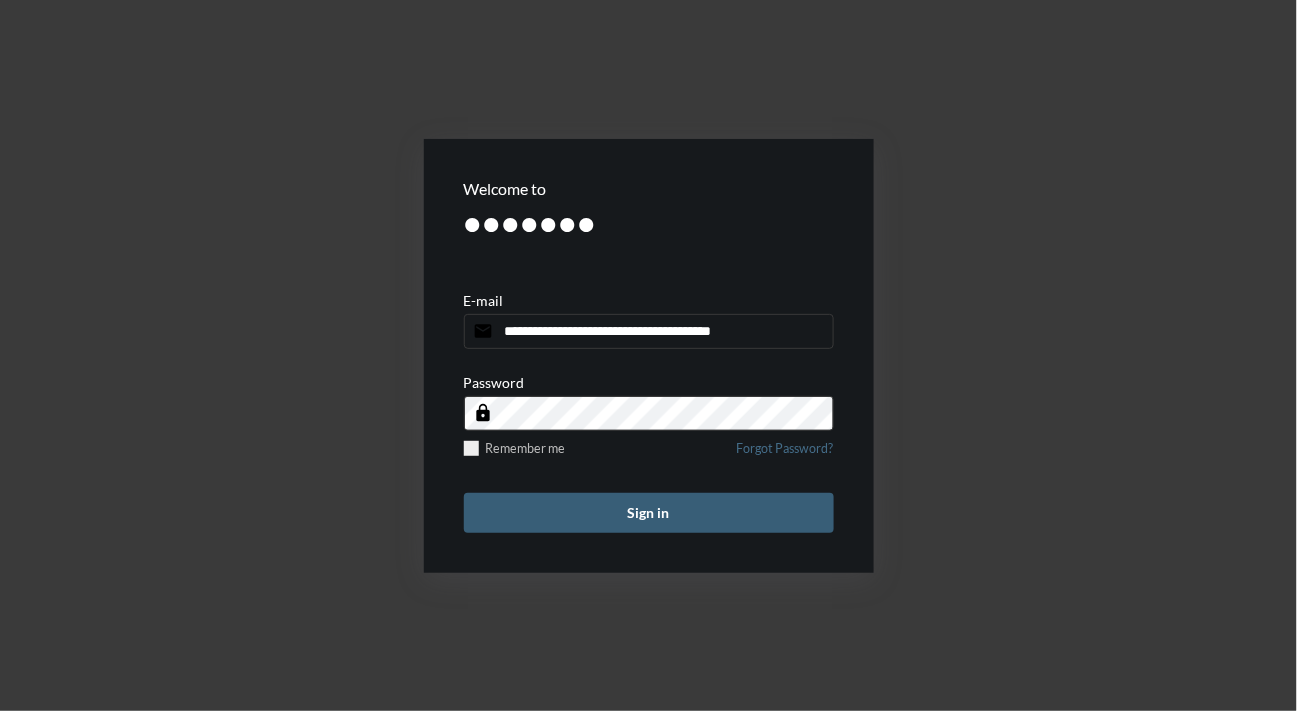 click on "Sign in" at bounding box center [649, 513] 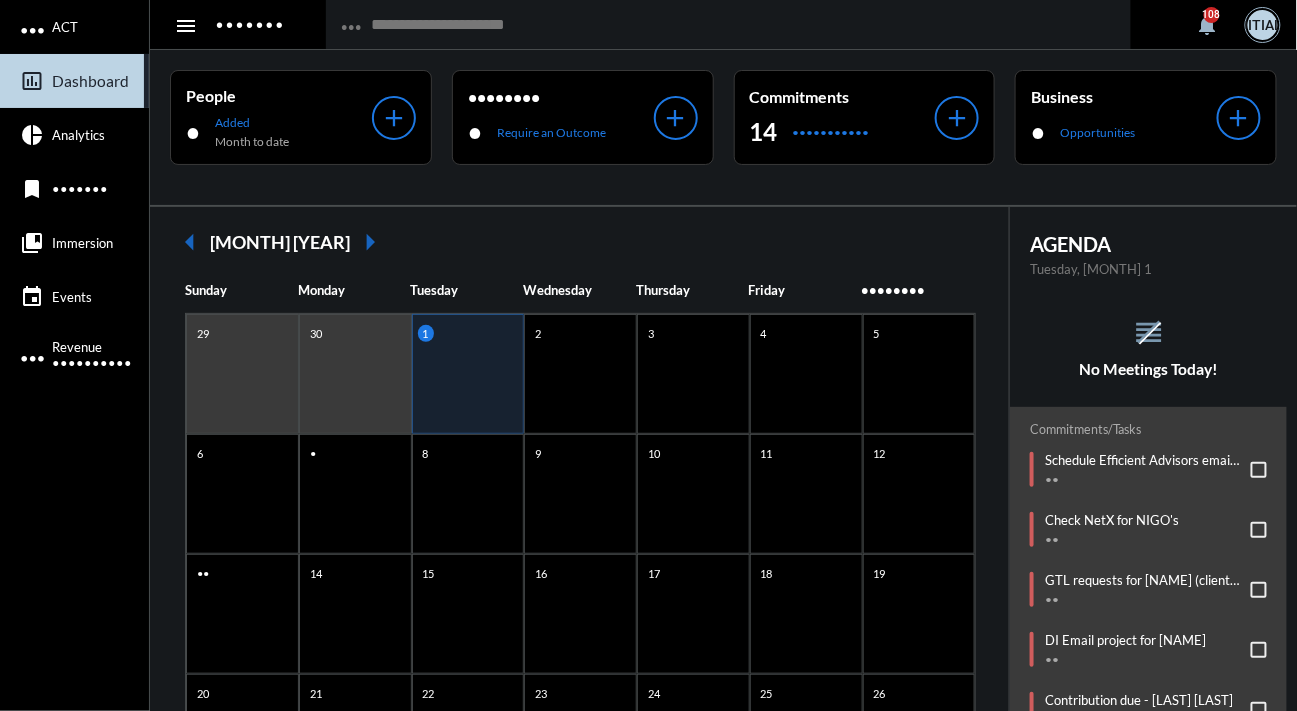 click on "reorder No Meetings Today!" at bounding box center (1148, 347) 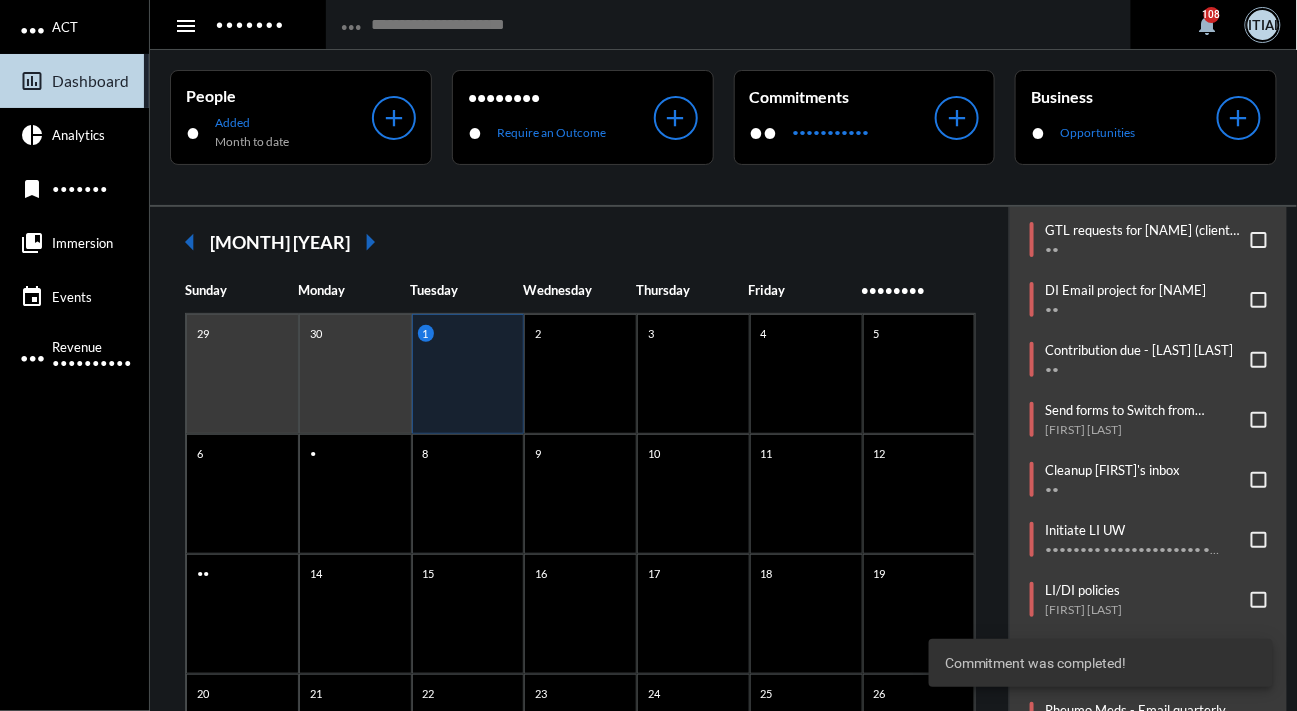 scroll, scrollTop: 254, scrollLeft: 0, axis: vertical 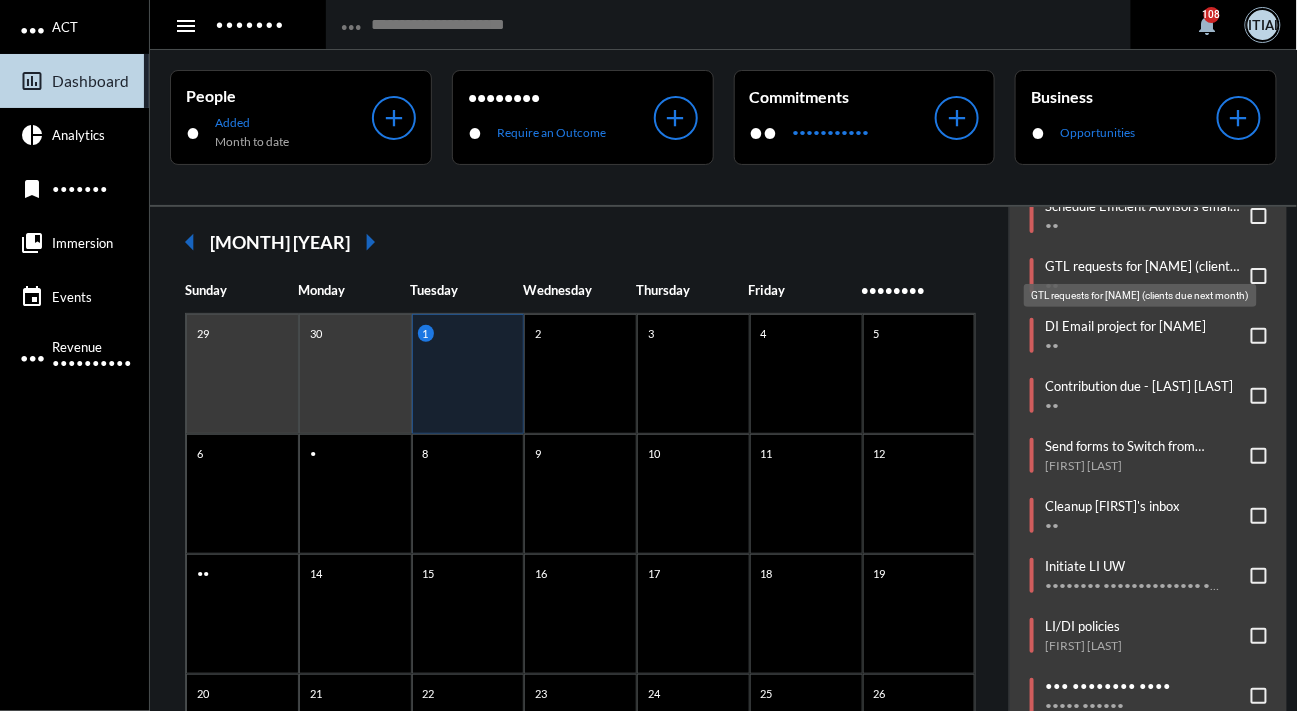 click on "GTL requests for [NAME] (clients due next month)" at bounding box center (1143, 266) 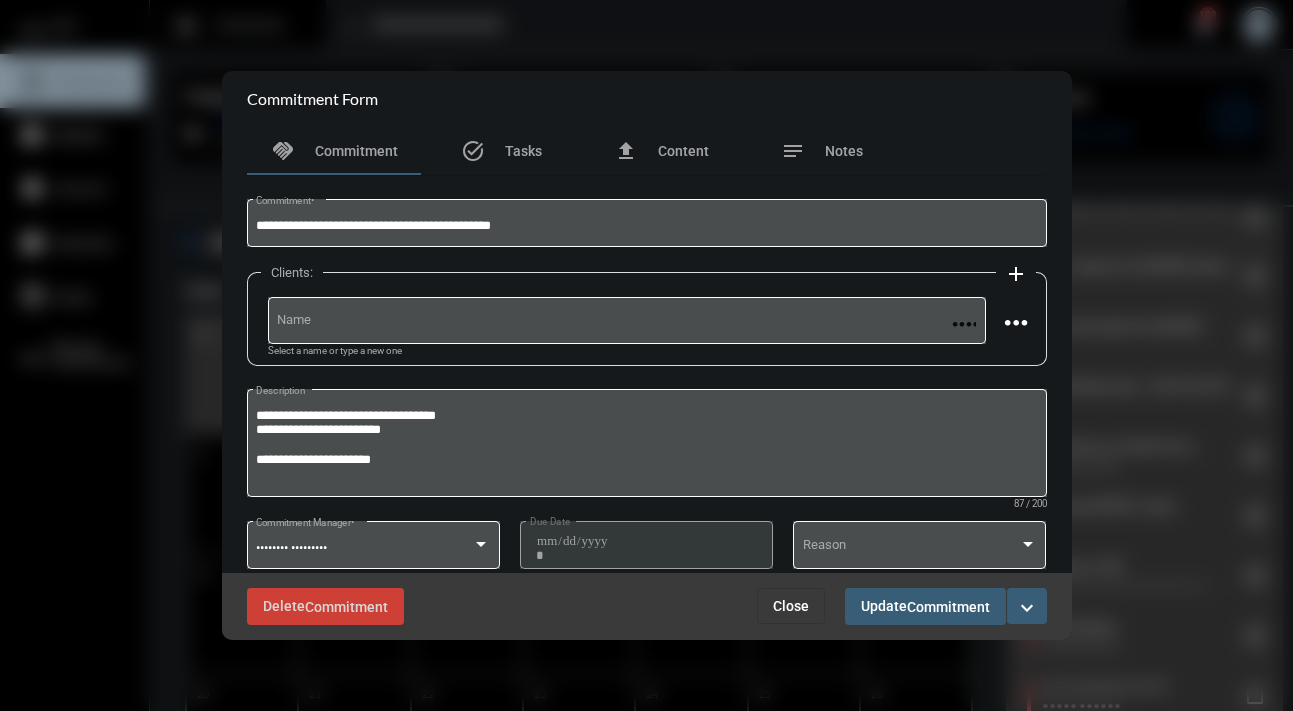 click on "Close" at bounding box center [791, 606] 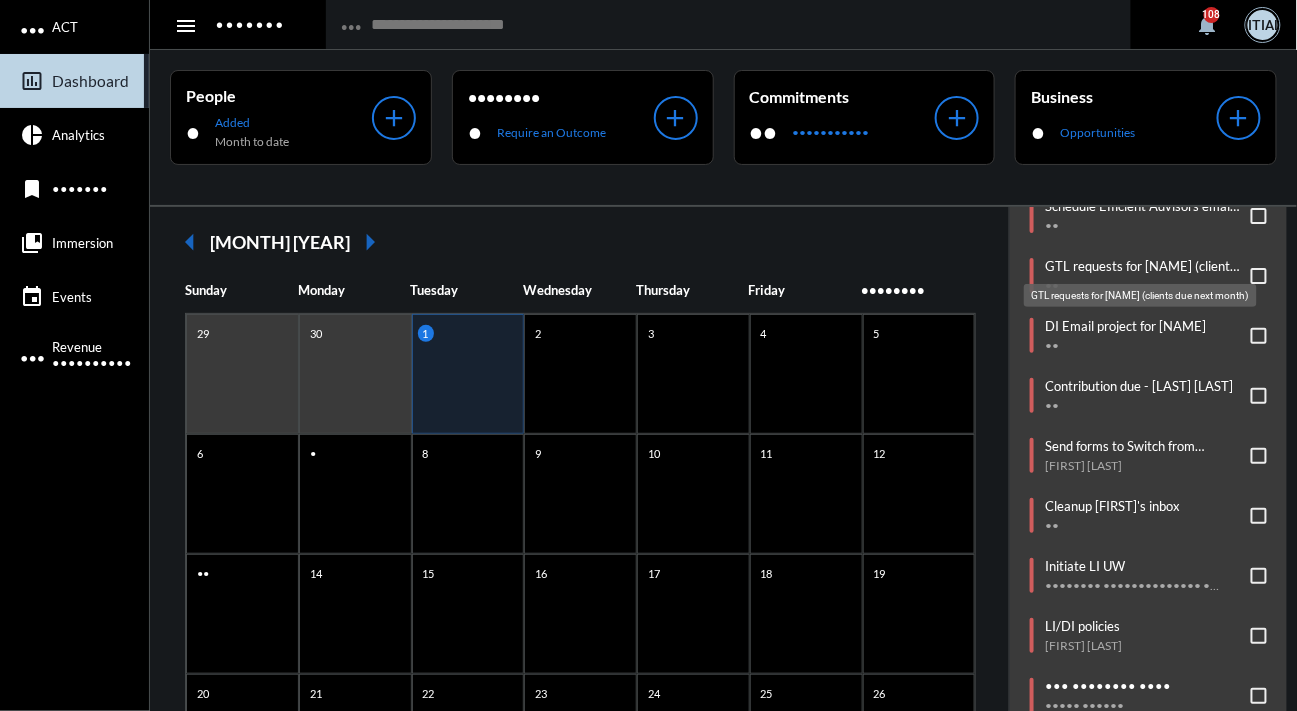 click on "GTL requests for [NAME] (clients due next month)" at bounding box center [1143, 266] 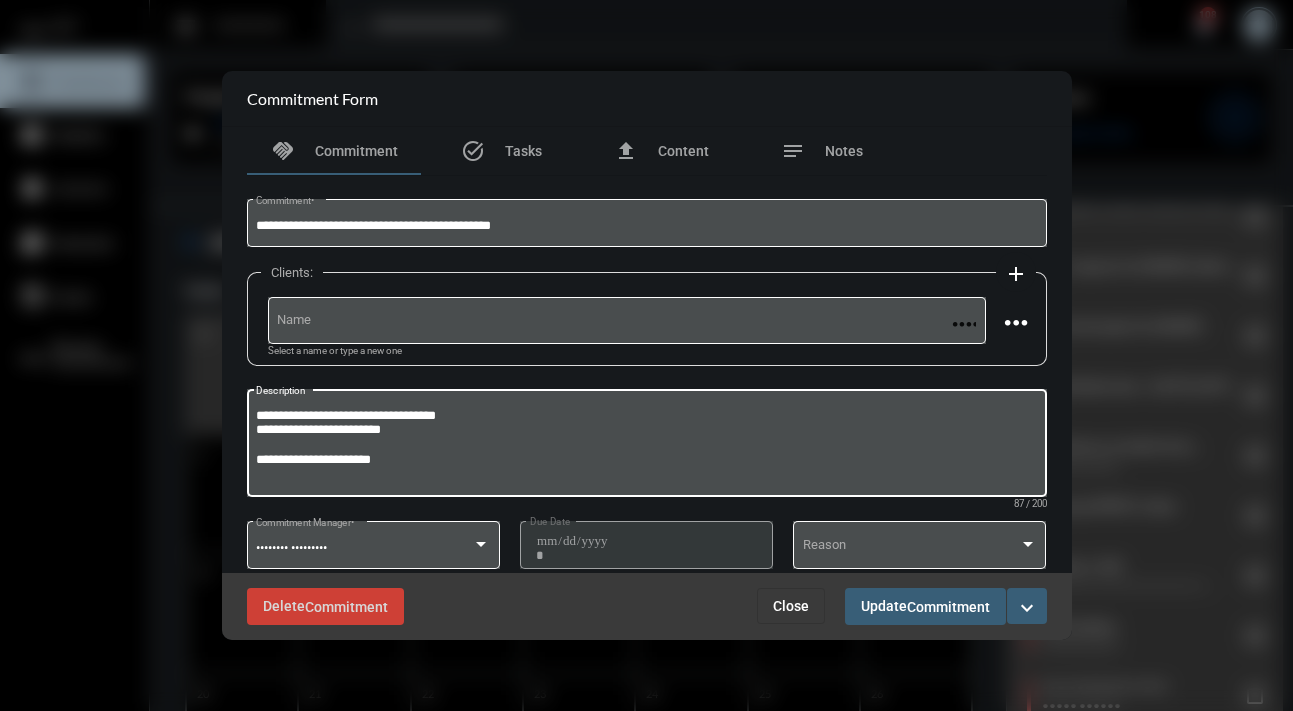 drag, startPoint x: 401, startPoint y: 459, endPoint x: 64, endPoint y: 459, distance: 337 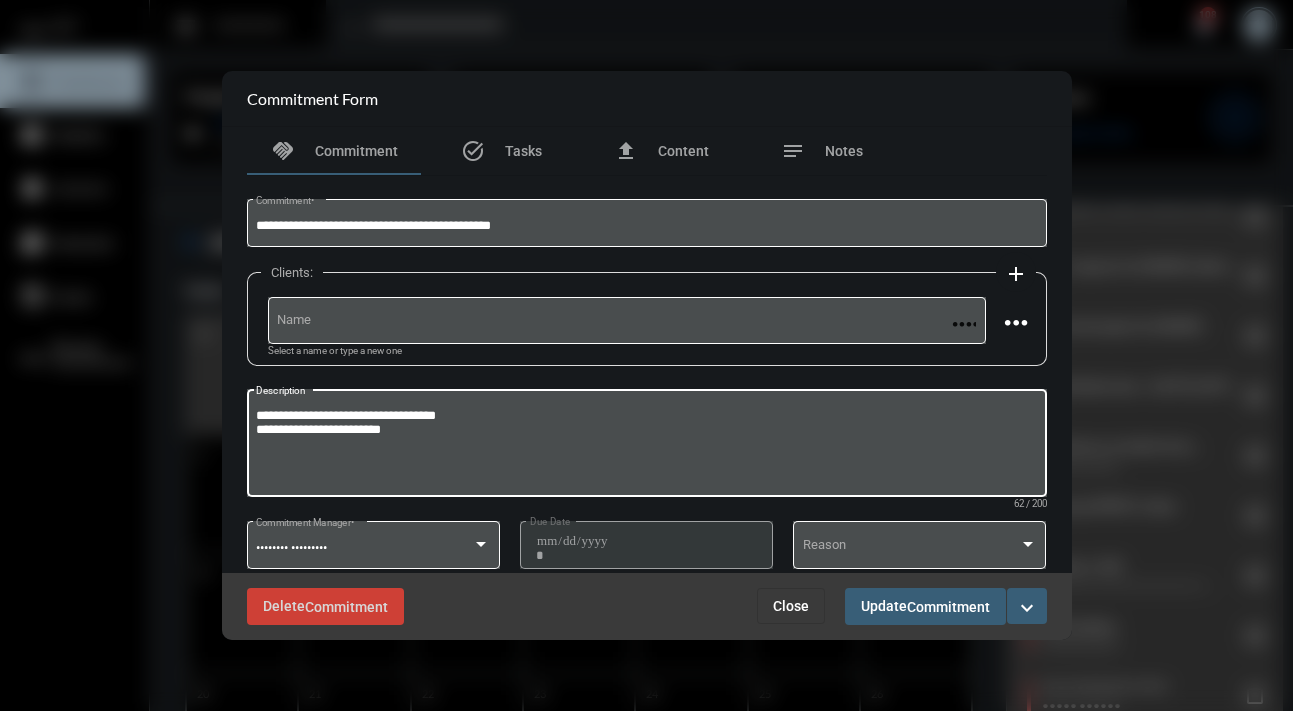 type on "**********" 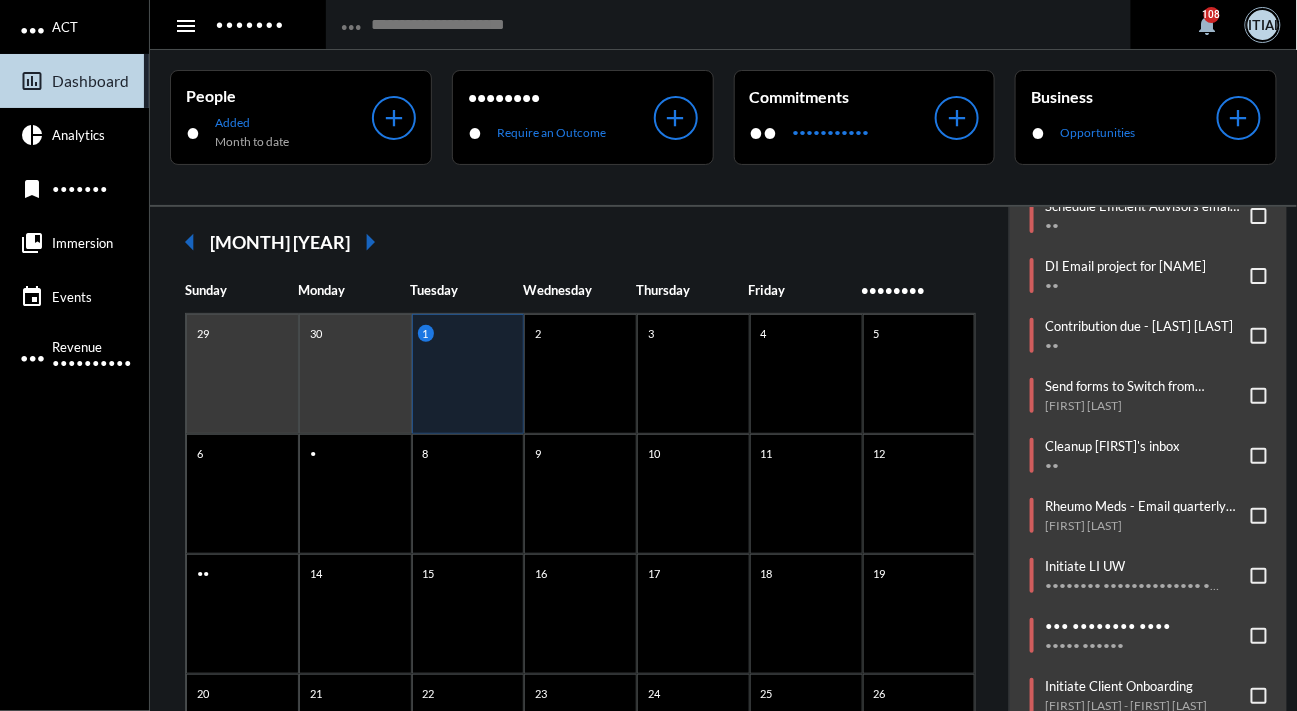 click on "arrow_left [MONTH] [YEAR] arrow_right" at bounding box center [579, 242] 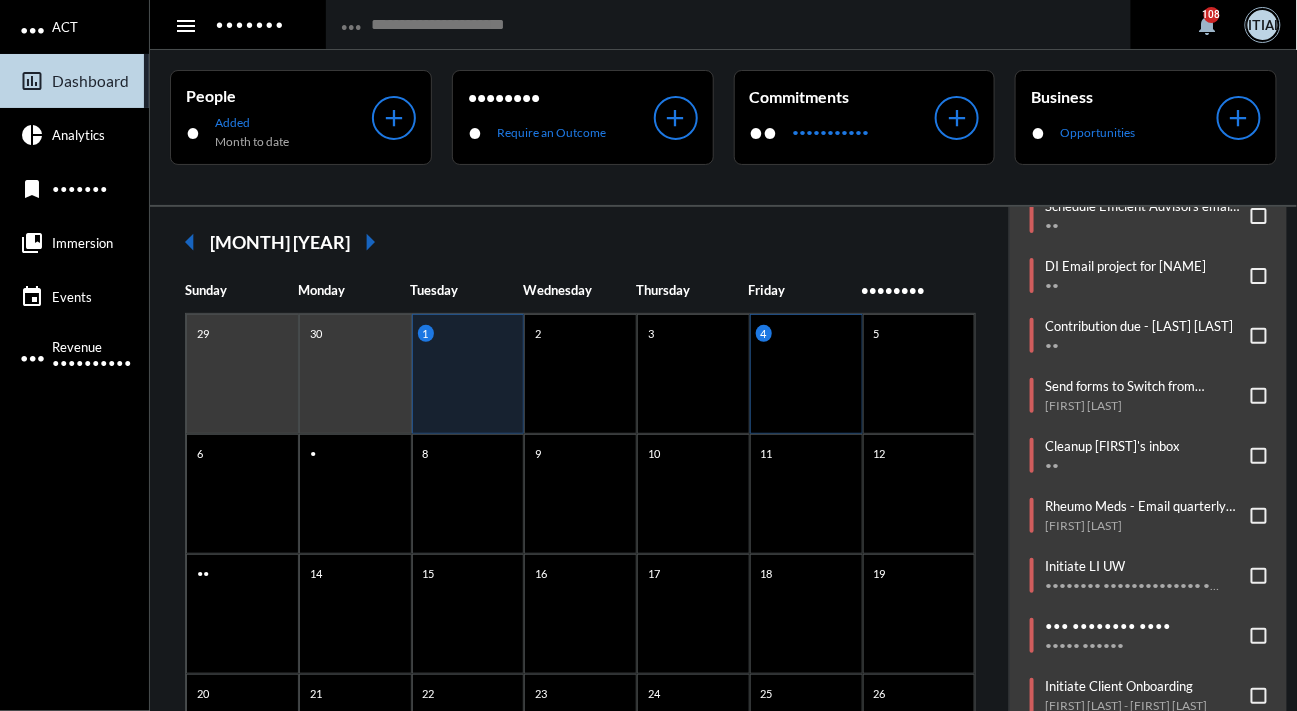 drag, startPoint x: 1274, startPoint y: 245, endPoint x: 766, endPoint y: 333, distance: 515.56573 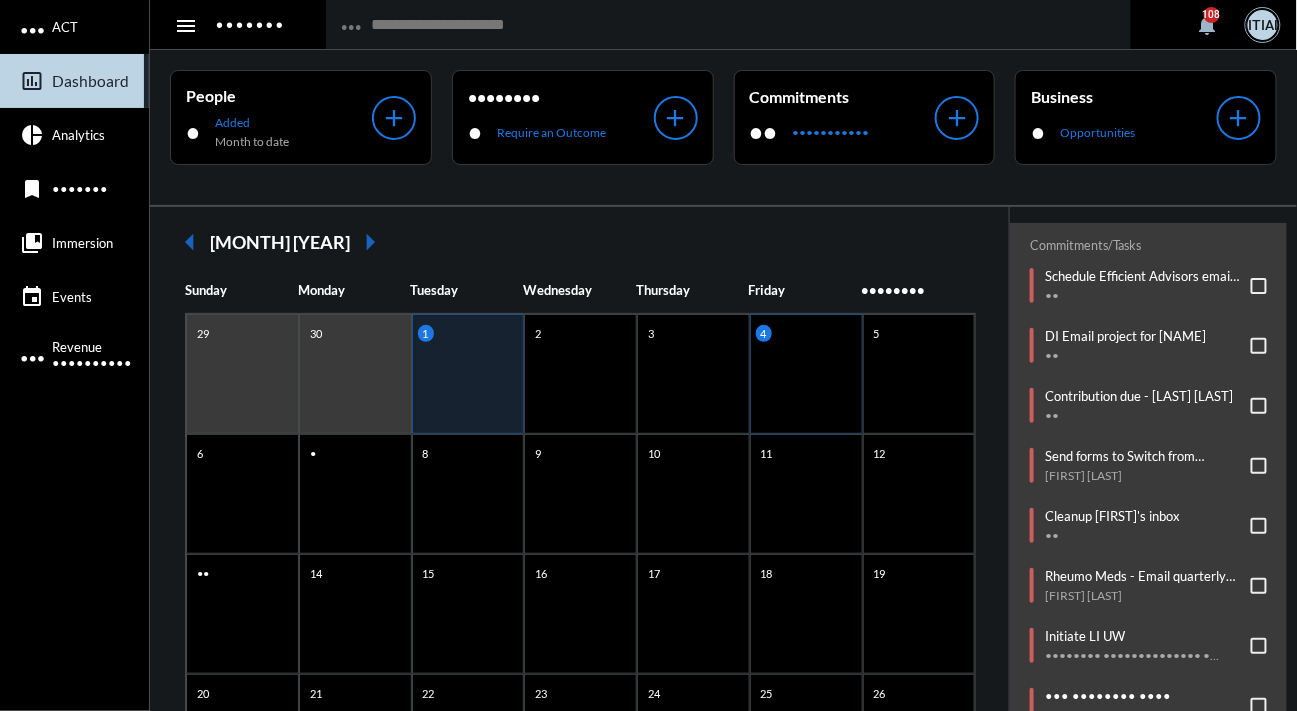 scroll, scrollTop: 181, scrollLeft: 0, axis: vertical 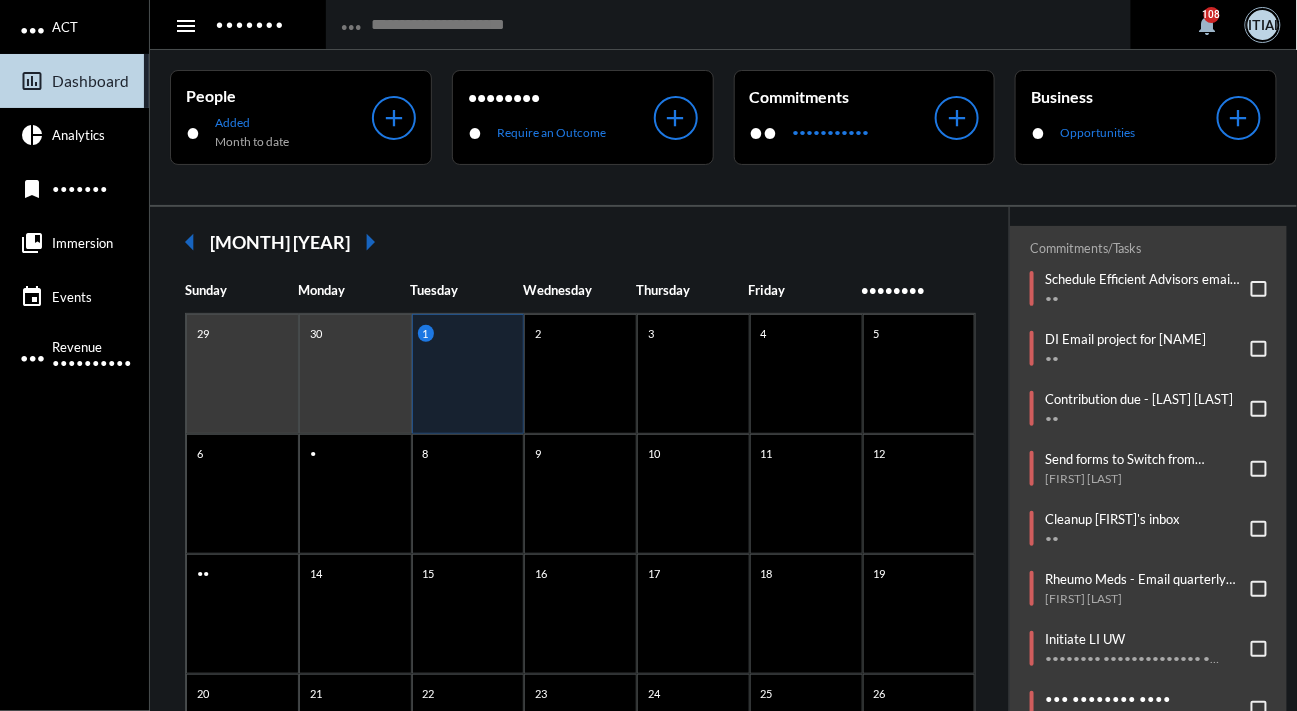 click on "1" at bounding box center (468, 374) 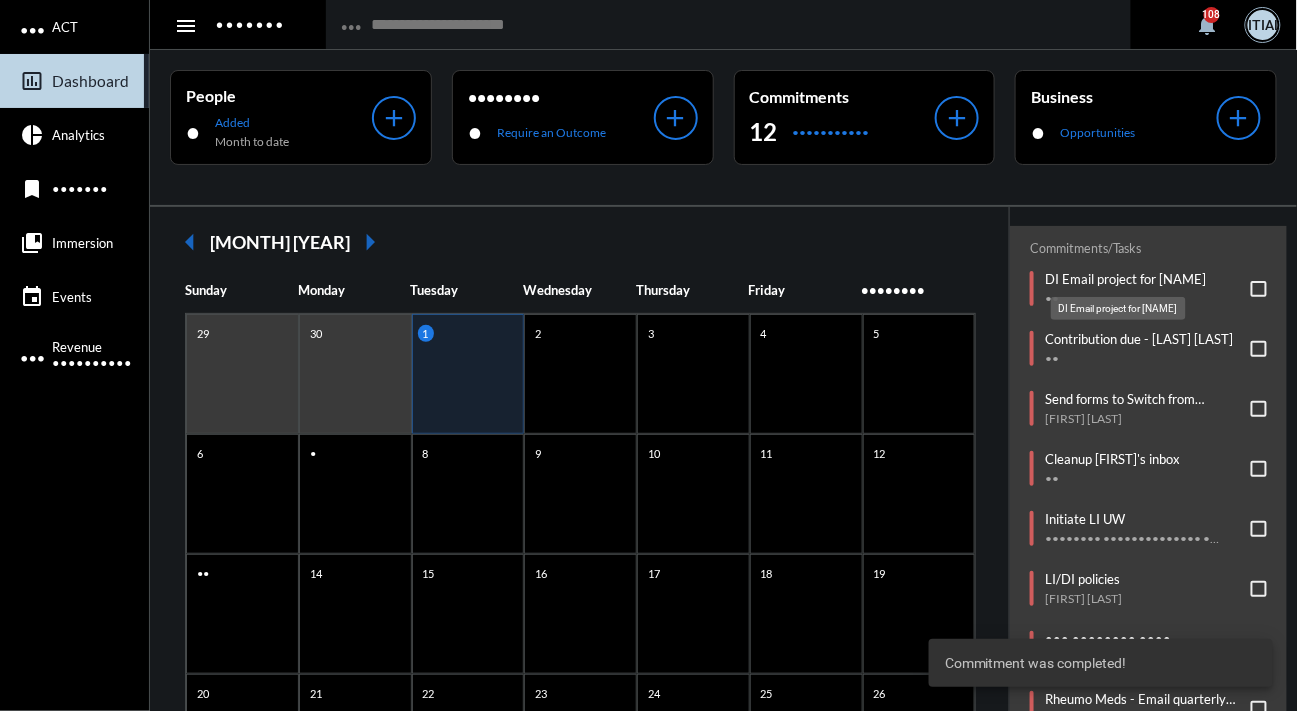 click on "DI Email project for [NAME]" at bounding box center (1125, 279) 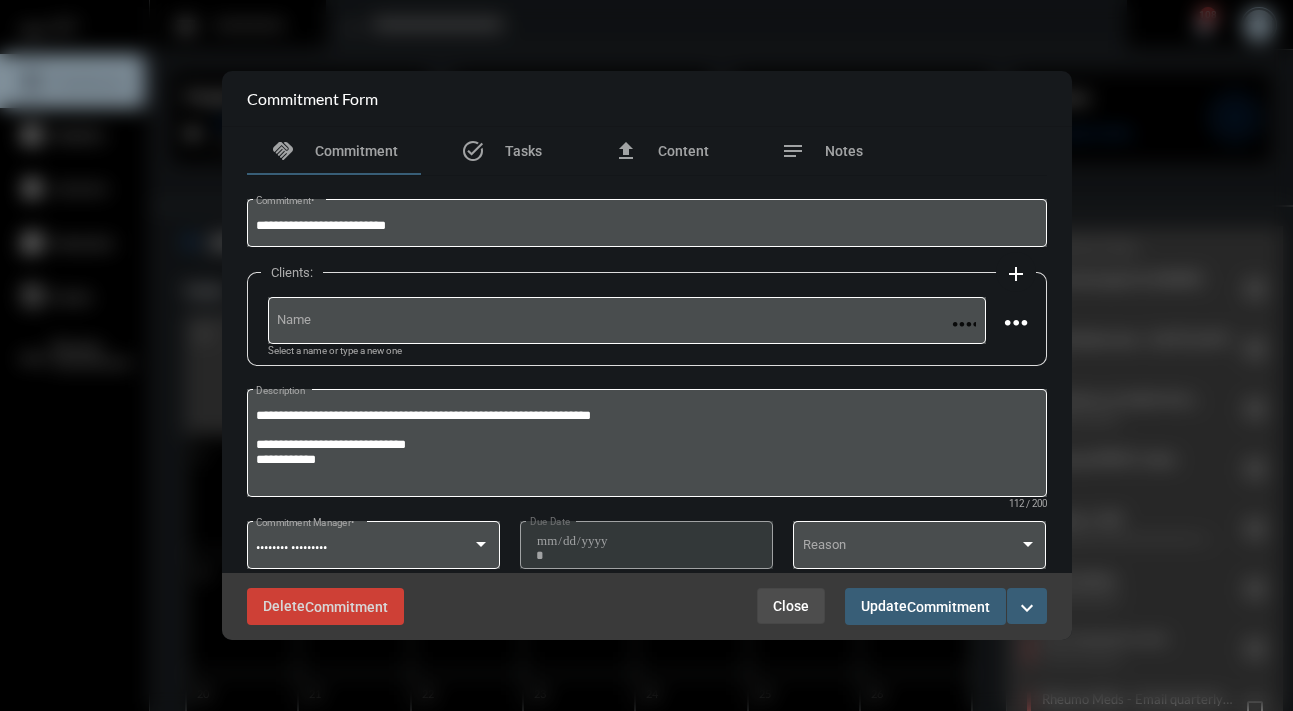 click on "Close" at bounding box center [791, 606] 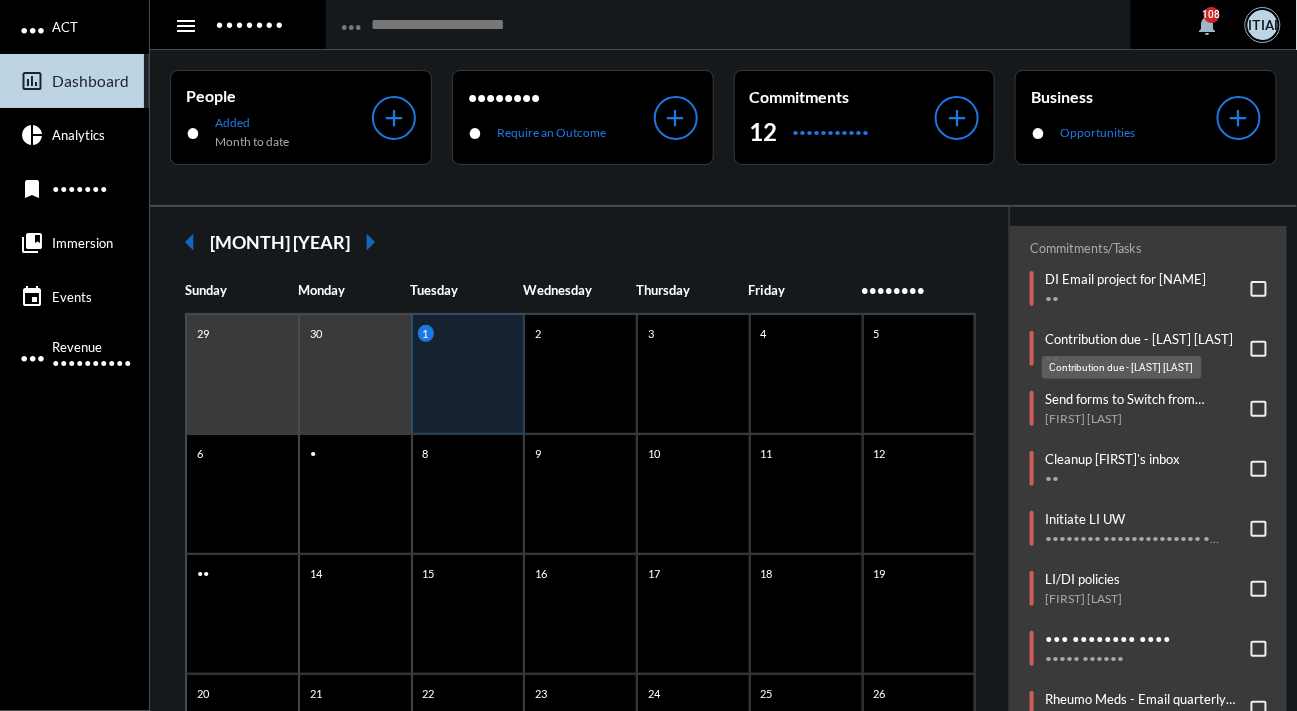 click on "Contribution due - [LAST] [LAST]" at bounding box center [1139, 339] 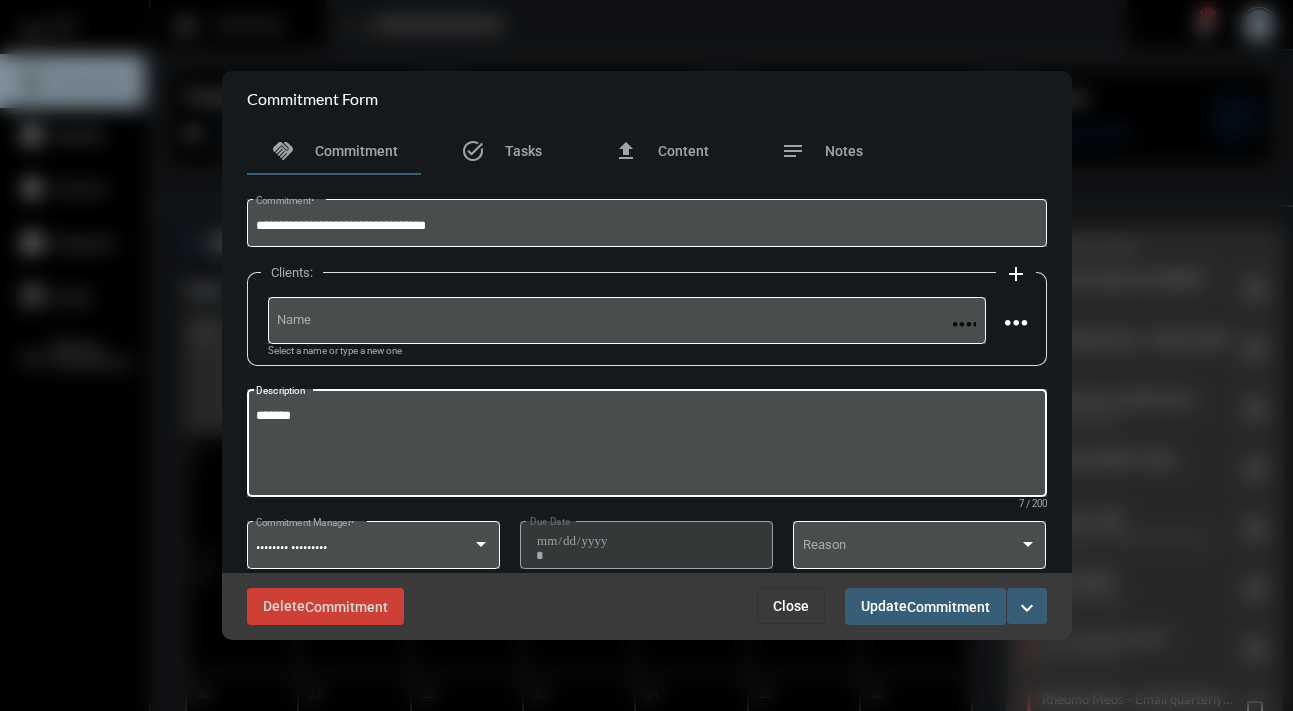 drag, startPoint x: 314, startPoint y: 424, endPoint x: 257, endPoint y: 425, distance: 57.00877 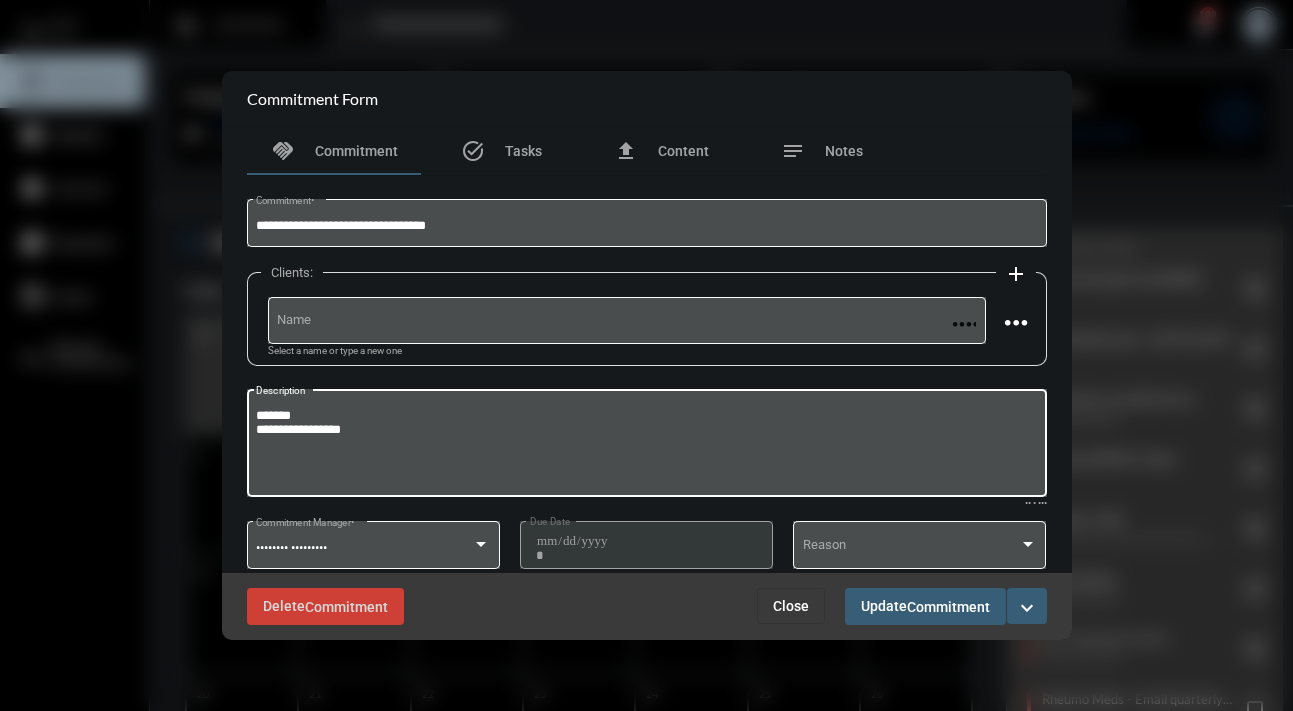 type on "**********" 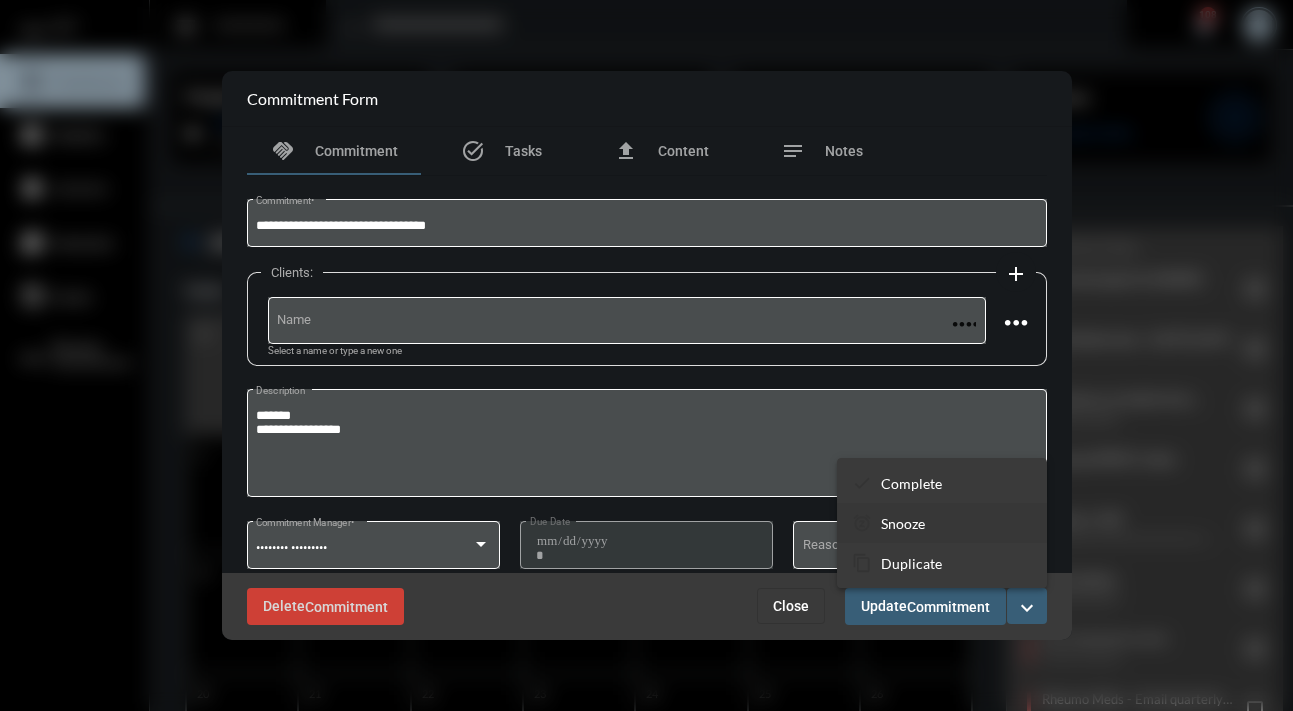 click on "Snooze" at bounding box center (911, 483) 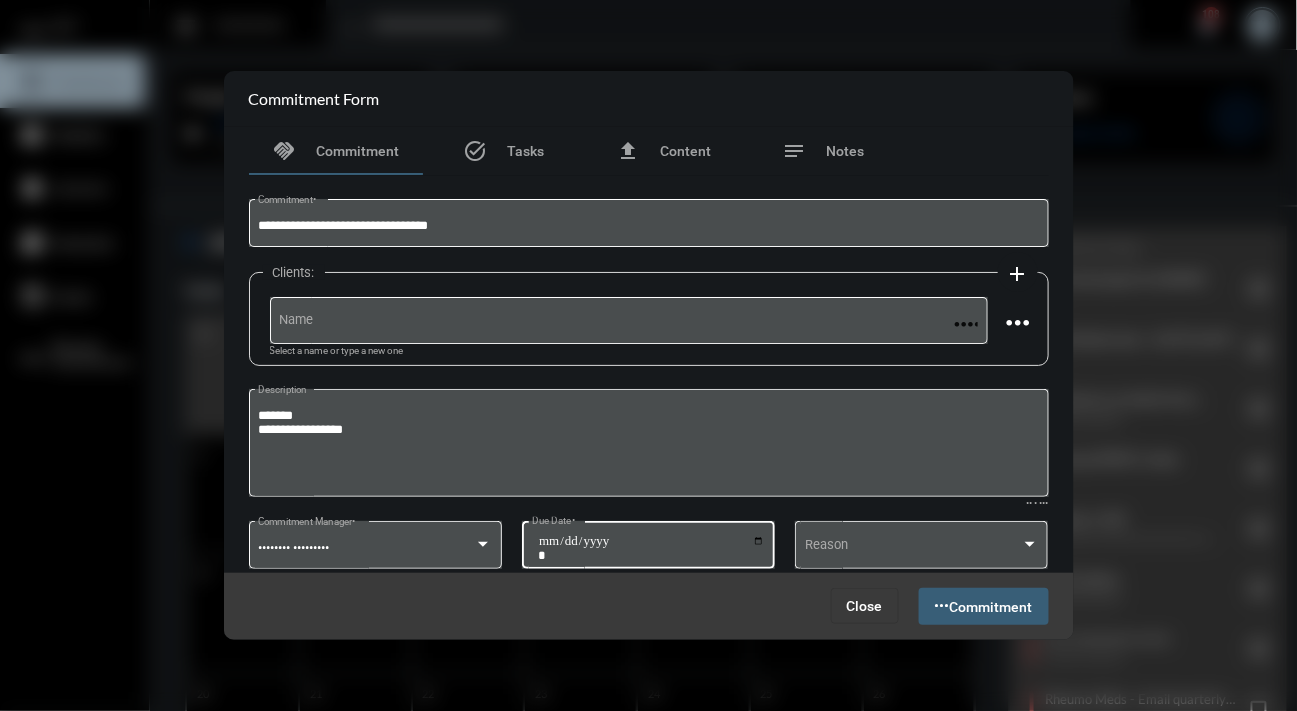 click on "**********" at bounding box center (651, 548) 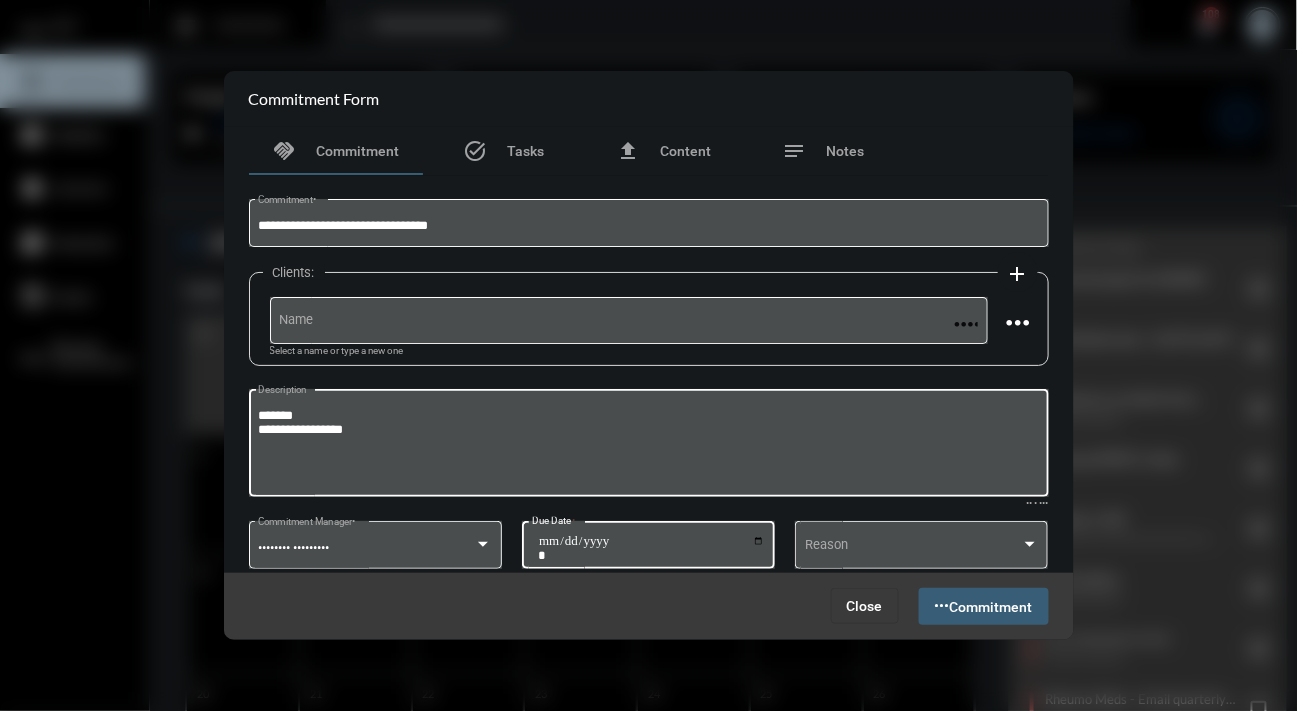 type on "**********" 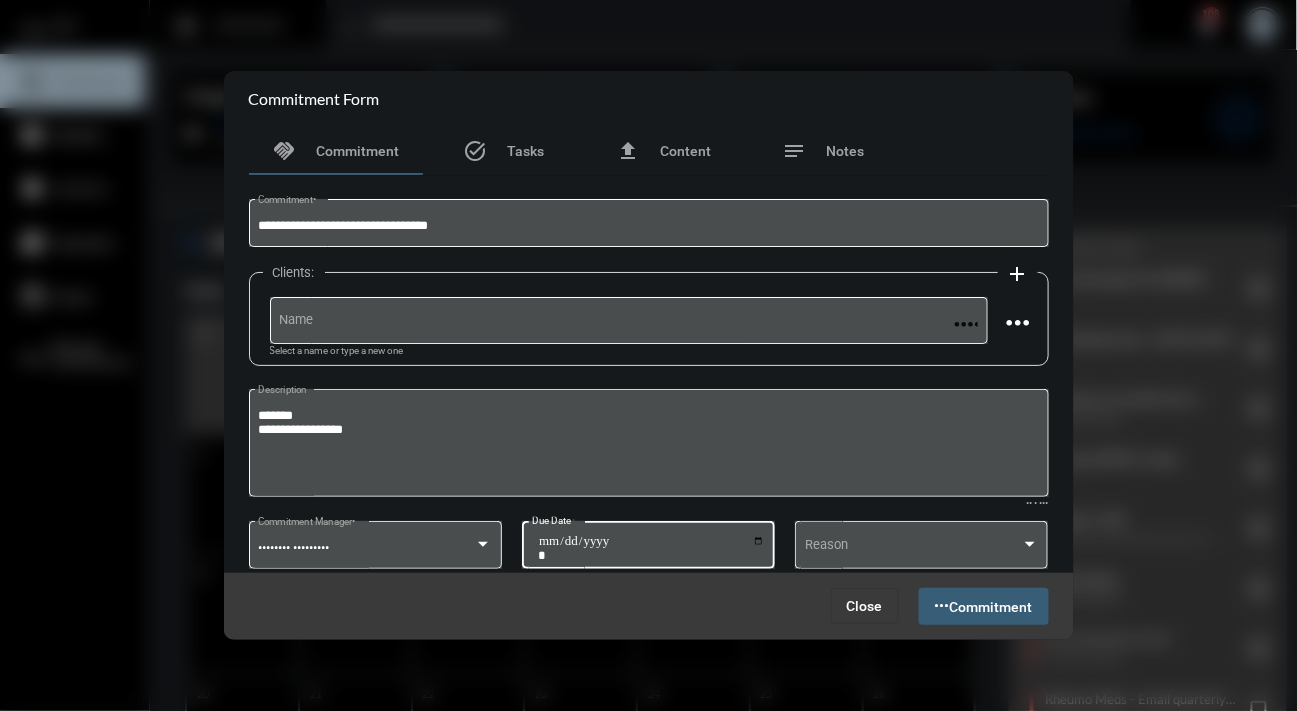 click on "Add   Commitment" at bounding box center [984, 606] 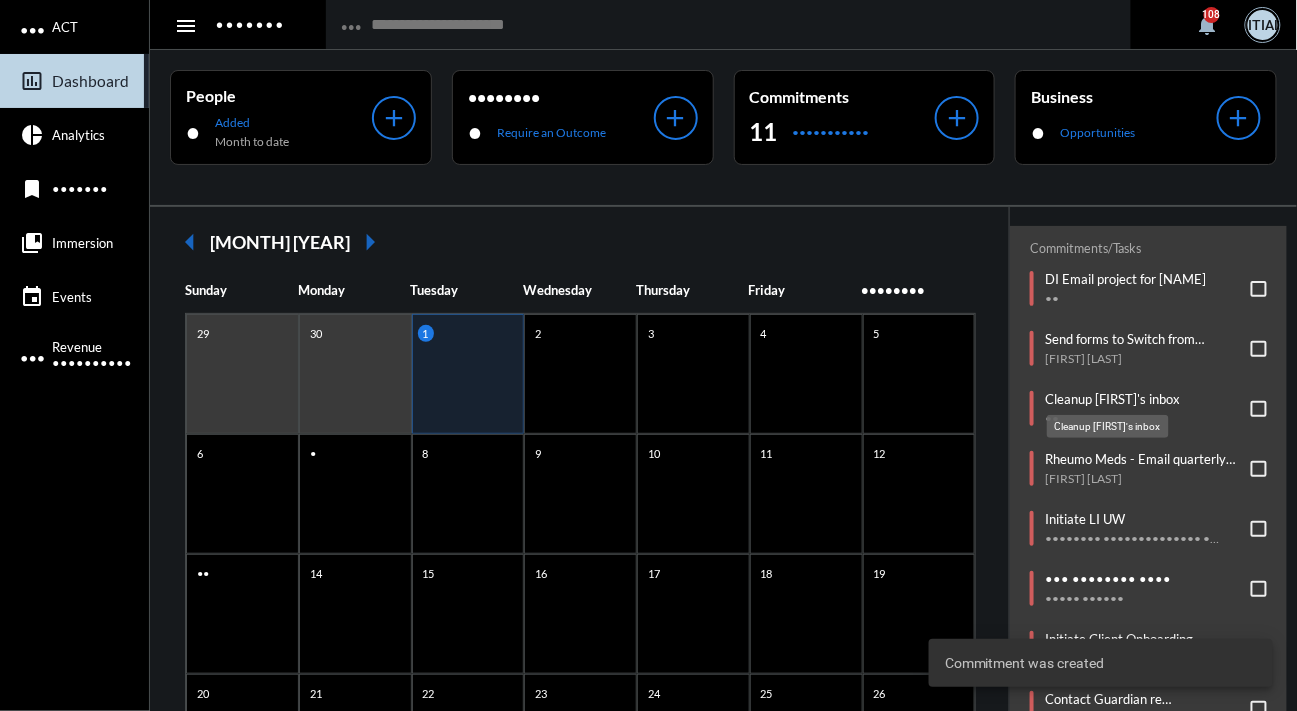 click on "Cleanup [FIRST]'s inbox" at bounding box center (1112, 399) 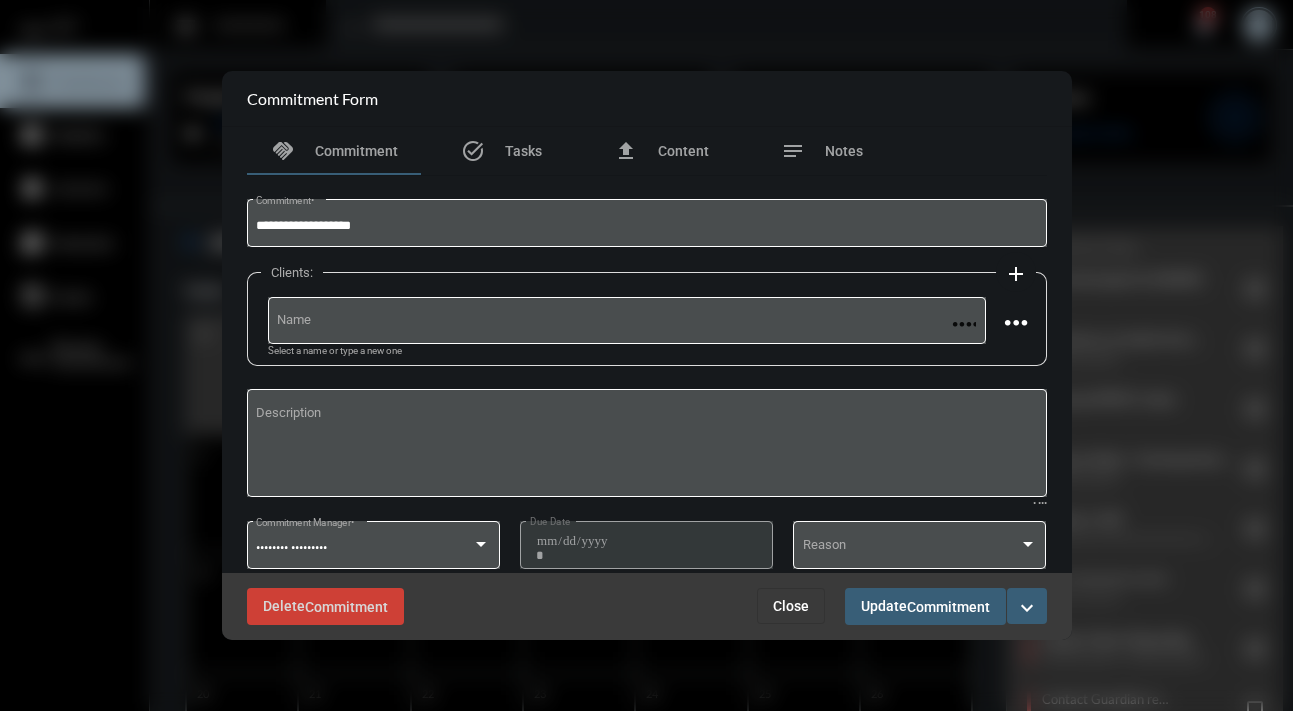 click on "expand_more" at bounding box center [1027, 608] 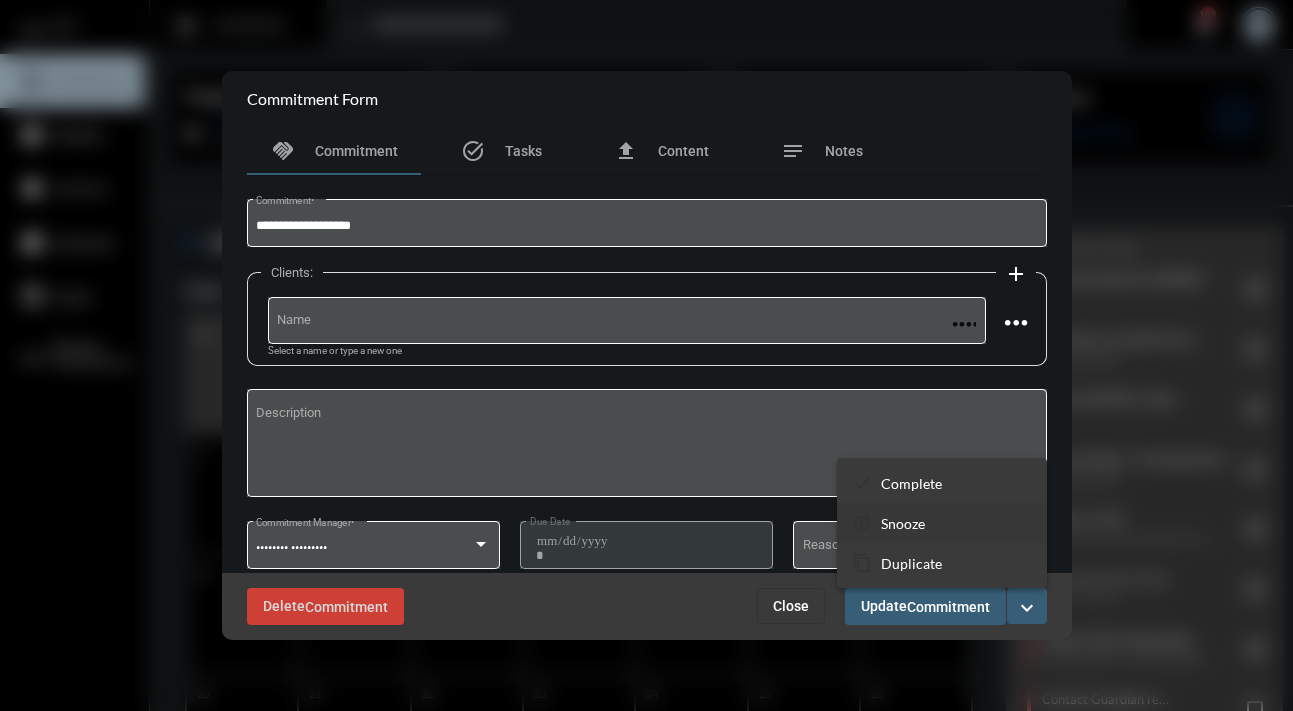 click on "•••••• ••••••" at bounding box center (942, 523) 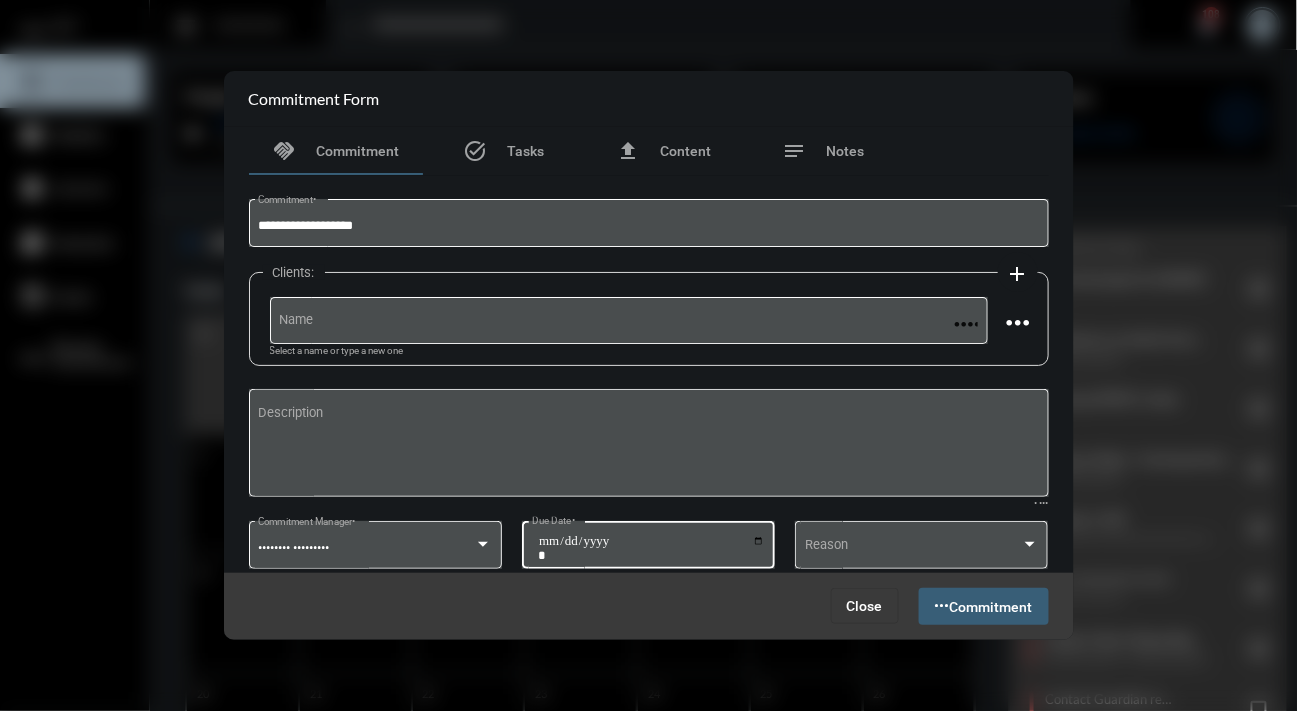 click on "**********" at bounding box center [648, 543] 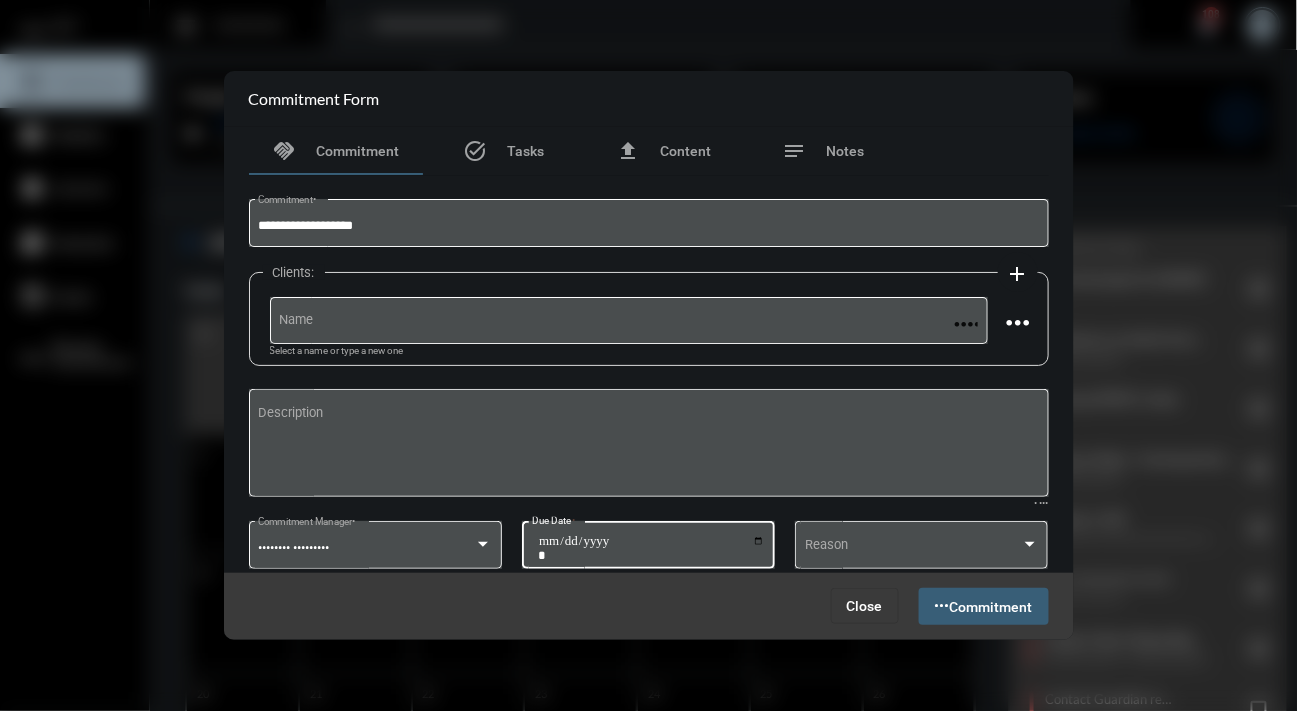 click on "**********" at bounding box center (651, 548) 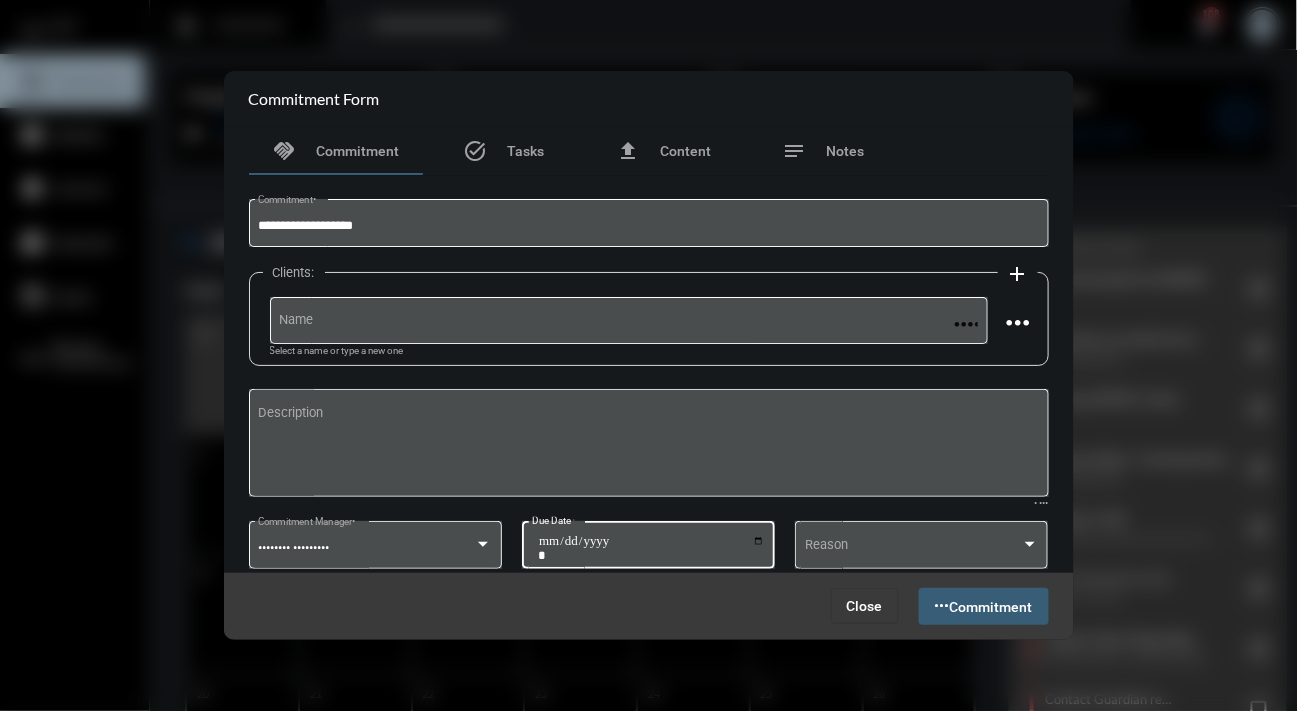 click on "Commitment" at bounding box center (991, 607) 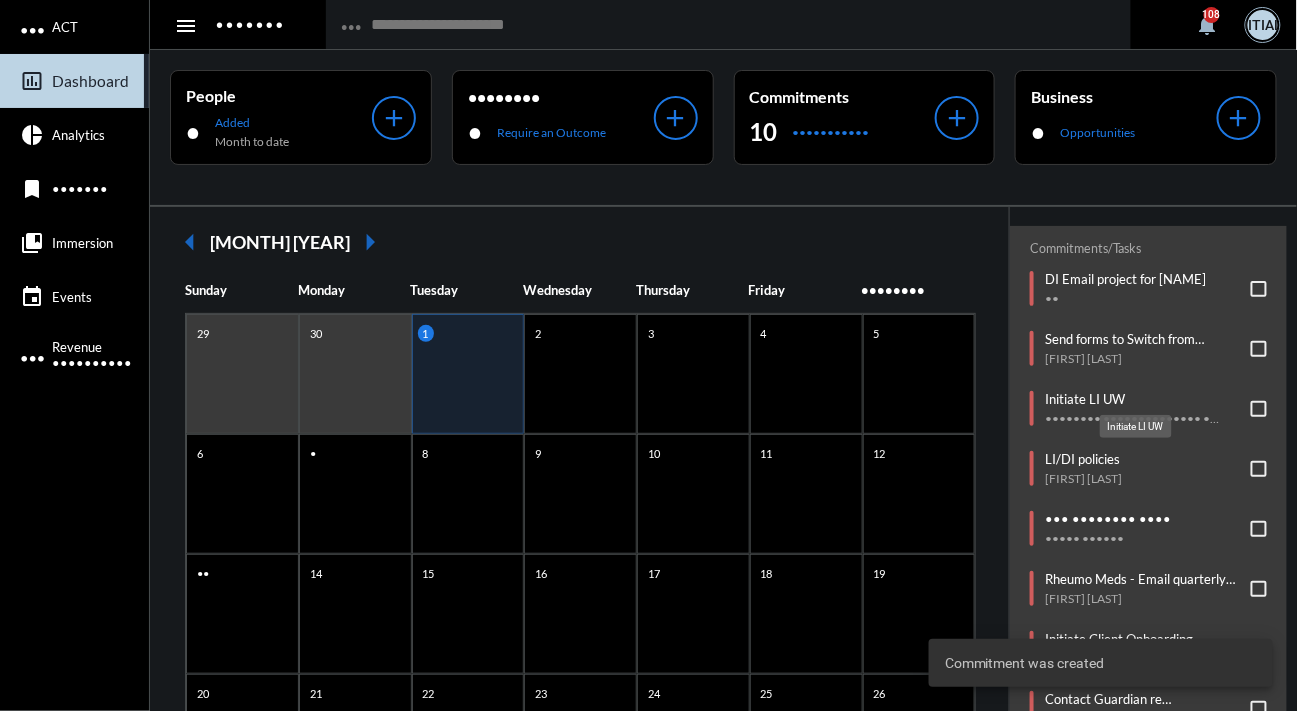 click on "Initiate LI UW" at bounding box center (1143, 399) 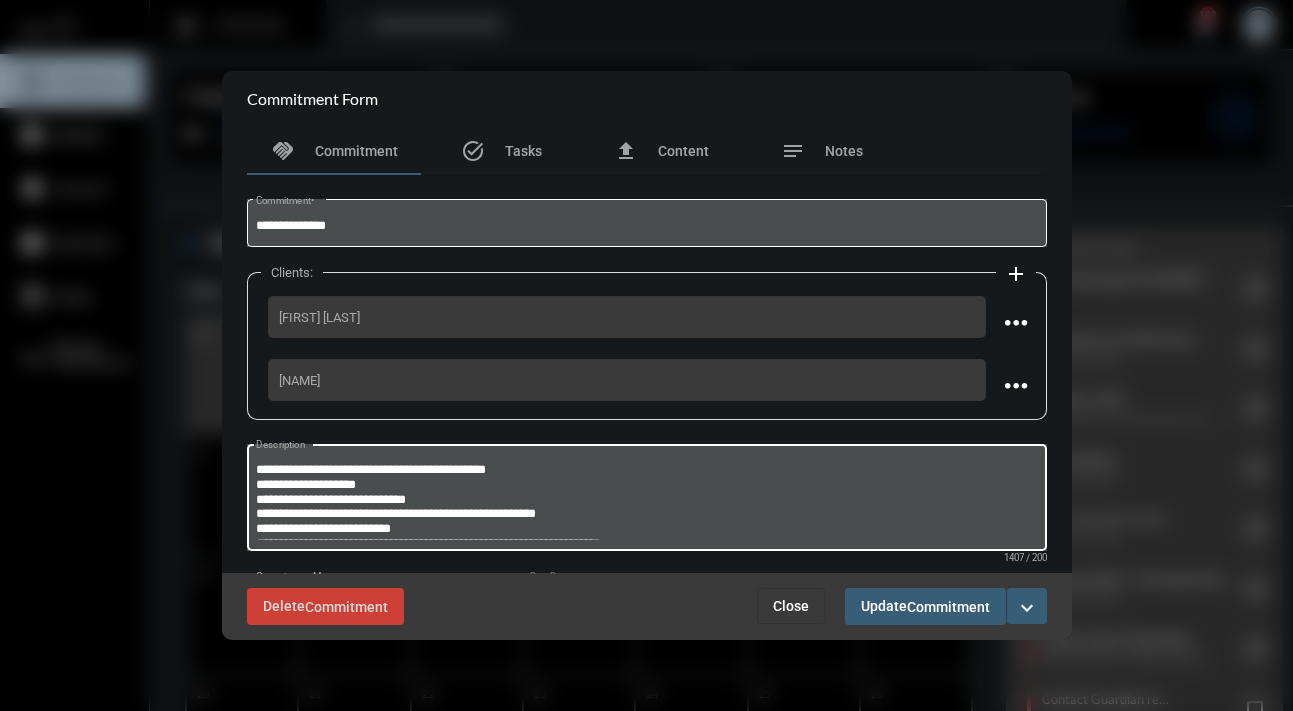 click on "Description" at bounding box center (646, 500) 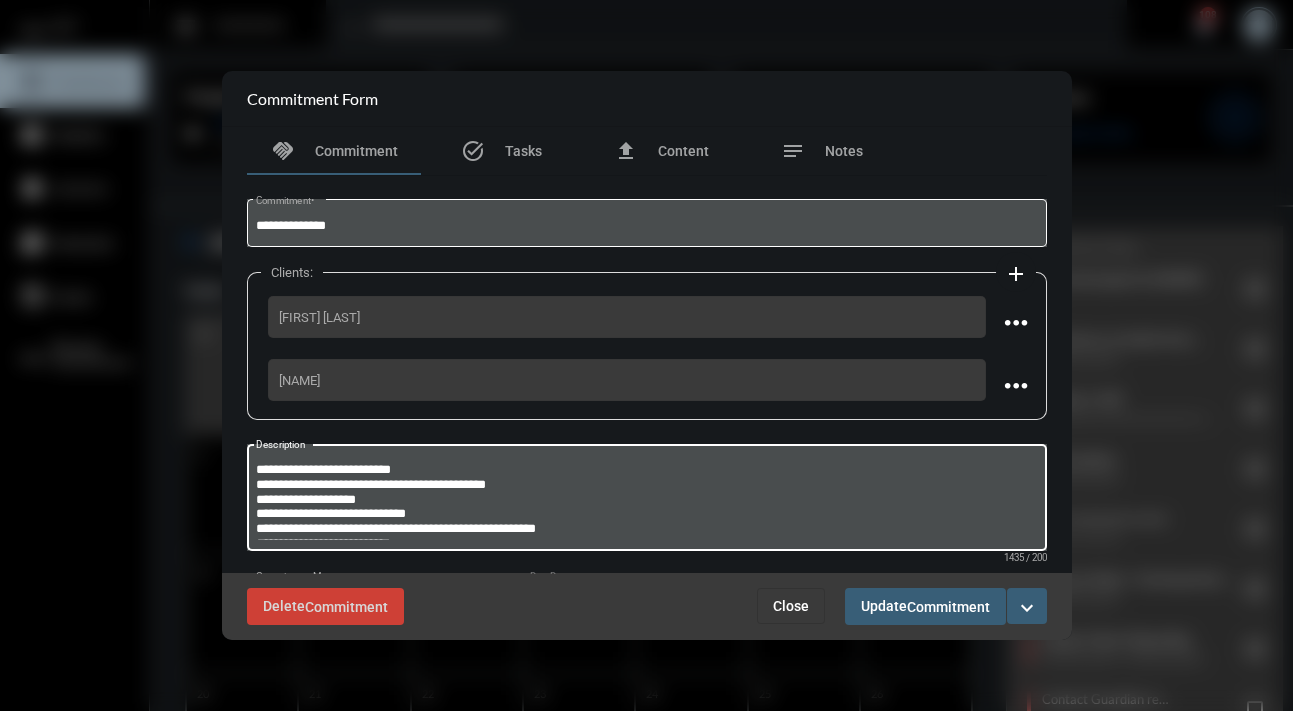 type on "**********" 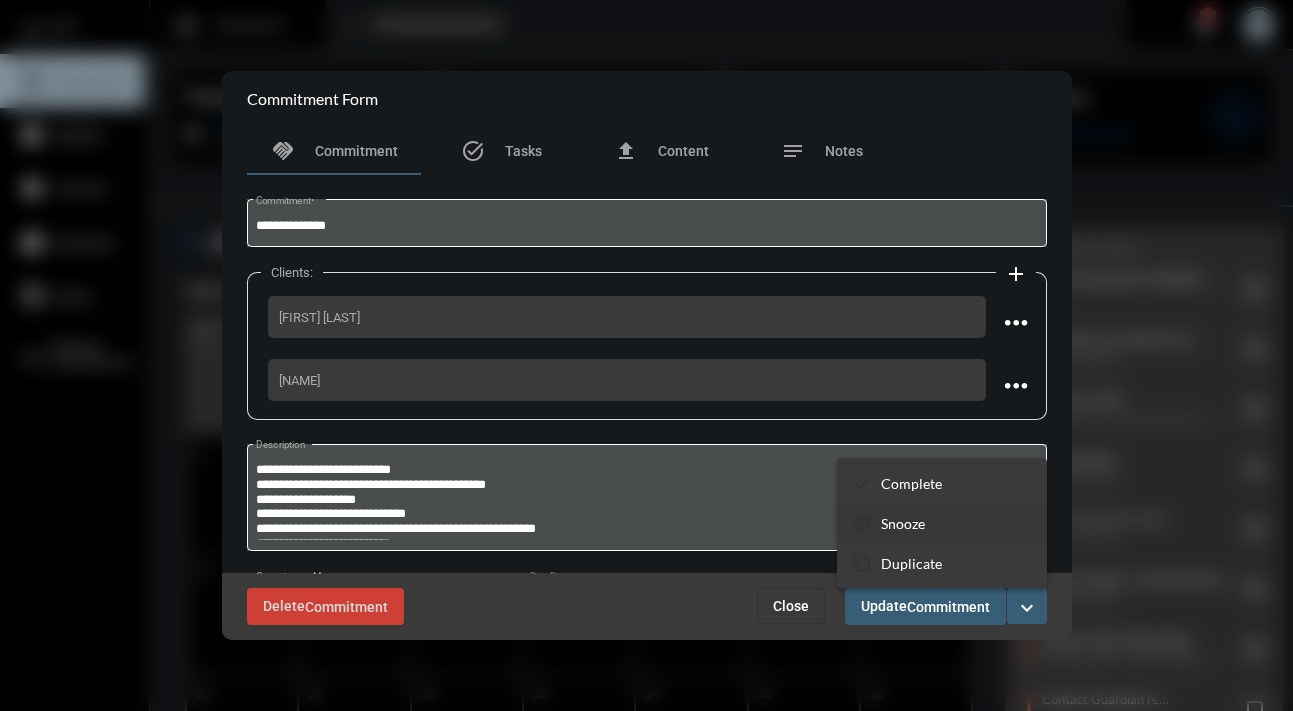 click on "Snooze" at bounding box center [911, 483] 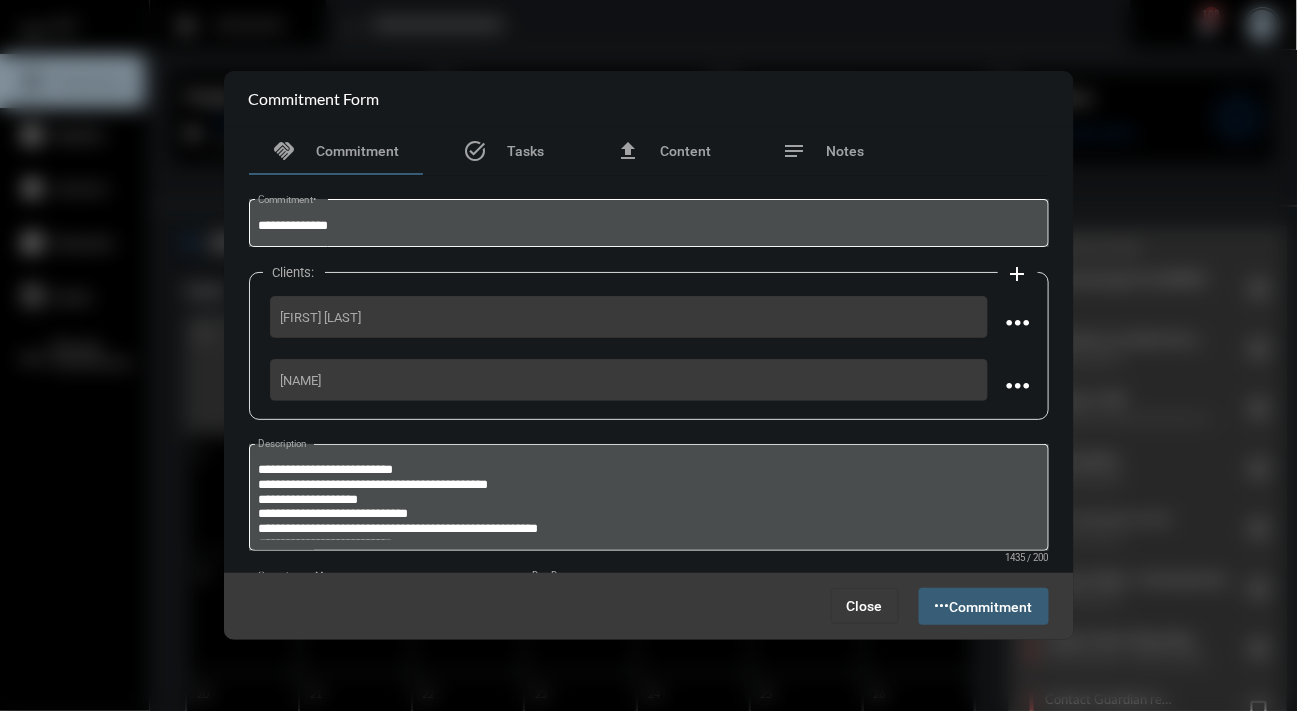 scroll, scrollTop: 101, scrollLeft: 0, axis: vertical 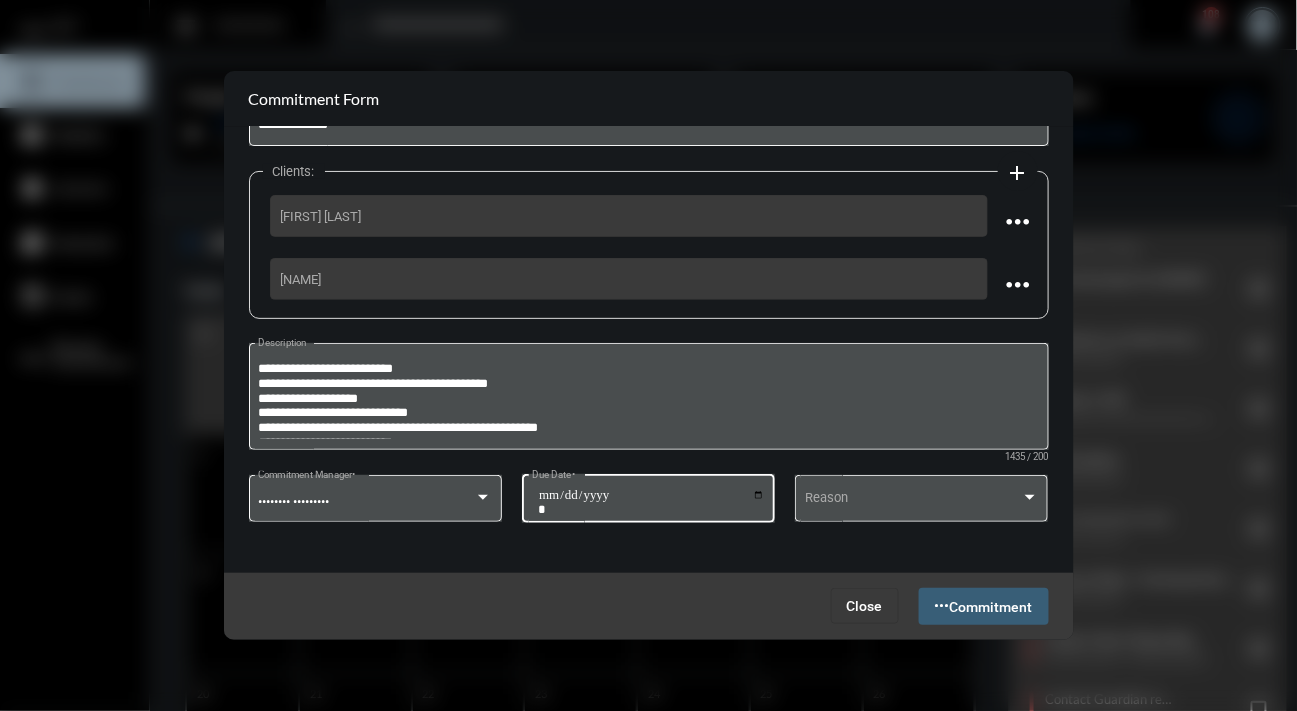 click on "**********" at bounding box center (651, 502) 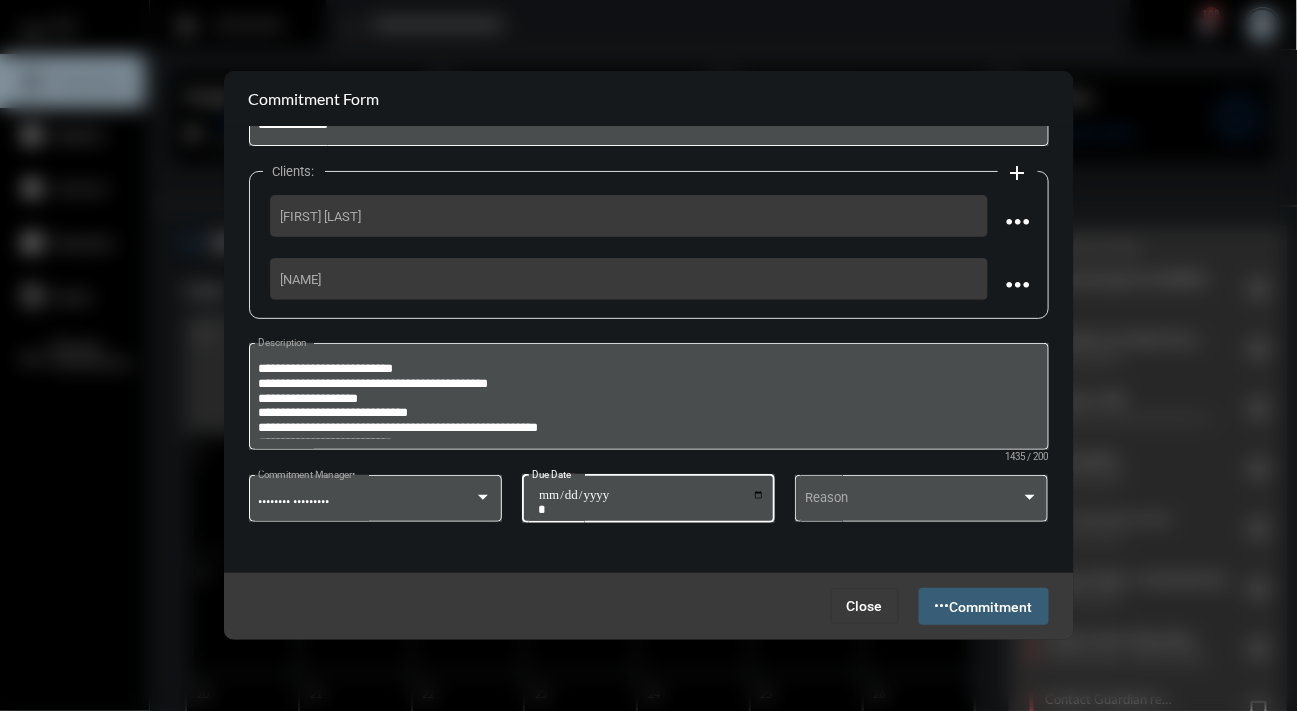type on "**********" 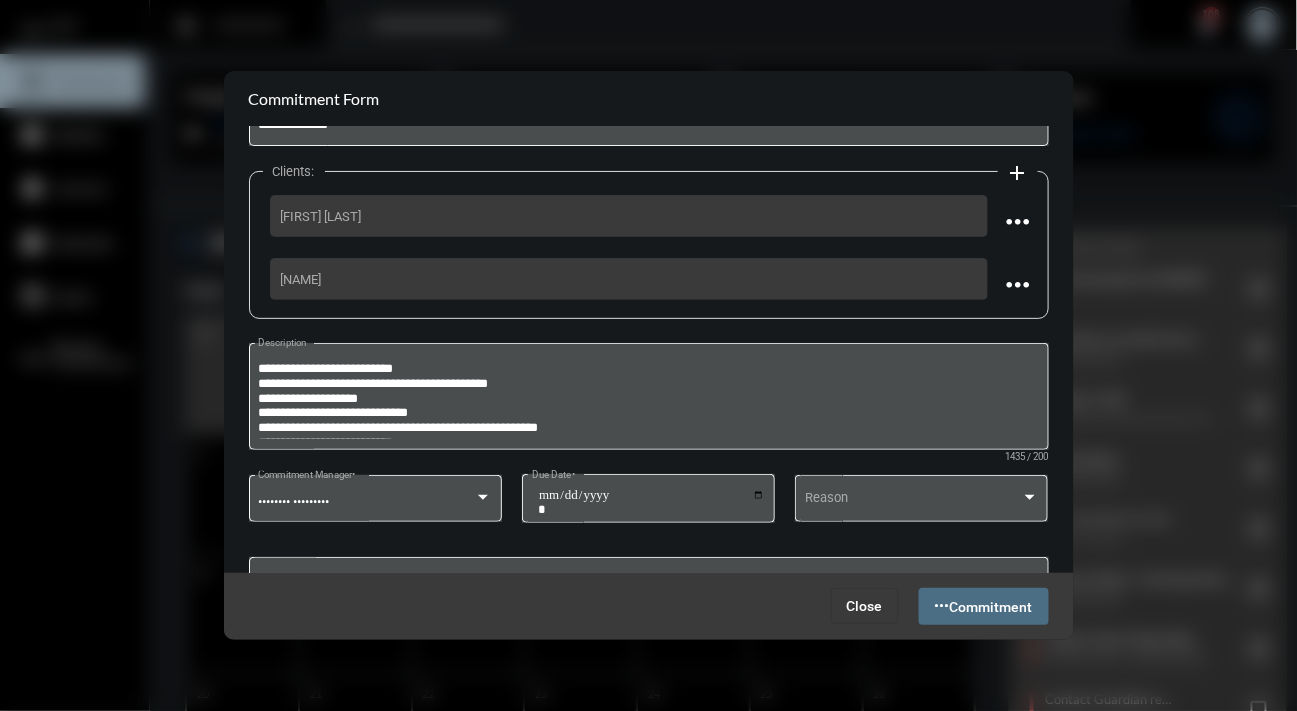 click on "Add   Commitment" at bounding box center (984, 606) 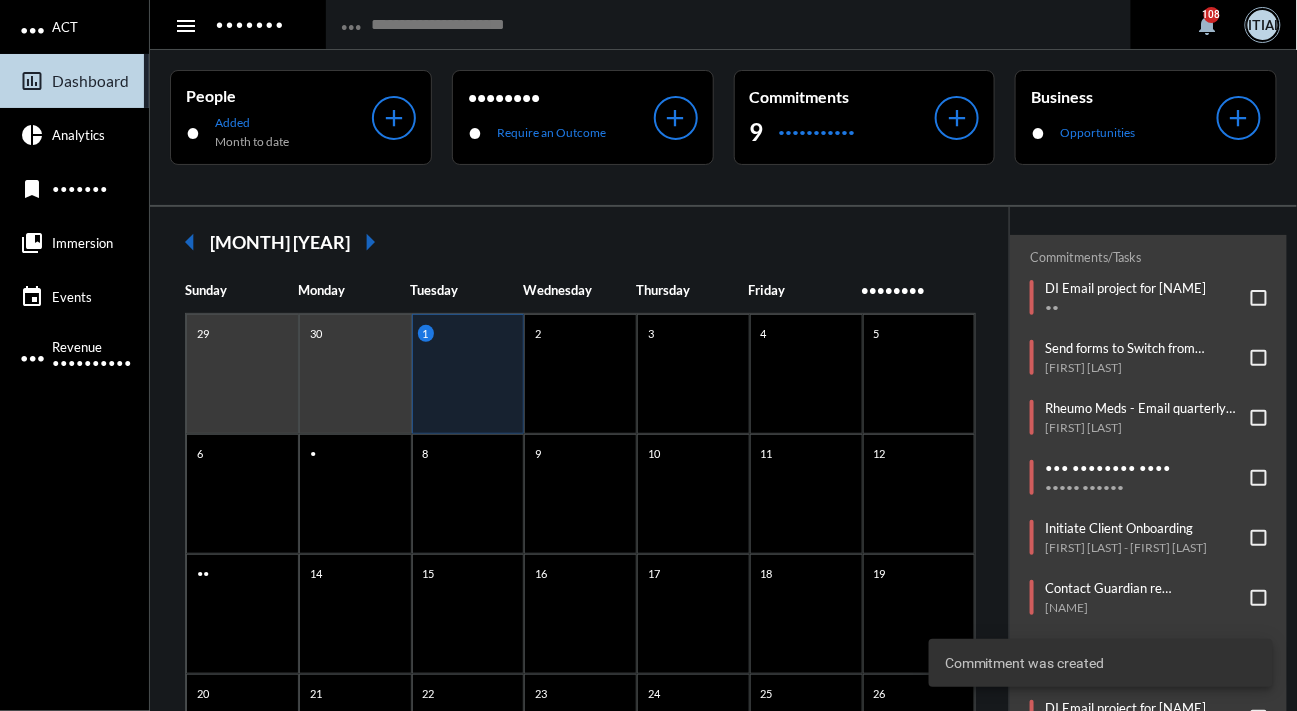 scroll, scrollTop: 163, scrollLeft: 0, axis: vertical 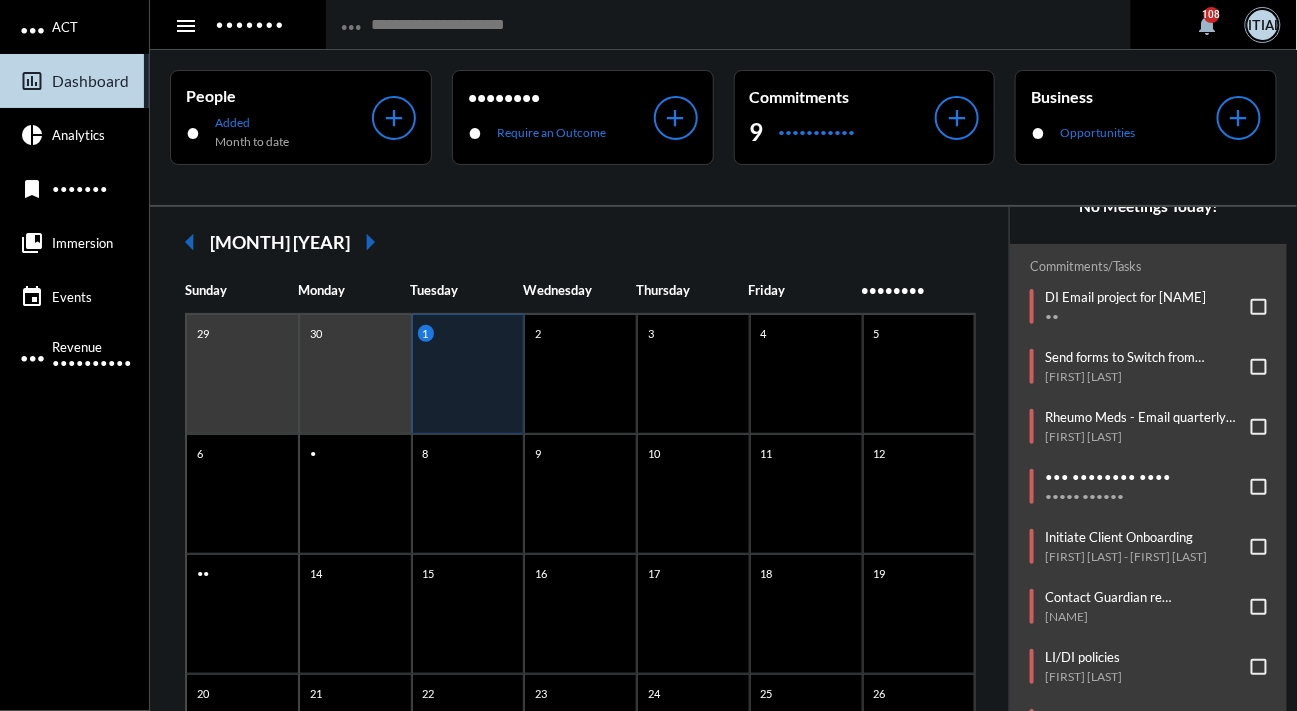 click on "Commitments/Tasks  DI Email project for [FIRST]   --     Send forms to Switch from Graded to Level   [FIRST] [LAST]     Rheumo Meds - Email quarterly bill to [FIRST] [LAST]   [FIRST] [LAST]     New Producer Cert   [FIRST] [LAST]     Initiate Client Onboarding   [FIRST] [LAST] - [FIRST] [LAST]     Contact Guardian re undeliverable mail   [FIRST] [LAST]     LI/DI policies   [FIRST] [LAST]     DI Email project for [FIRST]   --     Schedule Efficient Advisors email to [LAST]'s clients for Wed @12noon   --" at bounding box center (1148, 591) 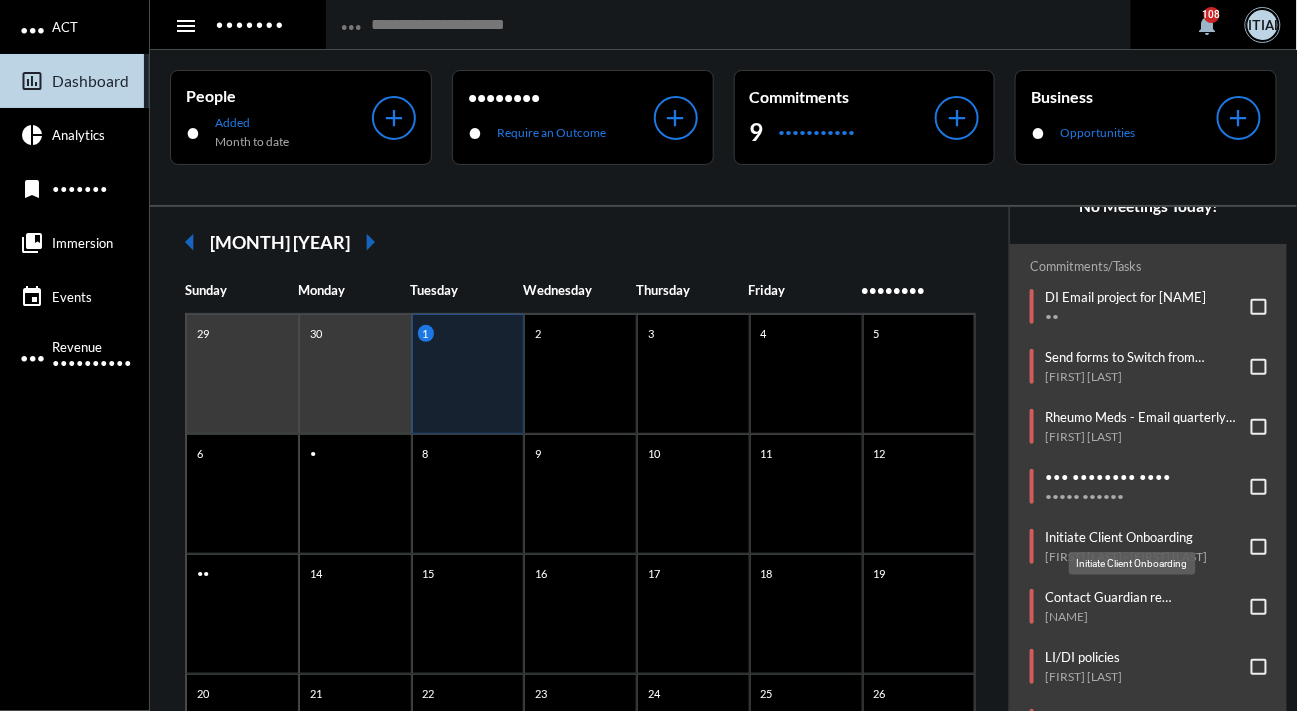 click on "Initiate Client Onboarding" at bounding box center [1126, 537] 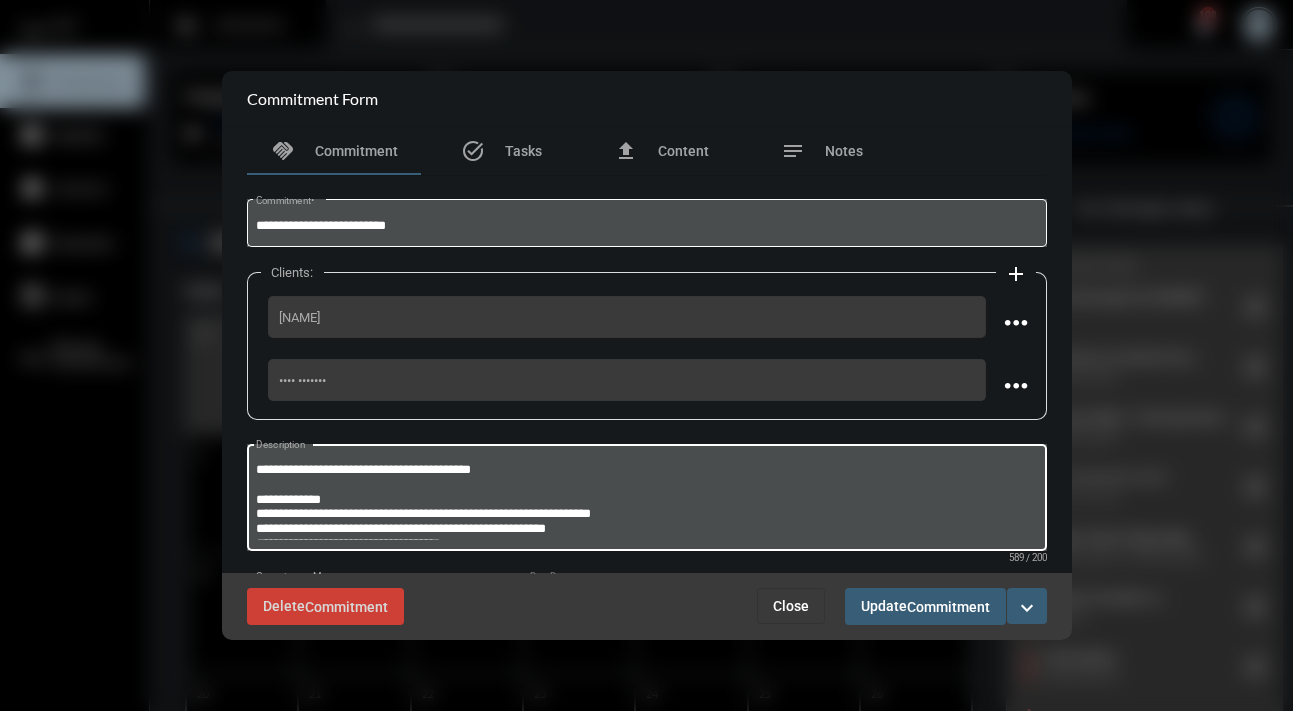 click on "**********" at bounding box center [646, 500] 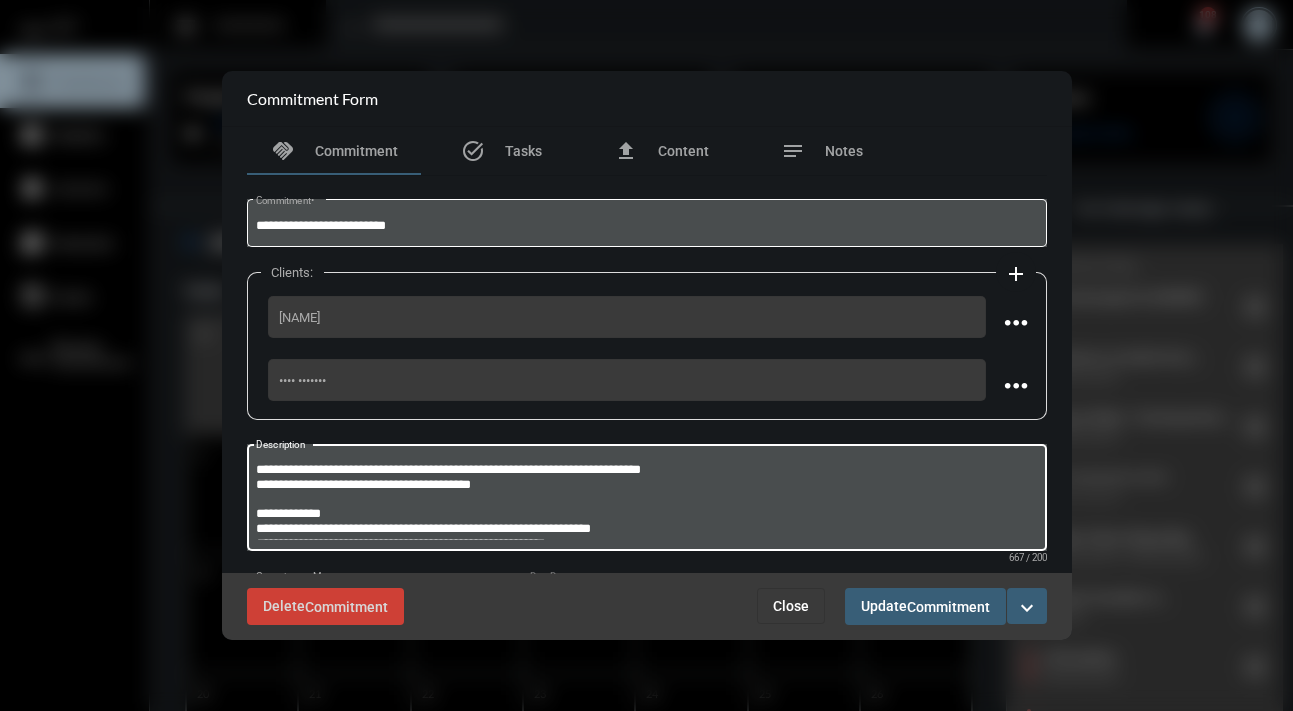 type on "**********" 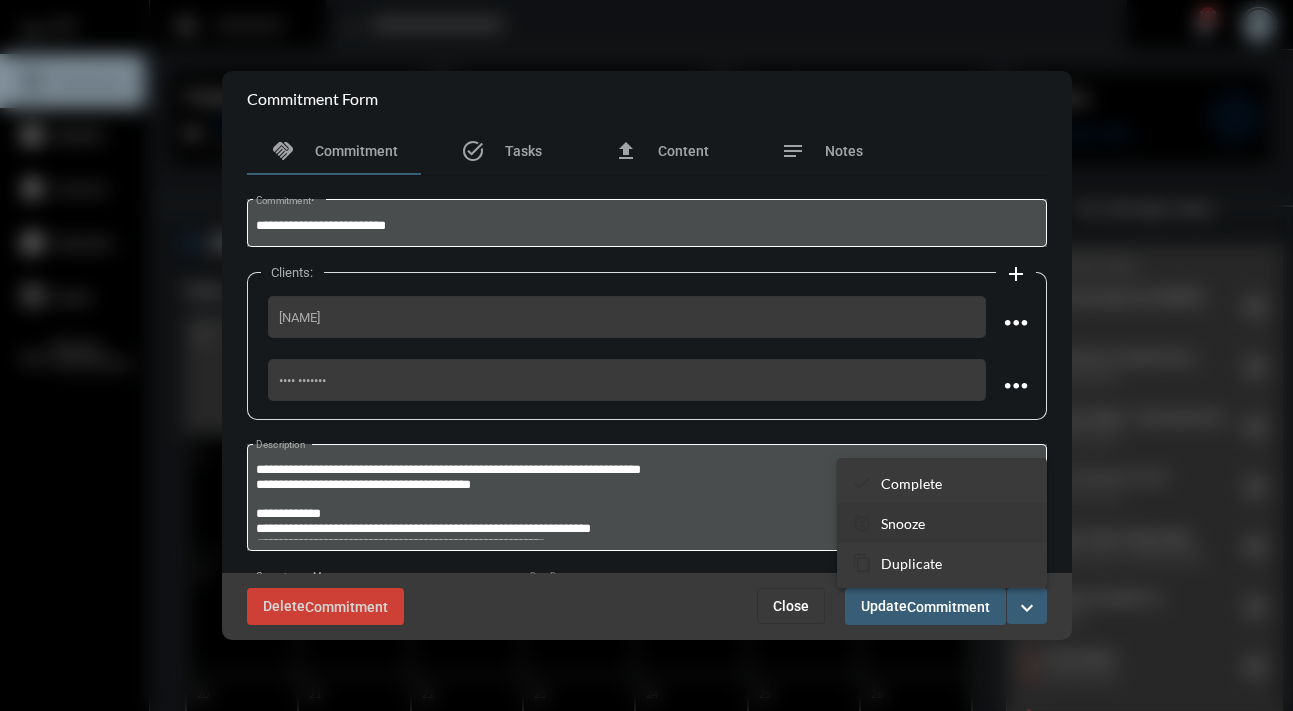 click on "Snooze" at bounding box center (911, 483) 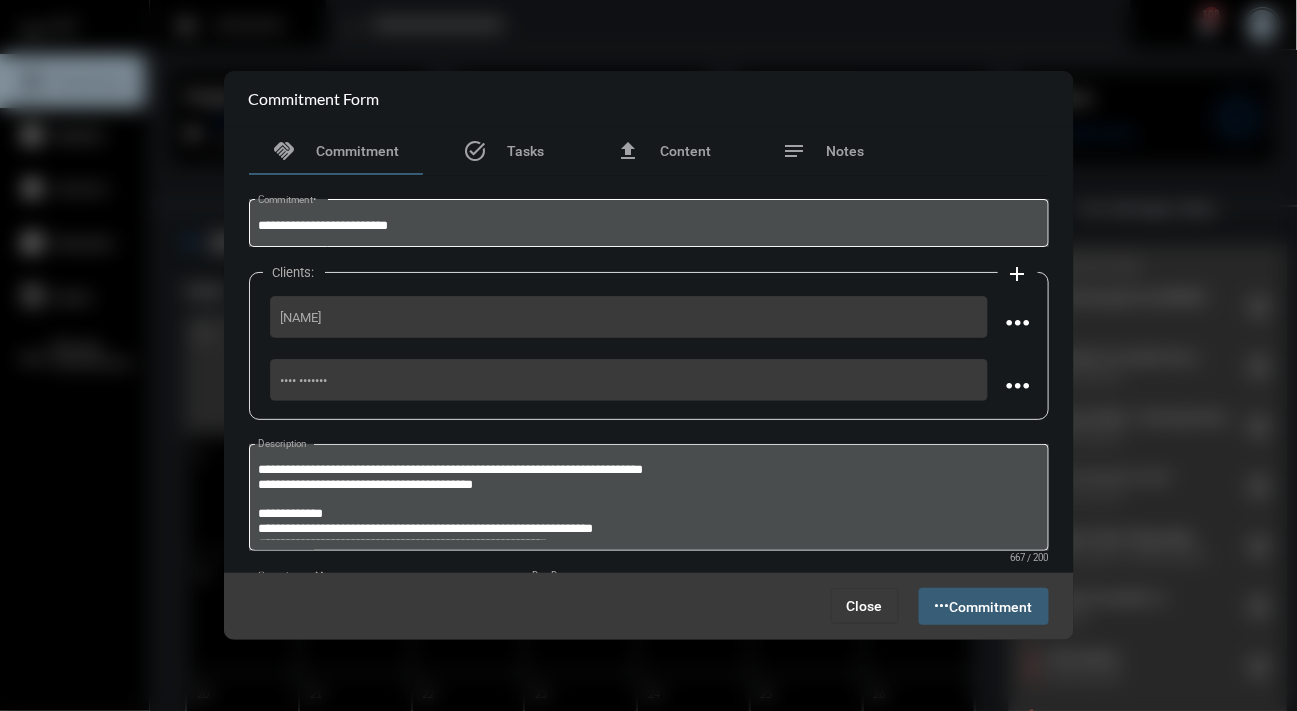 scroll, scrollTop: 101, scrollLeft: 0, axis: vertical 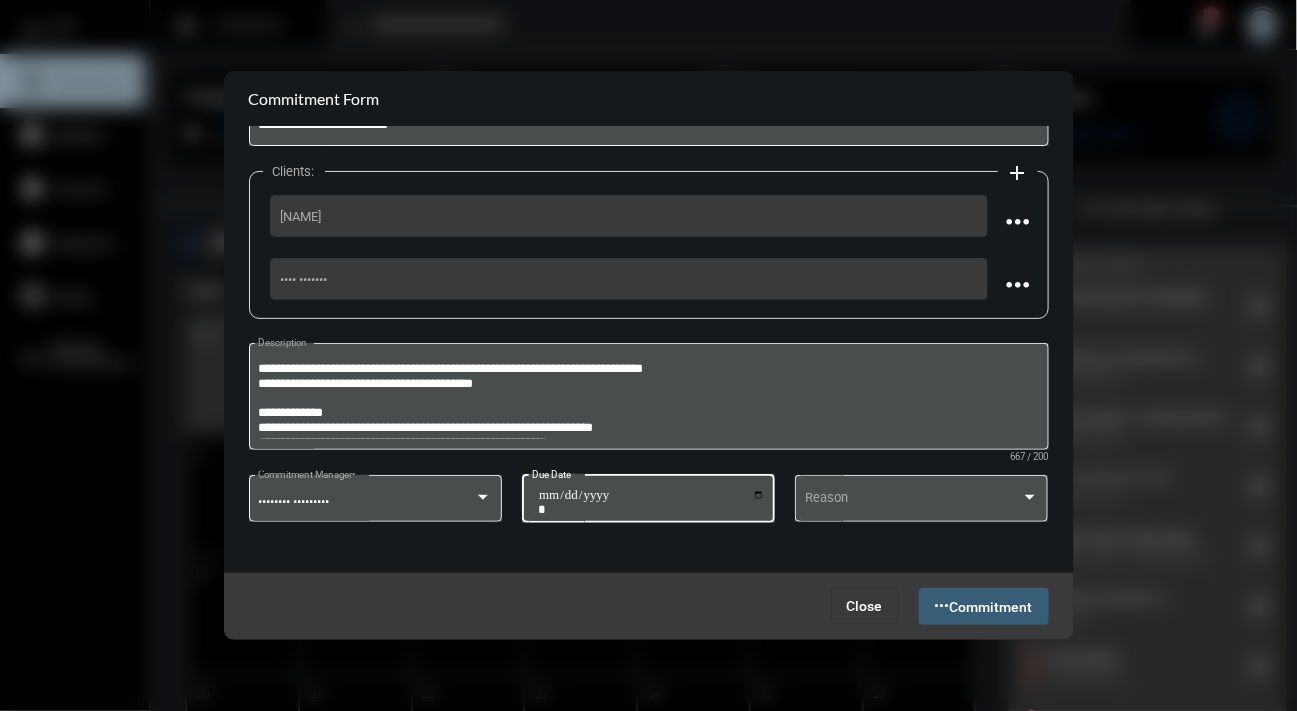 click on "**********" at bounding box center [651, 502] 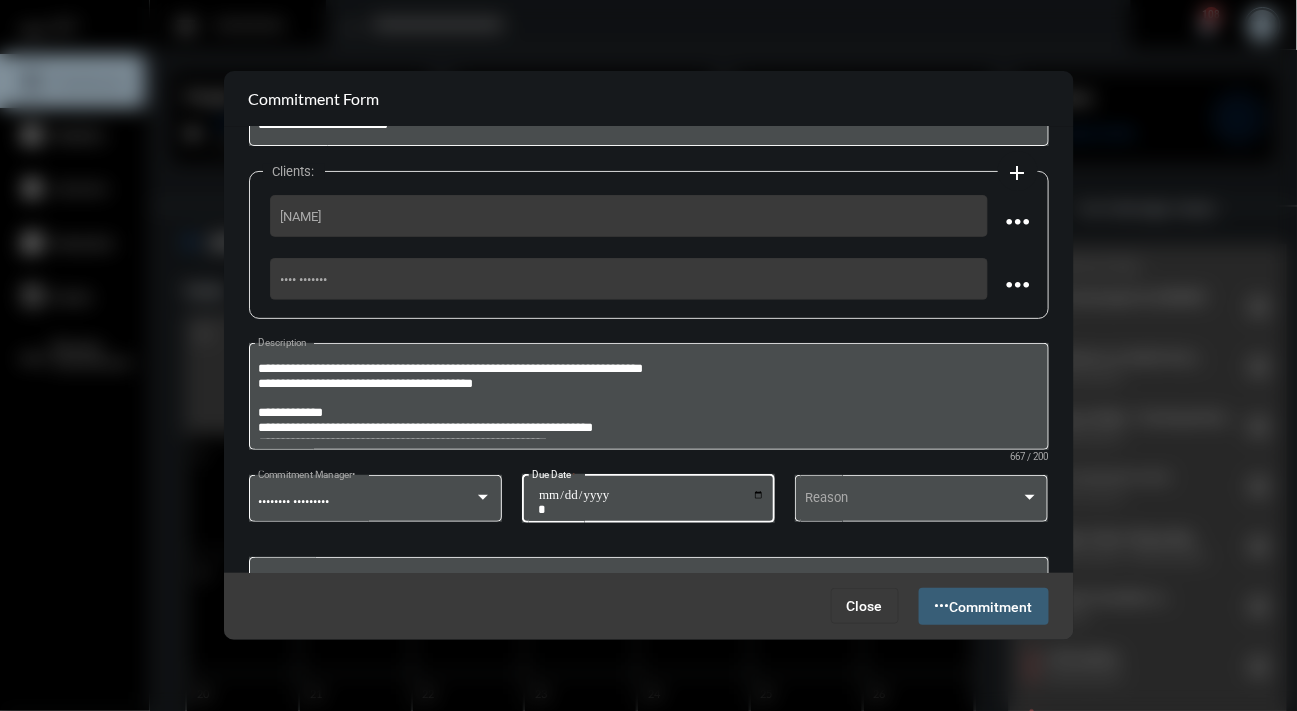 click on "Commitment" at bounding box center (991, 607) 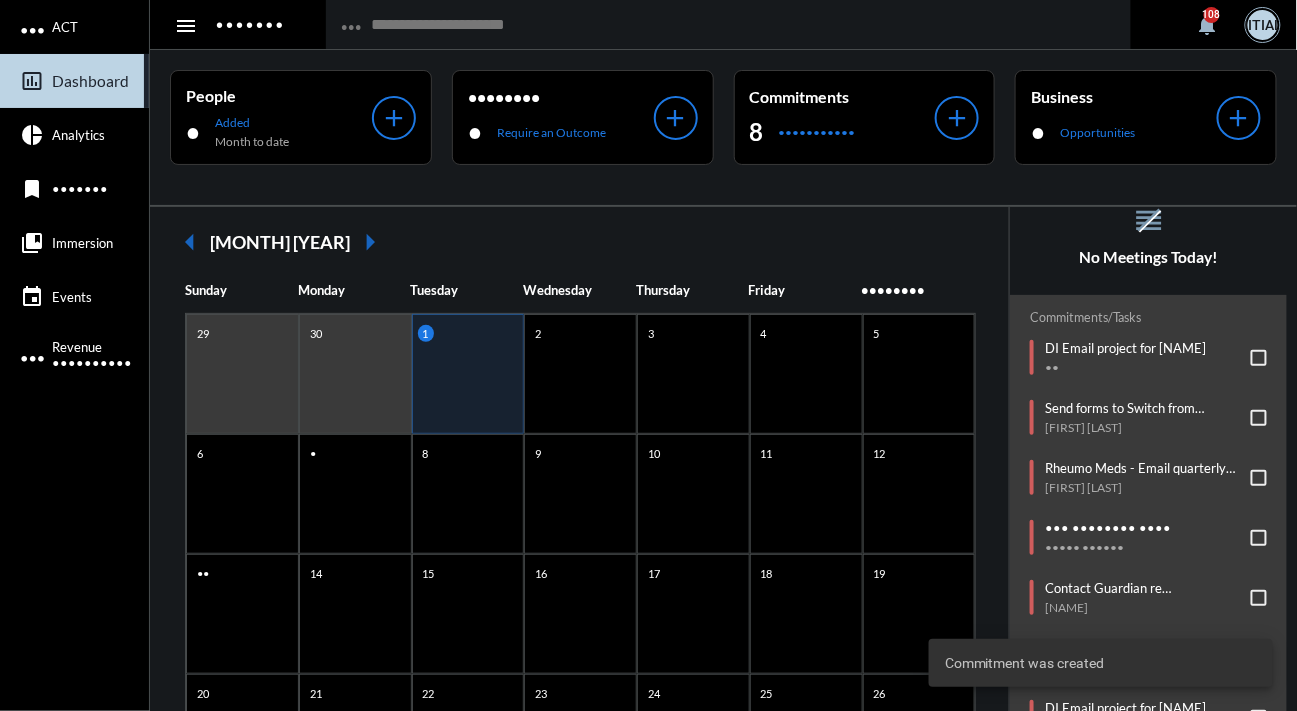scroll, scrollTop: 103, scrollLeft: 0, axis: vertical 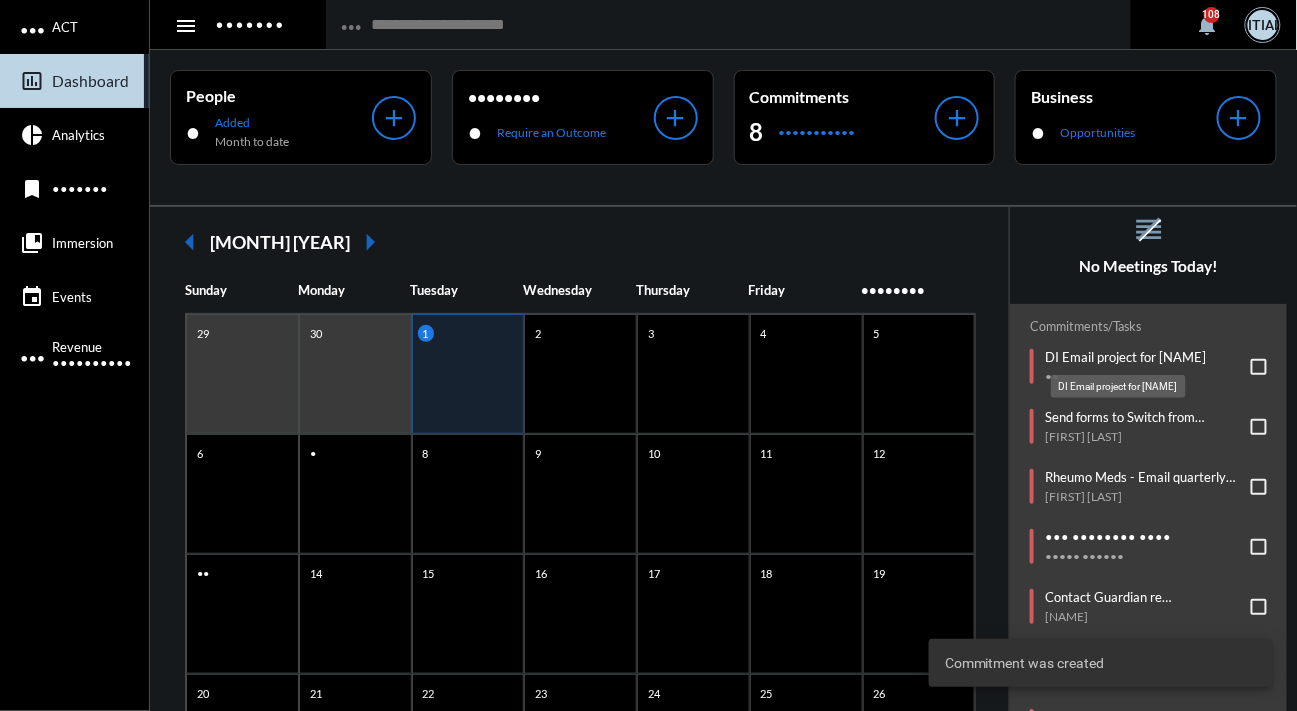 click on "DI Email project for [NAME]" at bounding box center (1125, 357) 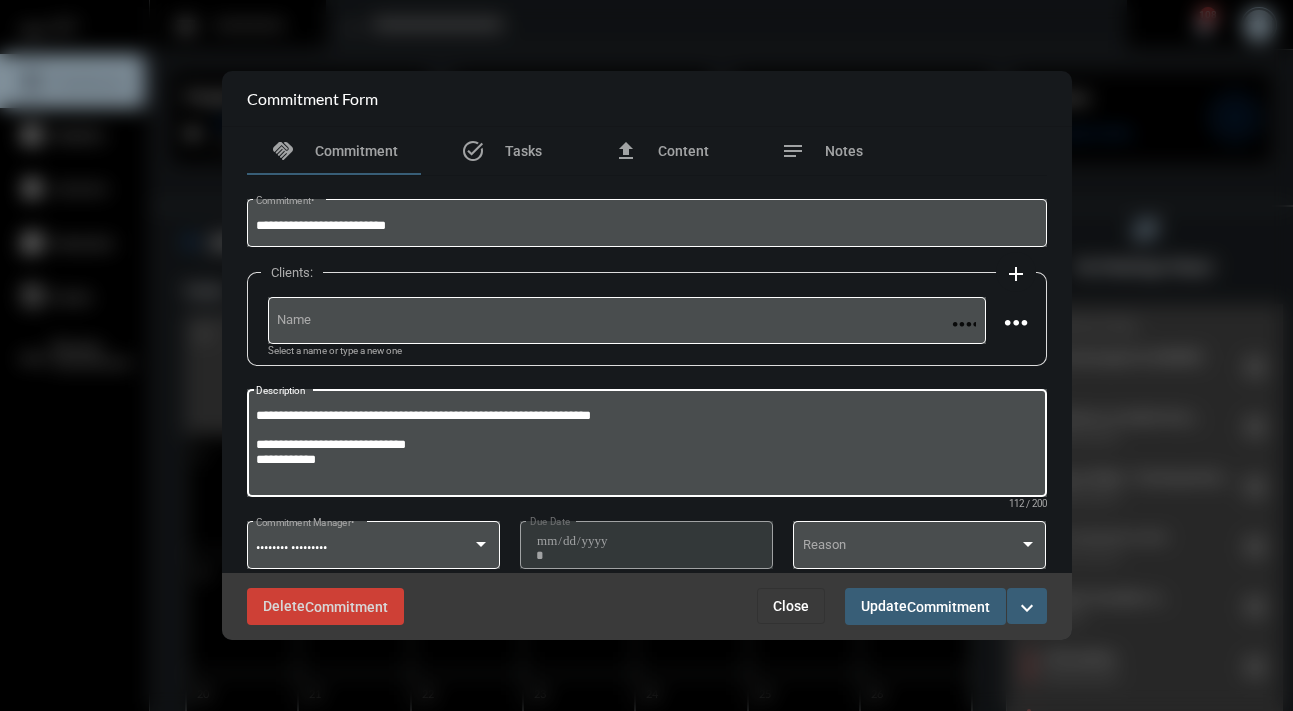 drag, startPoint x: 591, startPoint y: 412, endPoint x: 521, endPoint y: 421, distance: 70.5762 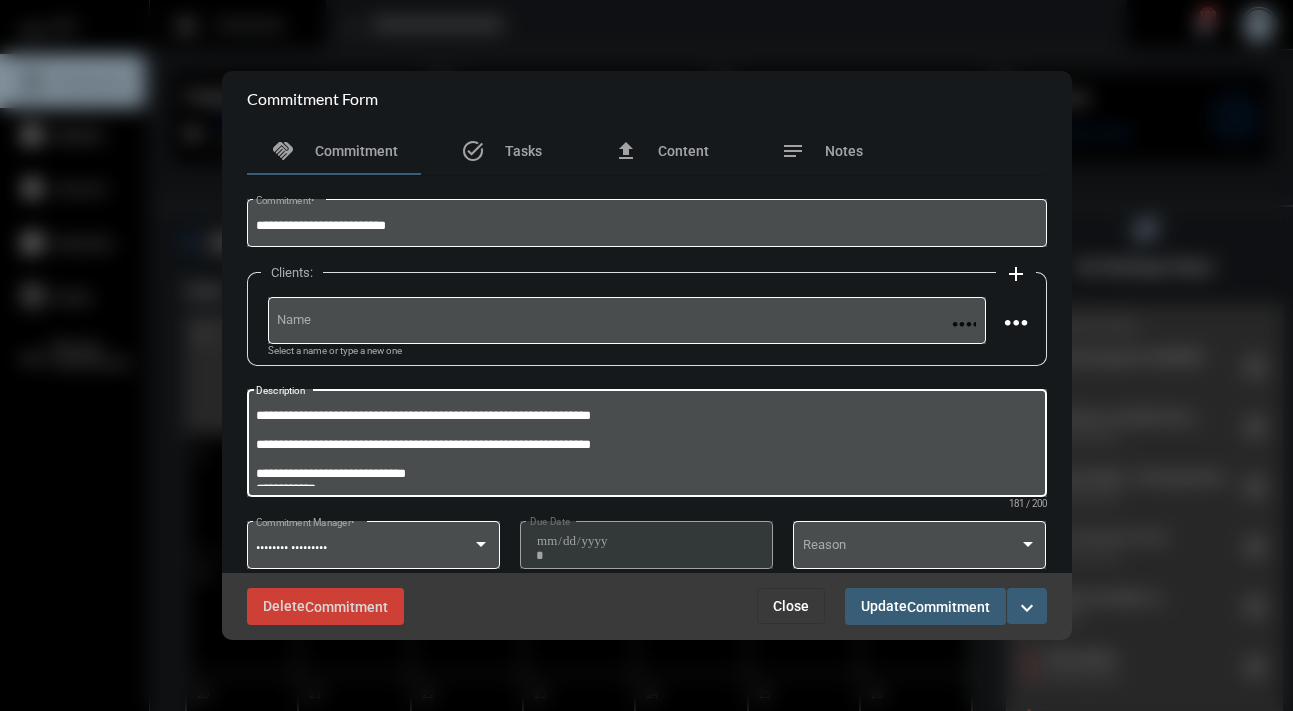type on "**********" 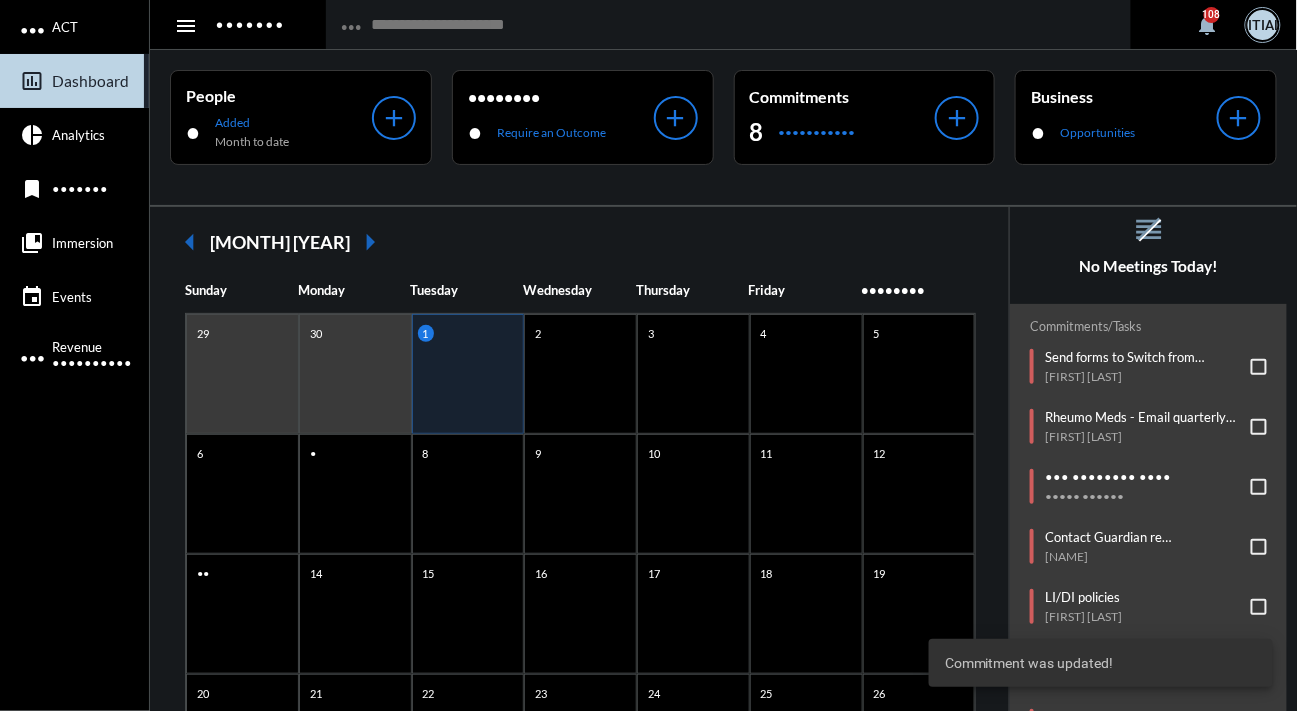 click on "No Meetings Today!" at bounding box center (1148, 266) 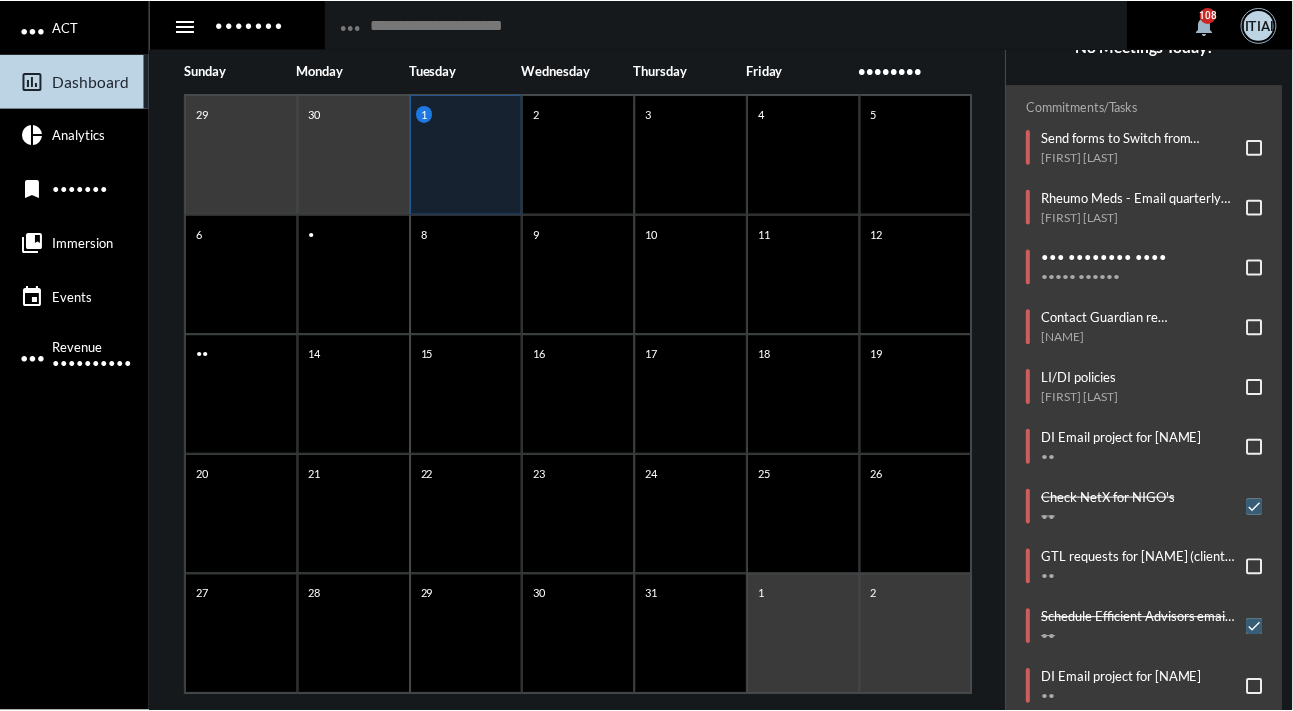 scroll, scrollTop: 250, scrollLeft: 0, axis: vertical 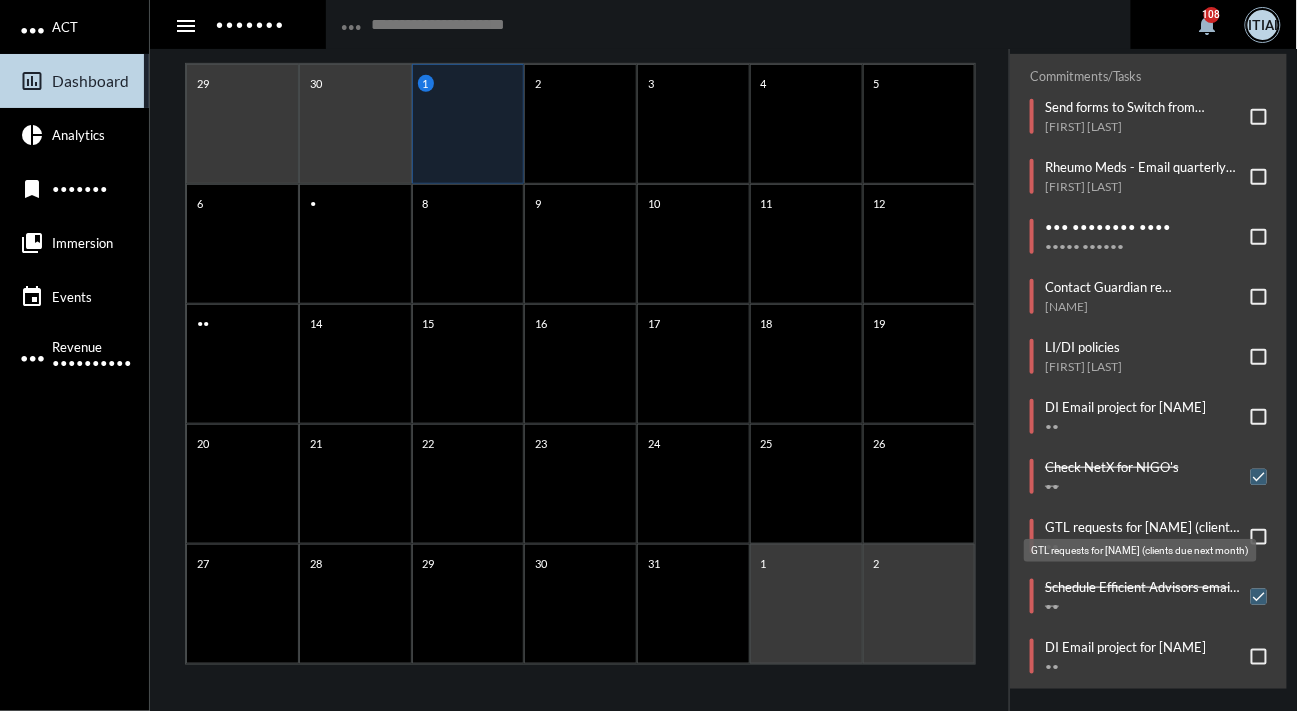 click on "GTL requests for [NAME] (clients due next month)" at bounding box center (1143, 527) 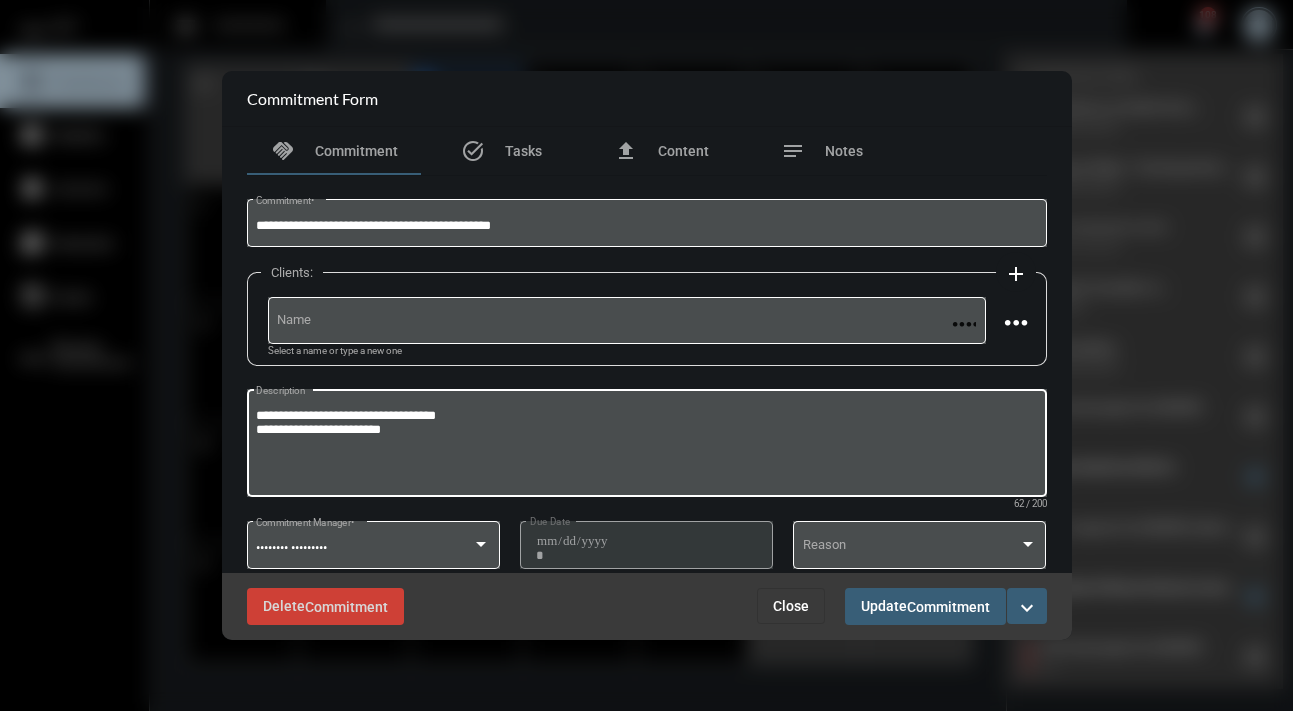 click on "**********" at bounding box center [646, 446] 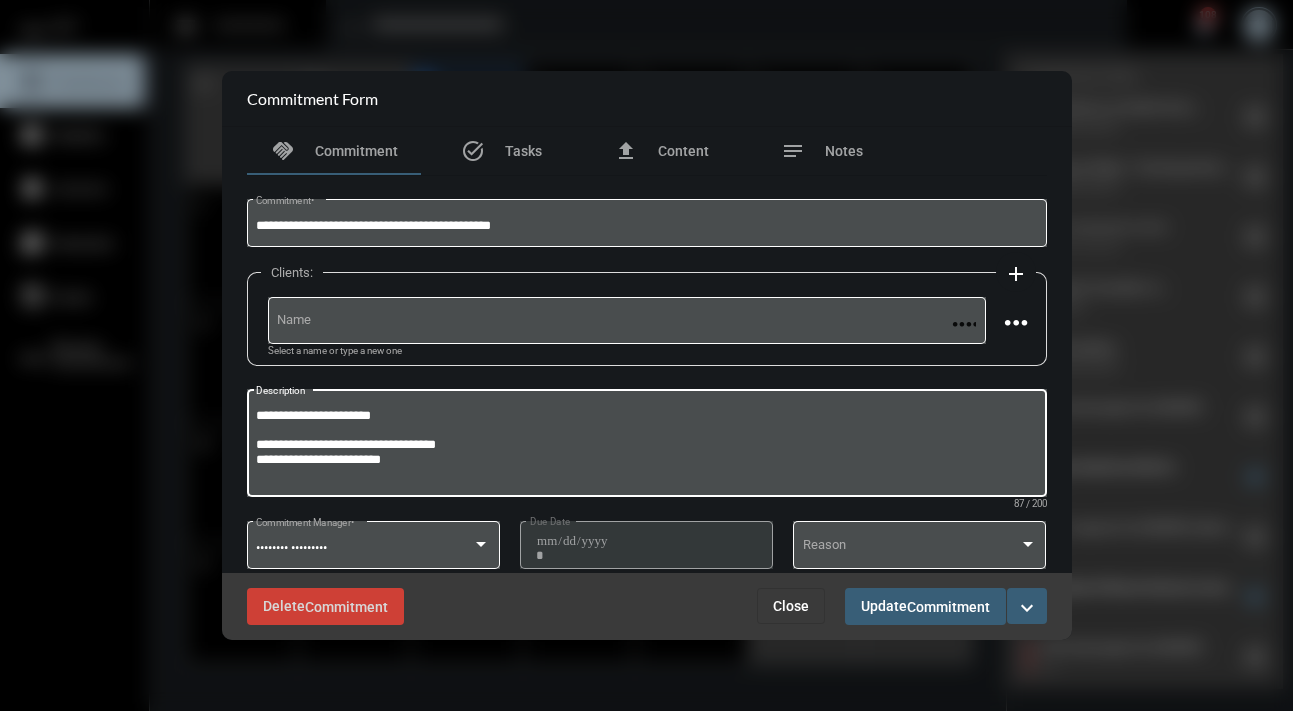type on "**********" 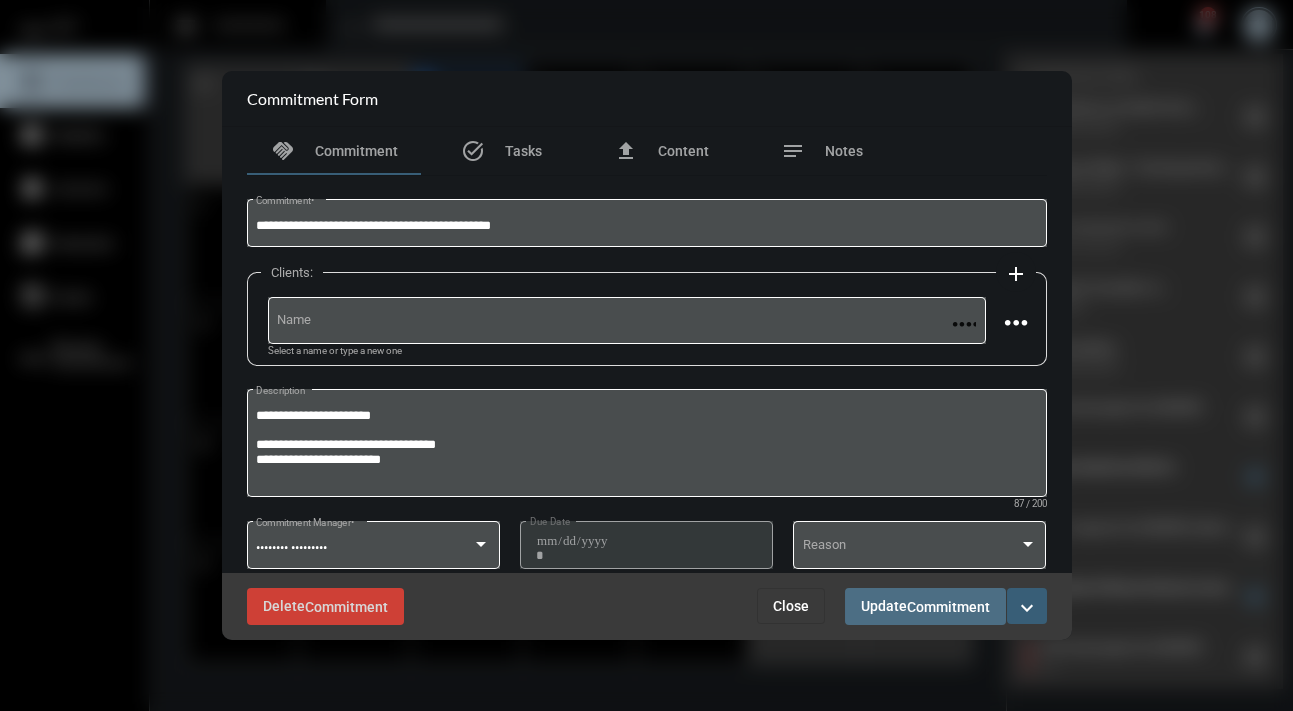 click on "Commitment" at bounding box center (948, 607) 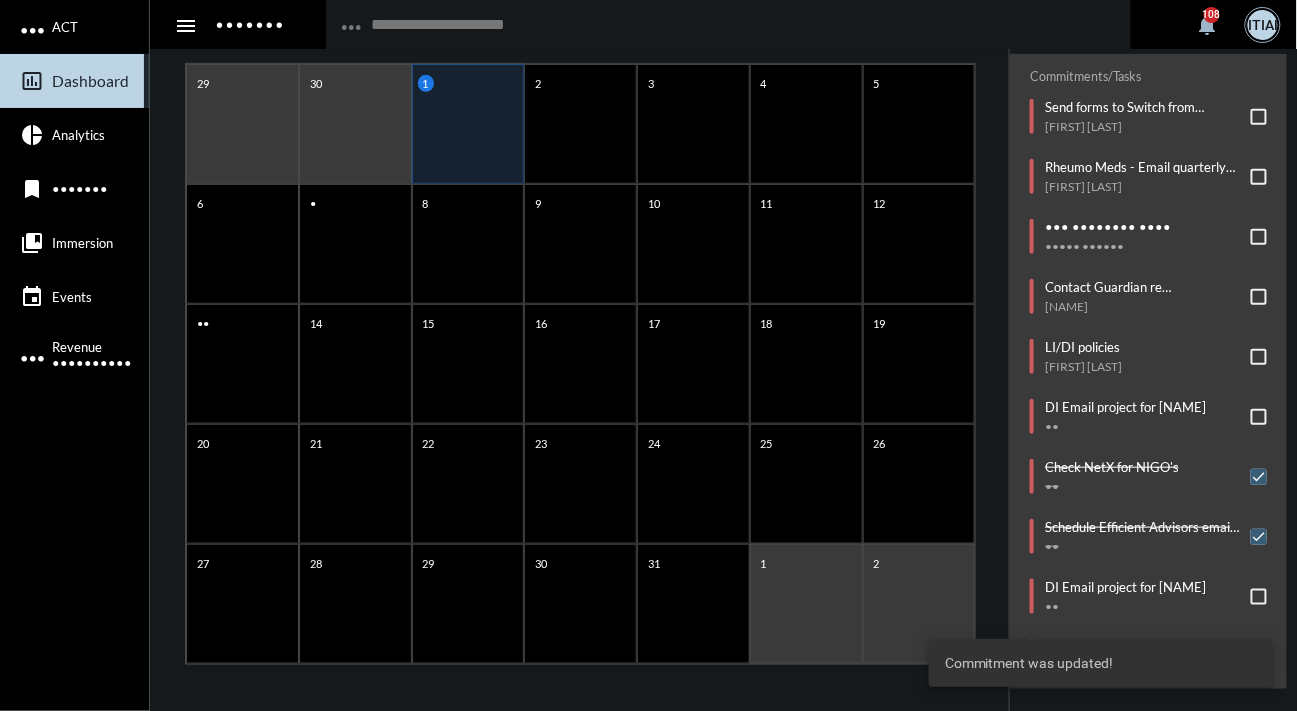 click on "•••••••••• •••• •••• ••••••••••• •••••• •••••• ••••••• ••••••••• •••••••• •••••• •••••••• •• •• • • • • • • • • • •• •• •• •• •• •• •• •• •• •• •• •• •• •• •• •• •• •• •• •• •• •• • •" at bounding box center [580, 336] 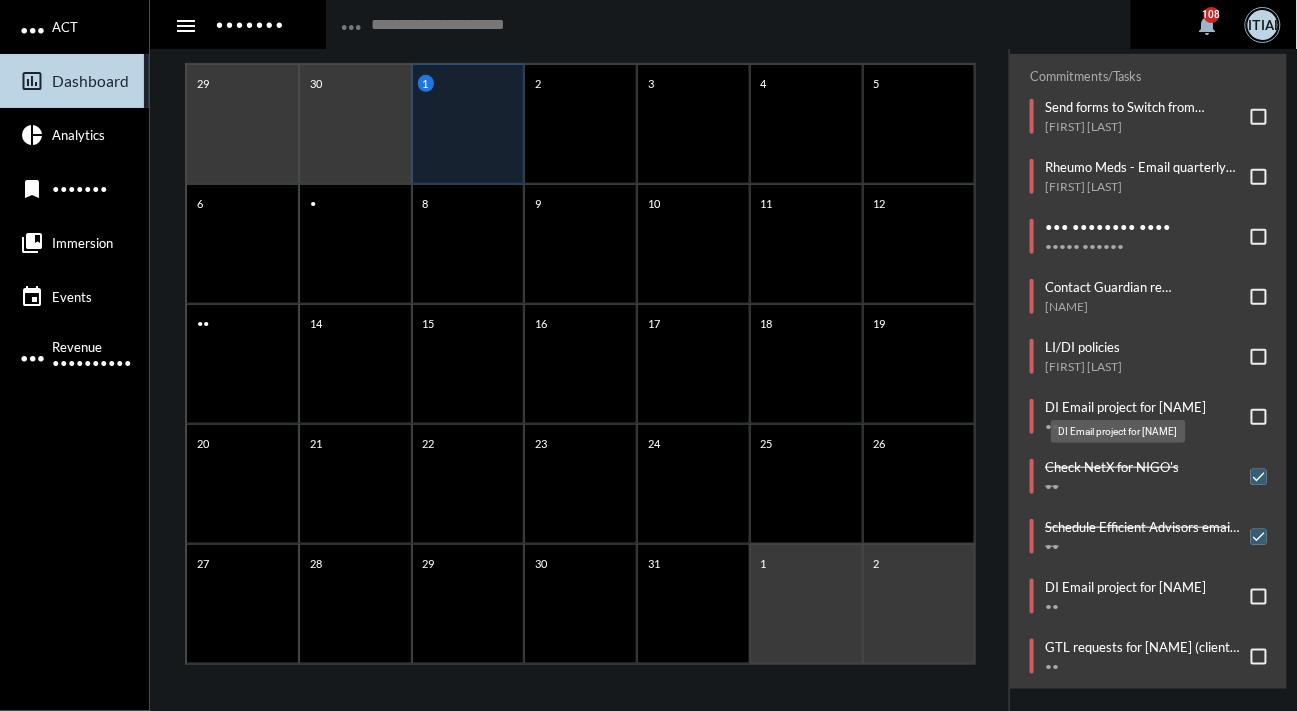 click on "DI Email project for [NAME]" at bounding box center [1125, 407] 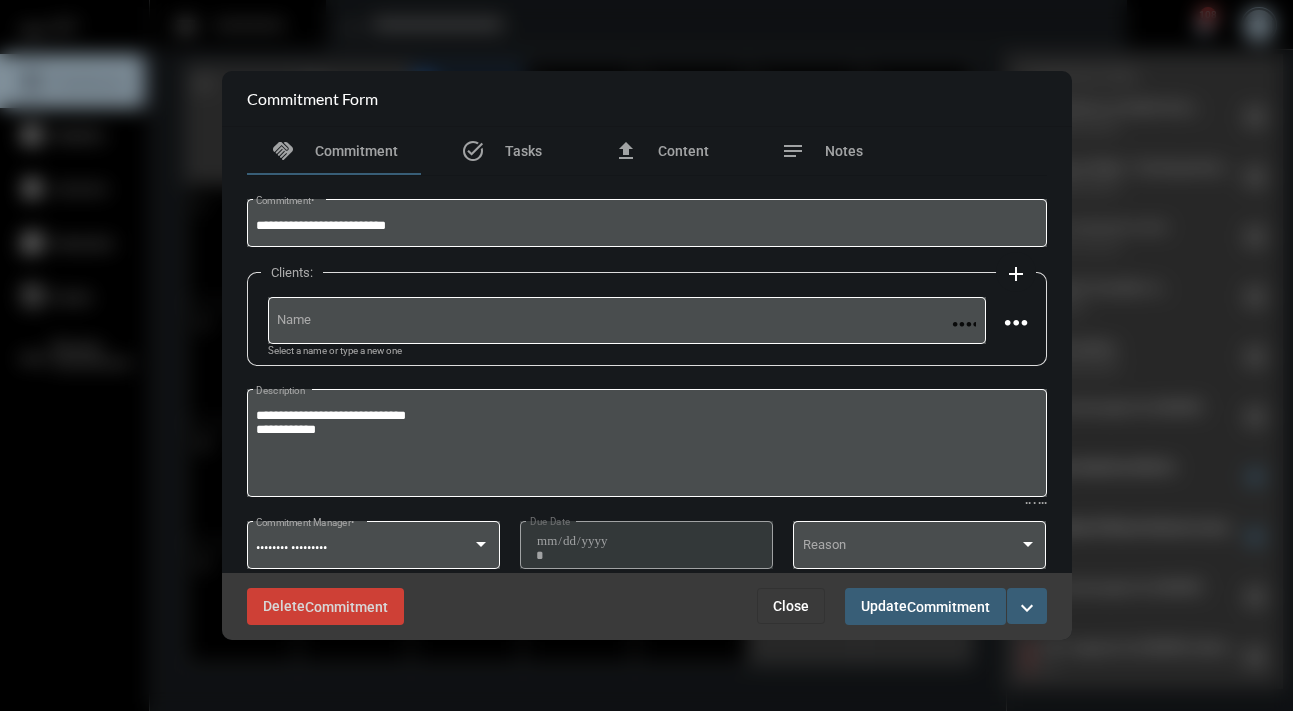 click on "Close" at bounding box center [791, 606] 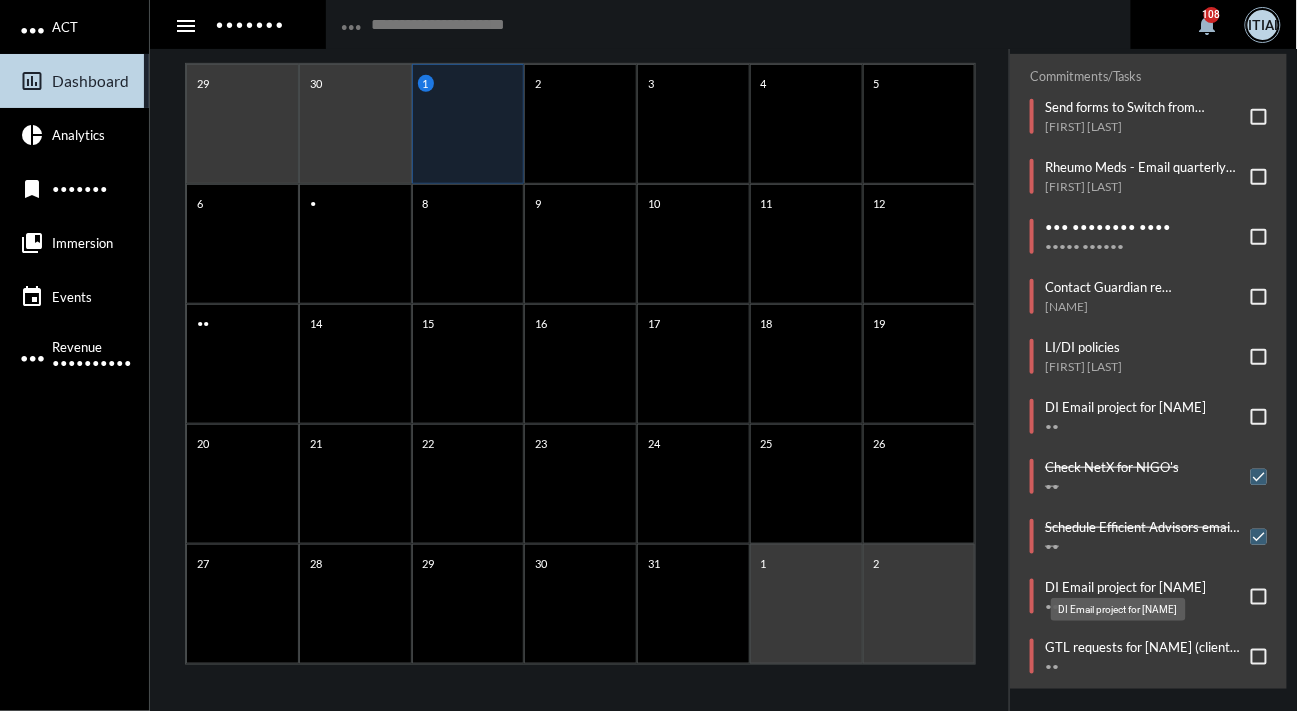 click on "DI Email project for [NAME]" at bounding box center (1125, 407) 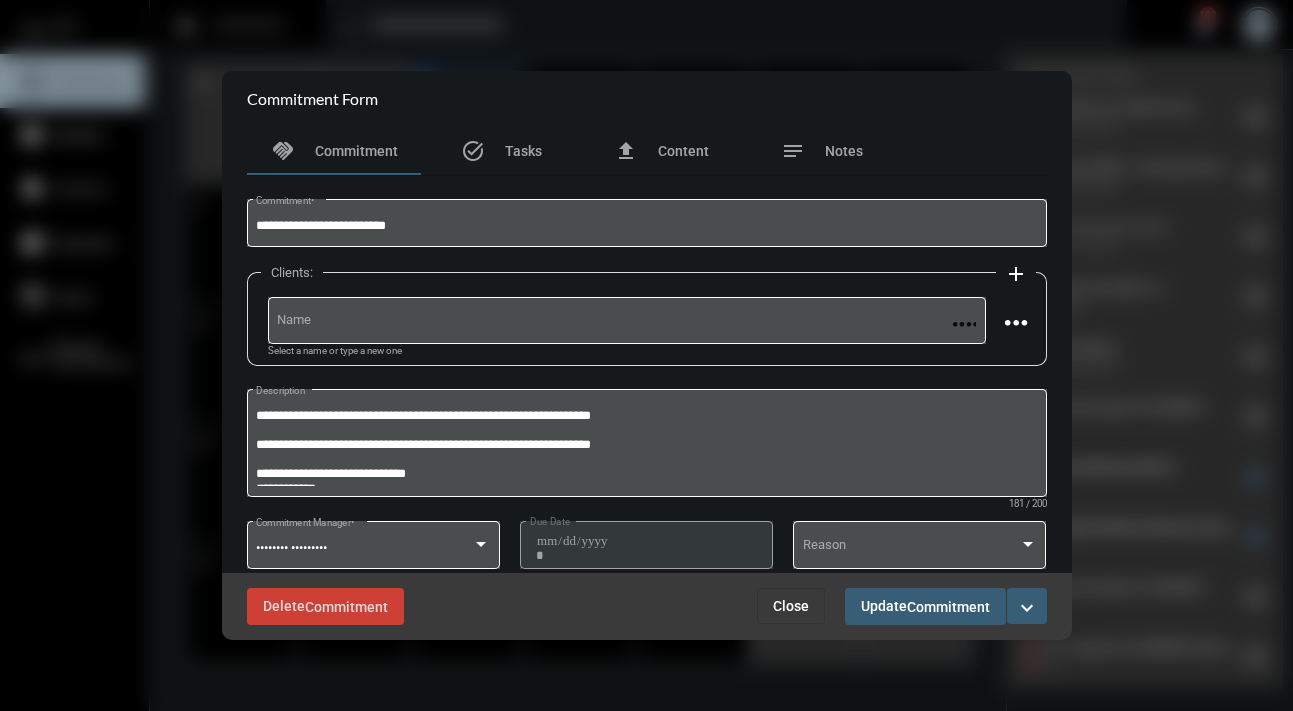 click on "Close" at bounding box center (791, 606) 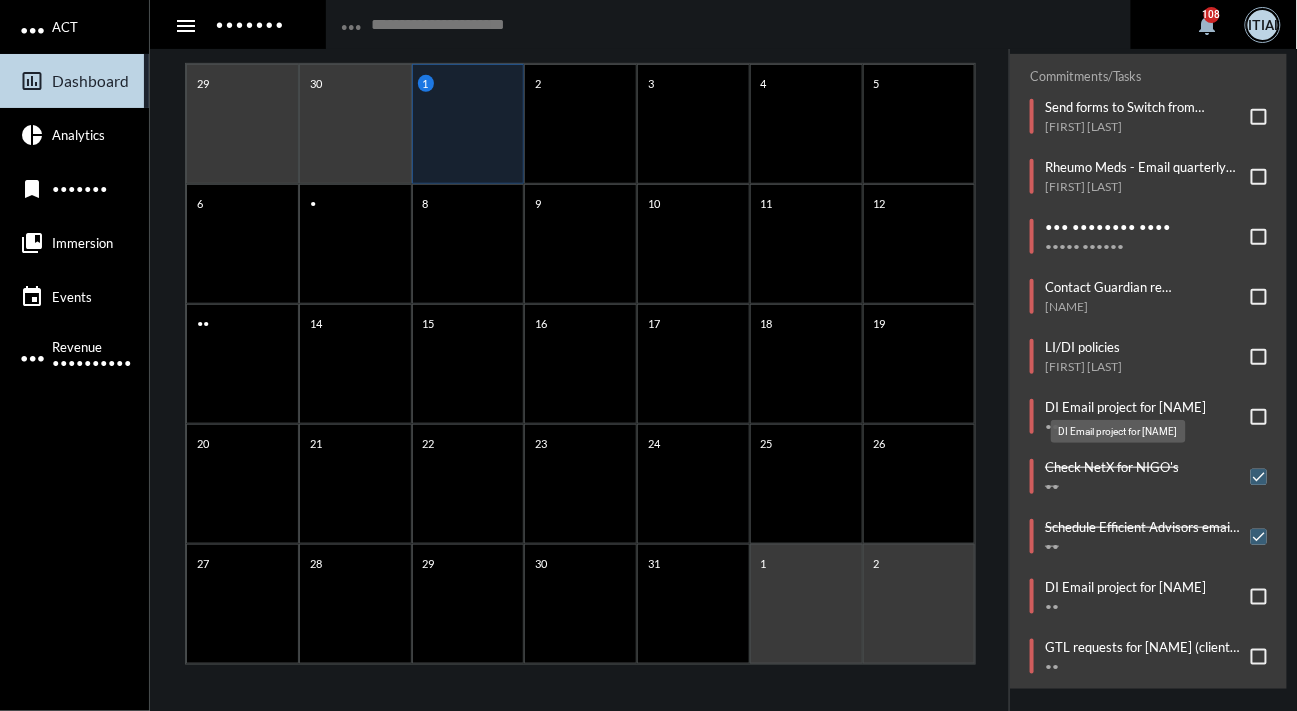 click on "DI Email project for [NAME]" at bounding box center [1125, 407] 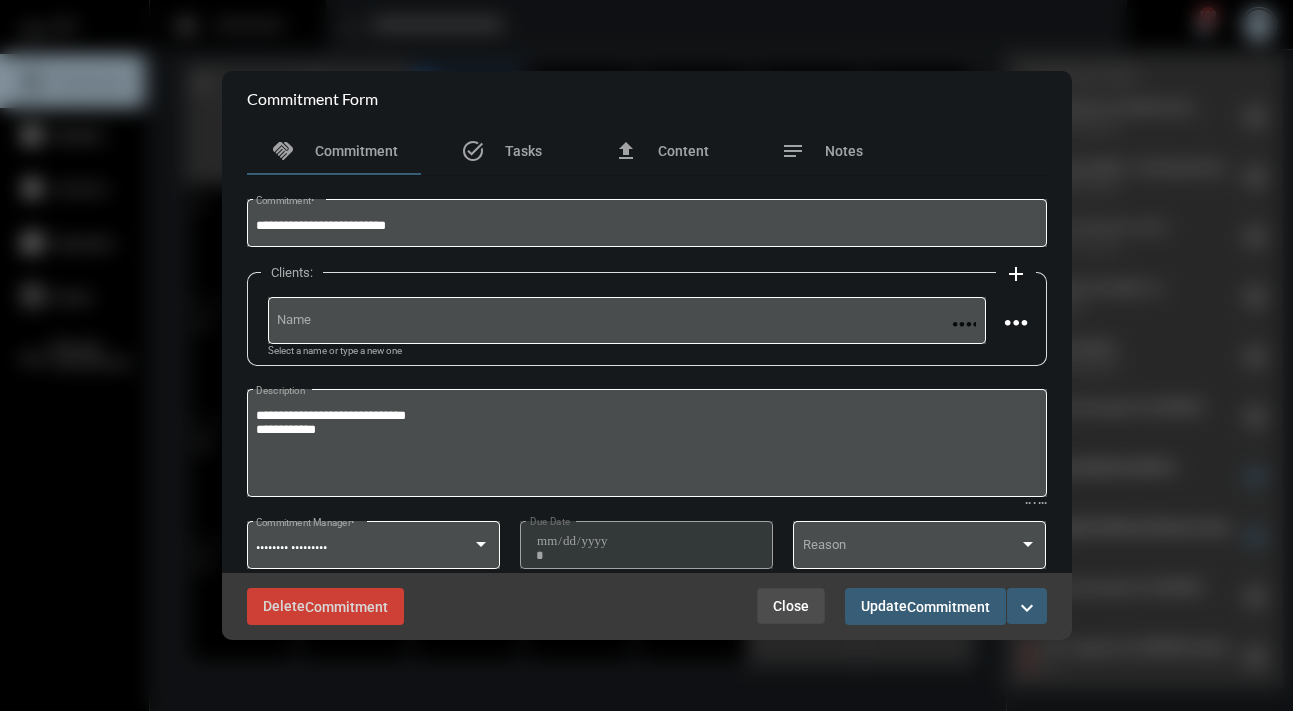 click on "Close" at bounding box center (791, 606) 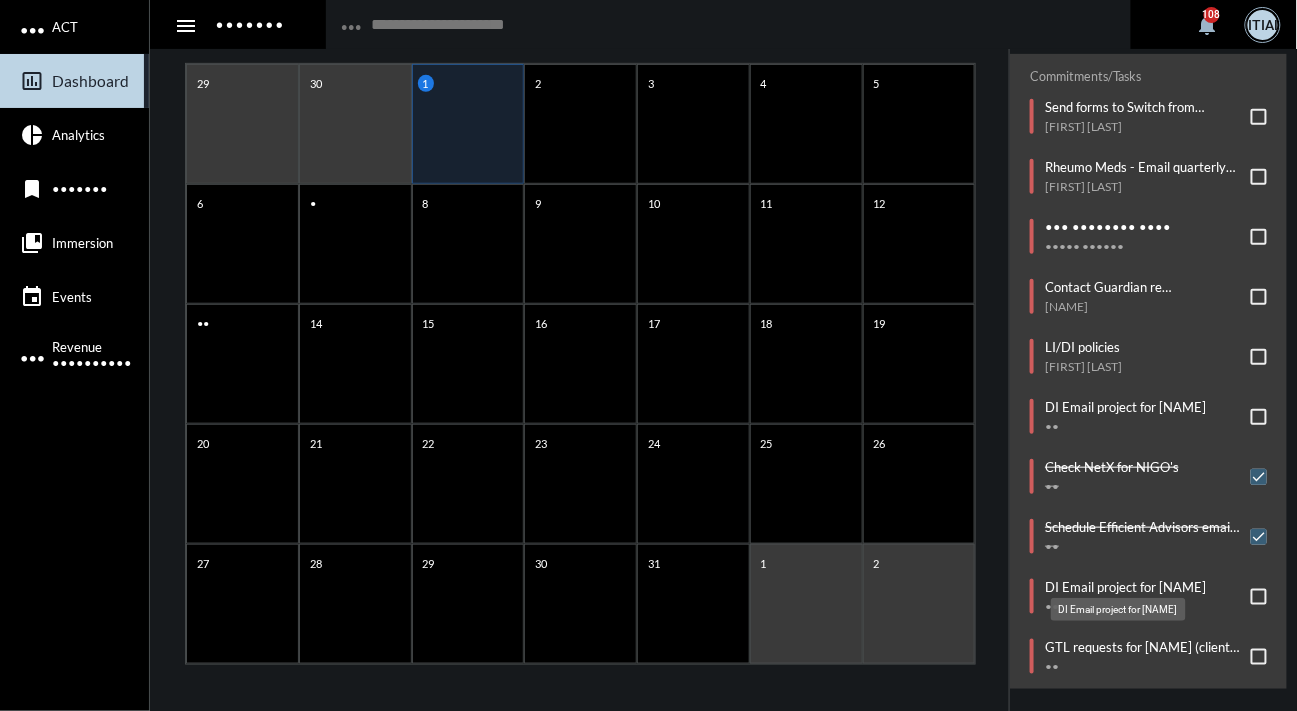 click on "DI Email project for [NAME]" at bounding box center [1125, 407] 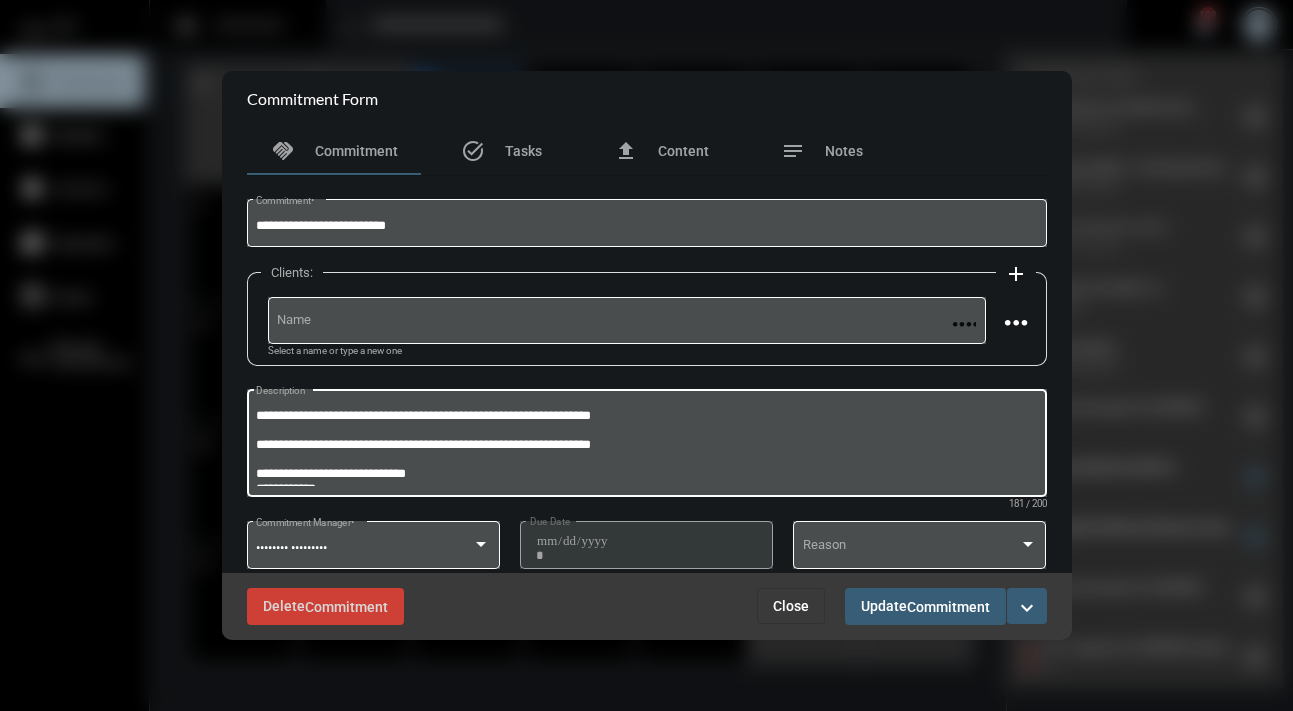 click on "**********" at bounding box center (646, 446) 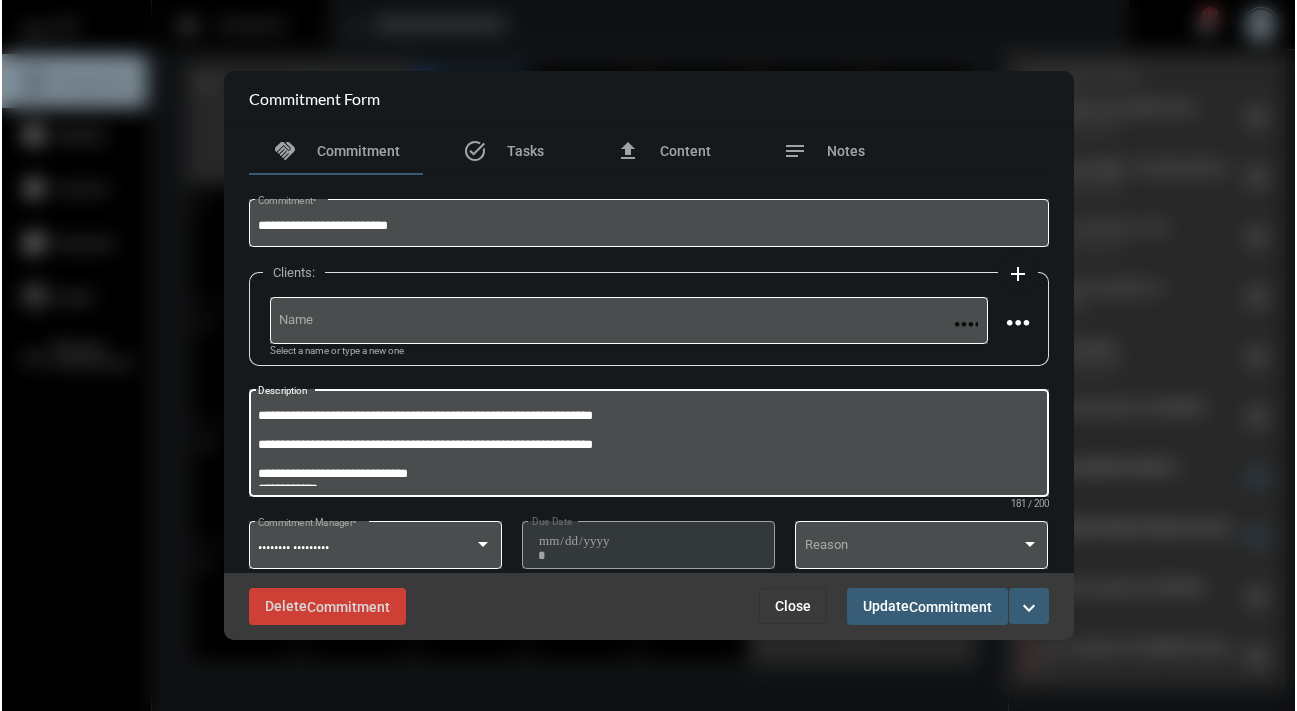 scroll, scrollTop: 11, scrollLeft: 0, axis: vertical 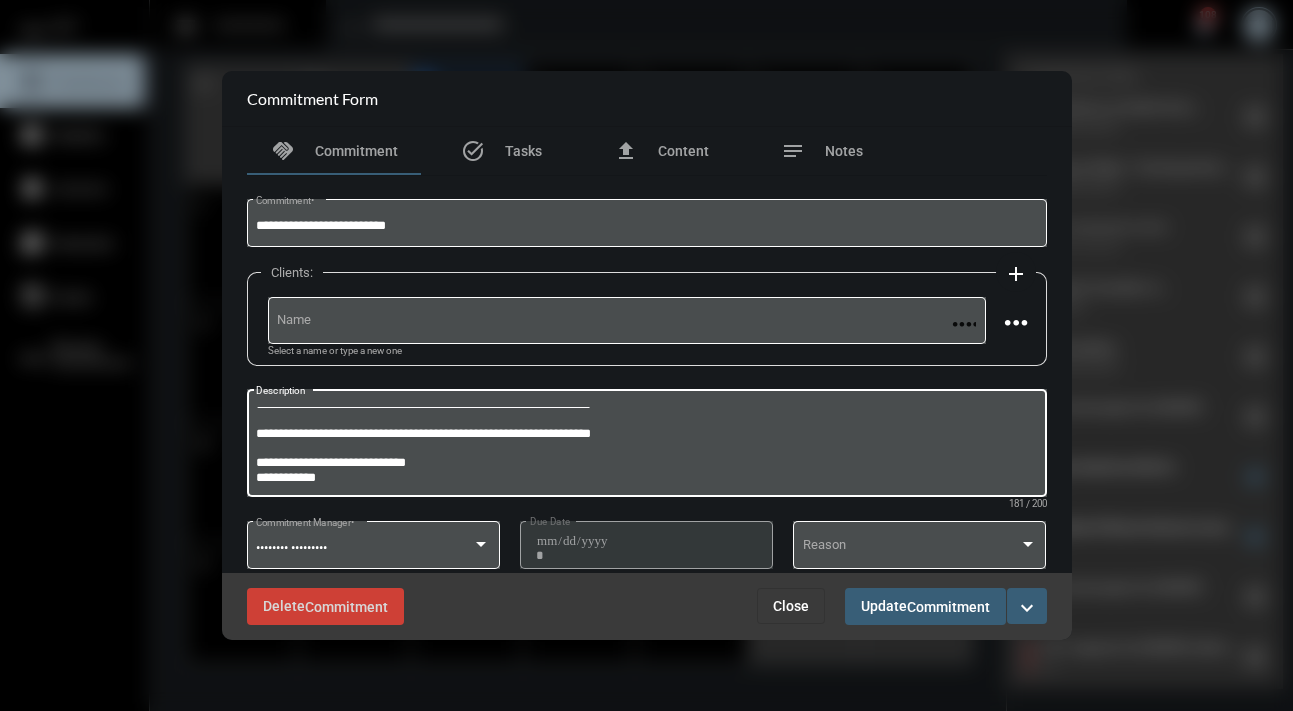 click on "Close" at bounding box center (791, 606) 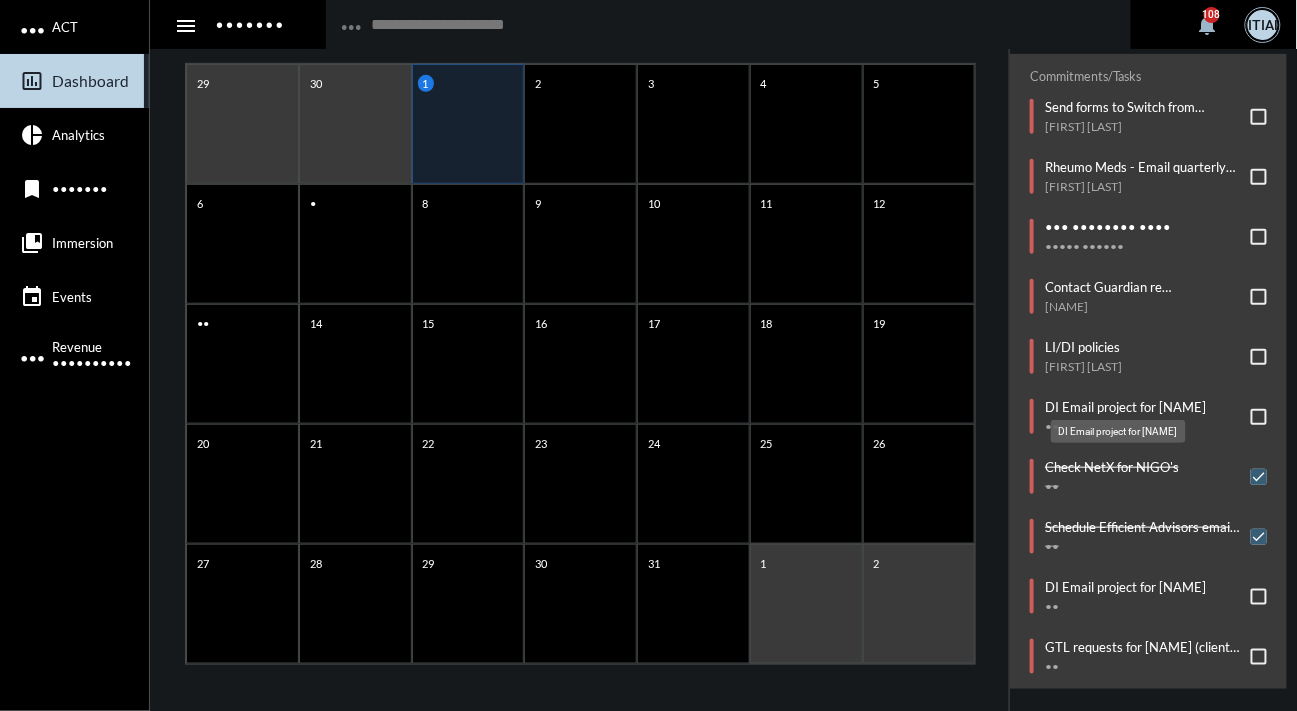 click on "DI Email project for [NAME]" at bounding box center (1125, 407) 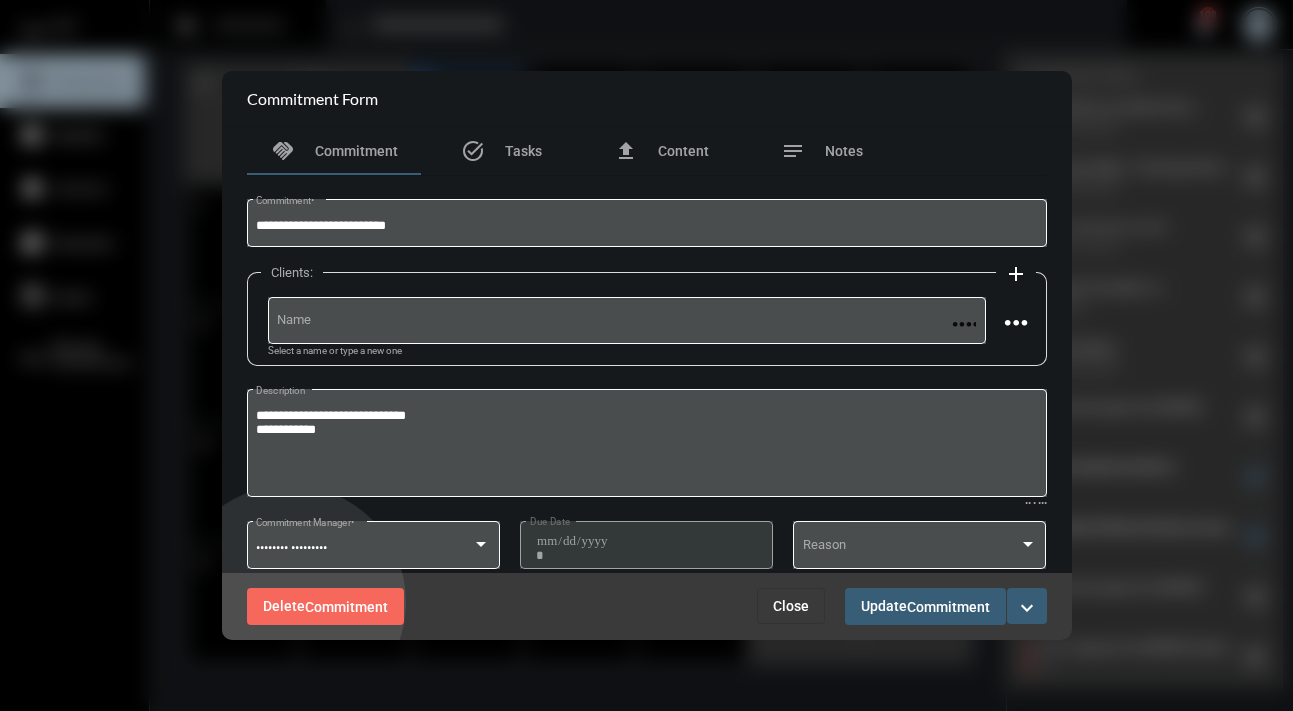 click on "Delete  Commitment" at bounding box center [325, 606] 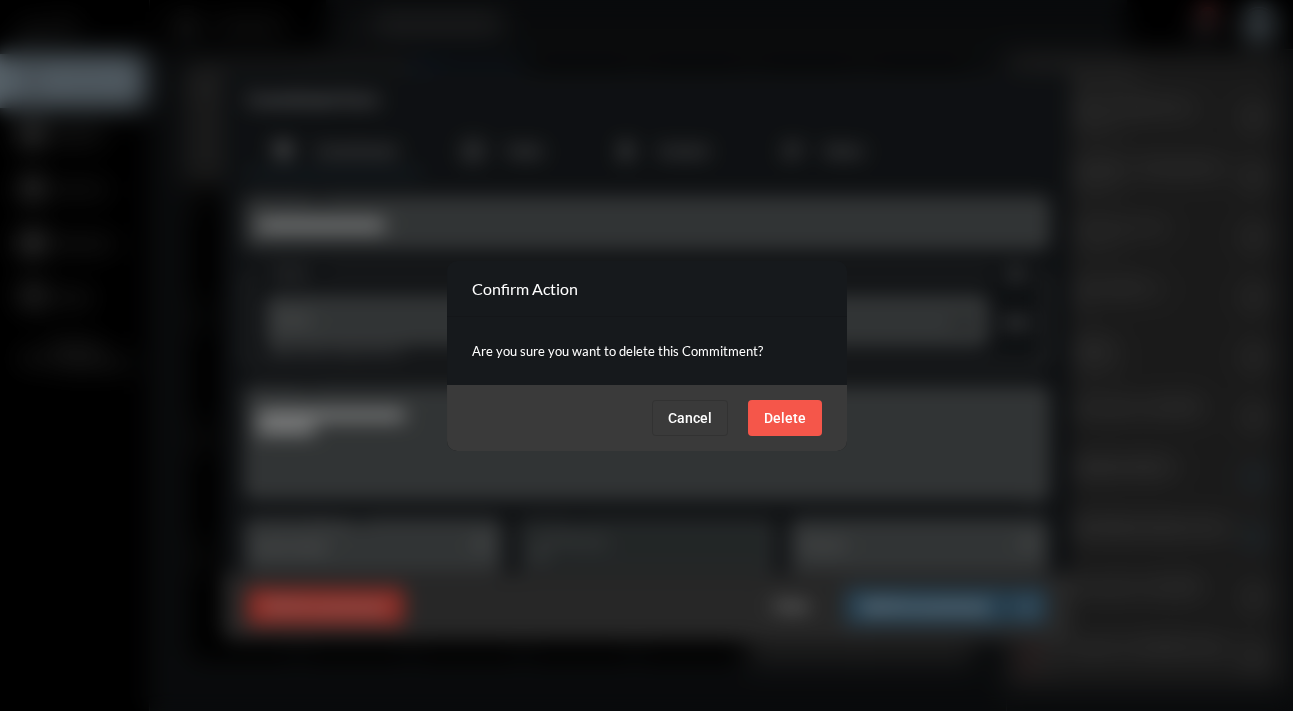 click on "Delete" at bounding box center (785, 418) 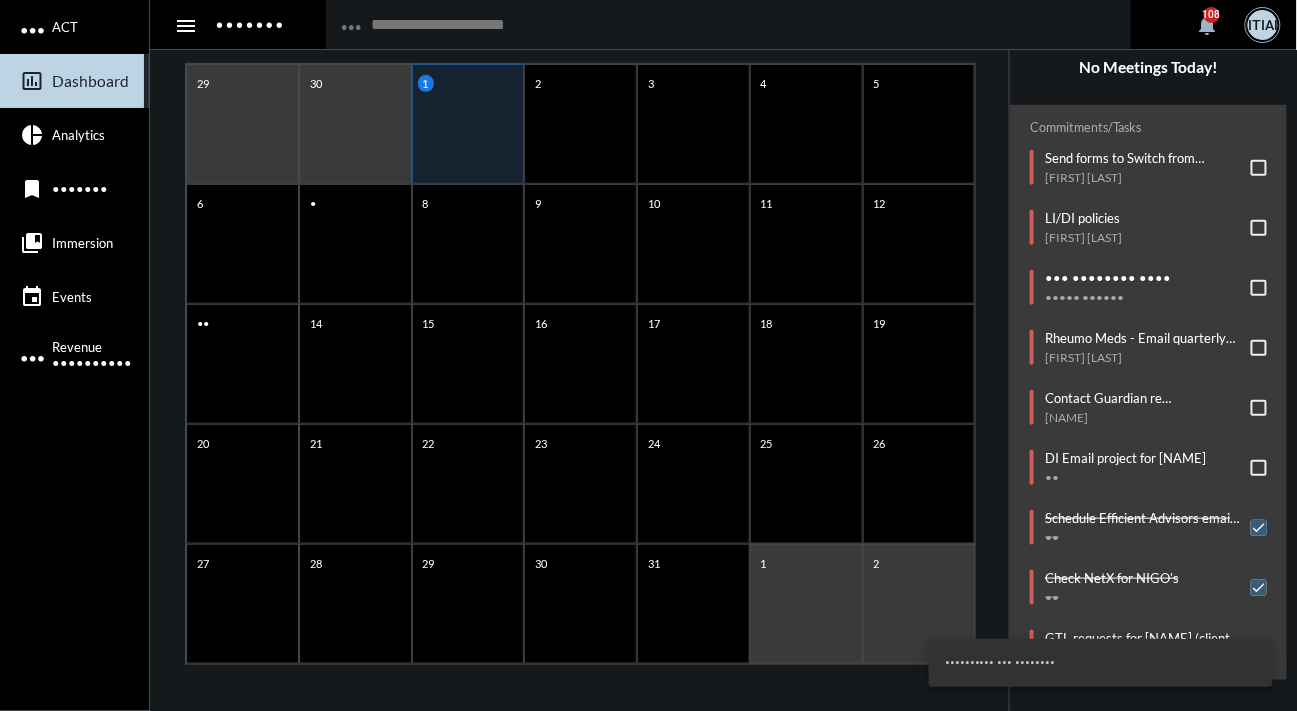 scroll, scrollTop: 44, scrollLeft: 0, axis: vertical 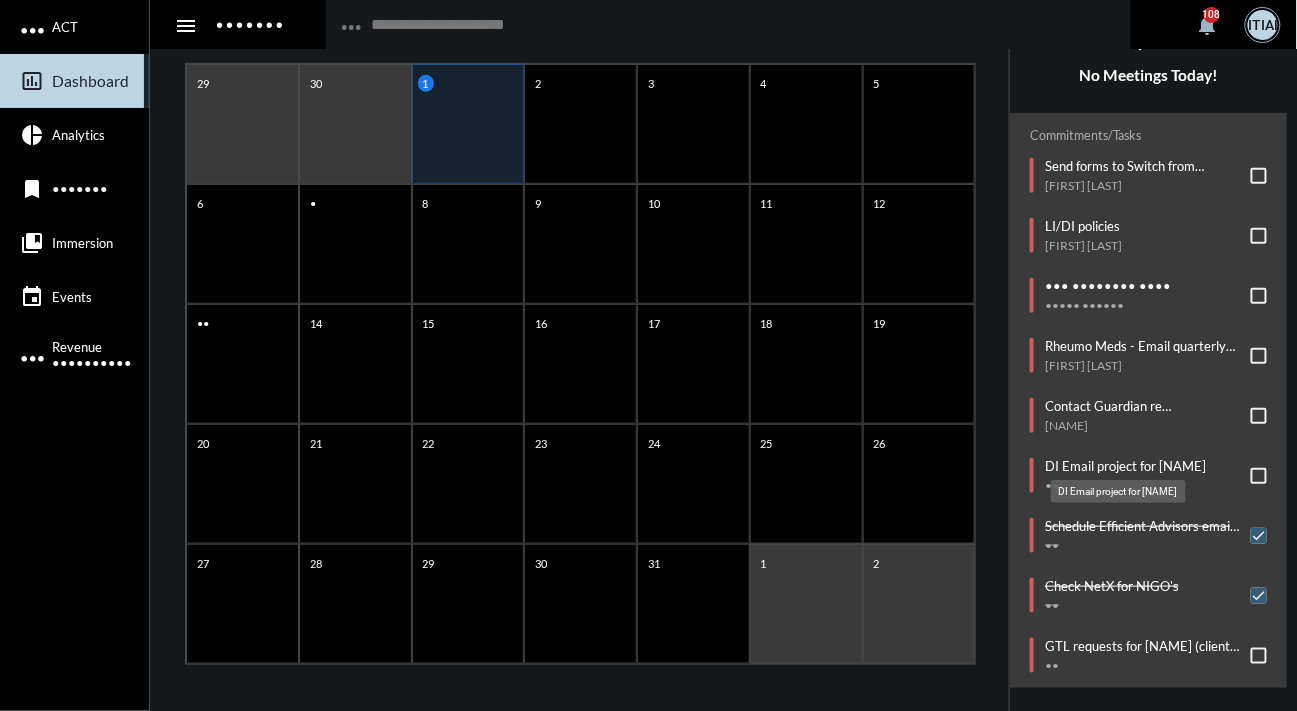 click on "DI Email project for [NAME]" at bounding box center (1125, 466) 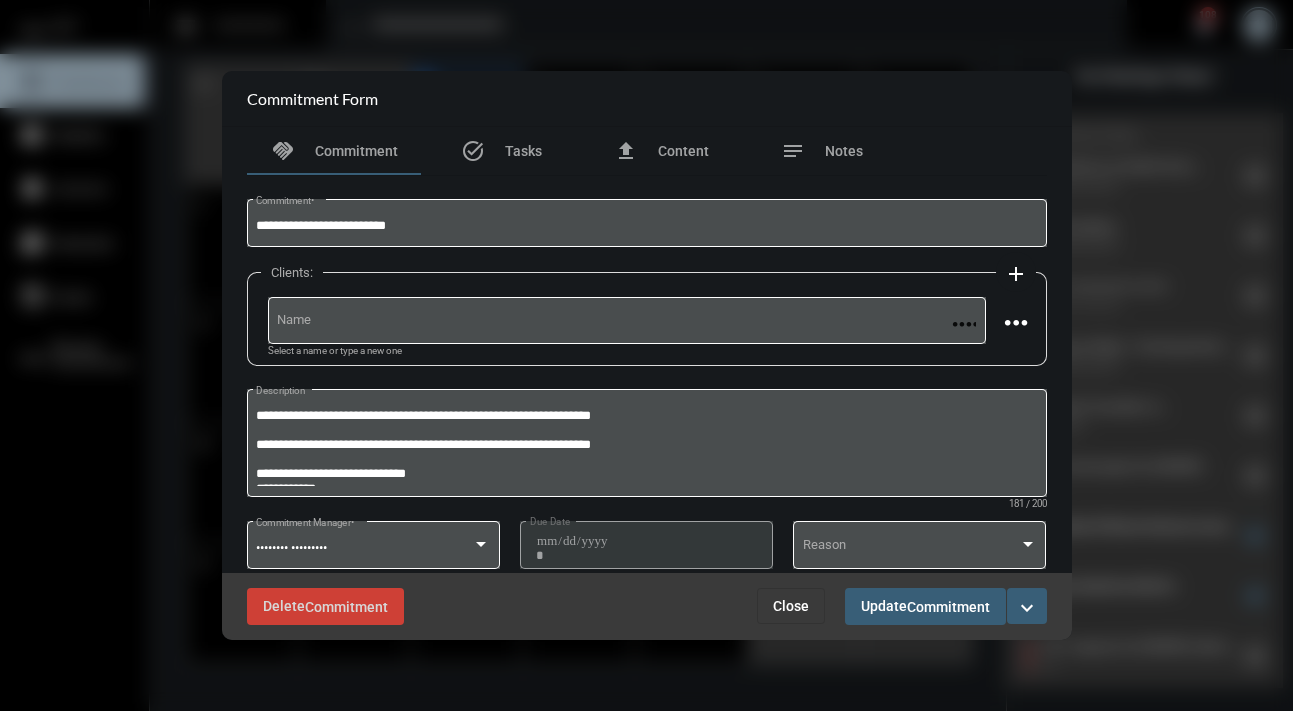 click on "Close" at bounding box center [791, 606] 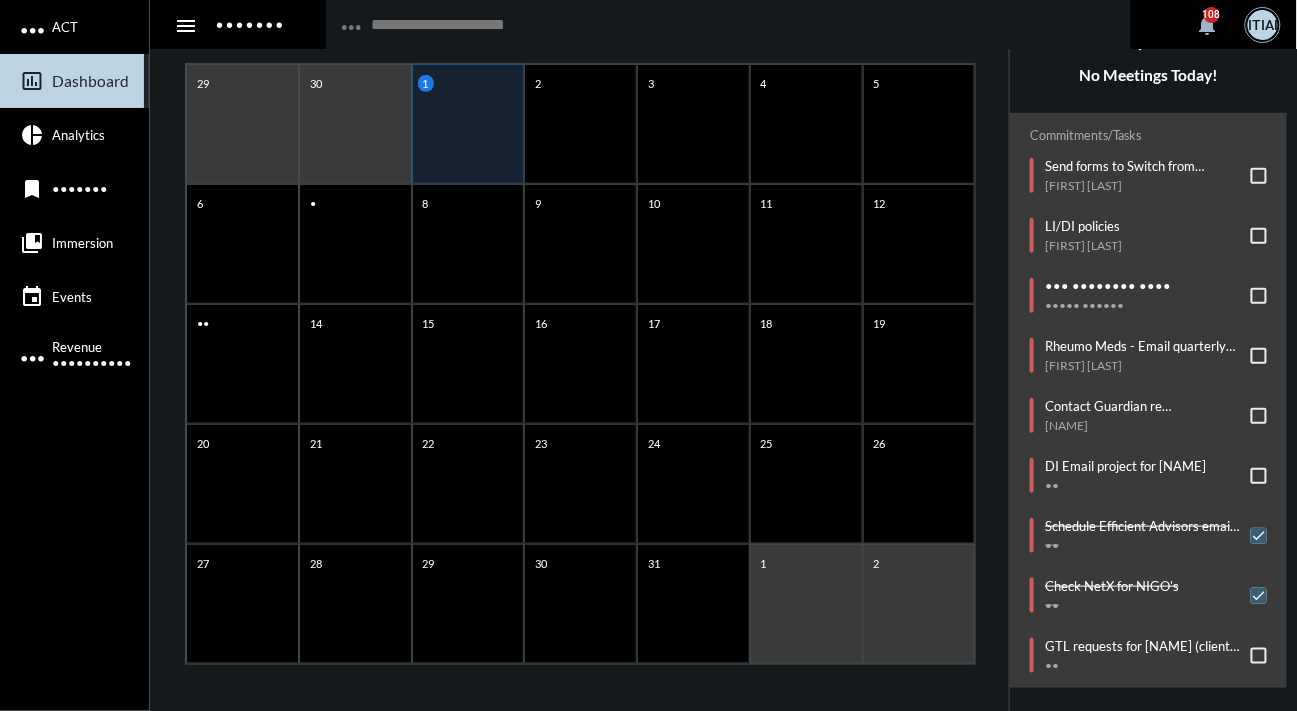 click on "AGENDA Tuesday, [MONTH] [DAY] reorder No Meetings Today! Commitments/Tasks  Send forms to Switch from Graded to Level   [FIRST] [LAST]     LI/DI policies   [FIRST] [LAST]     New Producer Cert   [FIRST] [LAST]     Rheumo Meds - Email quarterly bill to [FIRST] [LAST]   [FIRST] [LAST]     Contact Guardian re undeliverable mail   [FIRST] [LAST]     DI Email project for [FIRST]   --     Schedule Efficient Advisors email to [LAST]'s clients for Wed @12noon   --     Check NetX for NIGO's   --     GTL requests for [FIRST] (clients due next month)   --" at bounding box center [1148, 330] 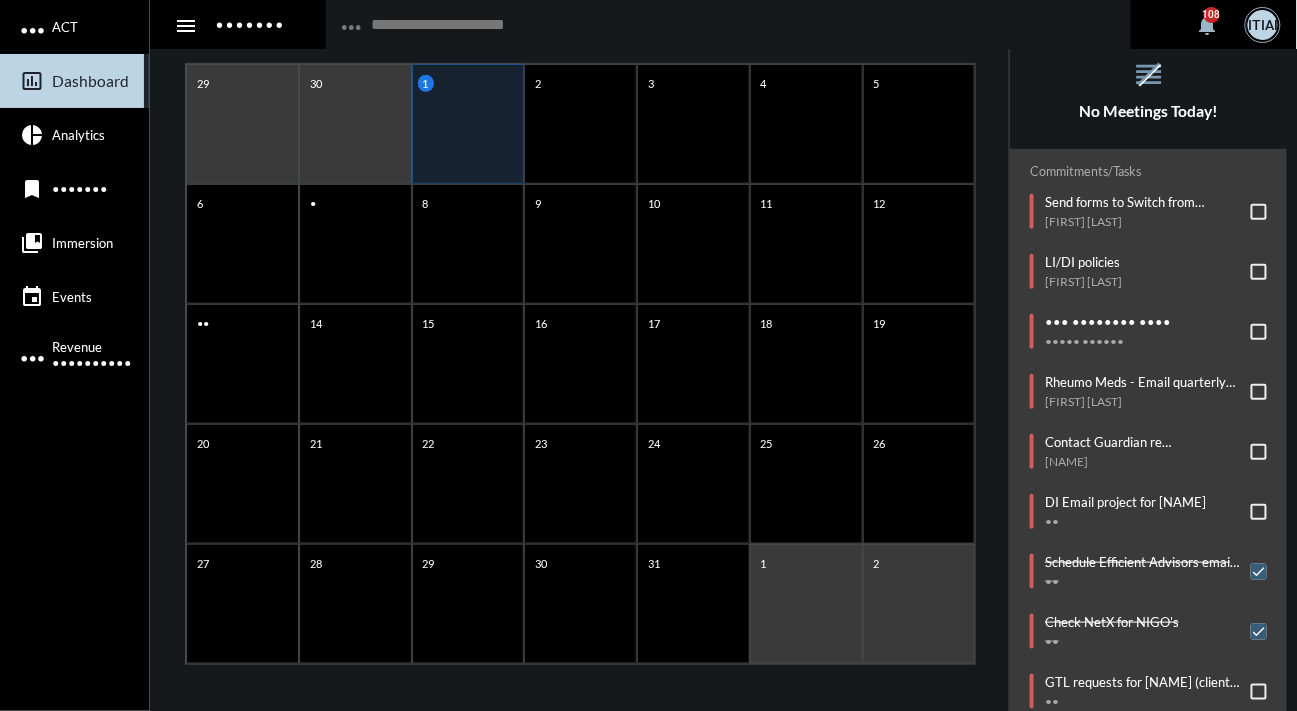 scroll, scrollTop: 0, scrollLeft: 0, axis: both 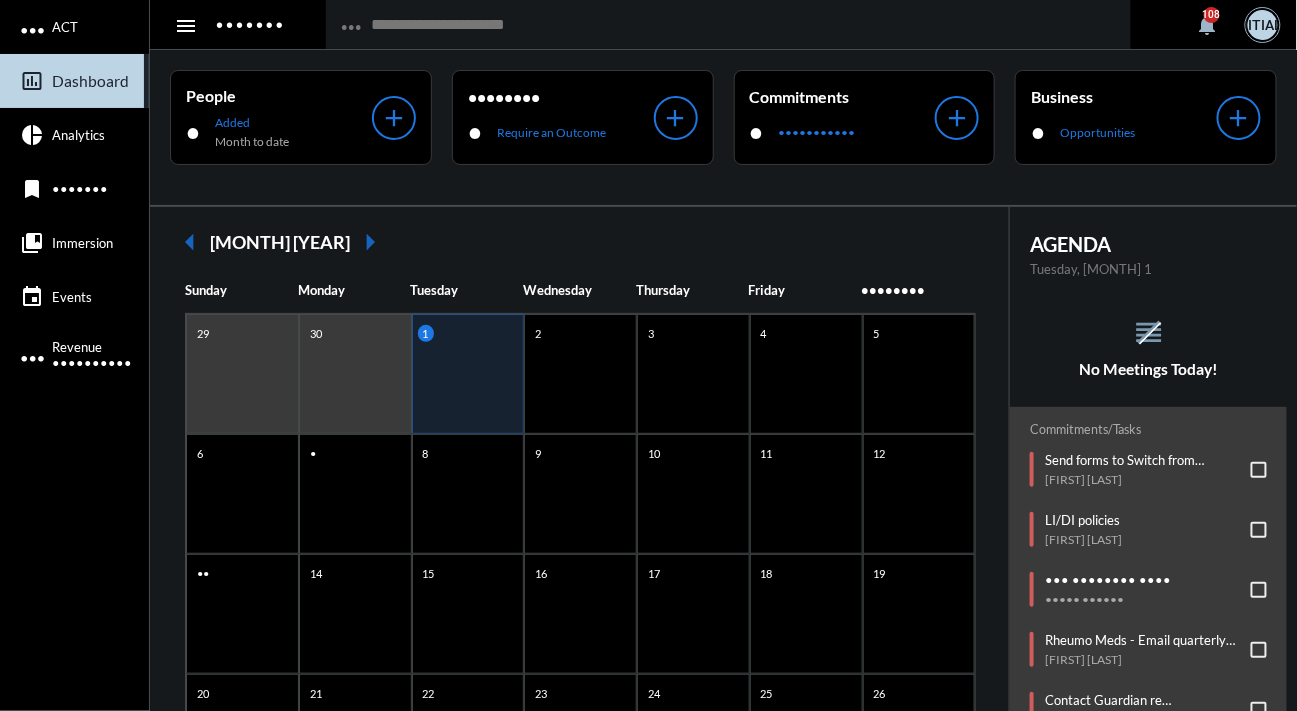 click on "AGENDA Tuesday, [MONTH] [DAY] reorder No Meetings Today! Commitments/Tasks  Send forms to Switch from Graded to Level   [FIRST] [LAST]     LI/DI policies   [FIRST] [LAST]     New Producer Cert   [FIRST] [LAST]     Rheumo Meds - Email quarterly bill to [FIRST] [LAST]   [FIRST] [LAST]     Contact Guardian re undeliverable mail   [FIRST] [LAST]     DI Email project for [FIRST]   --     Schedule Efficient Advisors email to [LAST]'s clients for Wed @12noon   --     Check NetX for NIGO's   --     GTL requests for [FIRST] (clients due next month)   --" at bounding box center (1148, 624) 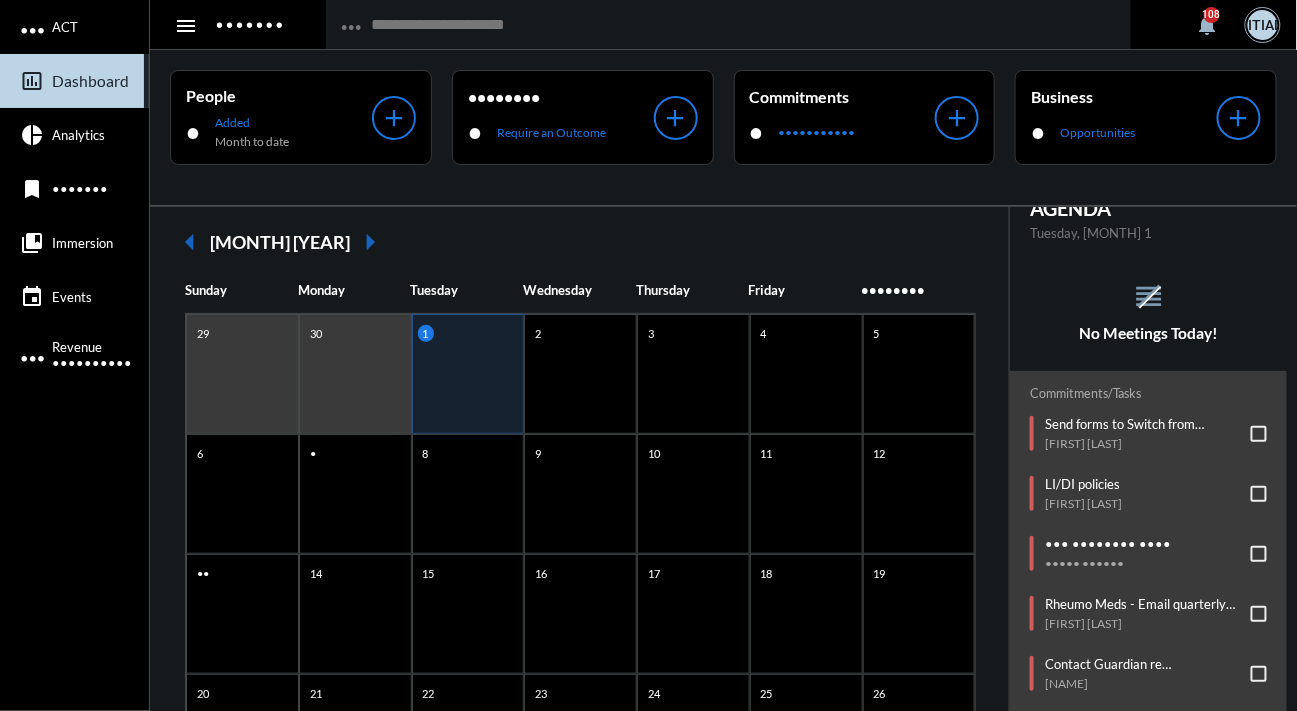 scroll, scrollTop: 44, scrollLeft: 0, axis: vertical 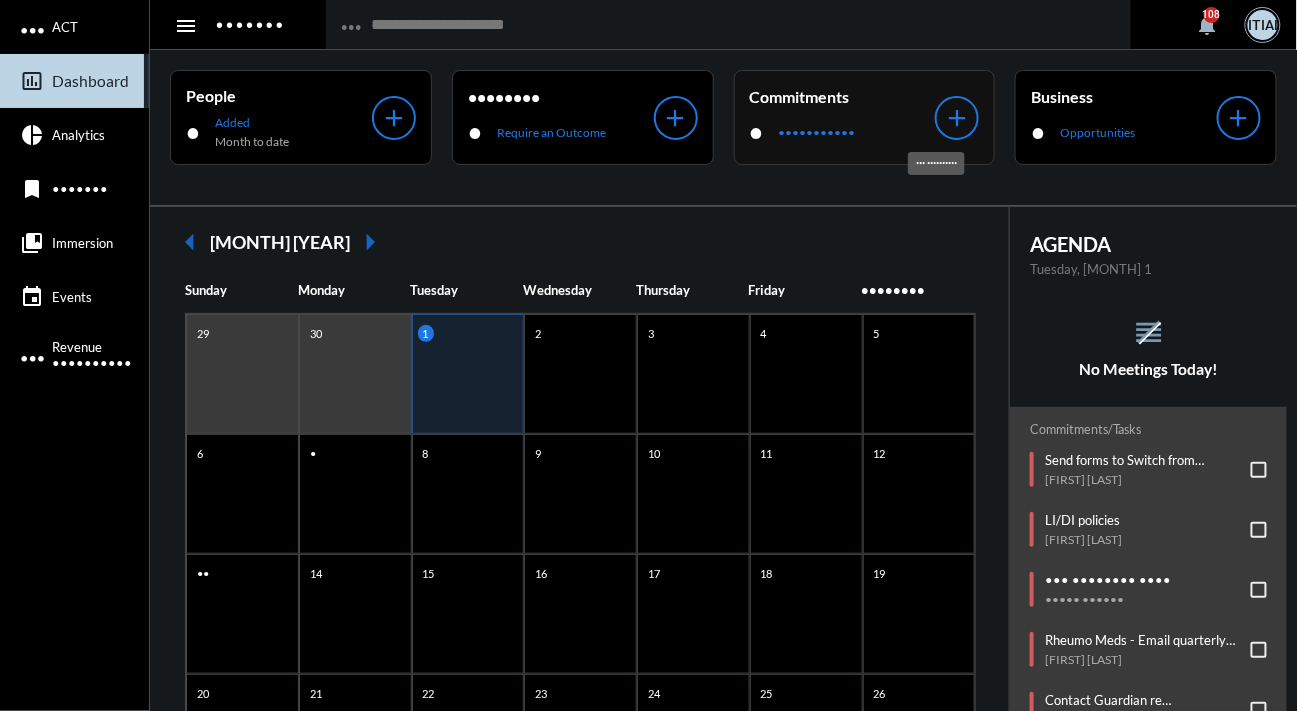 click on "add" at bounding box center (957, 118) 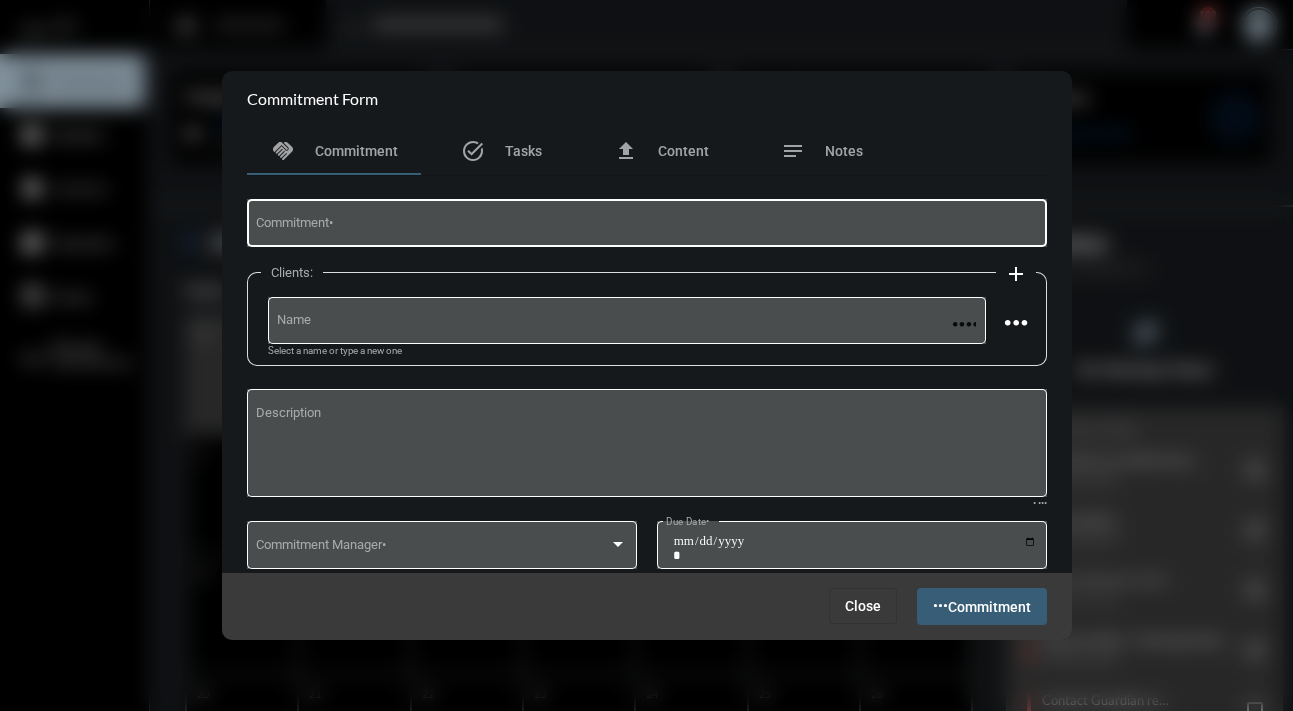 click on "Commitment  *" at bounding box center [646, 226] 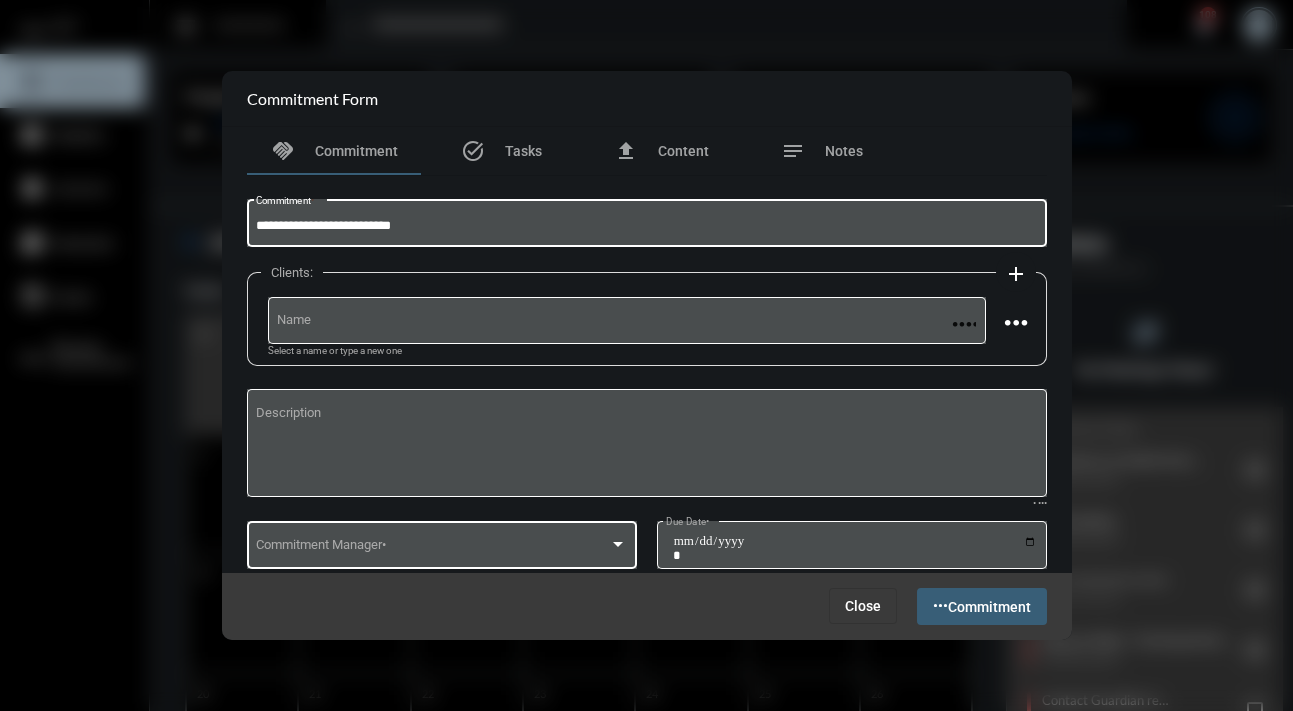 type on "•••••••••••••••••••••••••••" 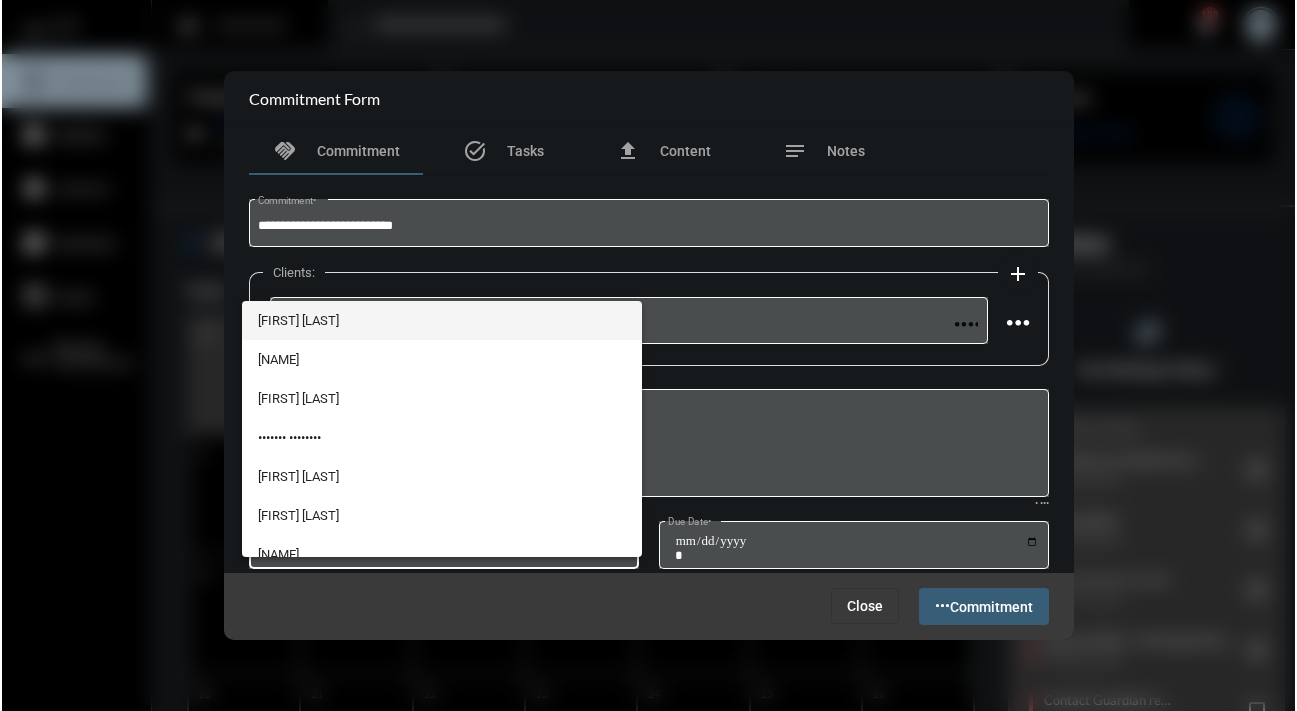 scroll, scrollTop: 56, scrollLeft: 0, axis: vertical 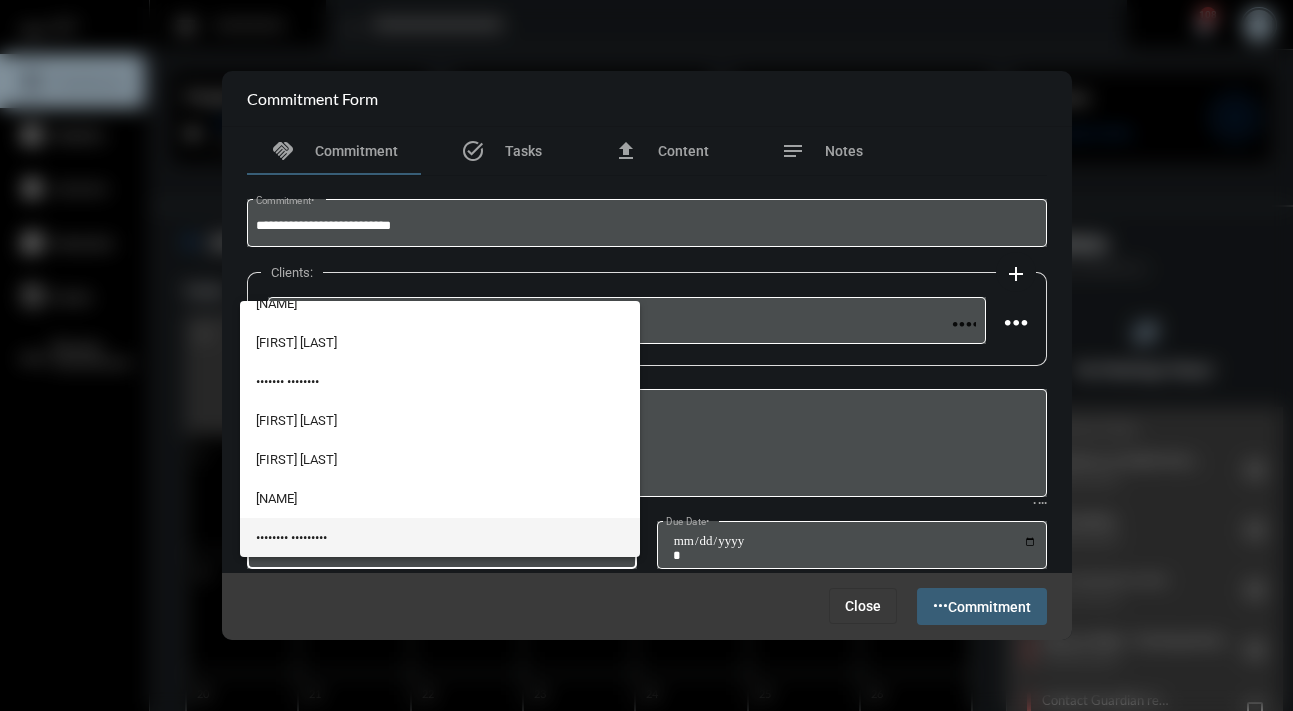 click on "•••••••• •••••••••" at bounding box center [440, 537] 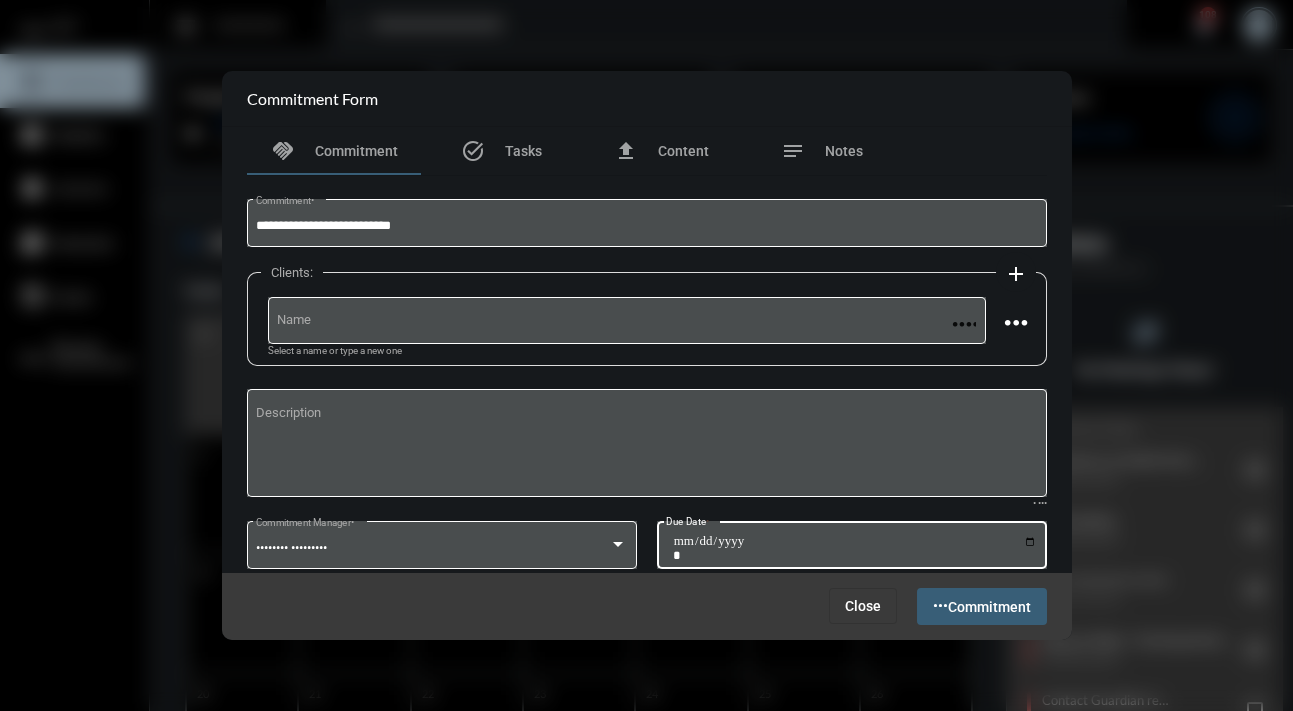 click on "••• ••••  •" at bounding box center [855, 548] 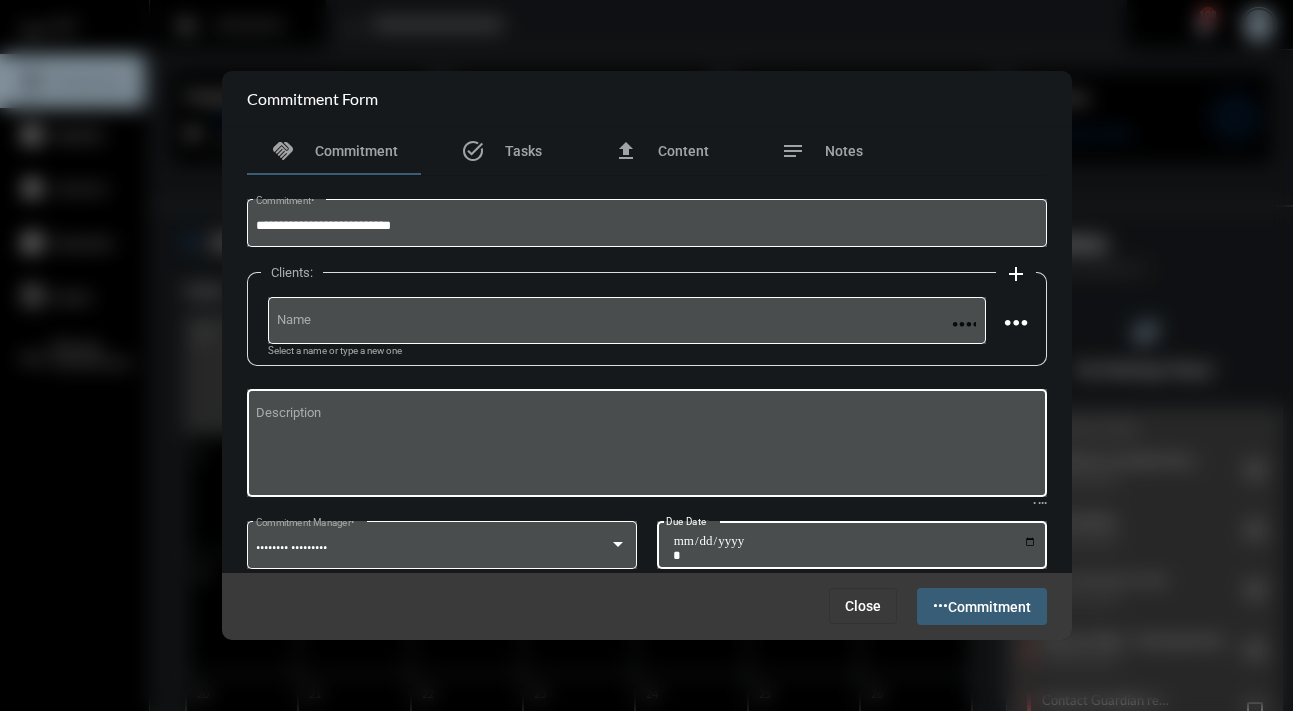 type on "**********" 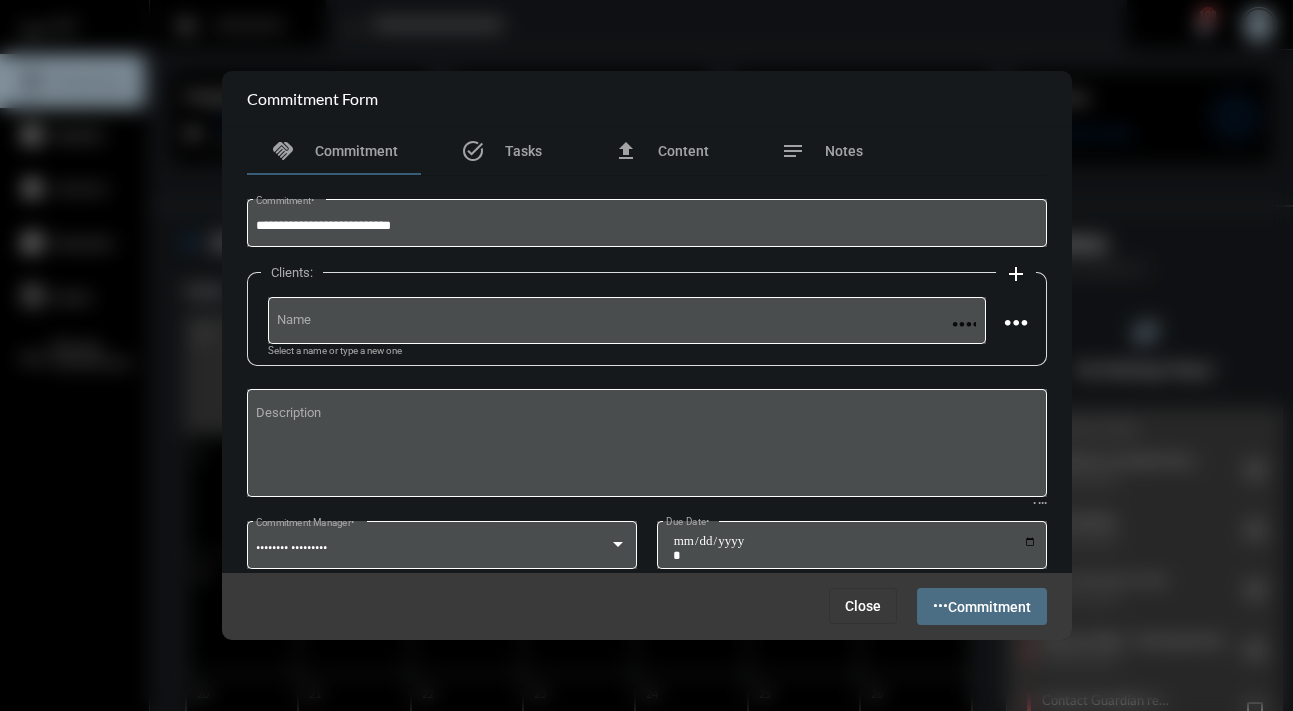 click on "Commitment" at bounding box center (989, 607) 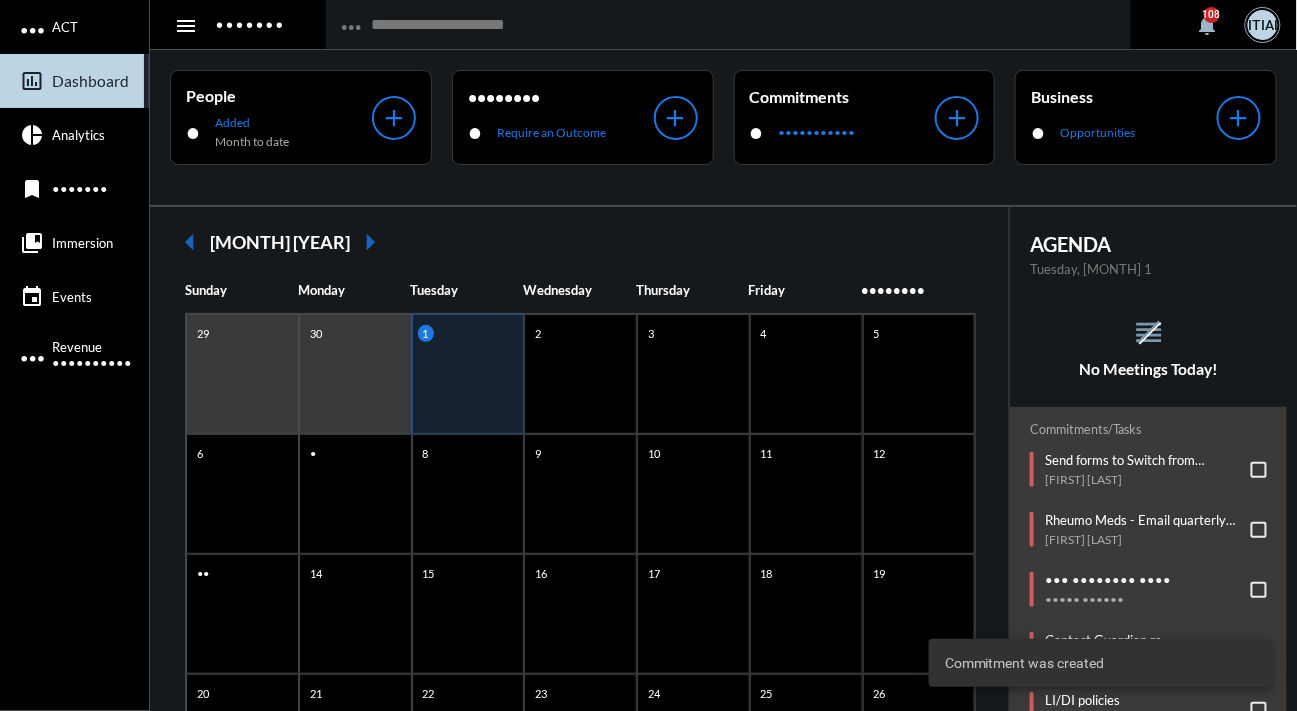 click on "reorder No Meetings Today!" at bounding box center [1148, 347] 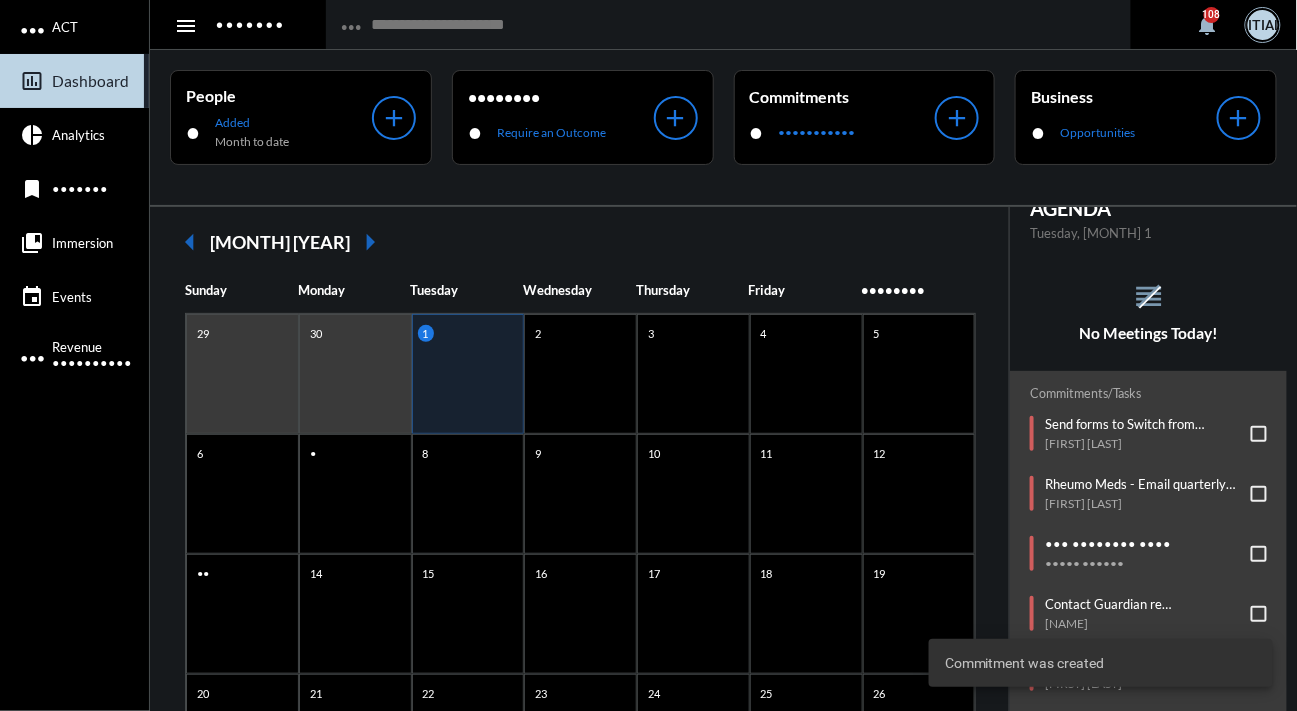 scroll, scrollTop: 44, scrollLeft: 0, axis: vertical 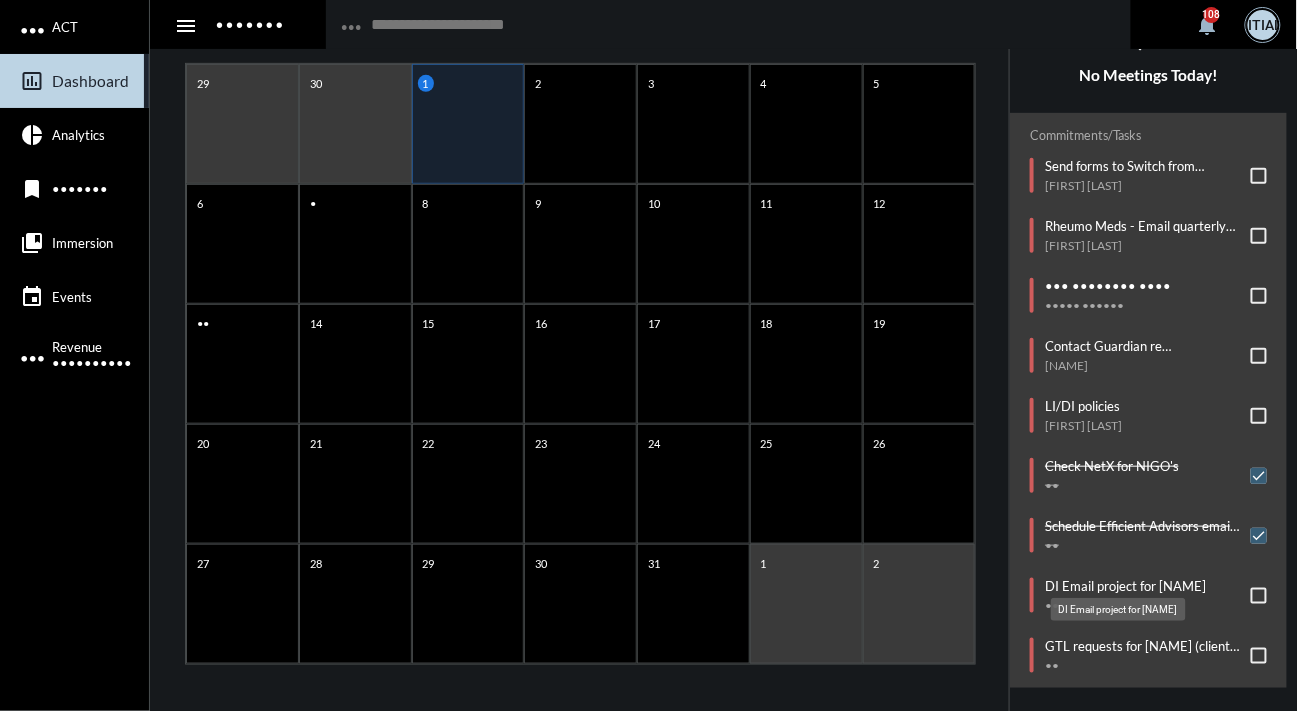 click on "DI Email project for [NAME]" at bounding box center [1125, 586] 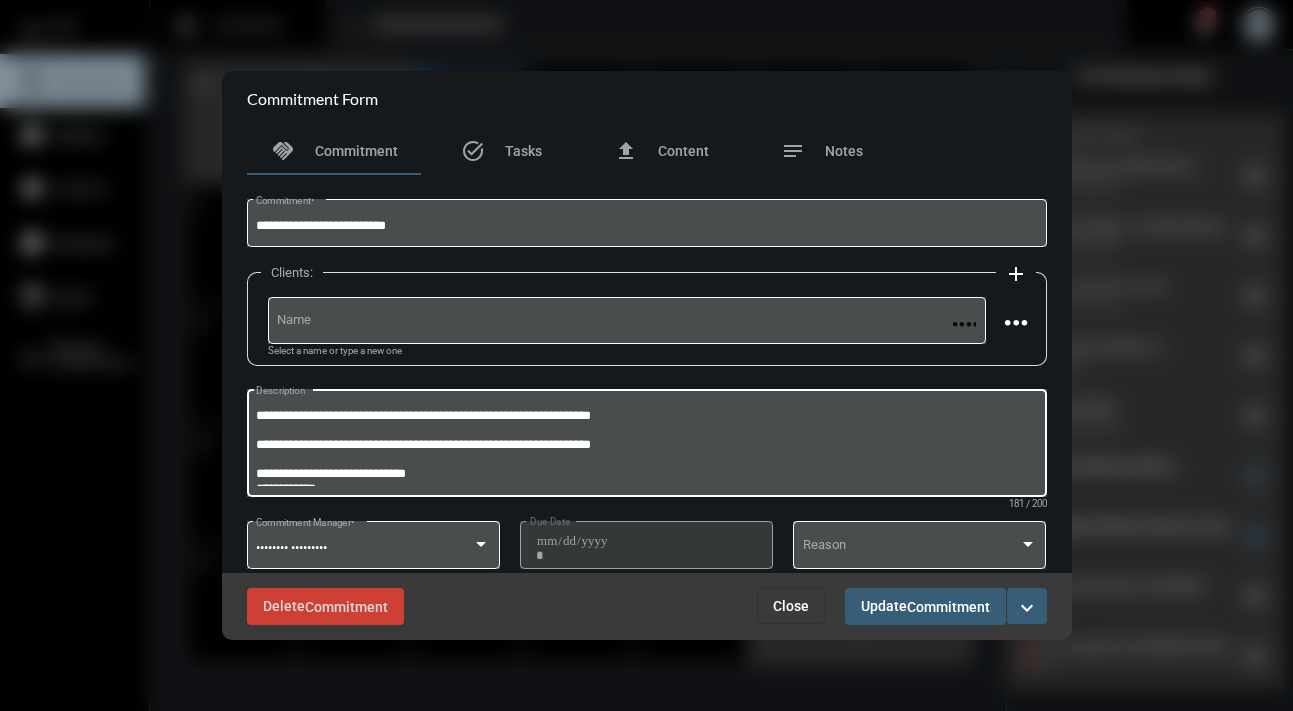 click on "**********" at bounding box center (646, 446) 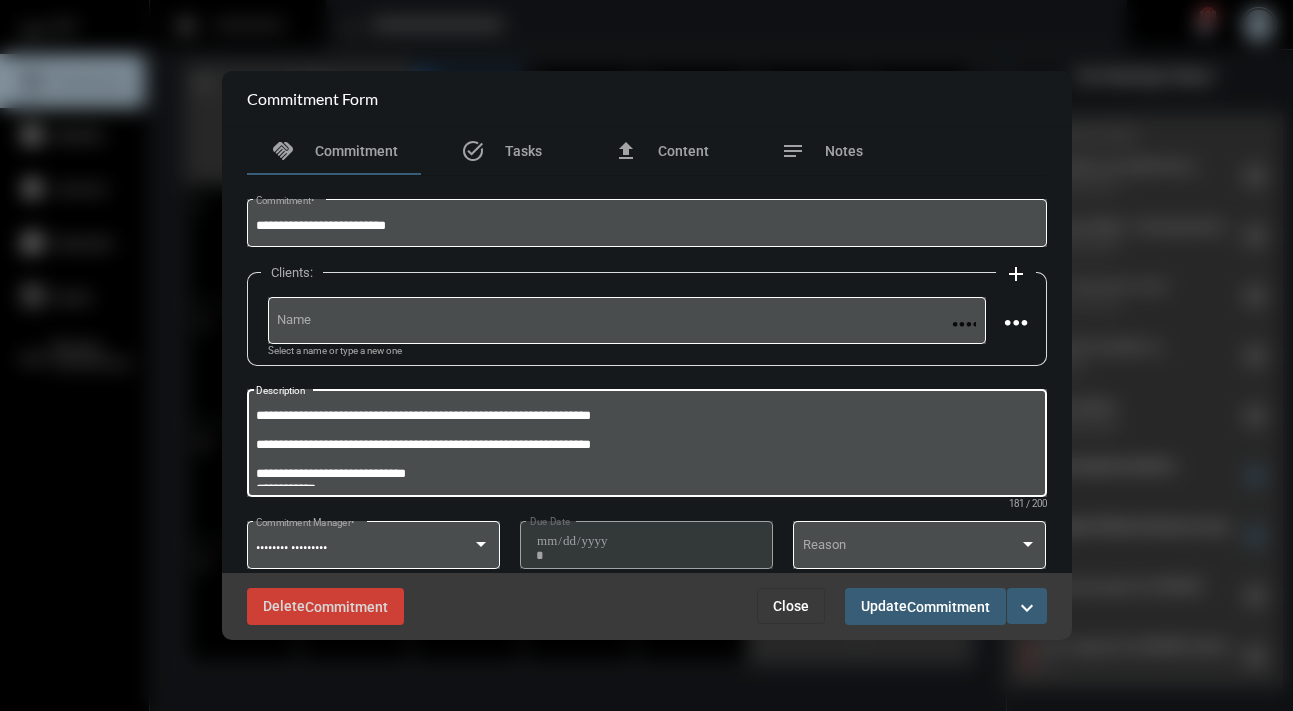 drag, startPoint x: 647, startPoint y: 414, endPoint x: 280, endPoint y: 411, distance: 367.01227 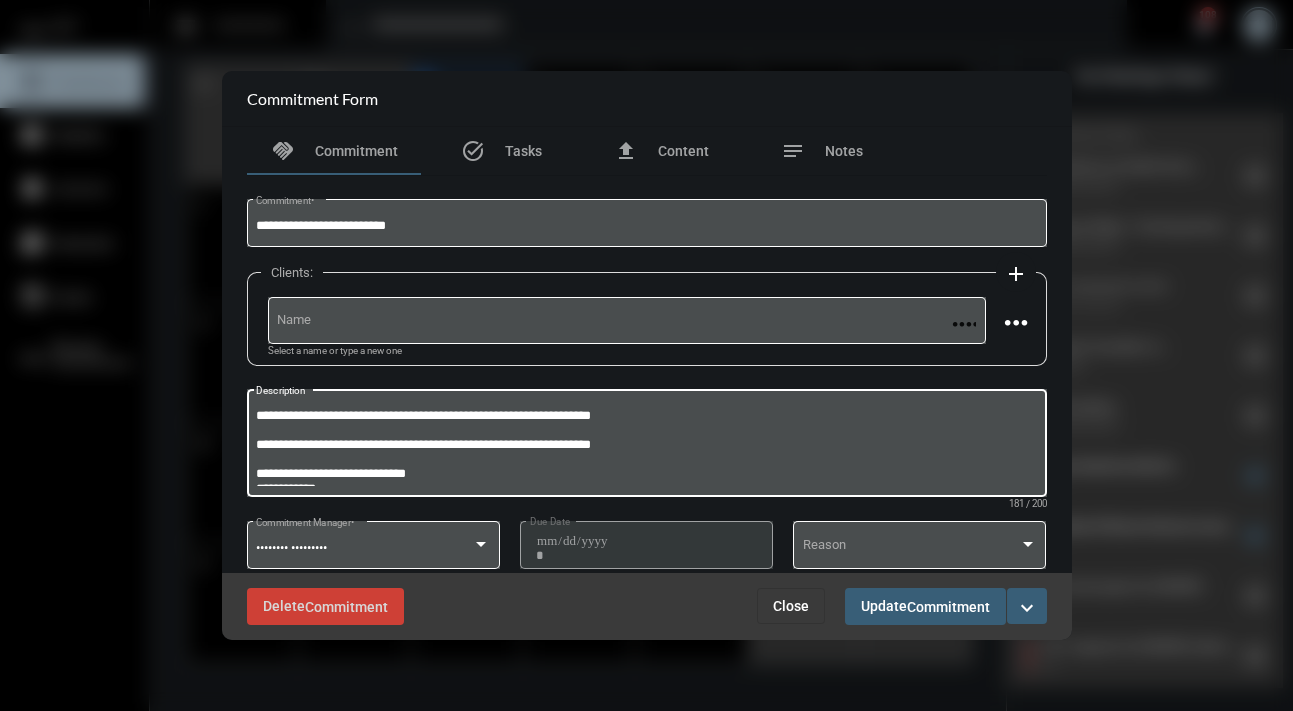 click on "**********" at bounding box center (646, 446) 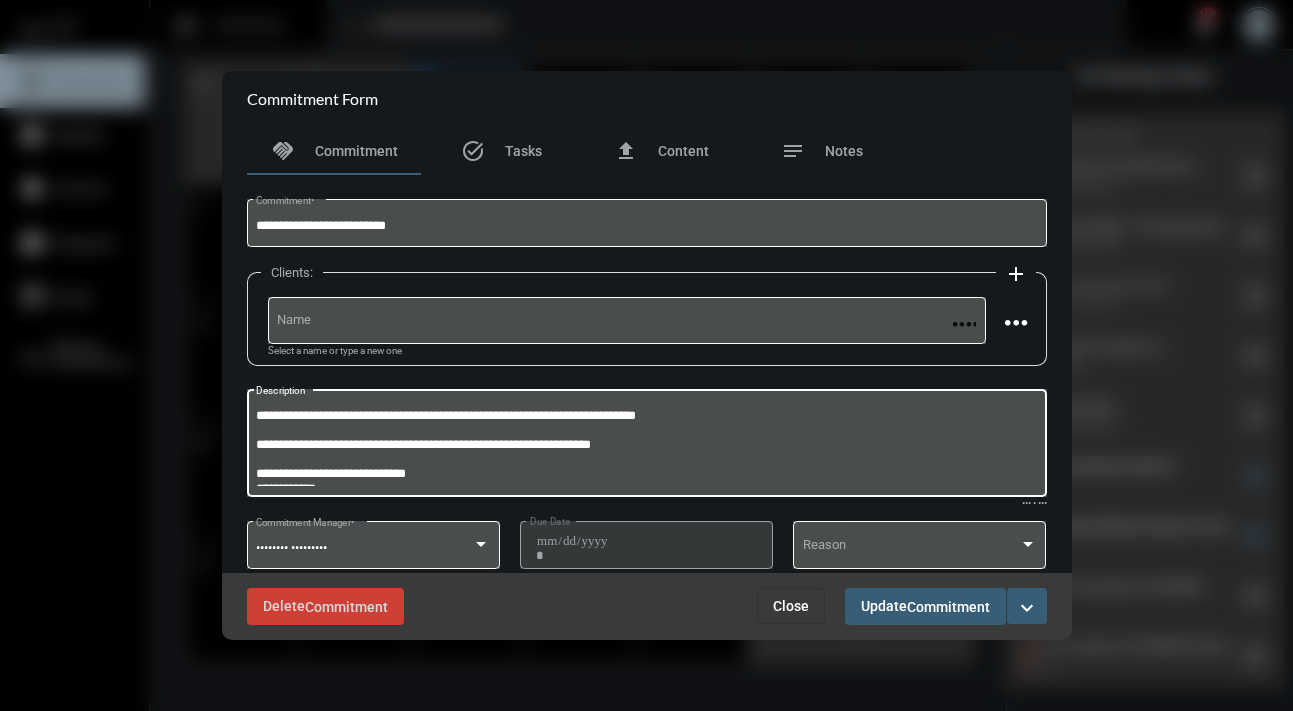 type on "**********" 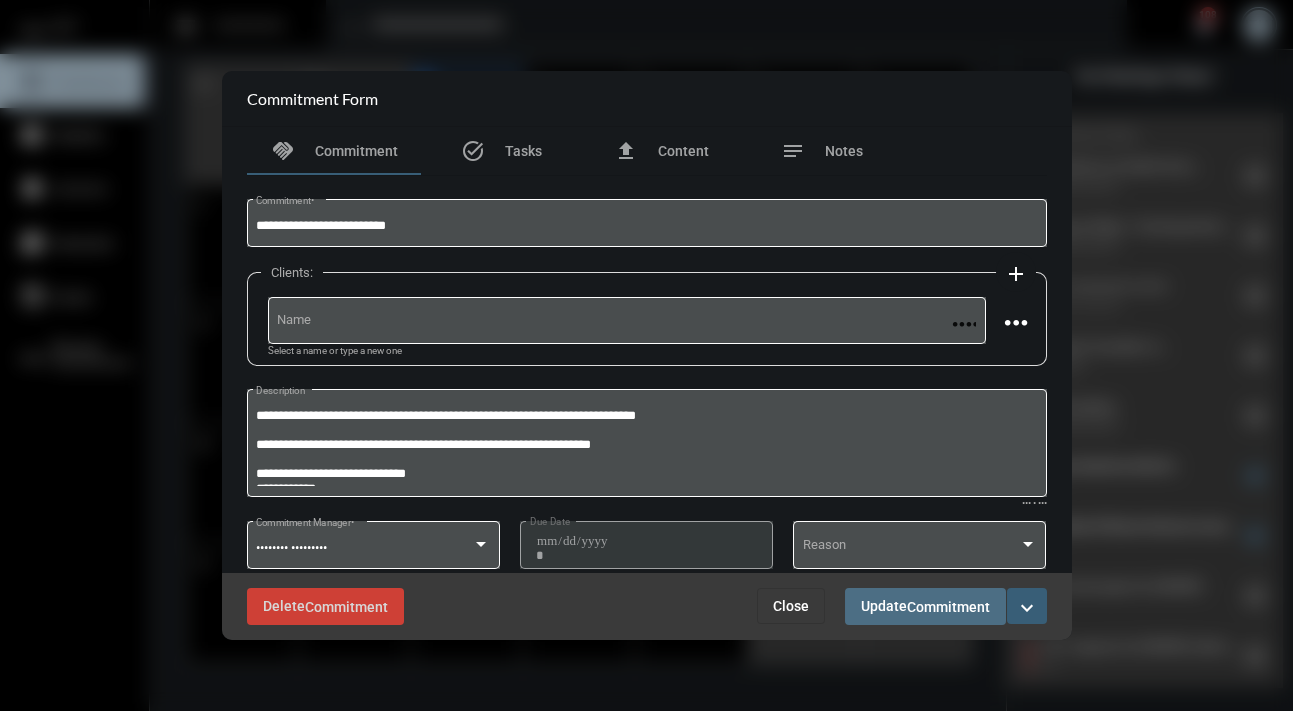 click on "Commitment" at bounding box center (948, 607) 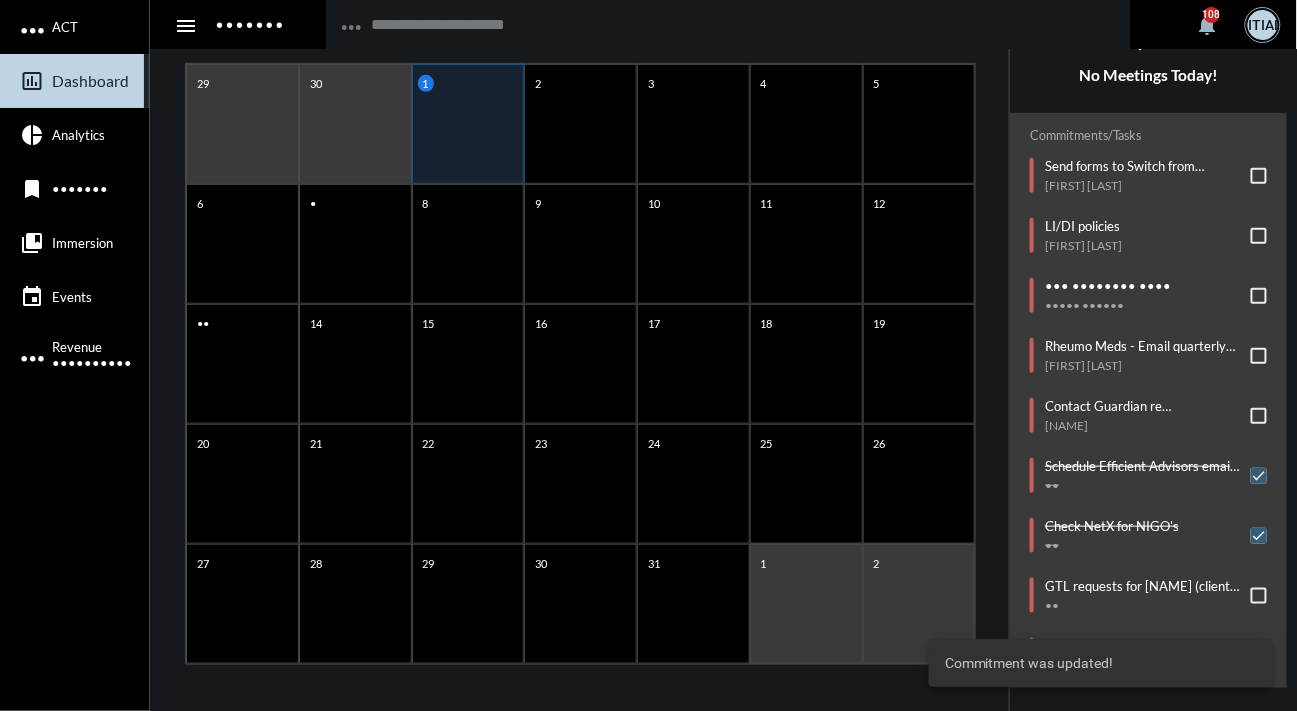 click on "•••••••••• •••• •••• ••••••••••• •••••• •••••• ••••••• ••••••••• •••••••• •••••• •••••••• •• •• • • • • • • • • • •• •• •• •• •• •• •• •• •• •• •• •• •• •• •• •• •• •• •• •• •• •• • •" at bounding box center (580, 336) 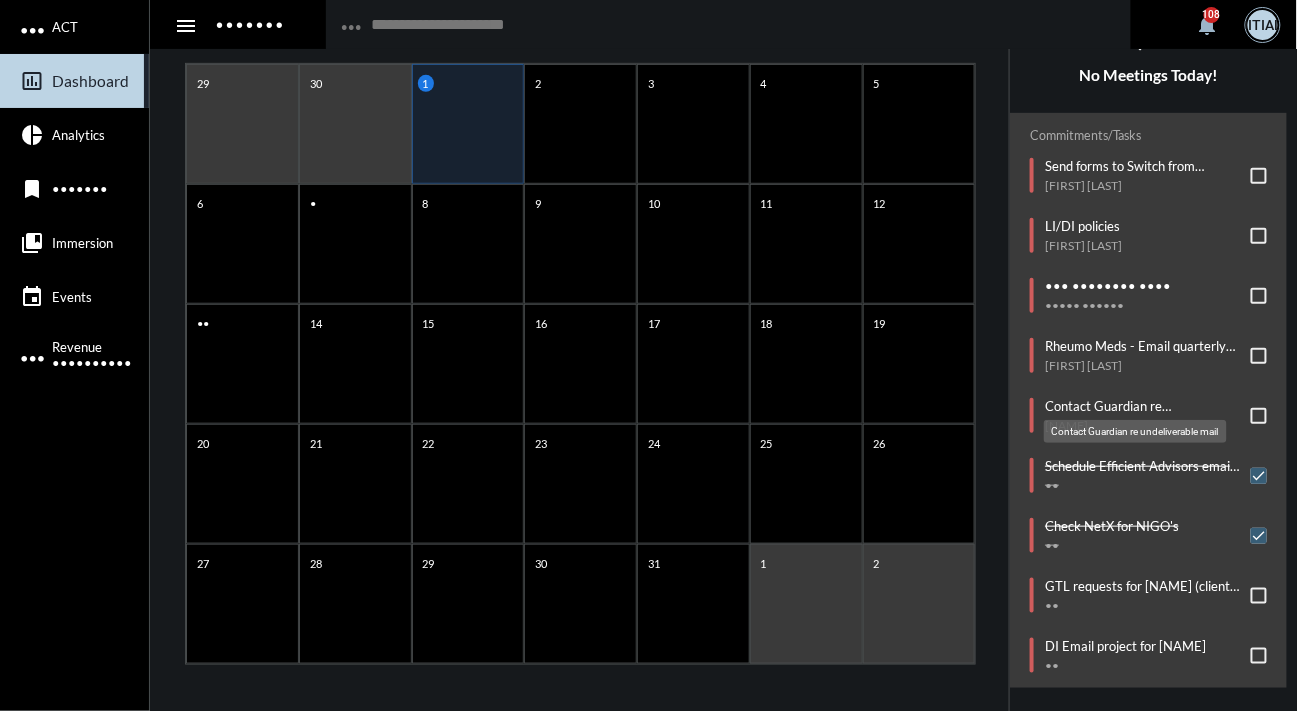 click on "Contact Guardian re undeliverable mail" at bounding box center [1143, 406] 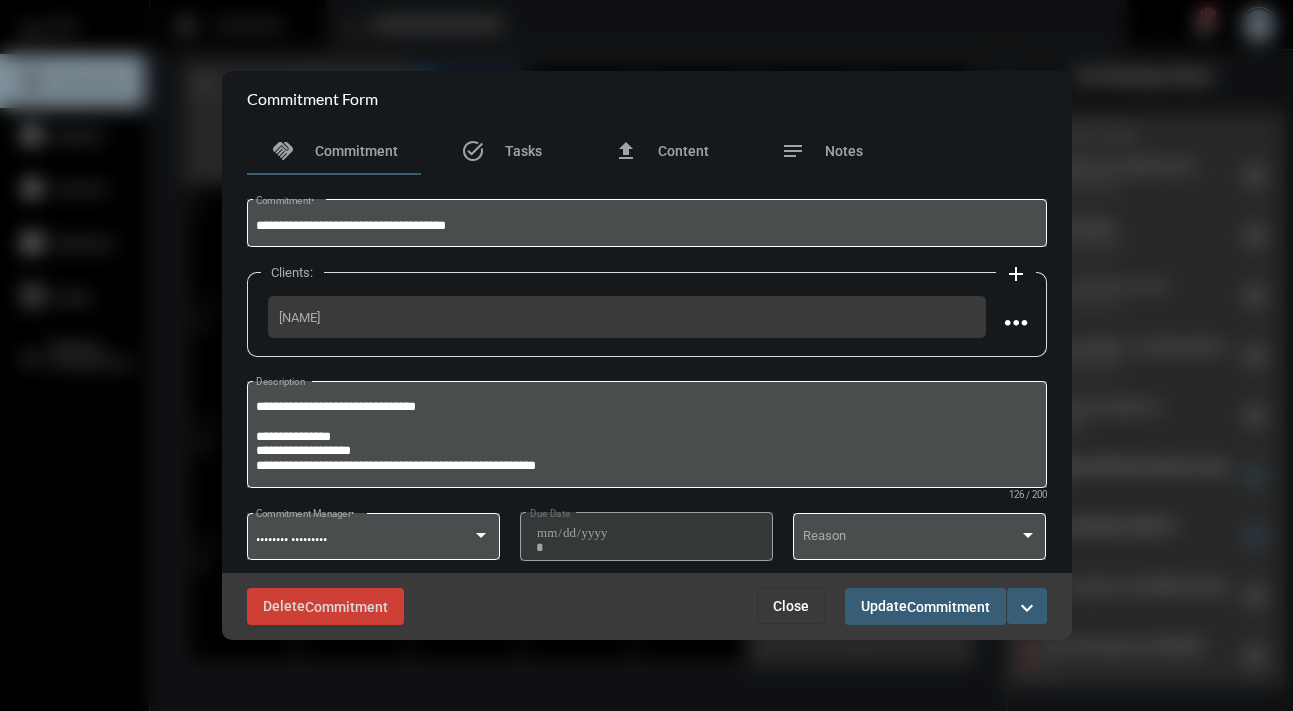 click on "Close" at bounding box center [791, 606] 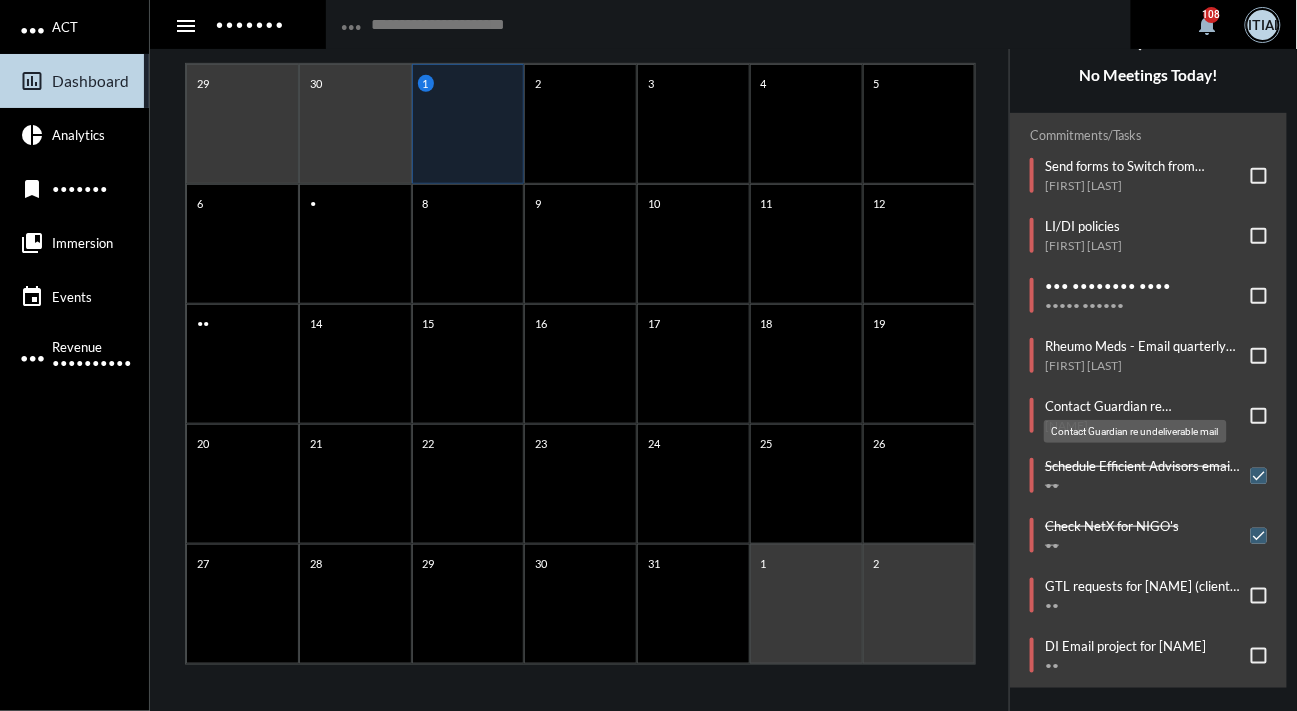 click on "Contact Guardian re undeliverable mail" at bounding box center (1143, 406) 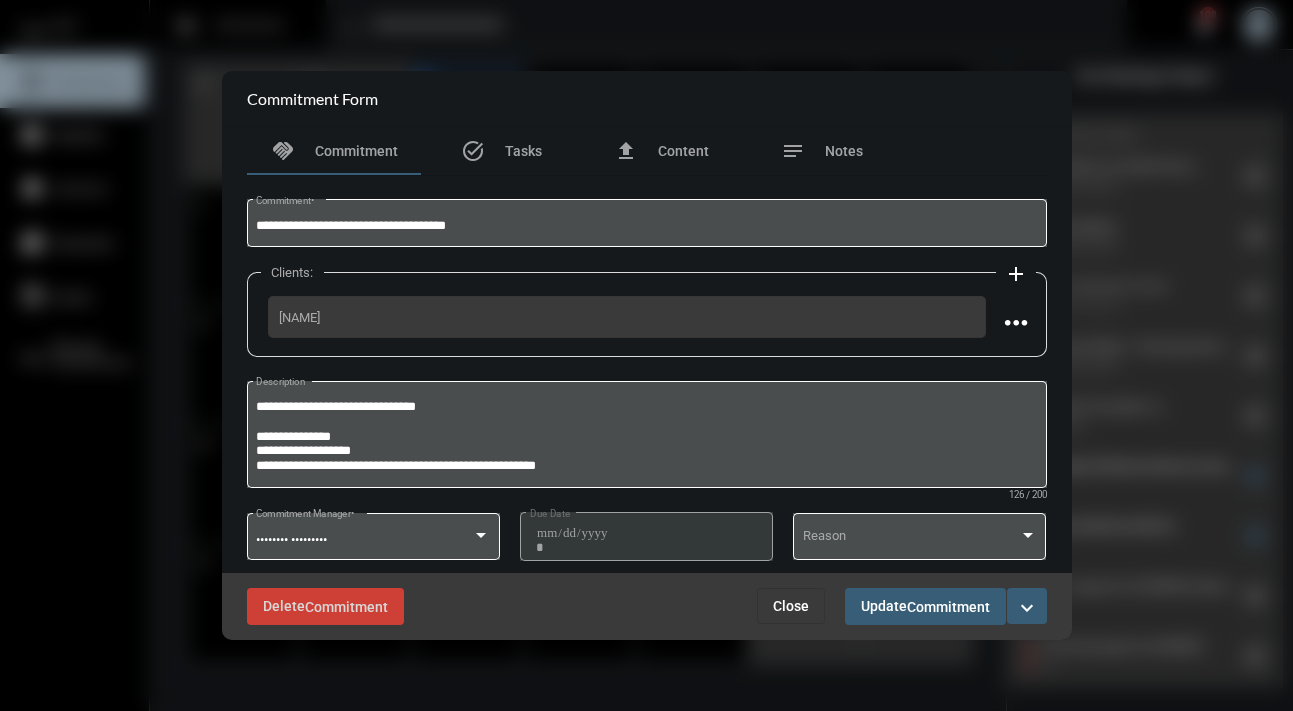 click on "expand_more" at bounding box center (1027, 608) 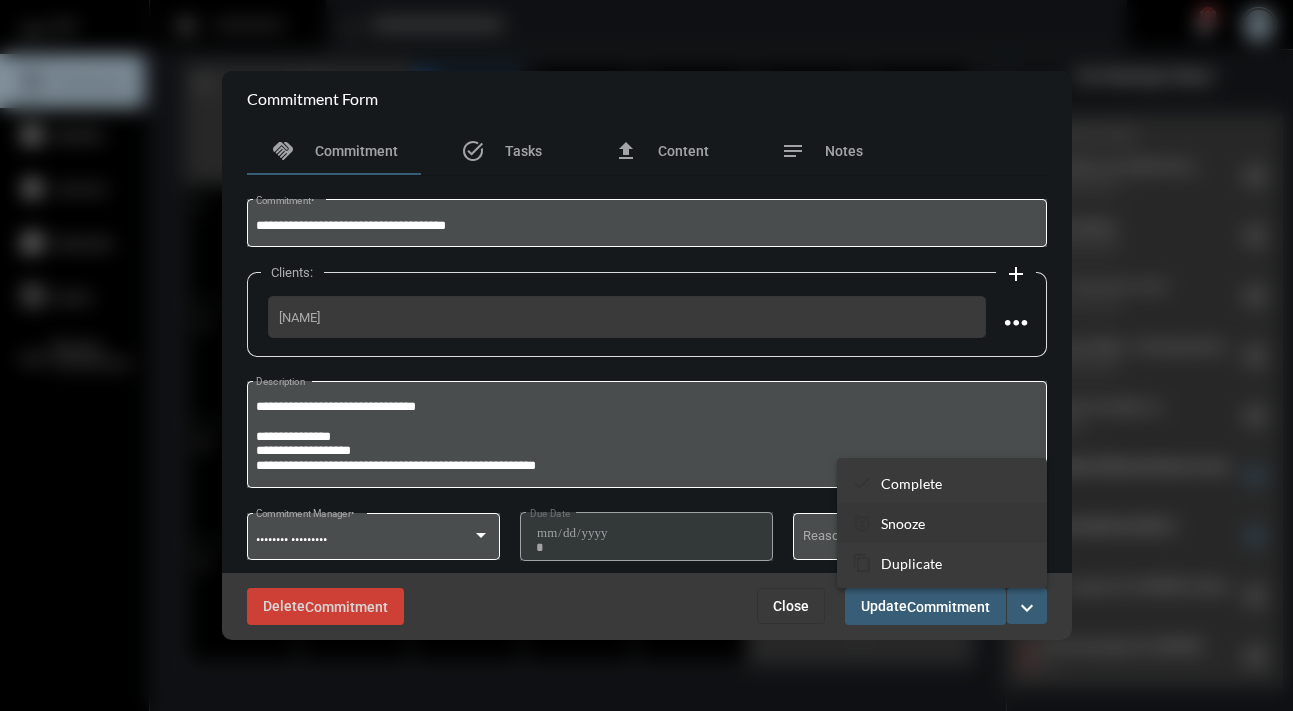 click on "Snooze" at bounding box center [911, 483] 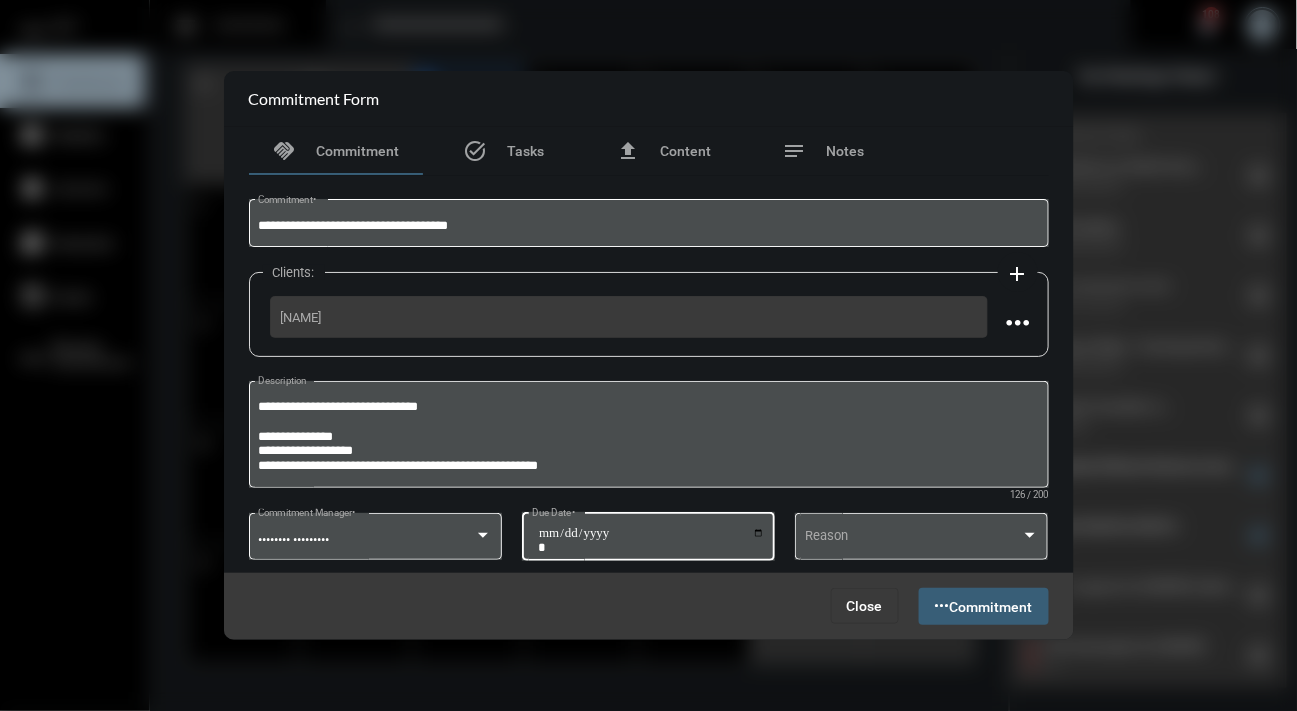 click on "**********" at bounding box center (651, 540) 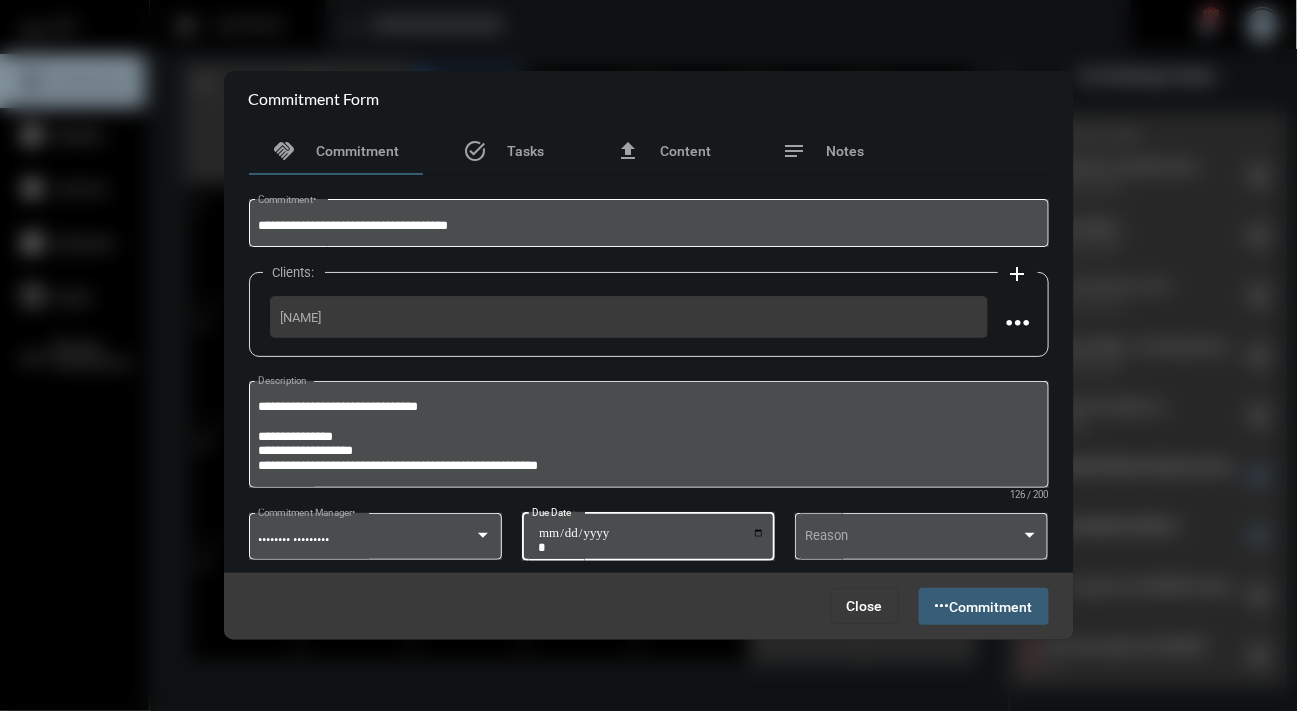 click on "**********" at bounding box center (651, 540) 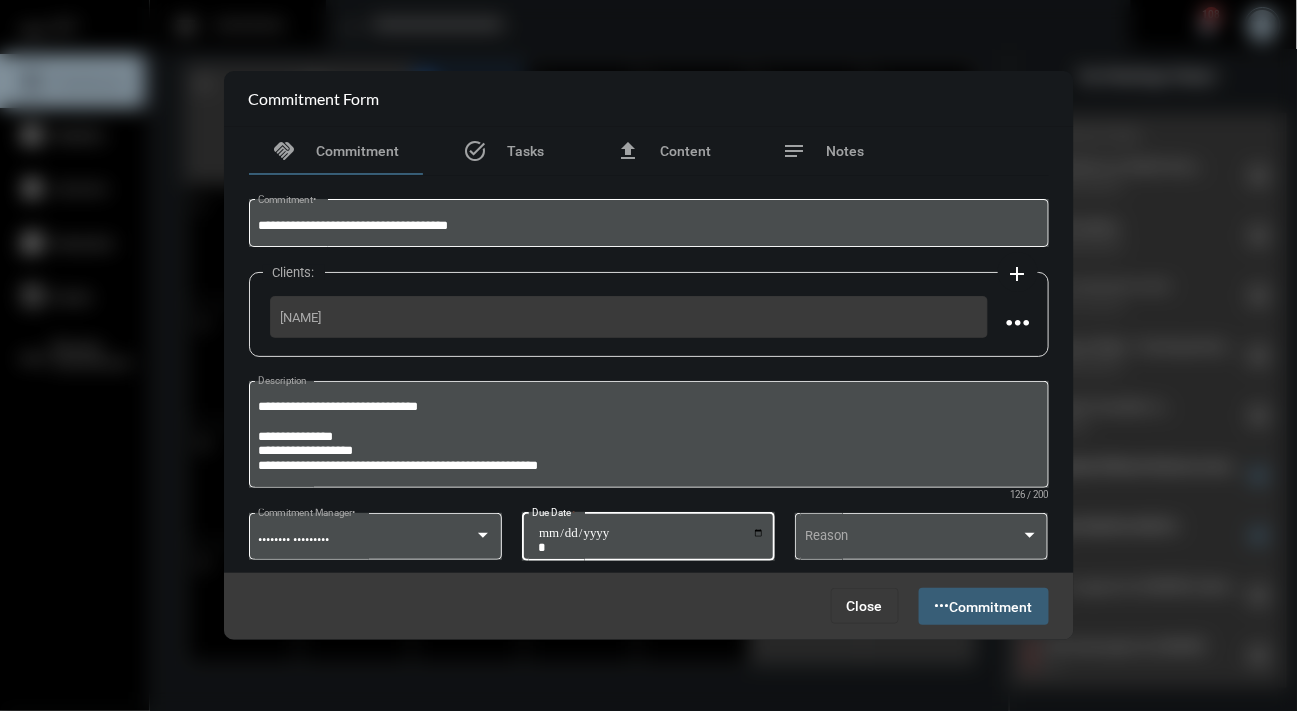 click on "Commitment" at bounding box center [991, 607] 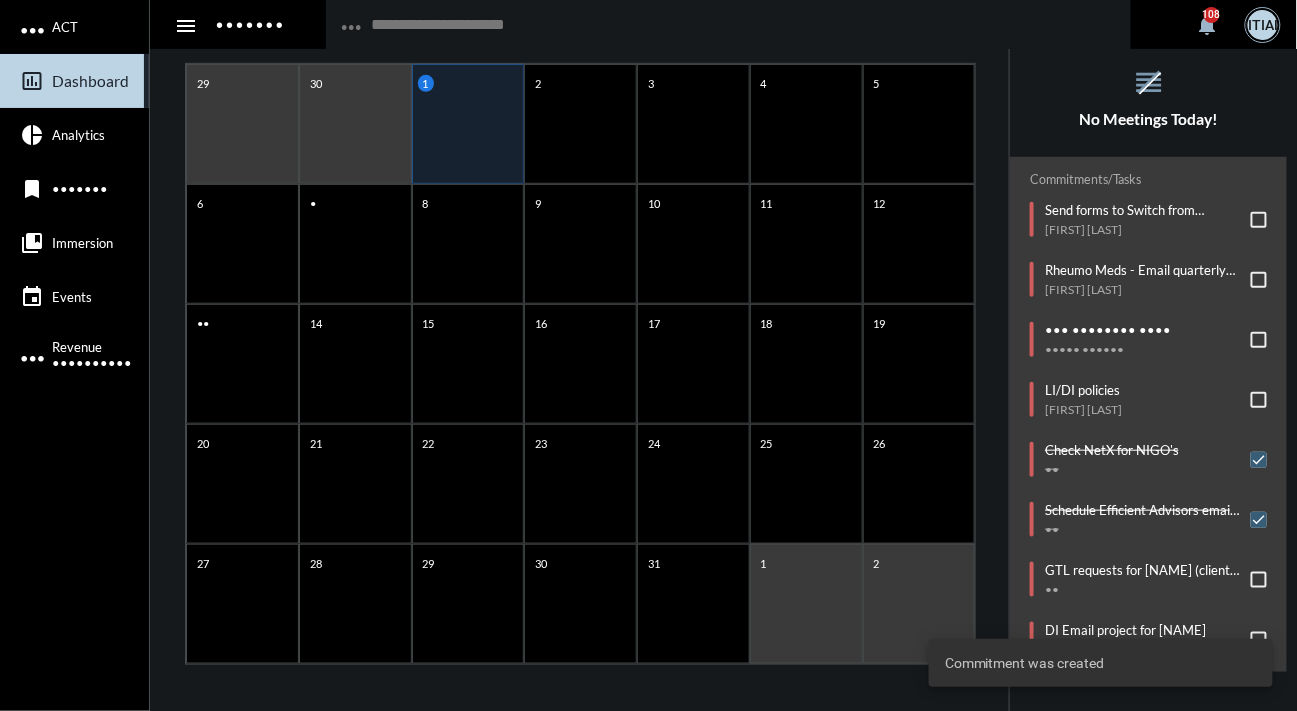 scroll, scrollTop: 0, scrollLeft: 0, axis: both 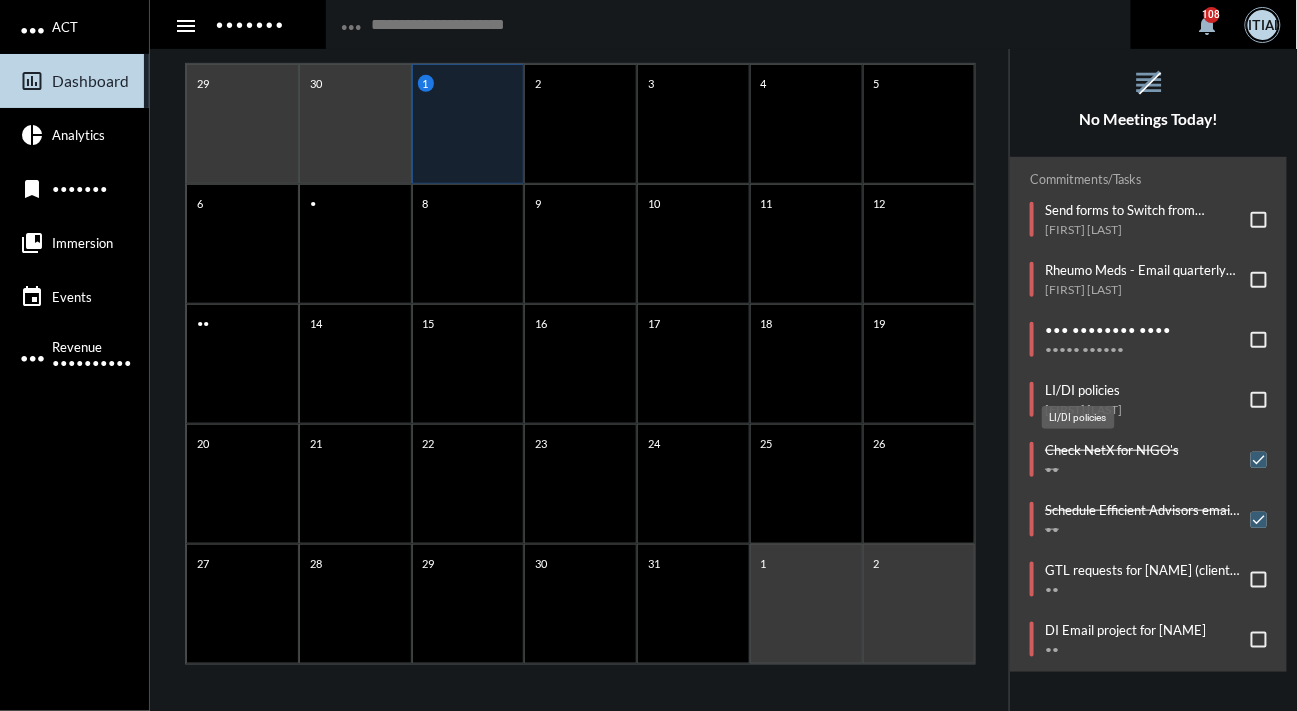 click on "LI/DI policies" at bounding box center [1083, 390] 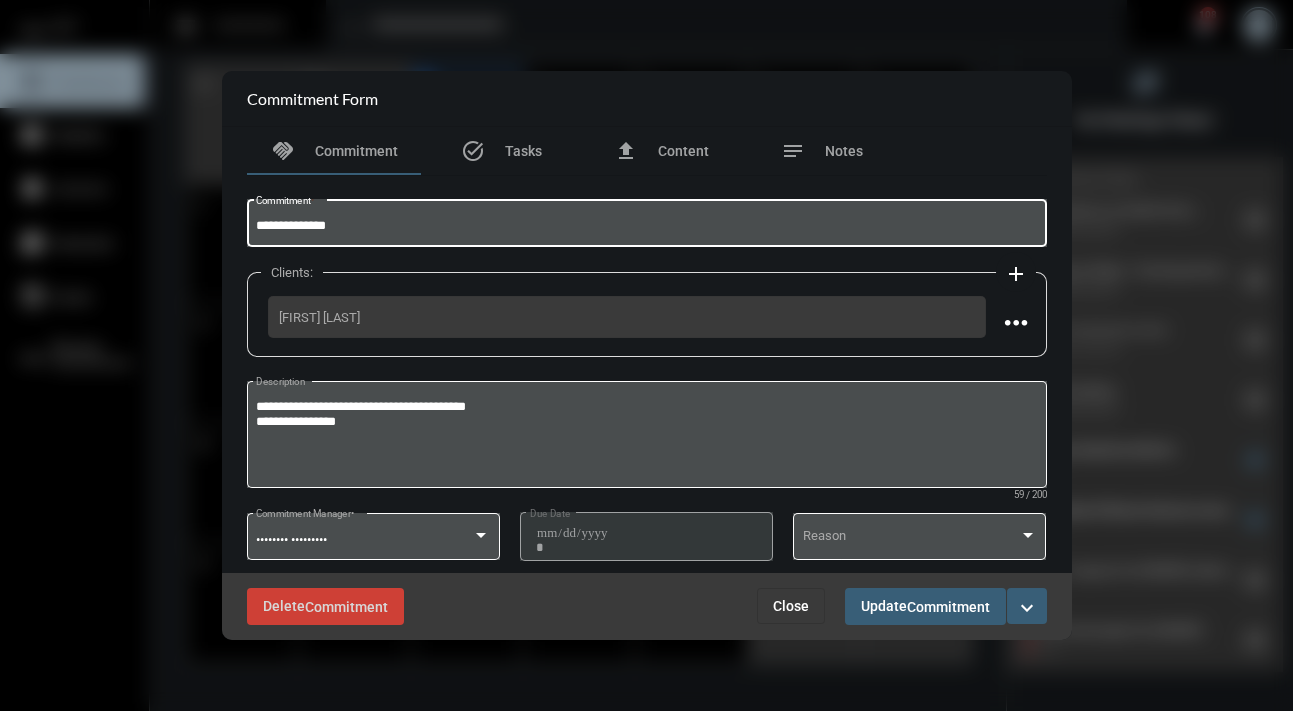 drag, startPoint x: 272, startPoint y: 225, endPoint x: 230, endPoint y: 199, distance: 49.396355 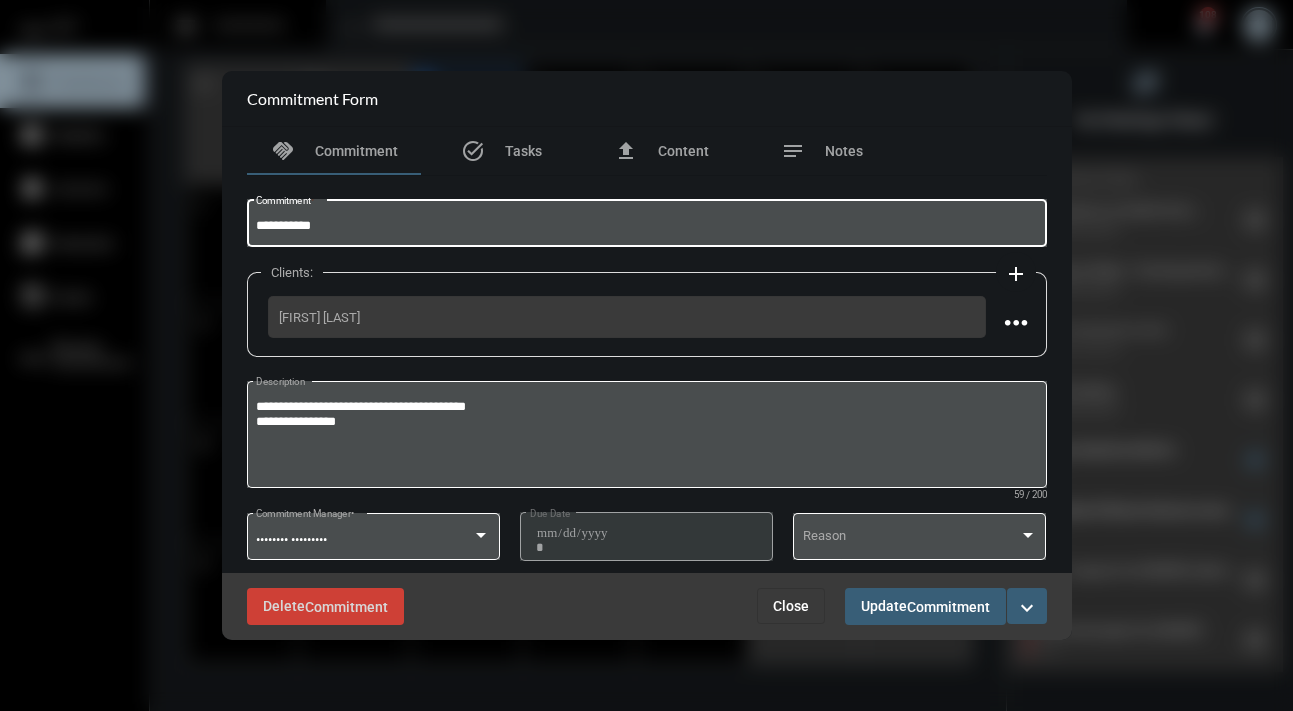 click on "**********" at bounding box center (646, 226) 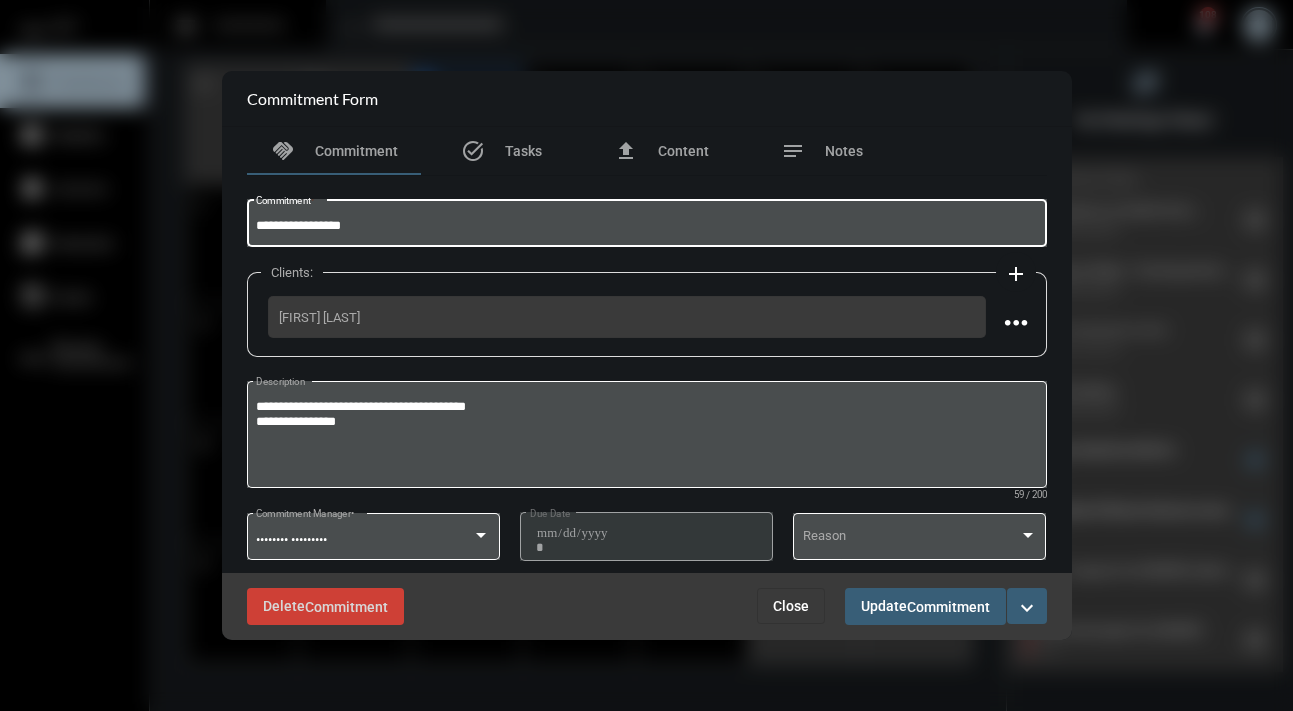 type on "**********" 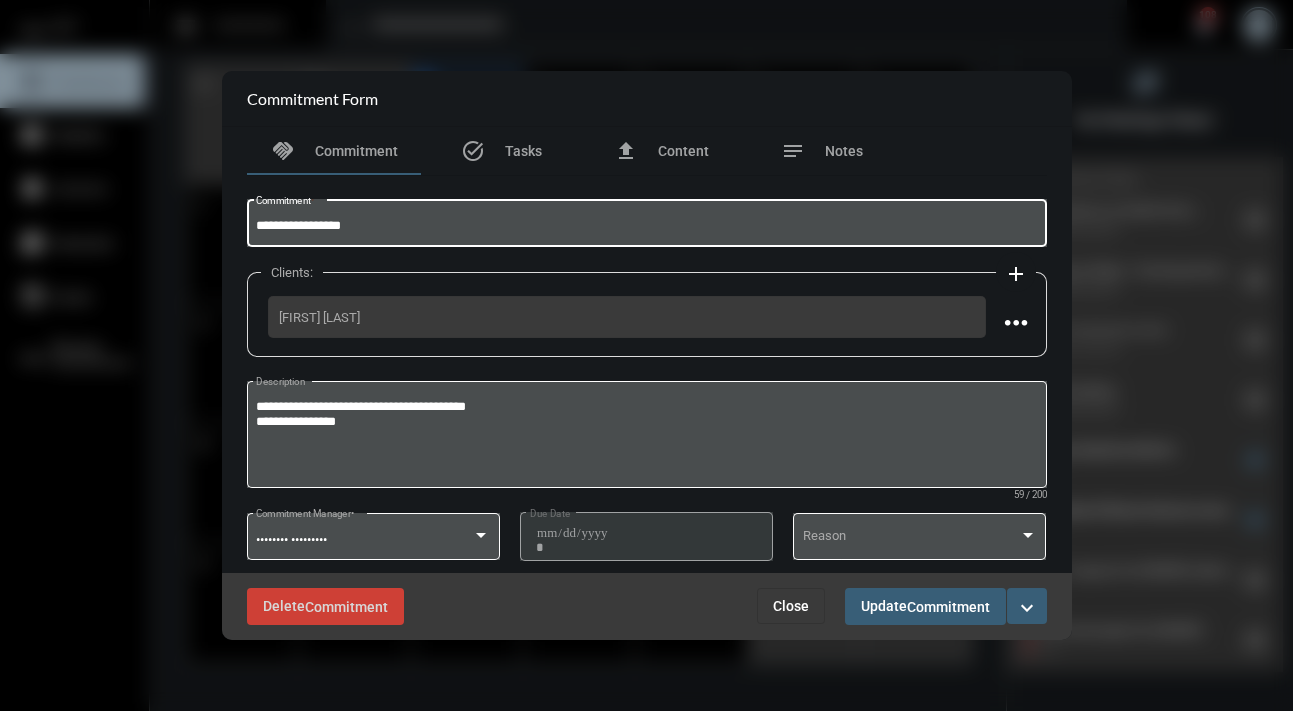 click on "Close" at bounding box center [791, 606] 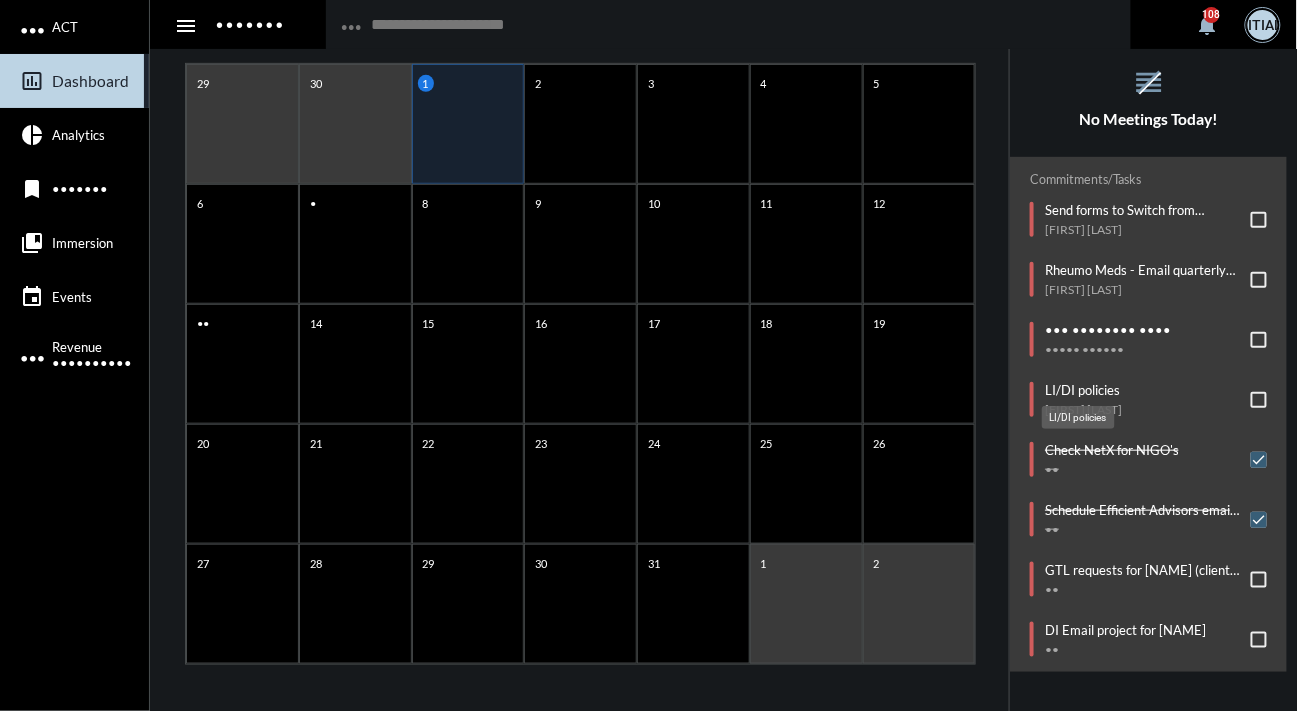 click on "LI/DI policies" at bounding box center [1083, 390] 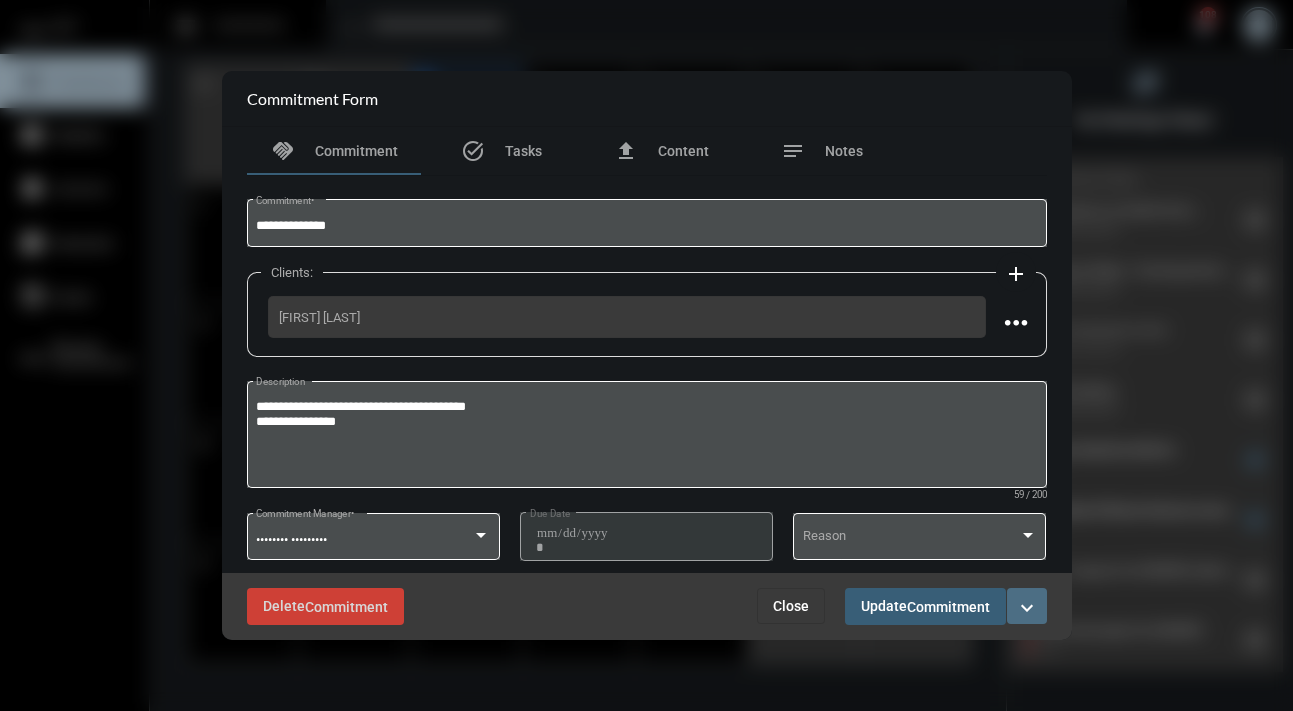 click on "expand_more" at bounding box center (1027, 608) 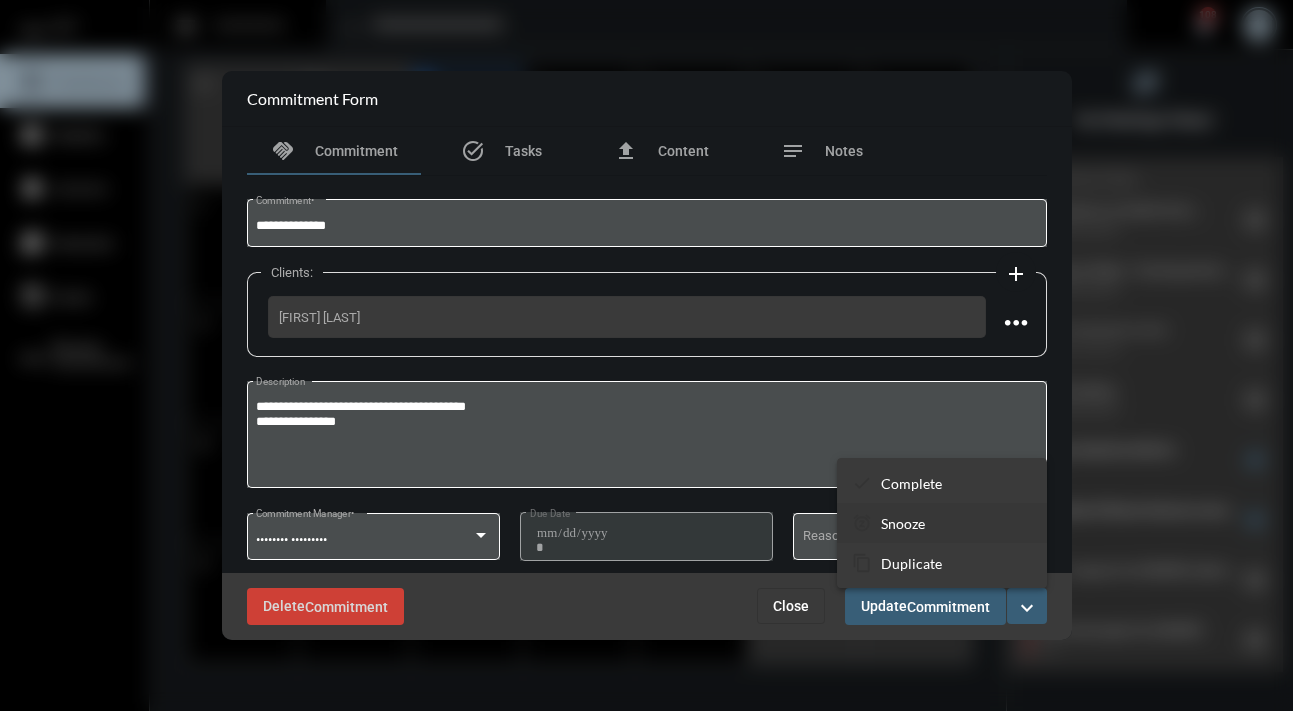 click on "Snooze" at bounding box center [911, 483] 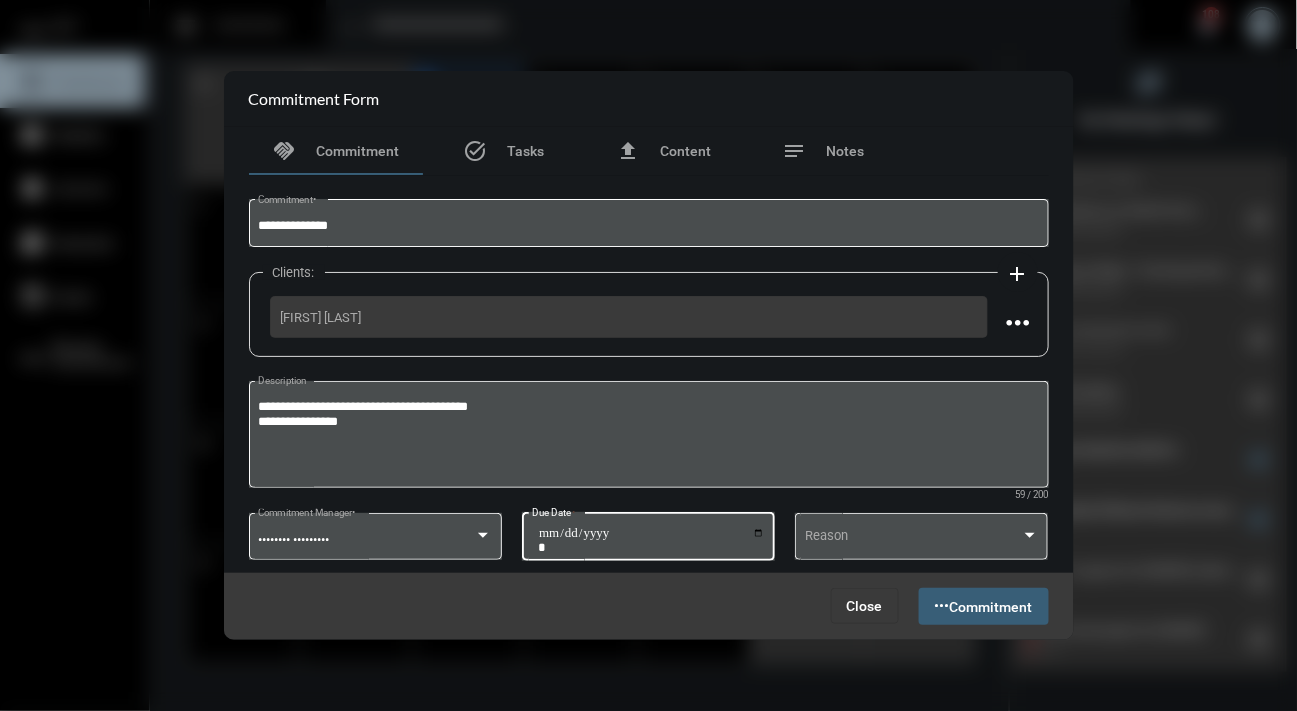 click on "**********" at bounding box center (651, 540) 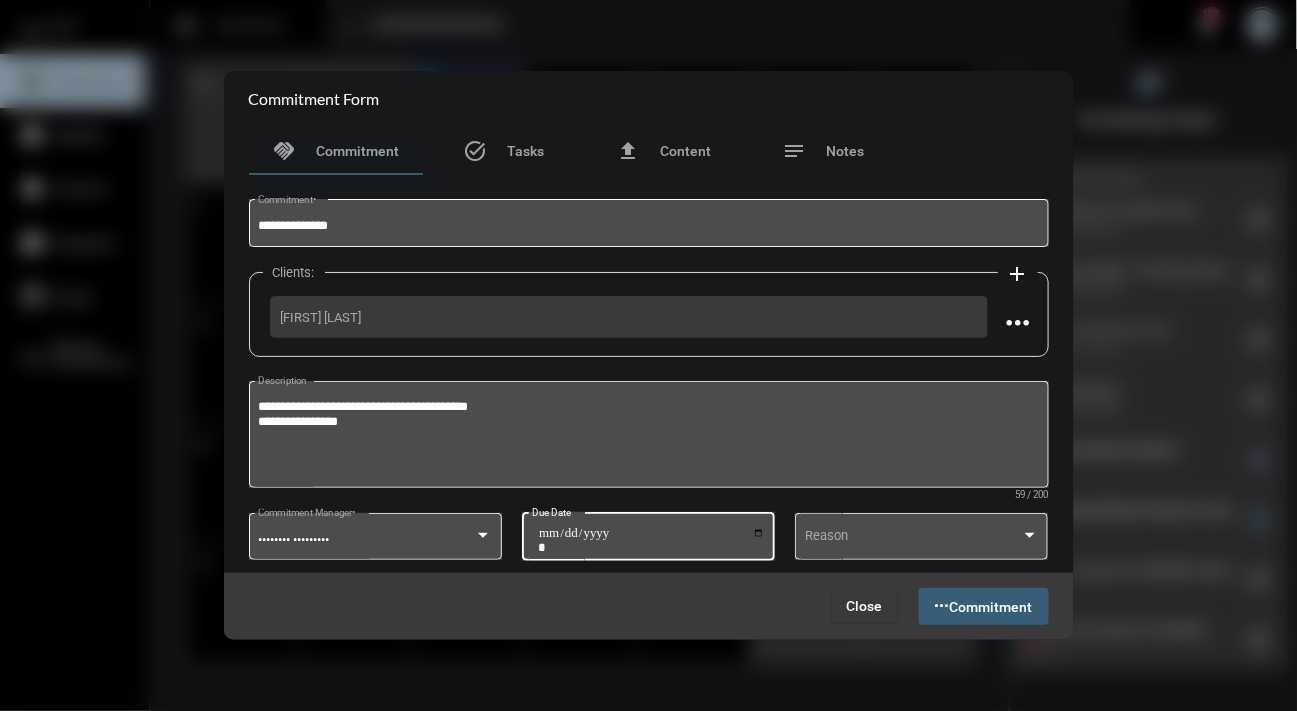 click on "**********" at bounding box center [651, 540] 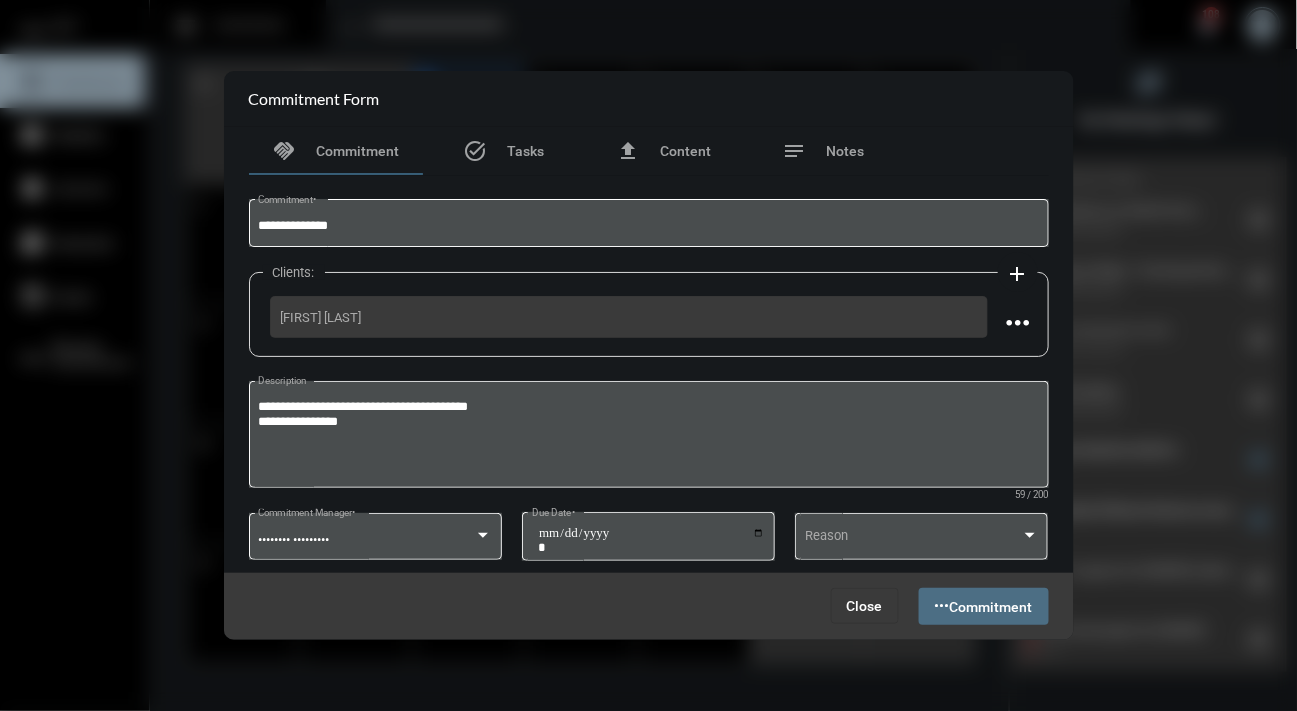 click on "Commitment" at bounding box center (991, 607) 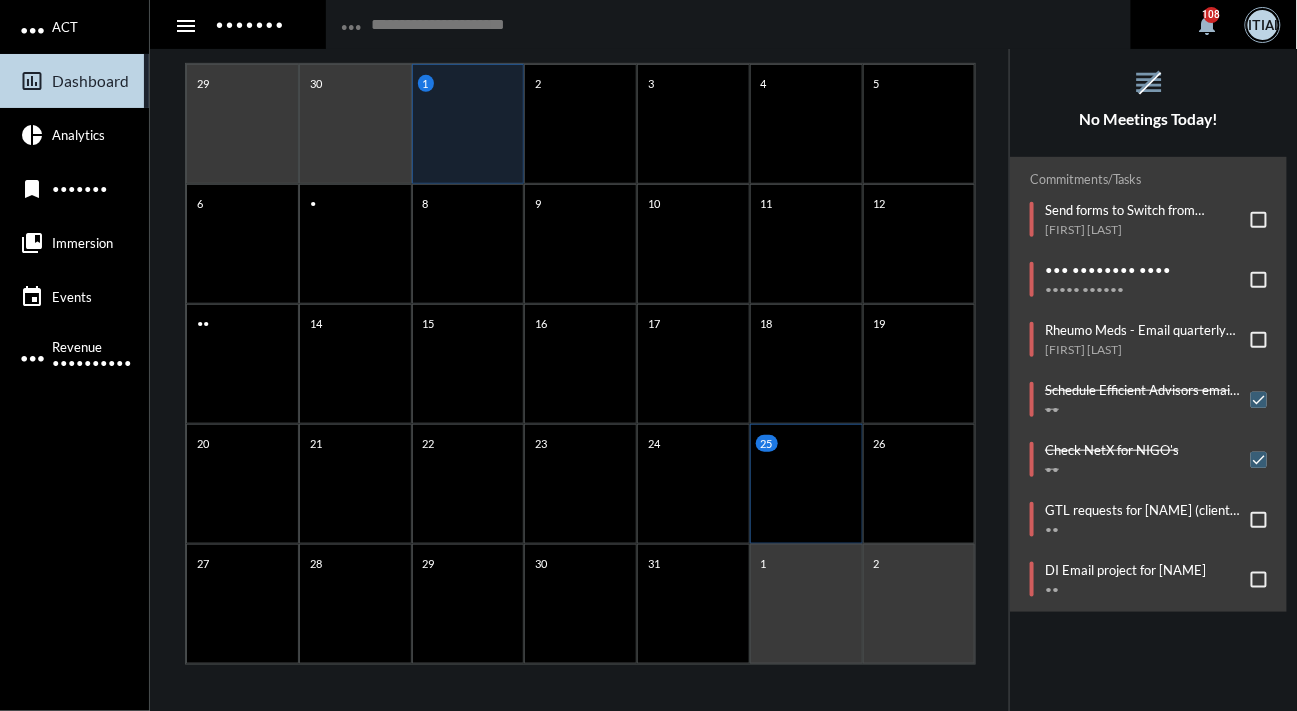 click on "25" at bounding box center (806, 124) 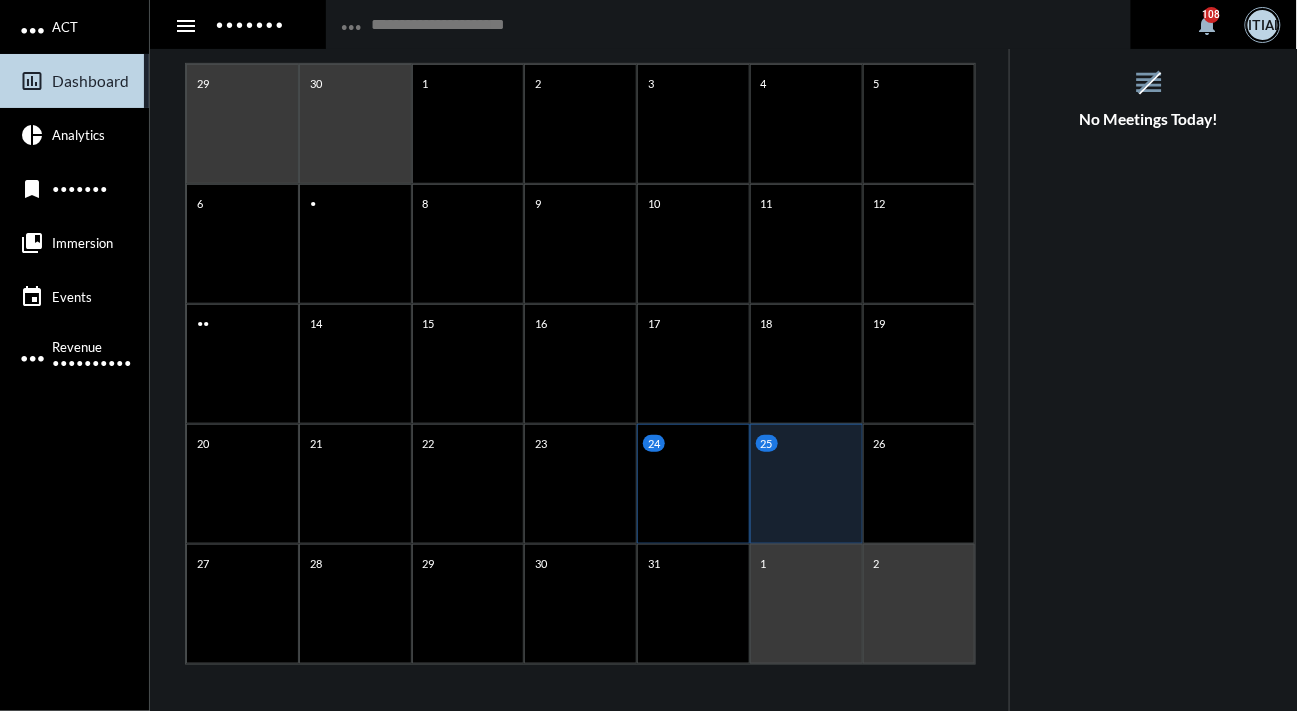 click on "24" at bounding box center (693, 124) 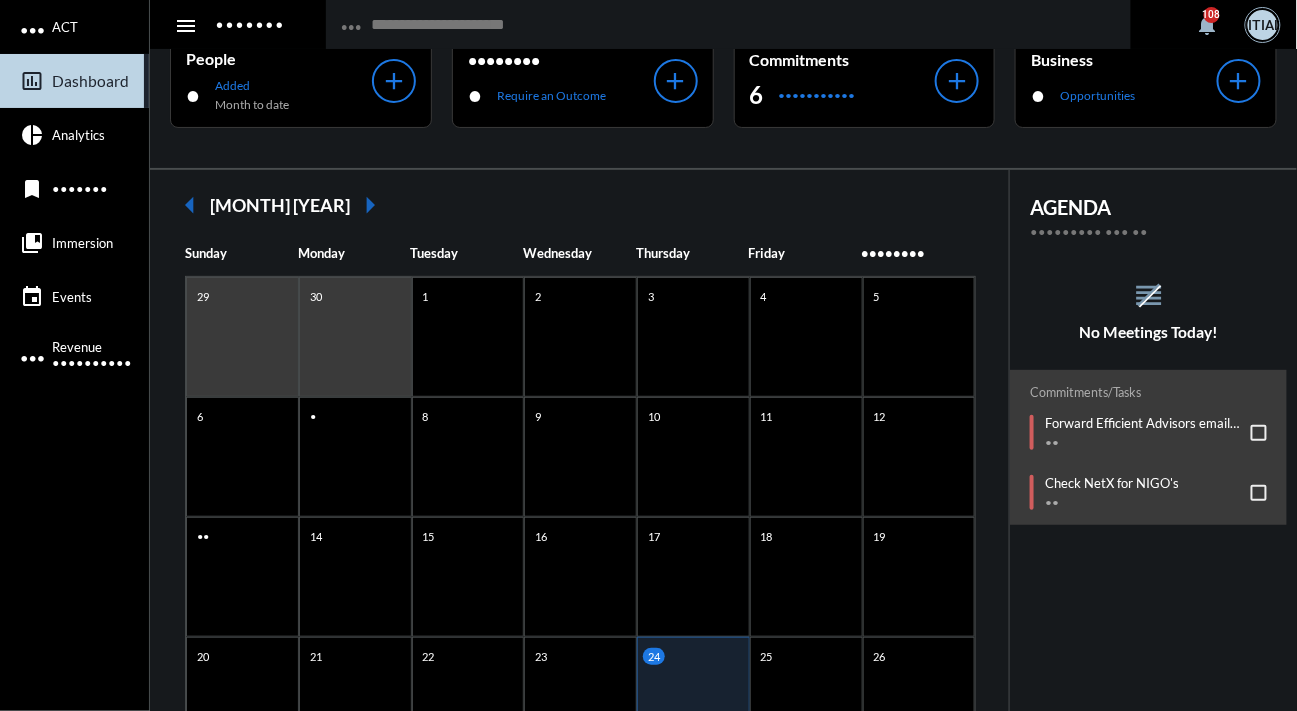 scroll, scrollTop: 0, scrollLeft: 0, axis: both 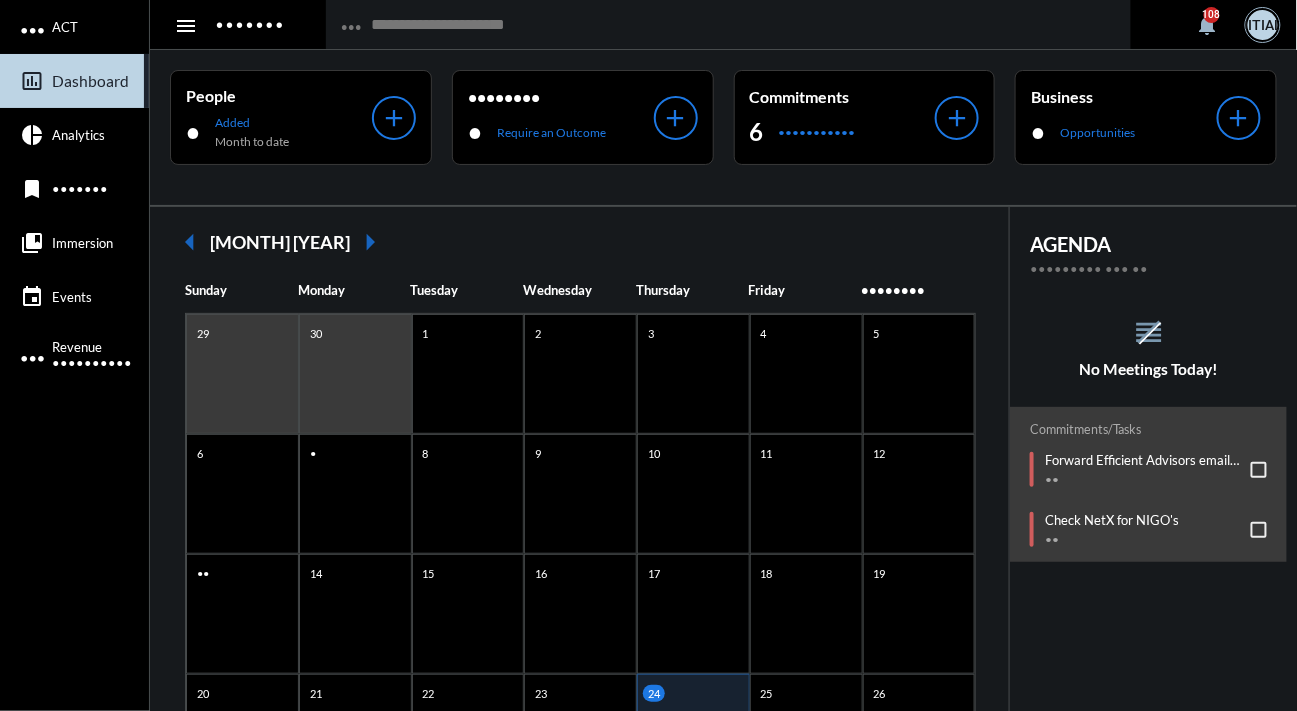 click on "arrow_left" at bounding box center [190, 242] 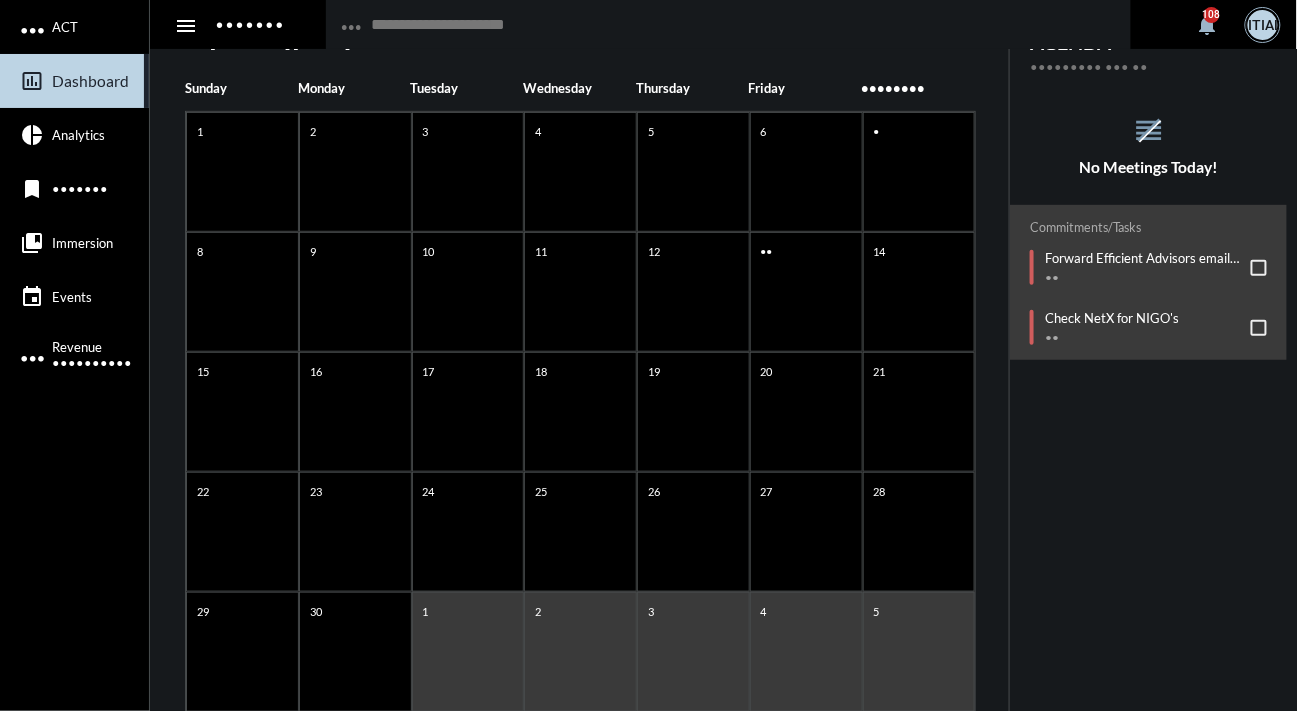 scroll, scrollTop: 250, scrollLeft: 0, axis: vertical 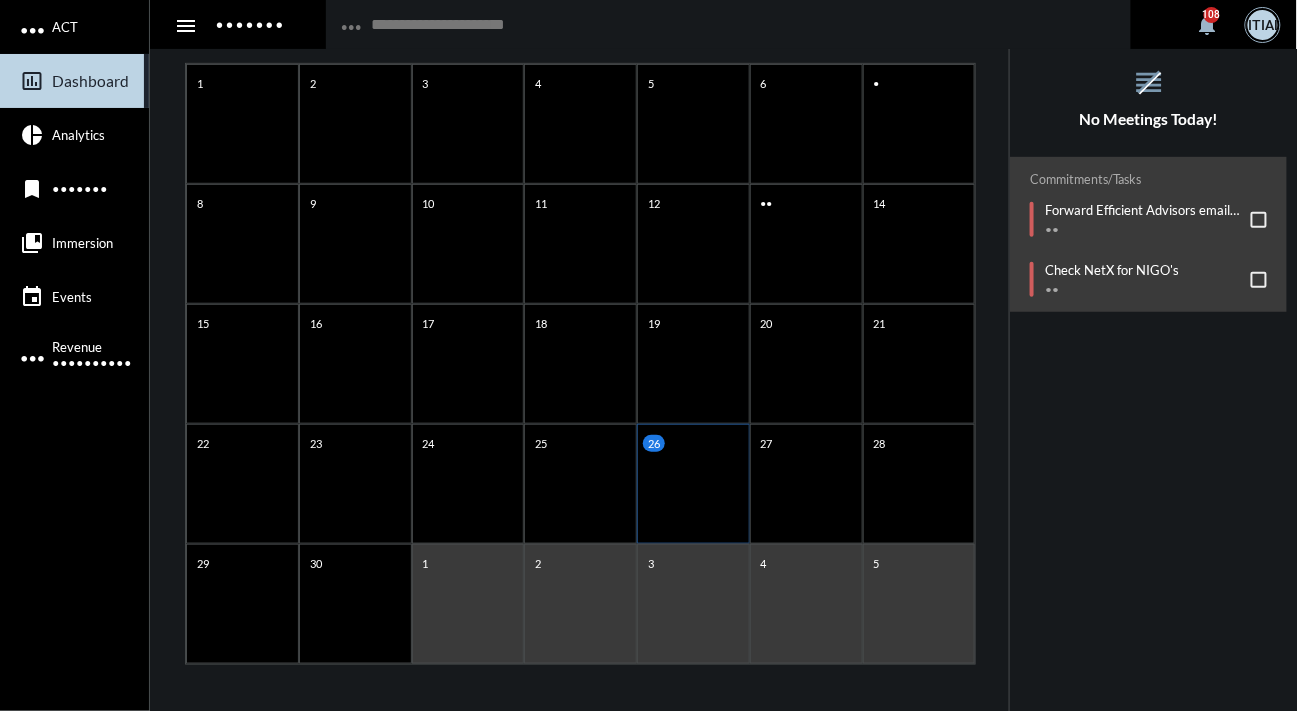 click on "26" at bounding box center [693, 124] 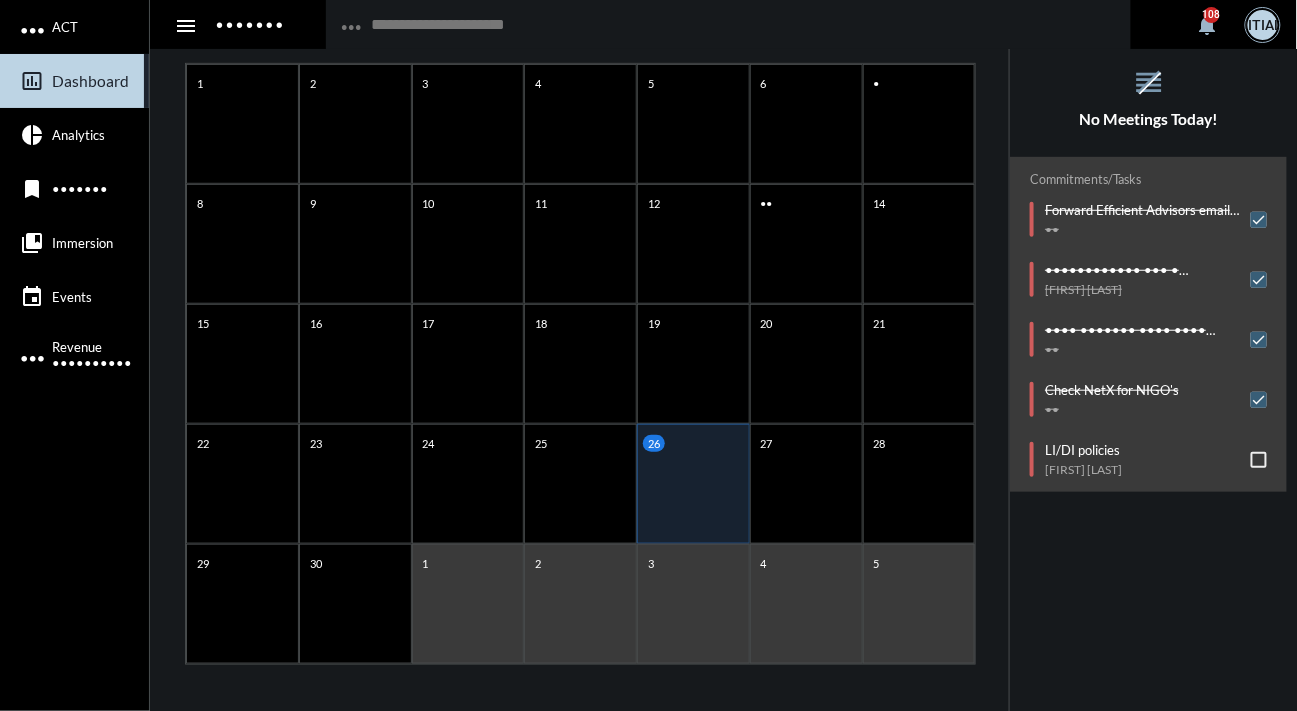 click at bounding box center [1259, 460] 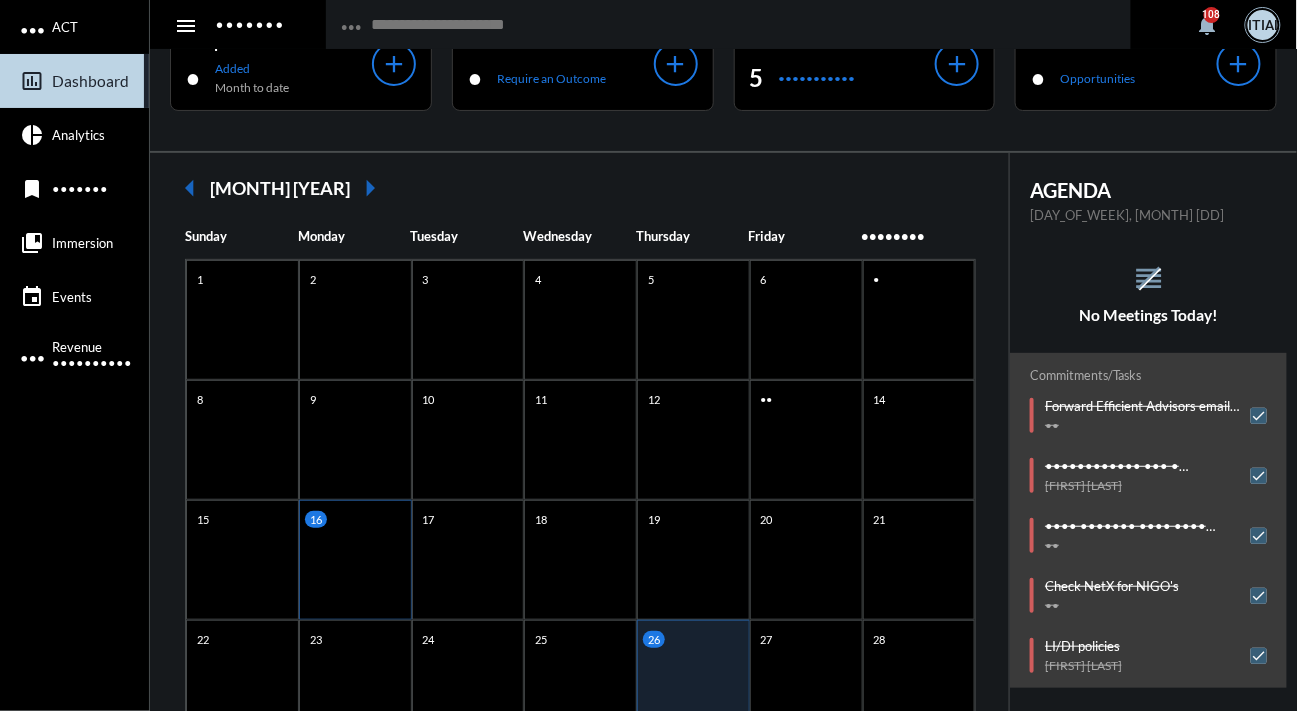scroll, scrollTop: 0, scrollLeft: 0, axis: both 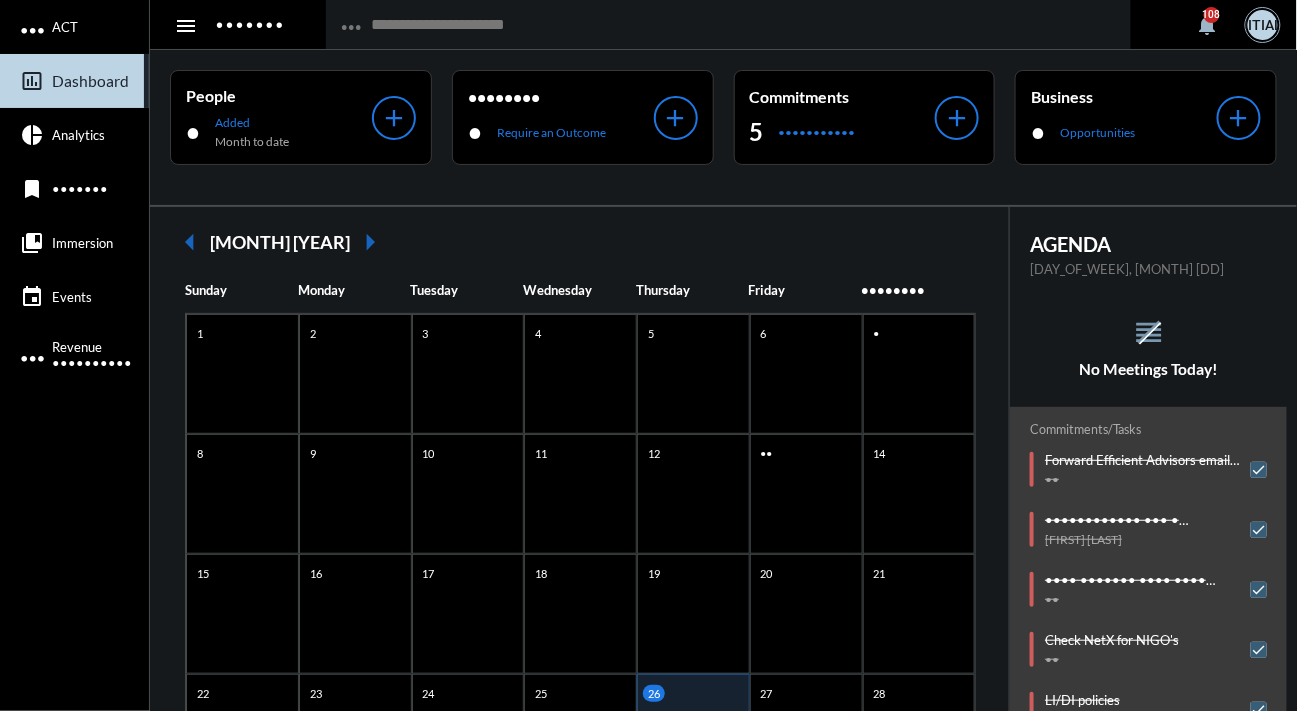 click on "arrow_right" at bounding box center (370, 242) 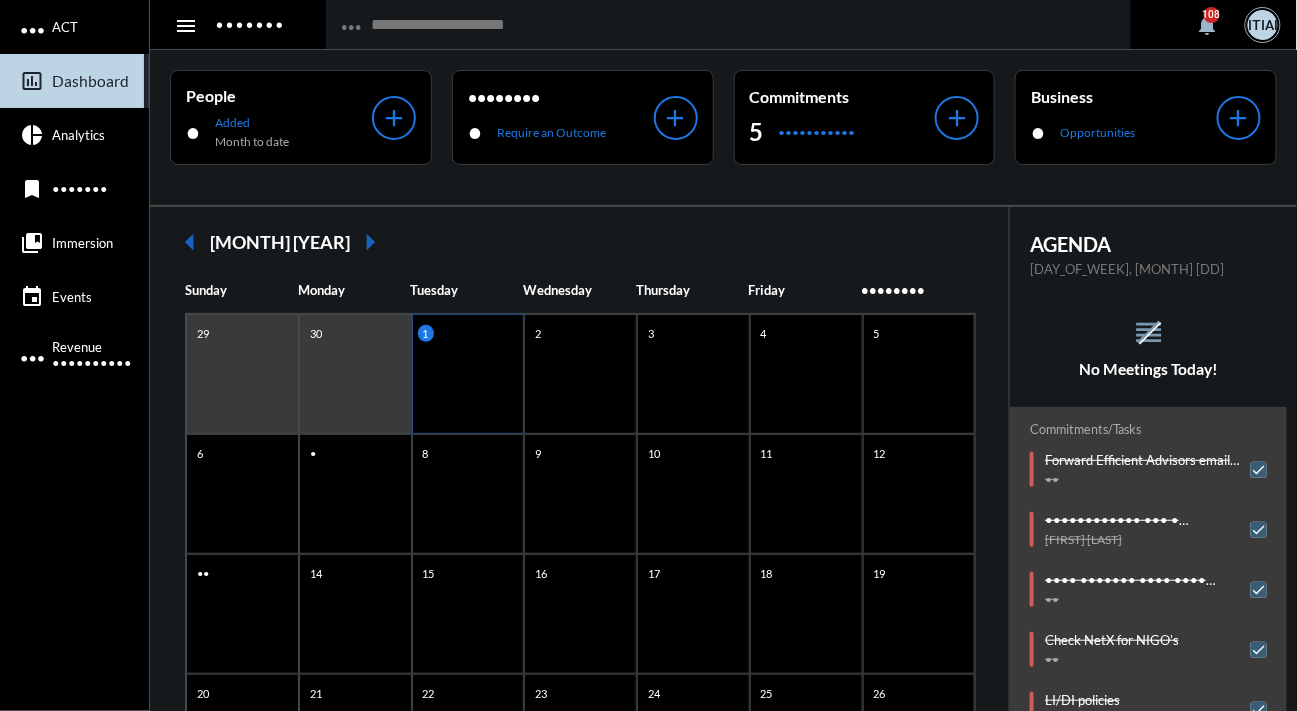 click on "1" at bounding box center [468, 374] 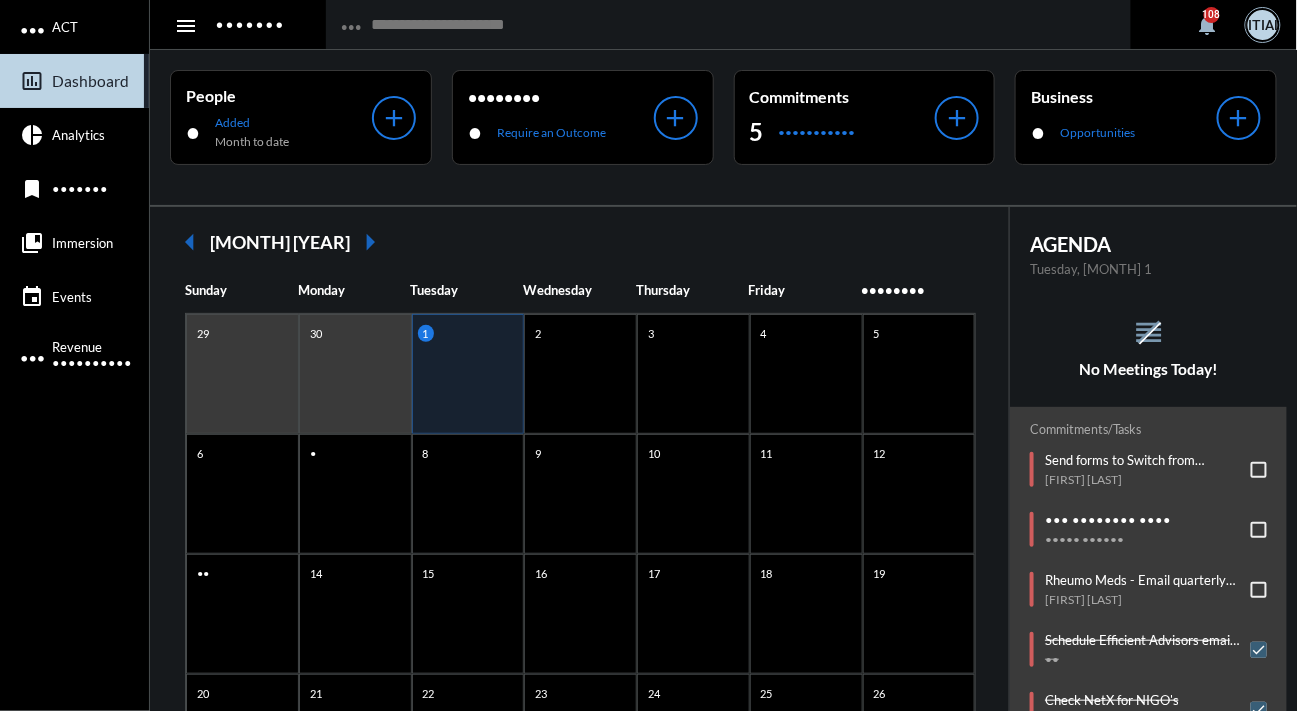 click on "reorder No Meetings Today!" at bounding box center [1148, 347] 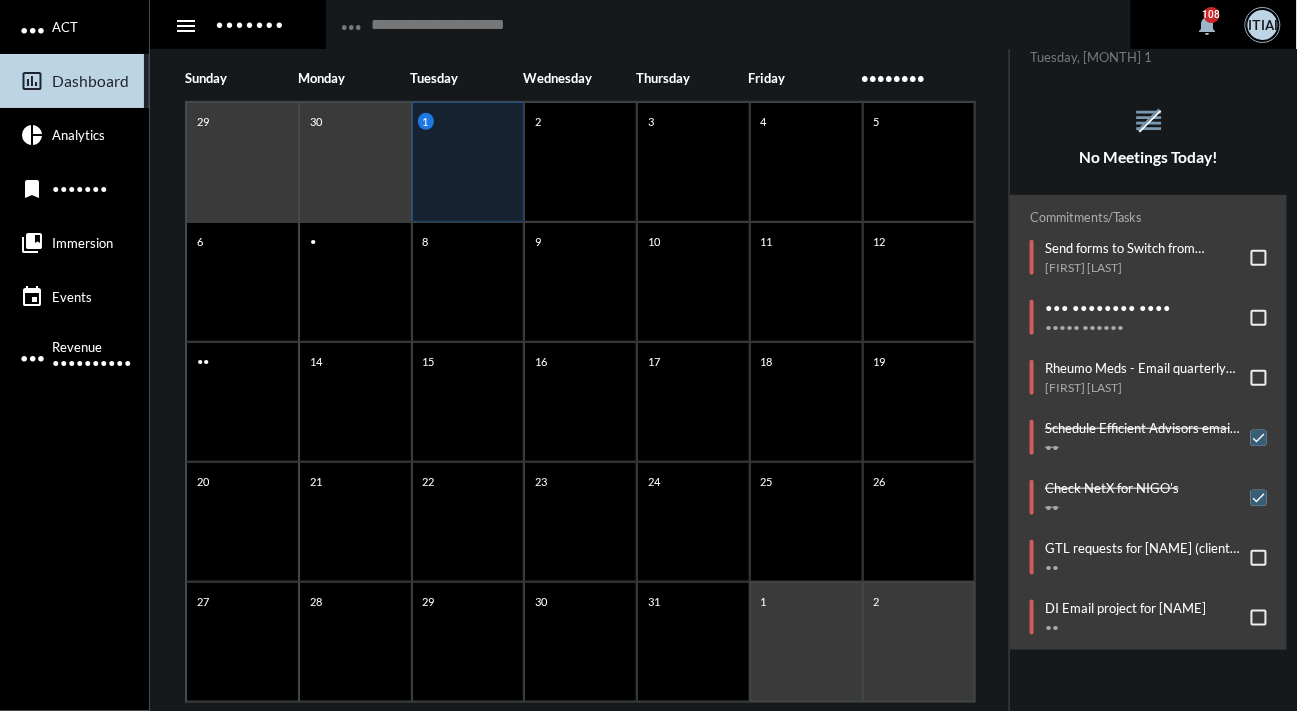 scroll, scrollTop: 250, scrollLeft: 0, axis: vertical 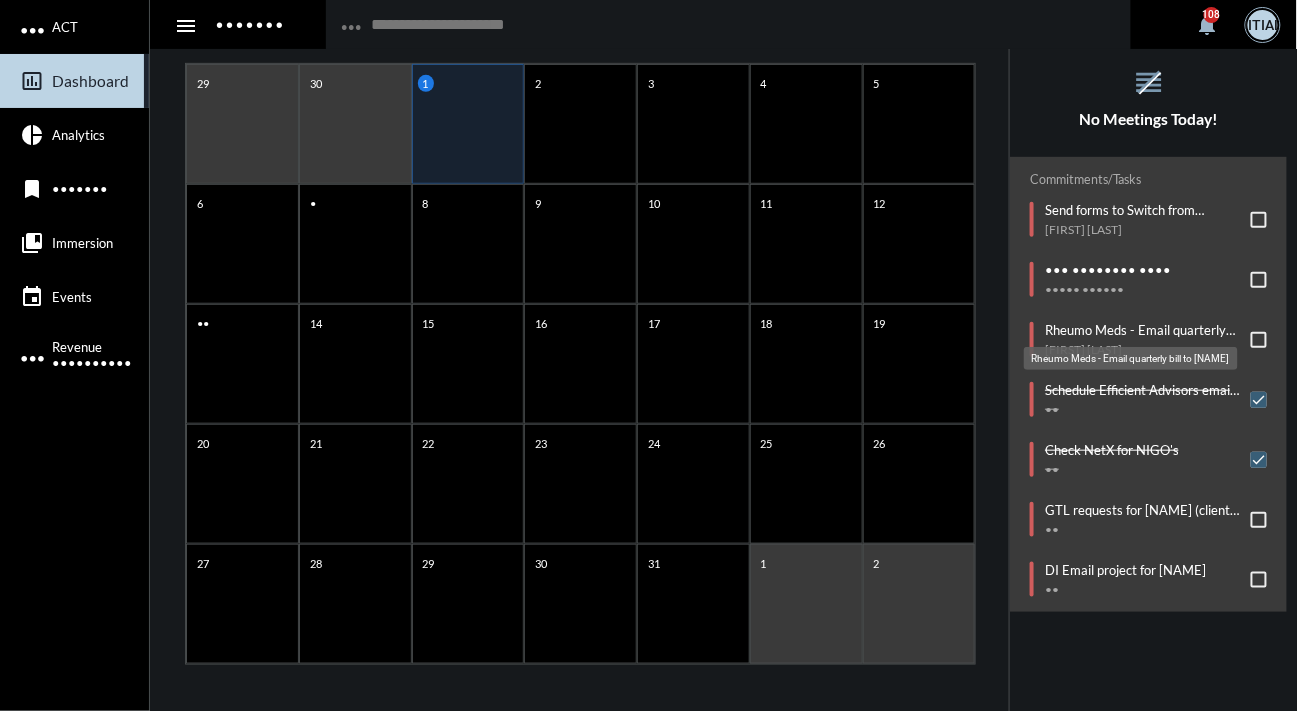 click on "Rheumo Meds - Email quarterly bill to [NAME]" at bounding box center [1143, 330] 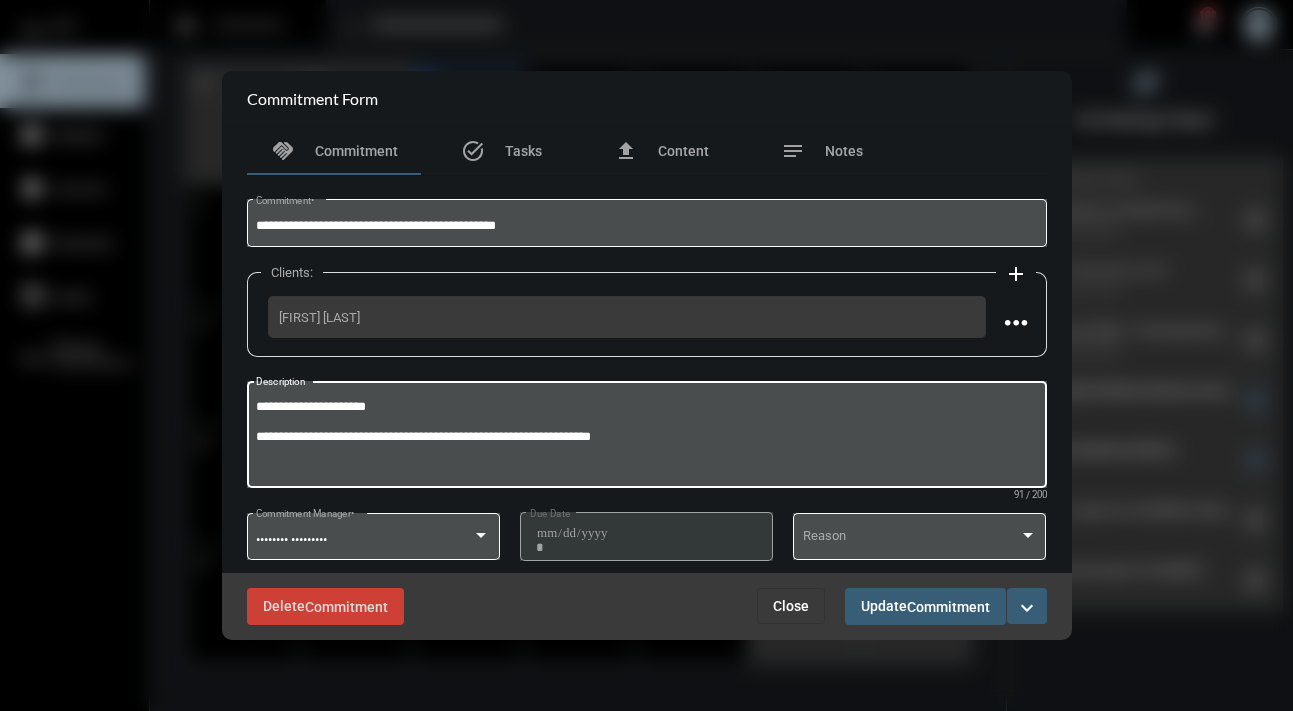 drag, startPoint x: 608, startPoint y: 435, endPoint x: 550, endPoint y: 431, distance: 58.137768 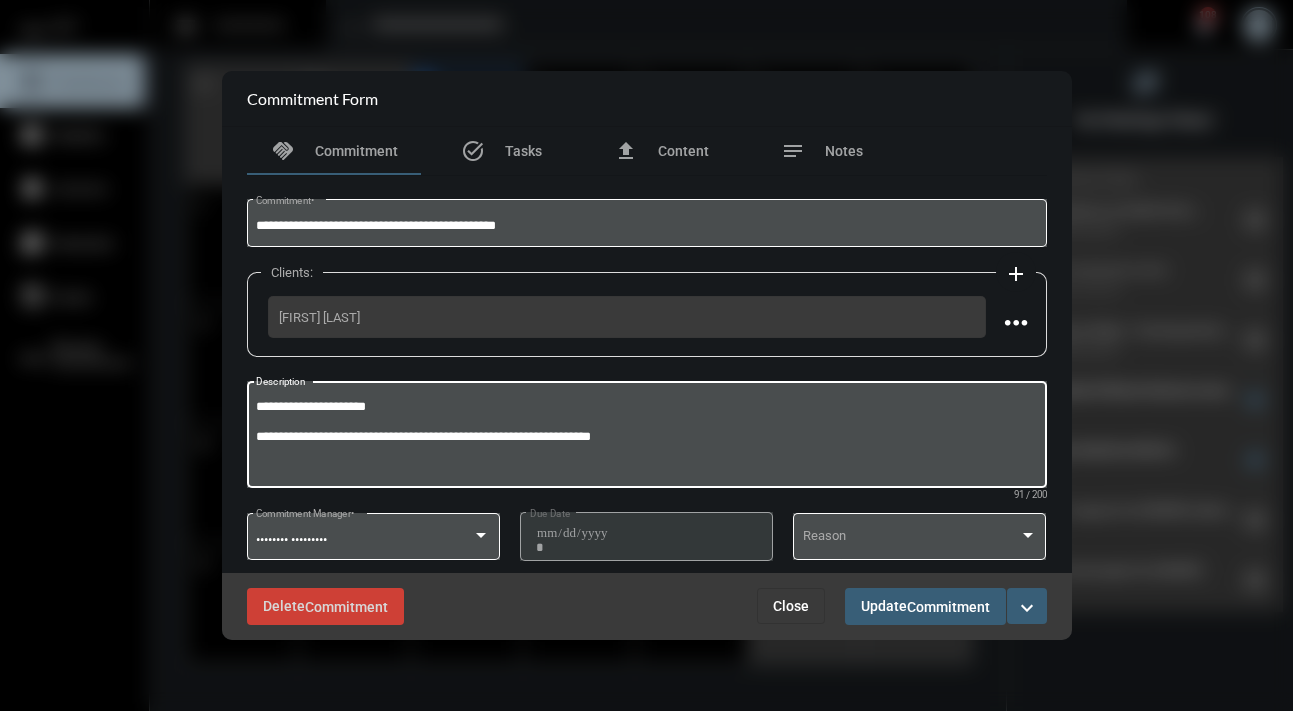 click on "**********" at bounding box center [646, 437] 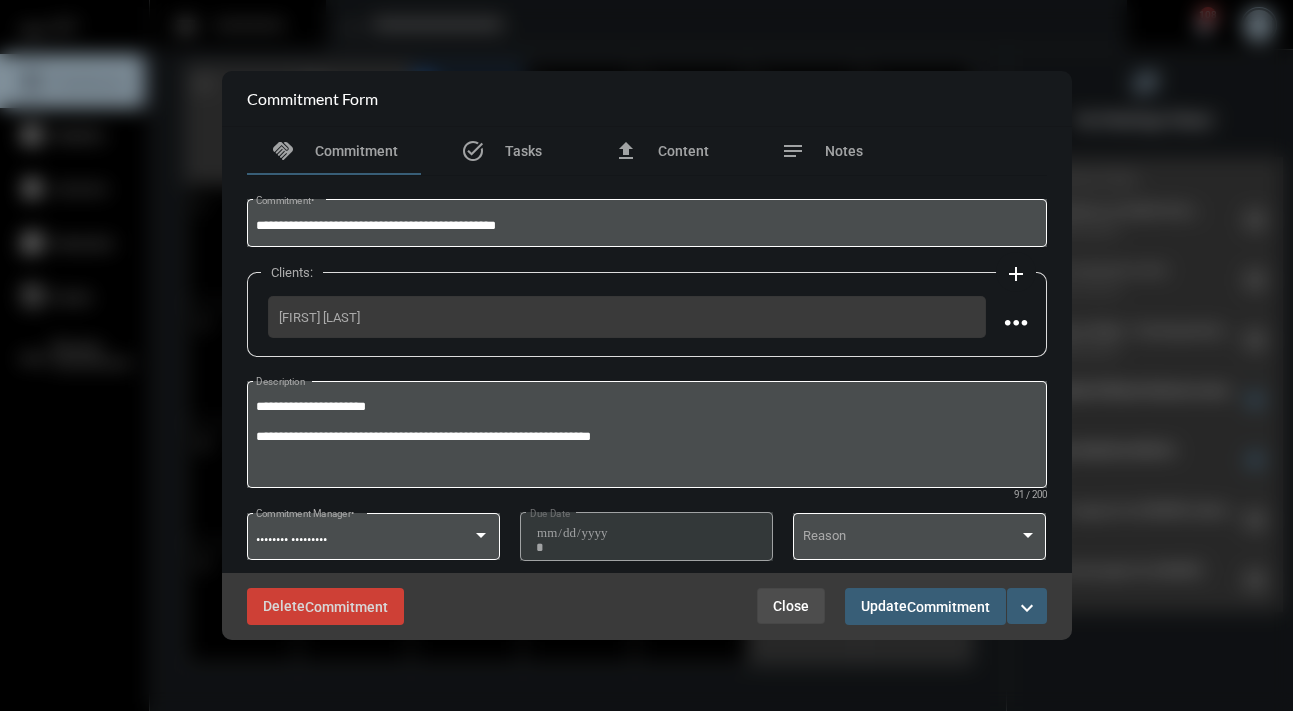 click on "Close" at bounding box center [791, 606] 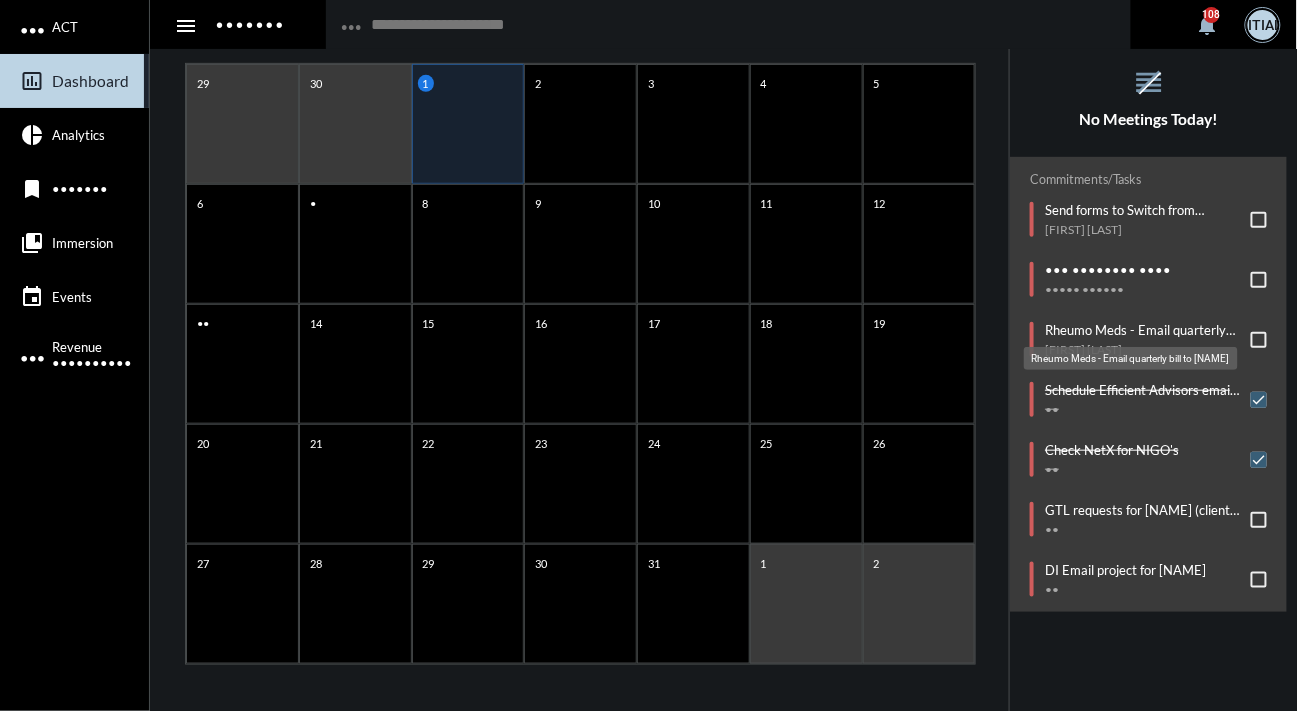 click on "Rheumo Meds - Email quarterly bill to [NAME]" at bounding box center [1143, 330] 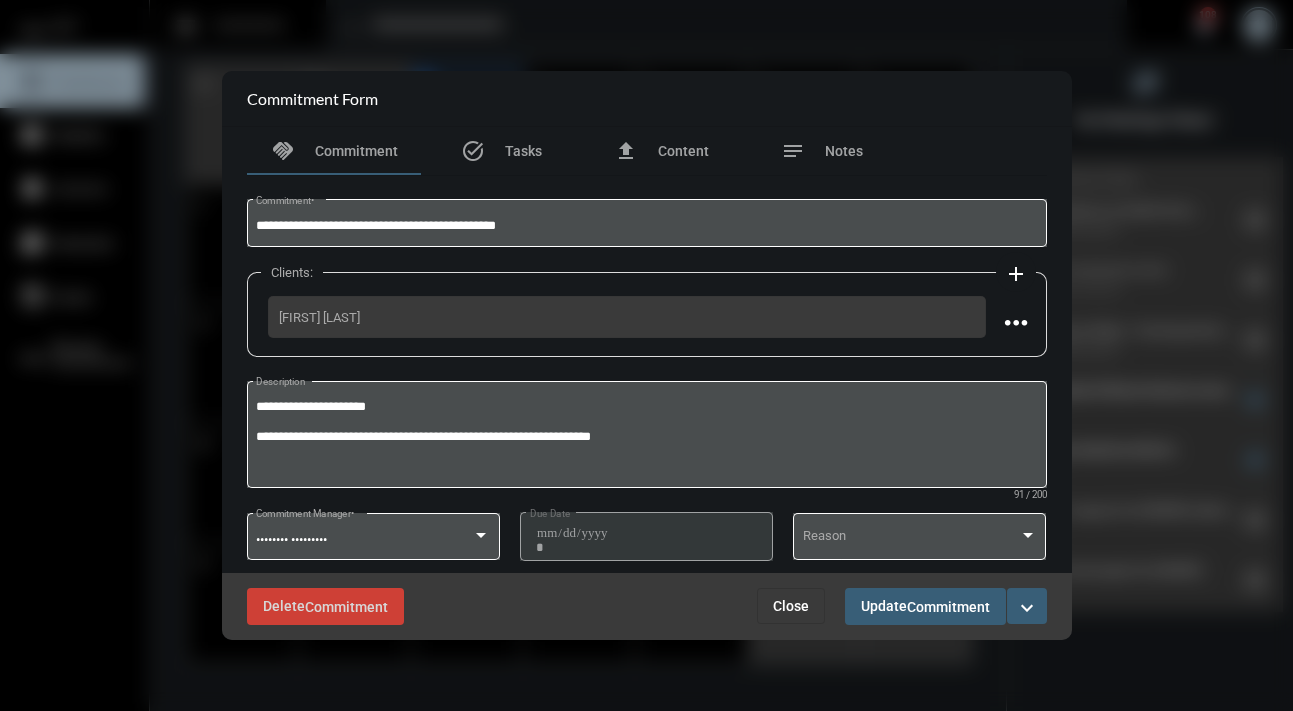 click on "expand_more" at bounding box center [1027, 608] 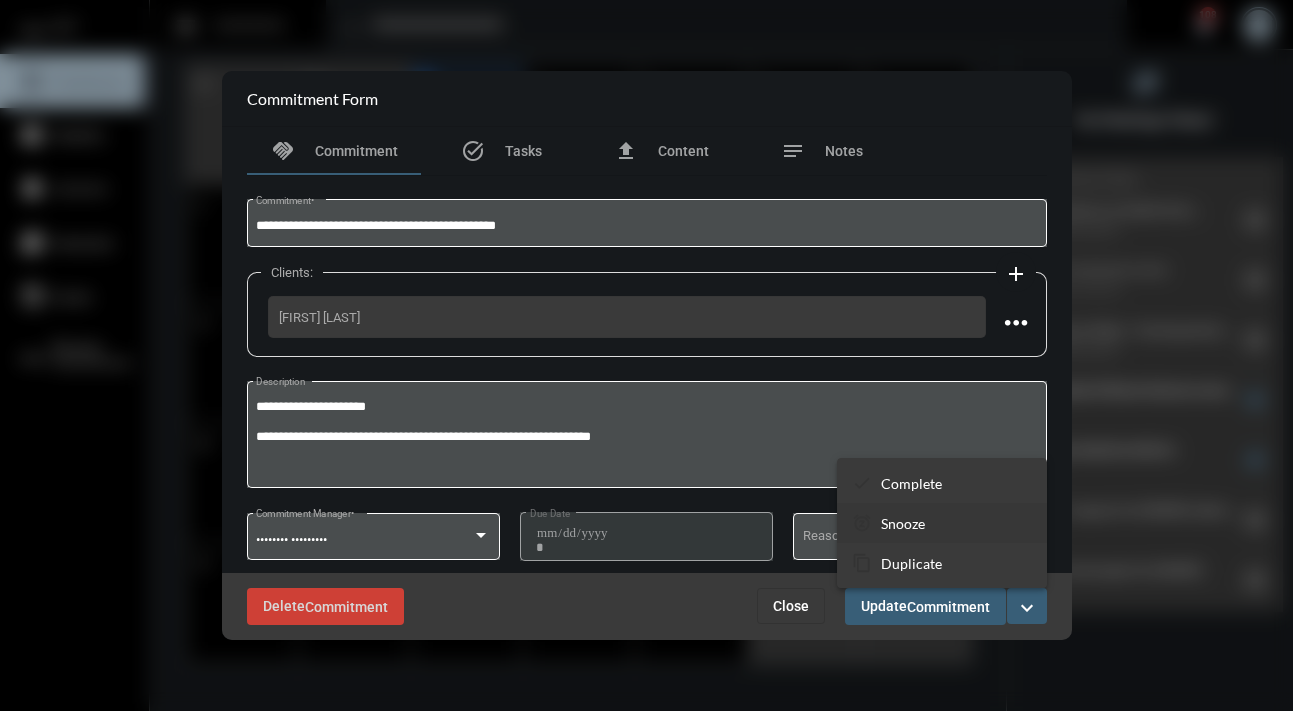 click on "•••••• ••••••" at bounding box center [942, 523] 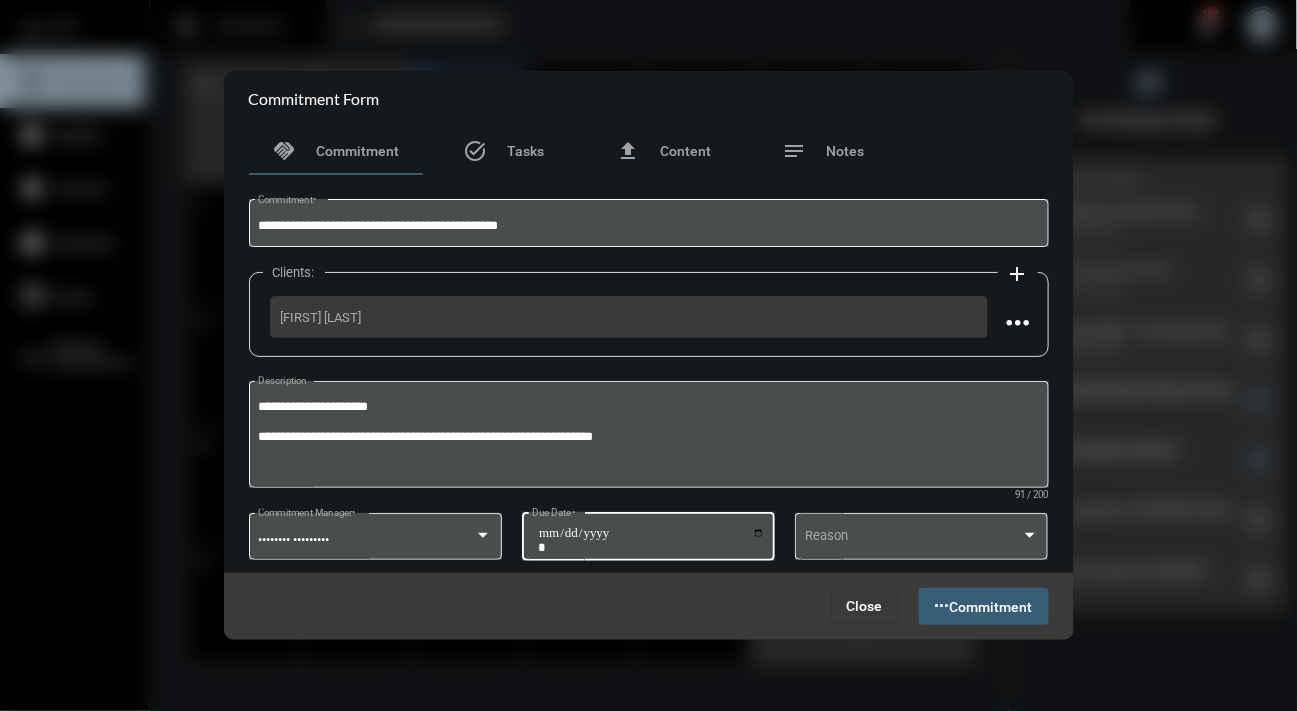 click on "**********" at bounding box center (651, 540) 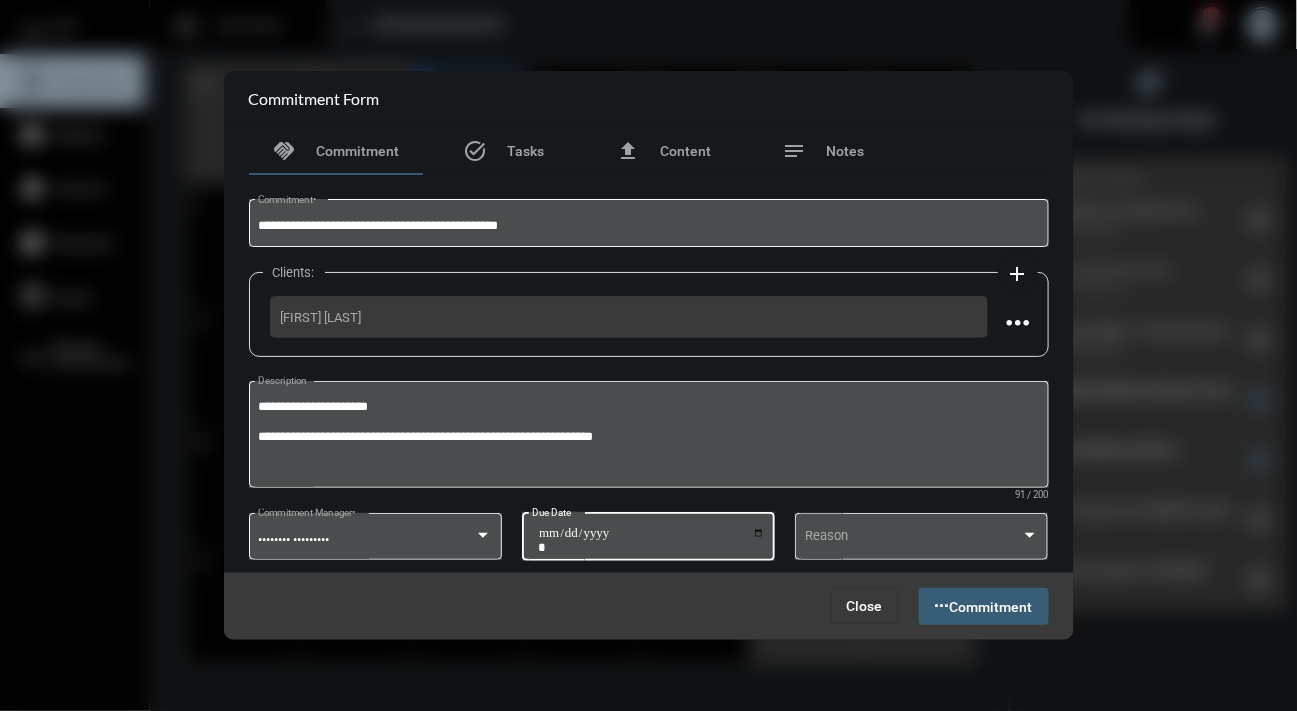 type on "**********" 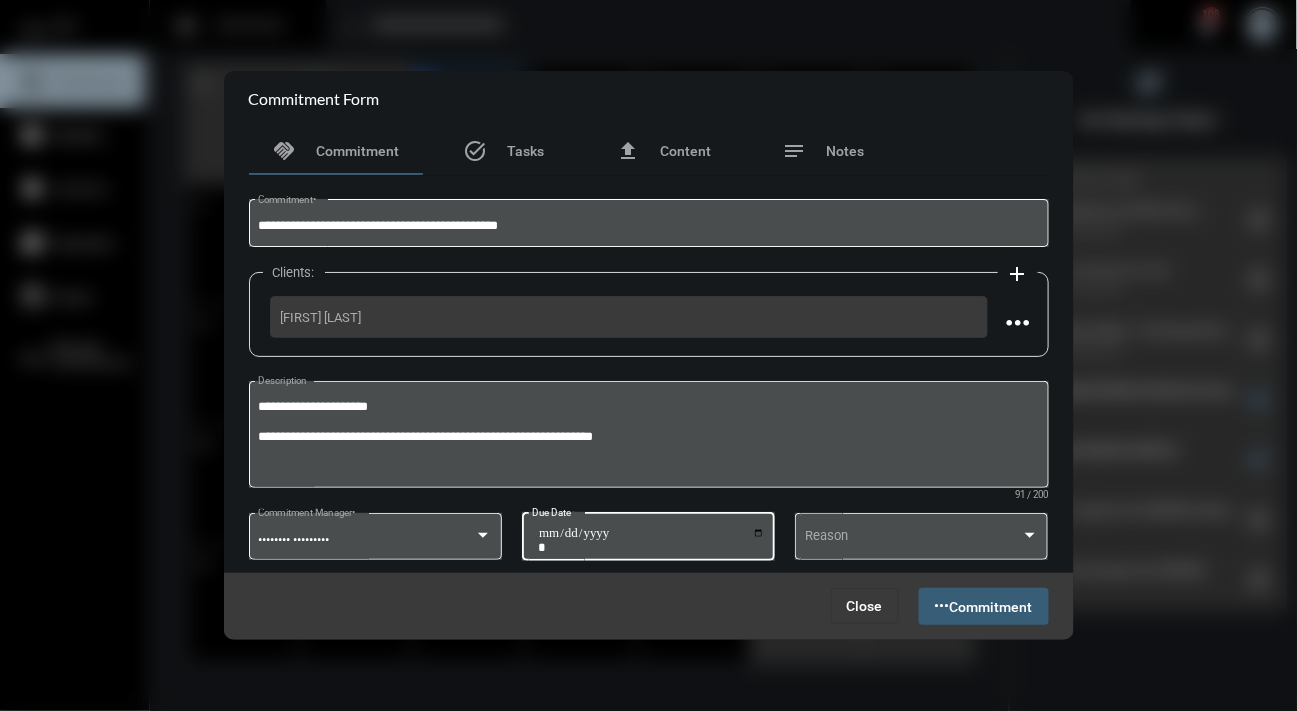 click on "Add   Commitment" at bounding box center (984, 606) 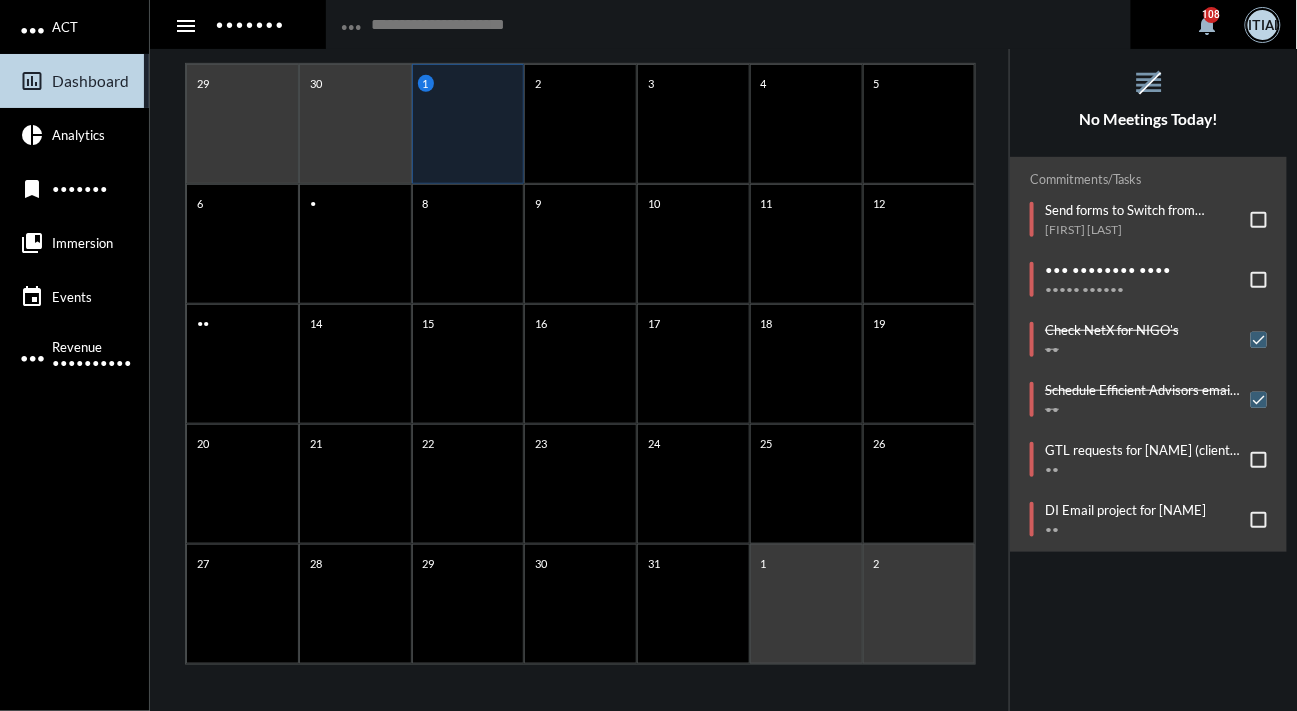 click on "reorder No Meetings Today!" at bounding box center (1148, 97) 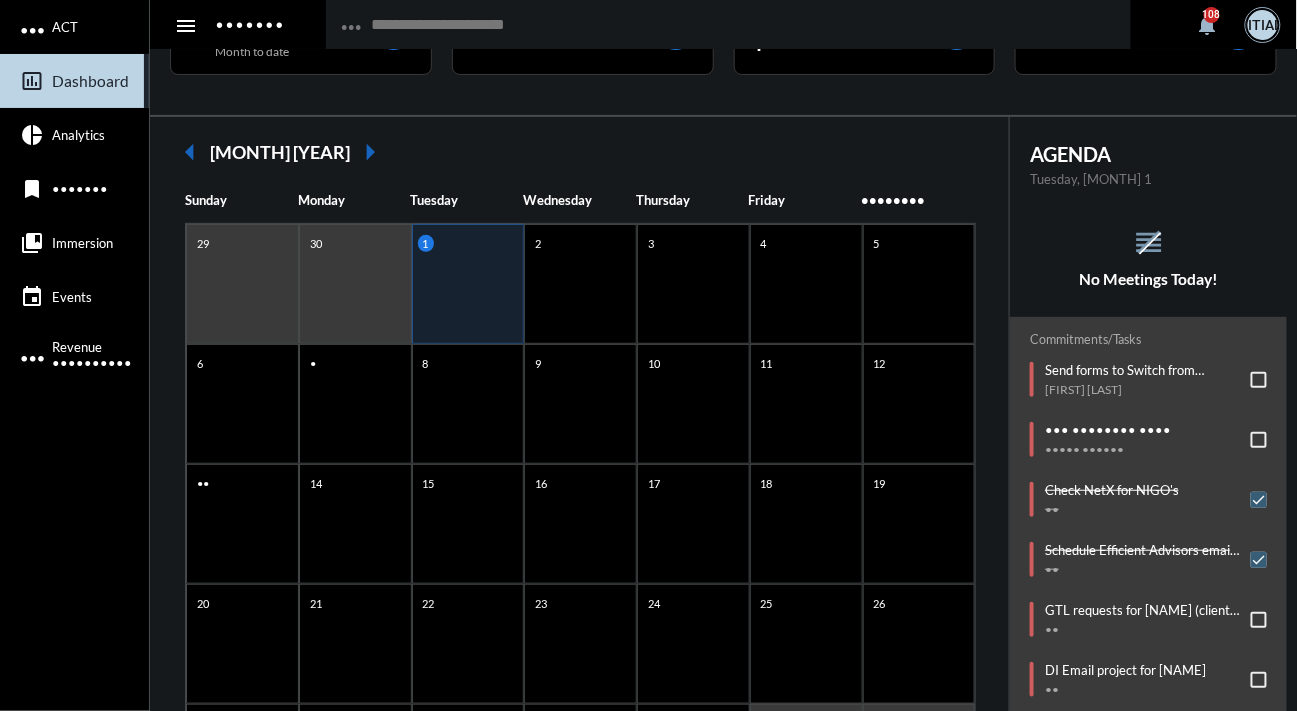 scroll, scrollTop: 68, scrollLeft: 0, axis: vertical 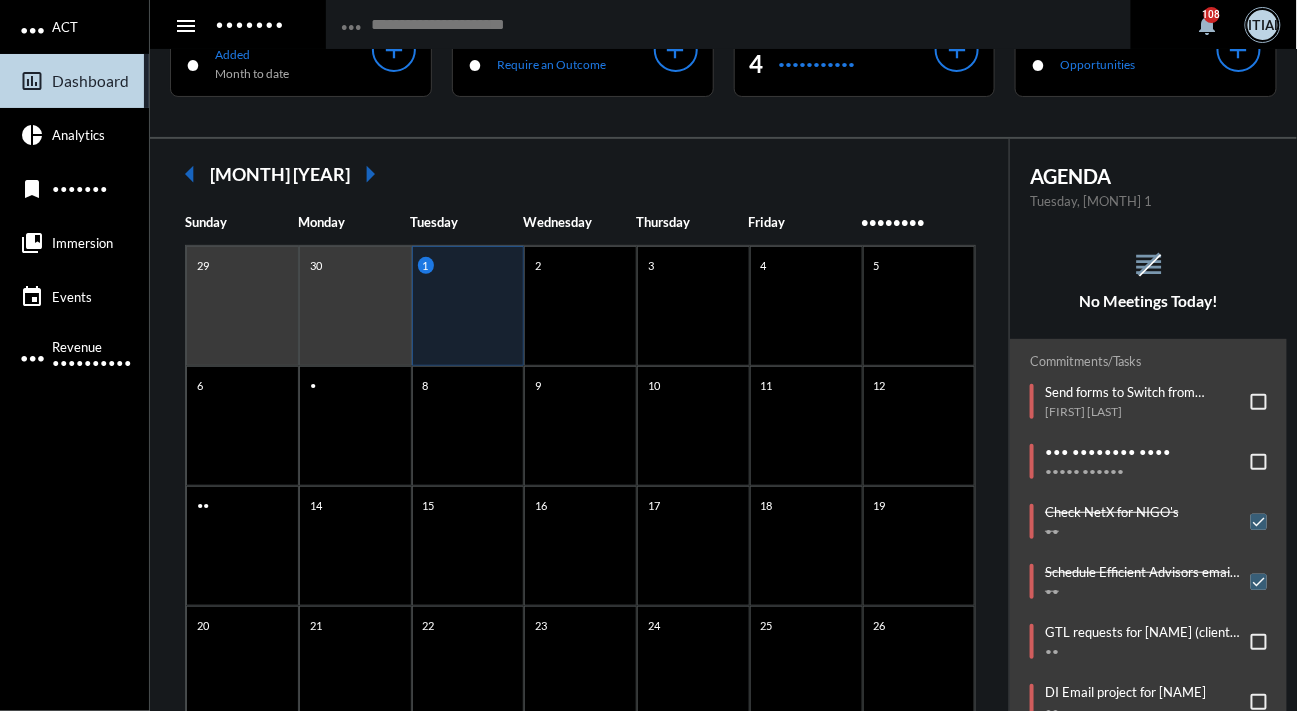 click on "arrow_right" at bounding box center (370, 174) 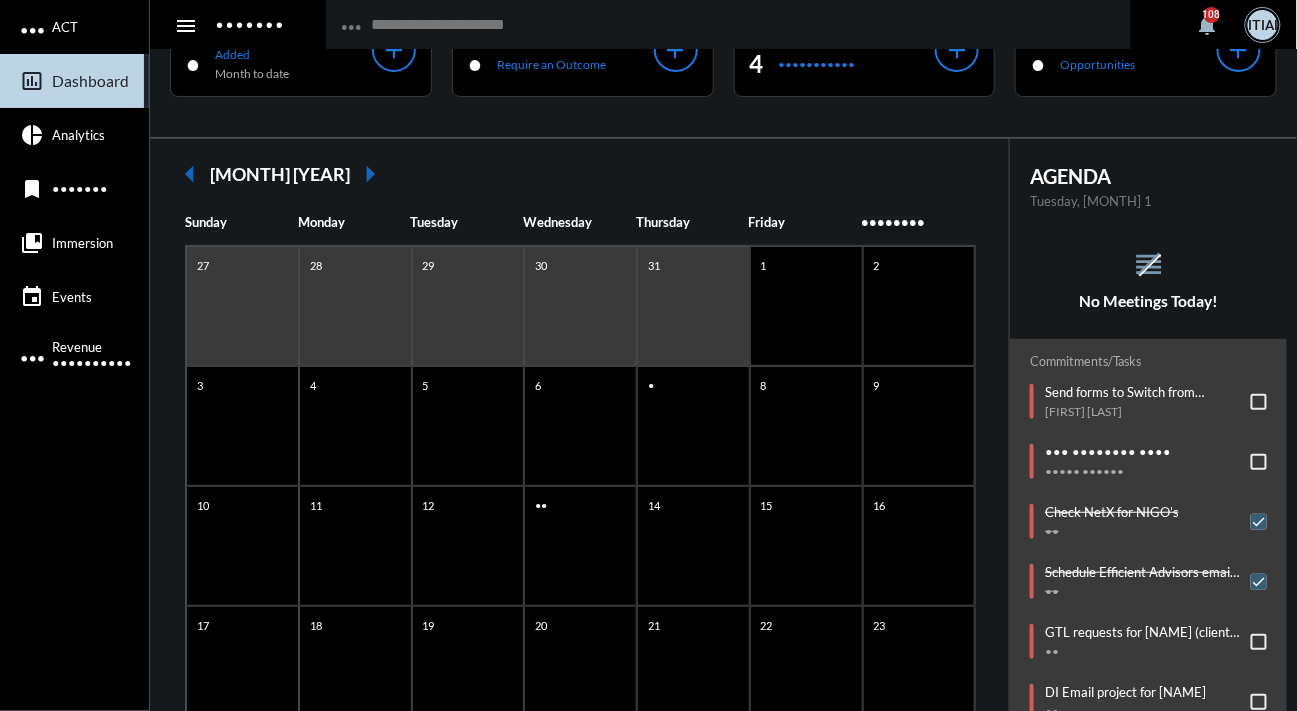 click on "arrow_right" at bounding box center [370, 174] 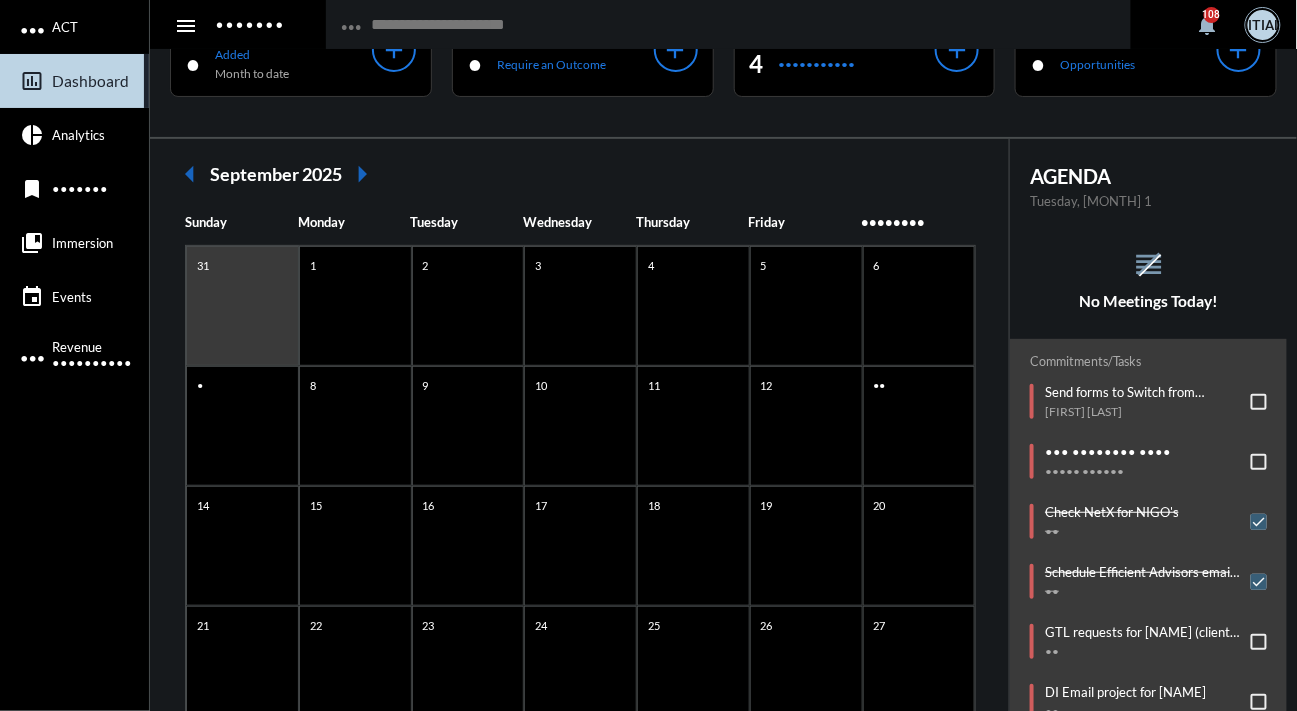 click on "arrow_right" at bounding box center (362, 174) 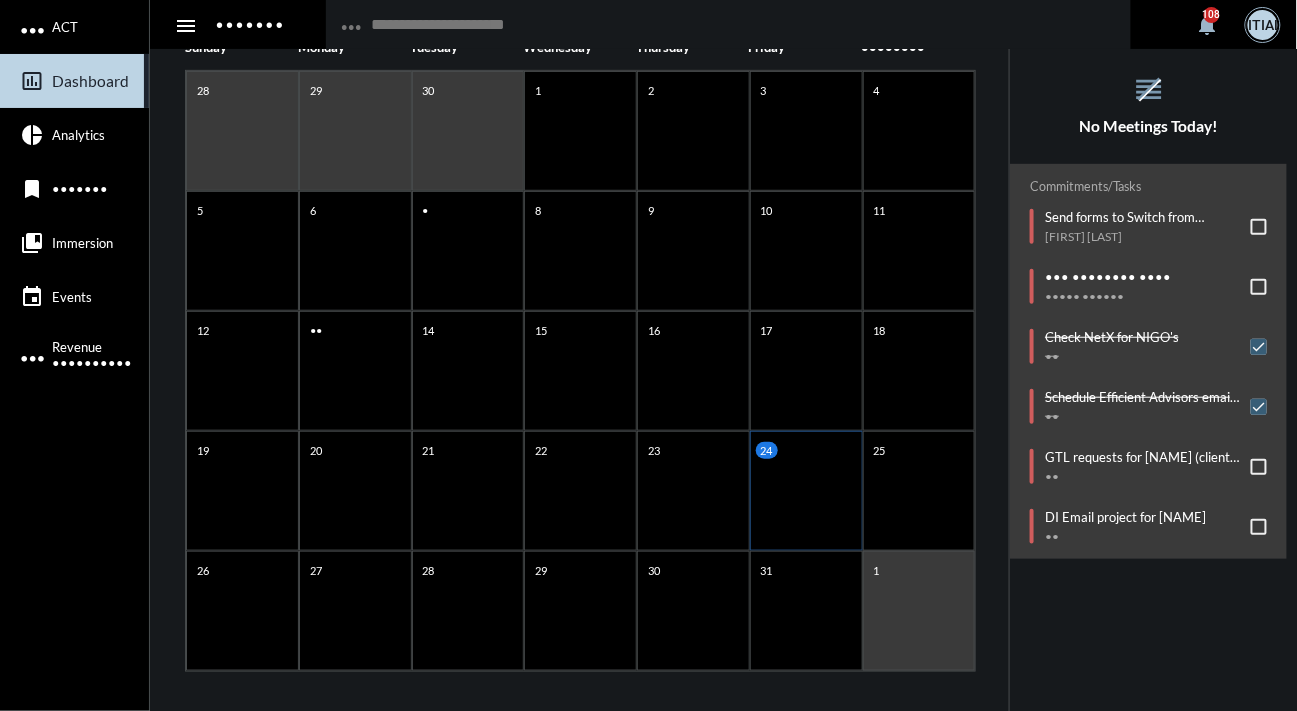 scroll, scrollTop: 250, scrollLeft: 0, axis: vertical 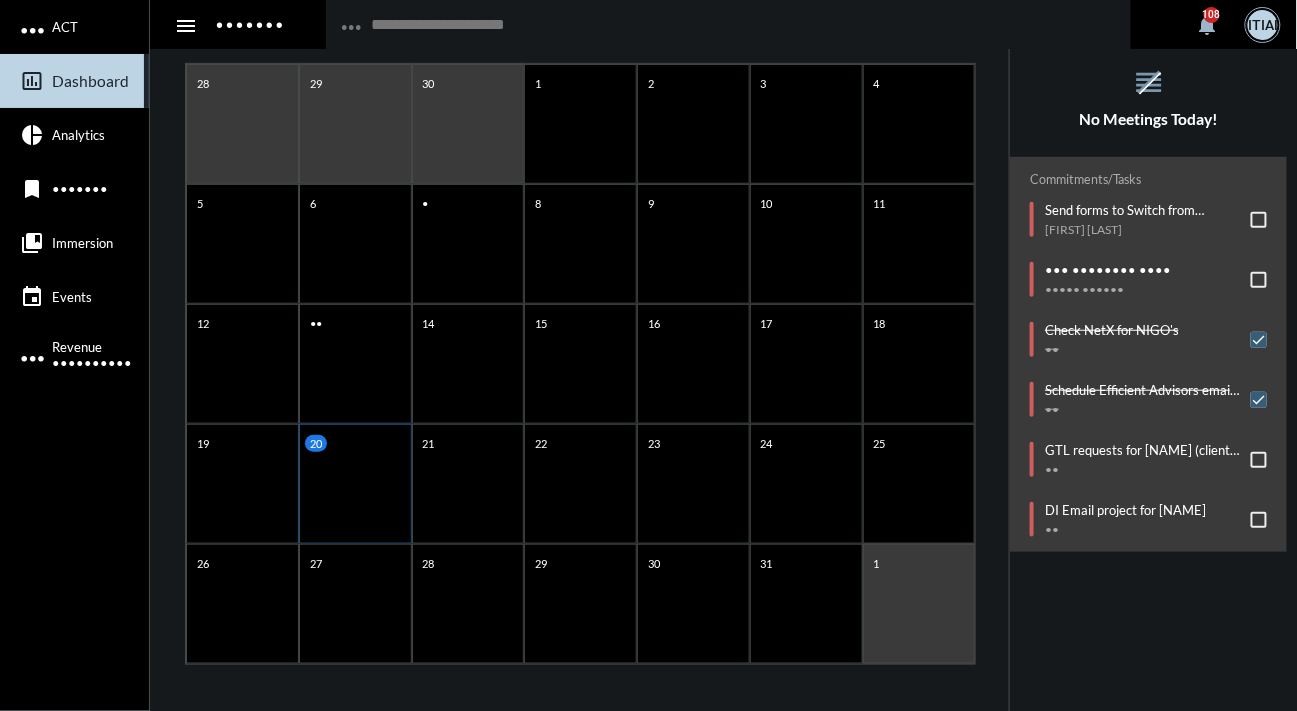 click on "20" at bounding box center [355, 124] 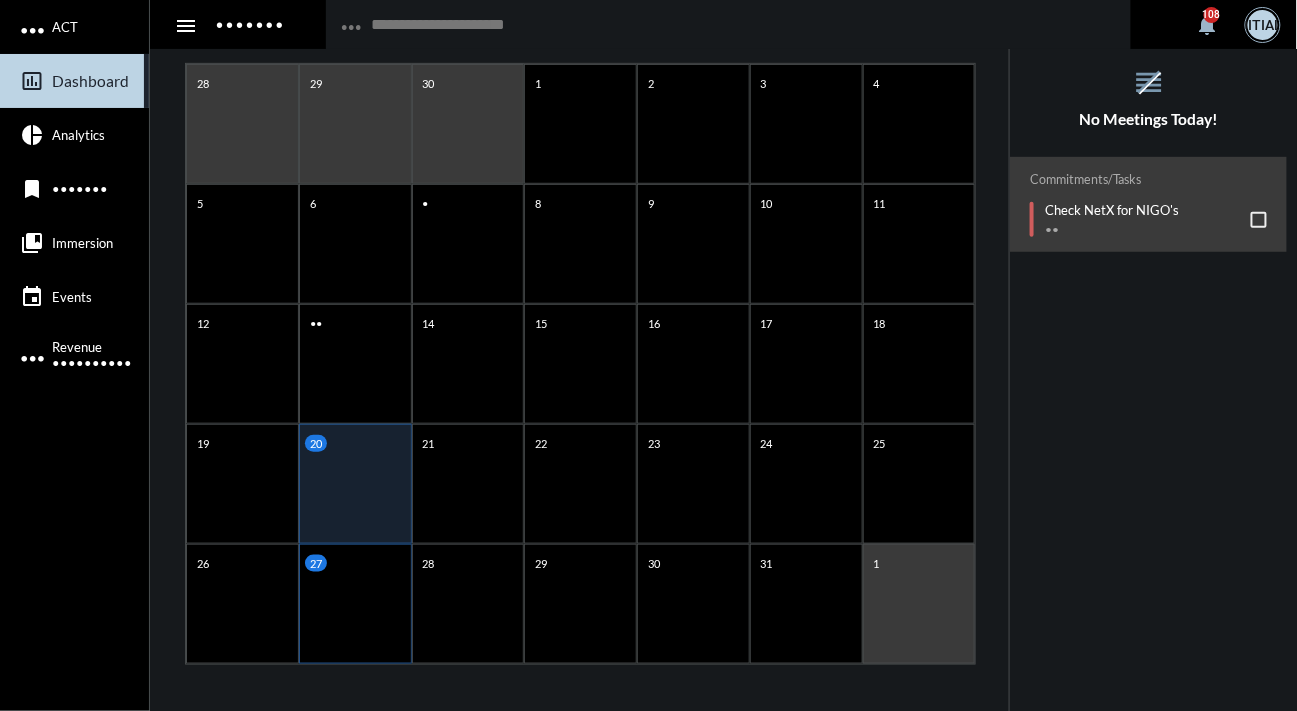 click on "27" at bounding box center (355, 124) 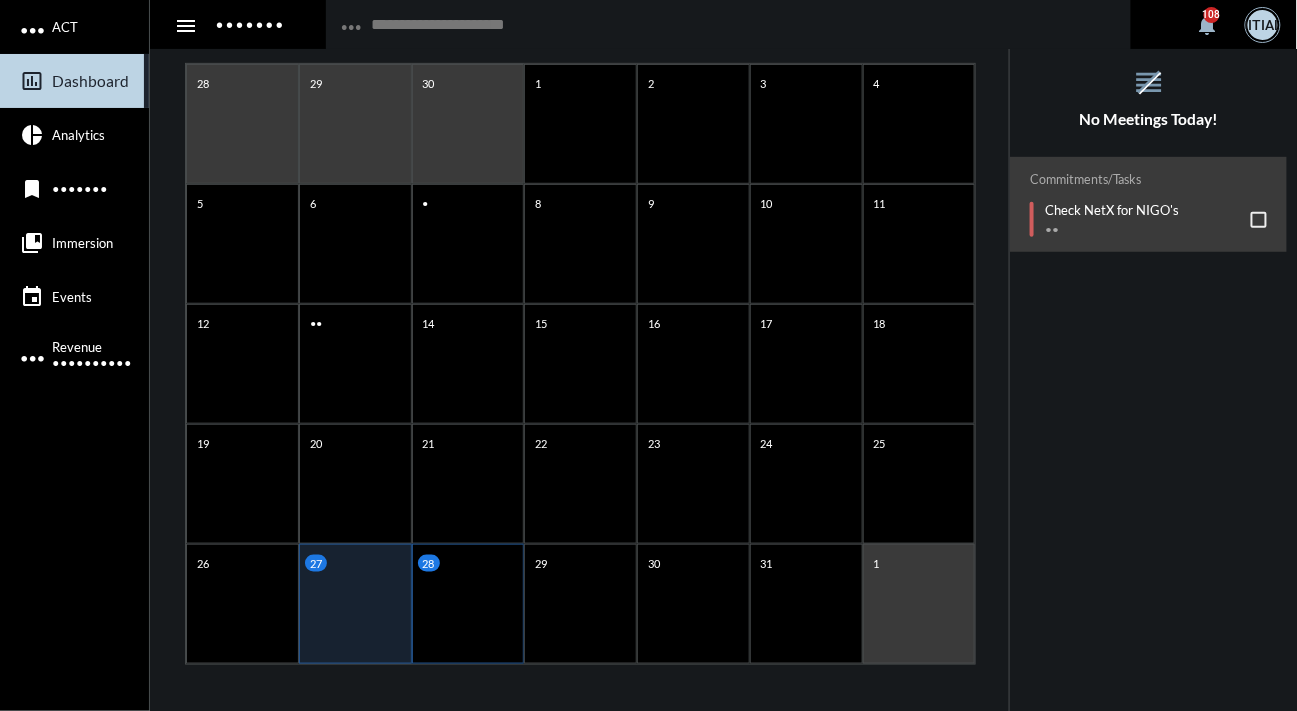 click on "28" at bounding box center (468, 124) 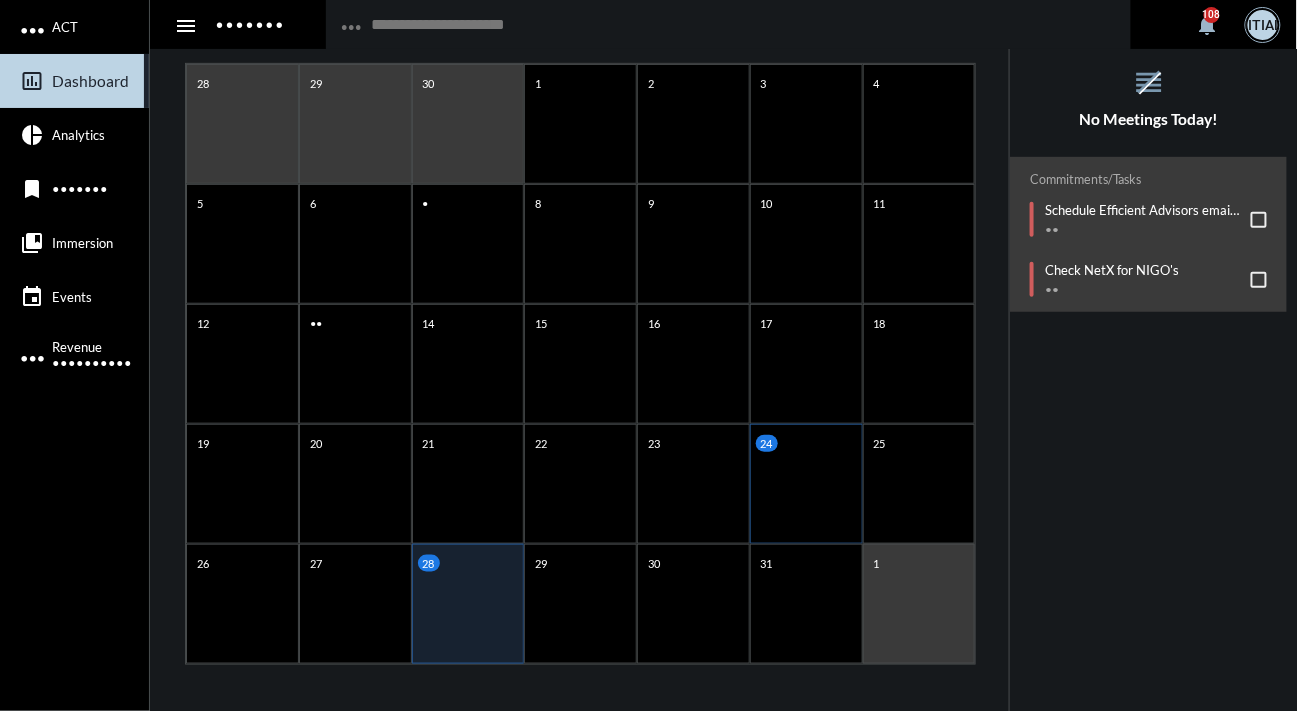 click on "24" at bounding box center [806, 124] 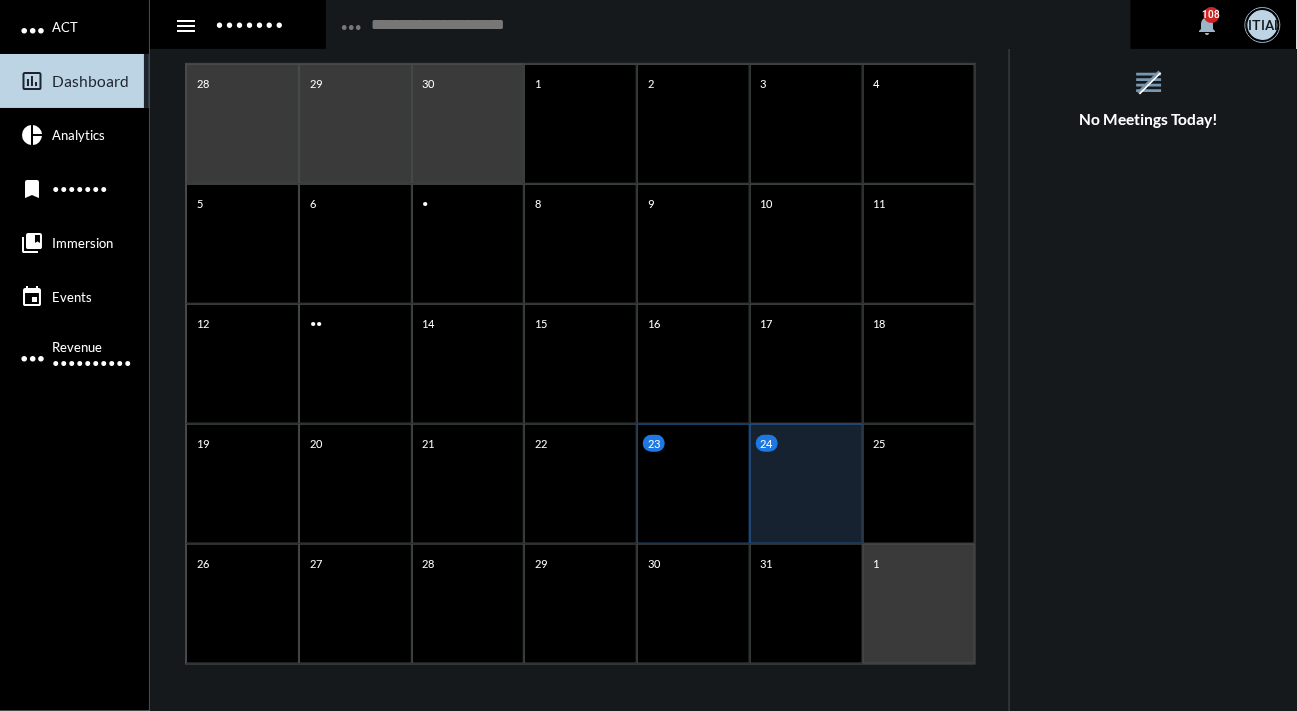 click on "23" at bounding box center (693, 124) 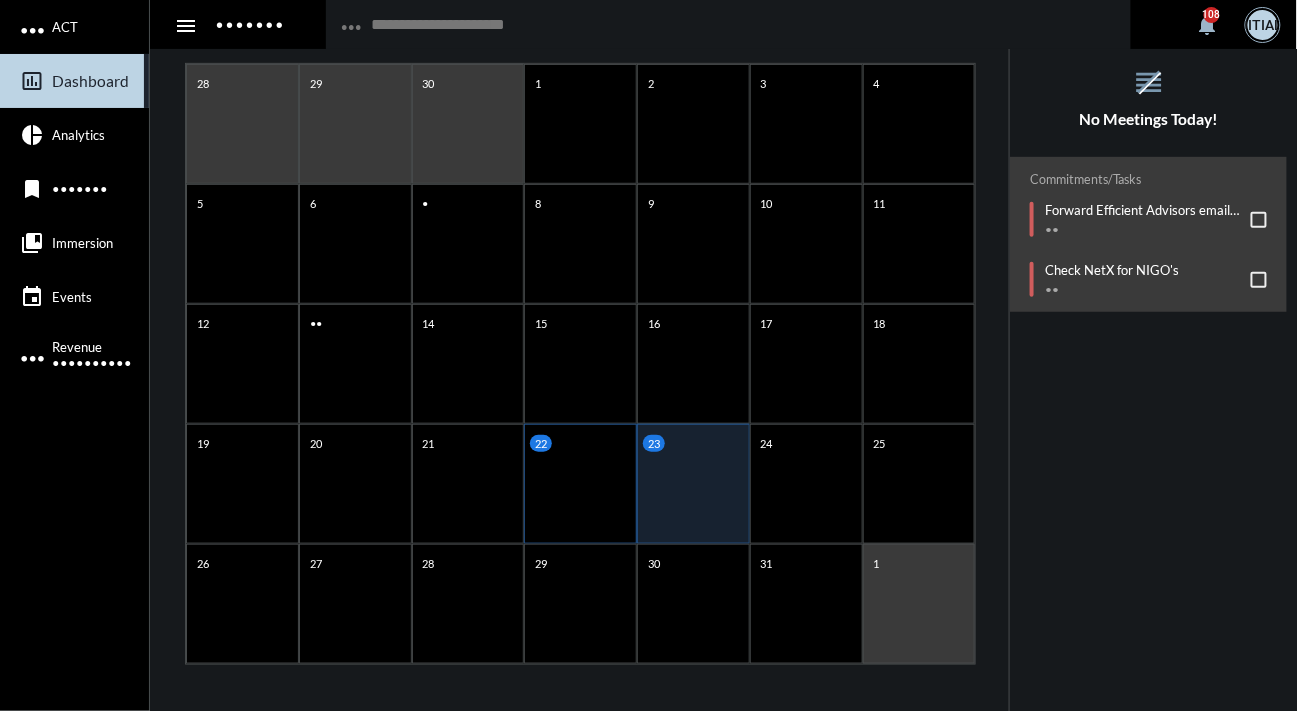 click on "22" at bounding box center (580, 124) 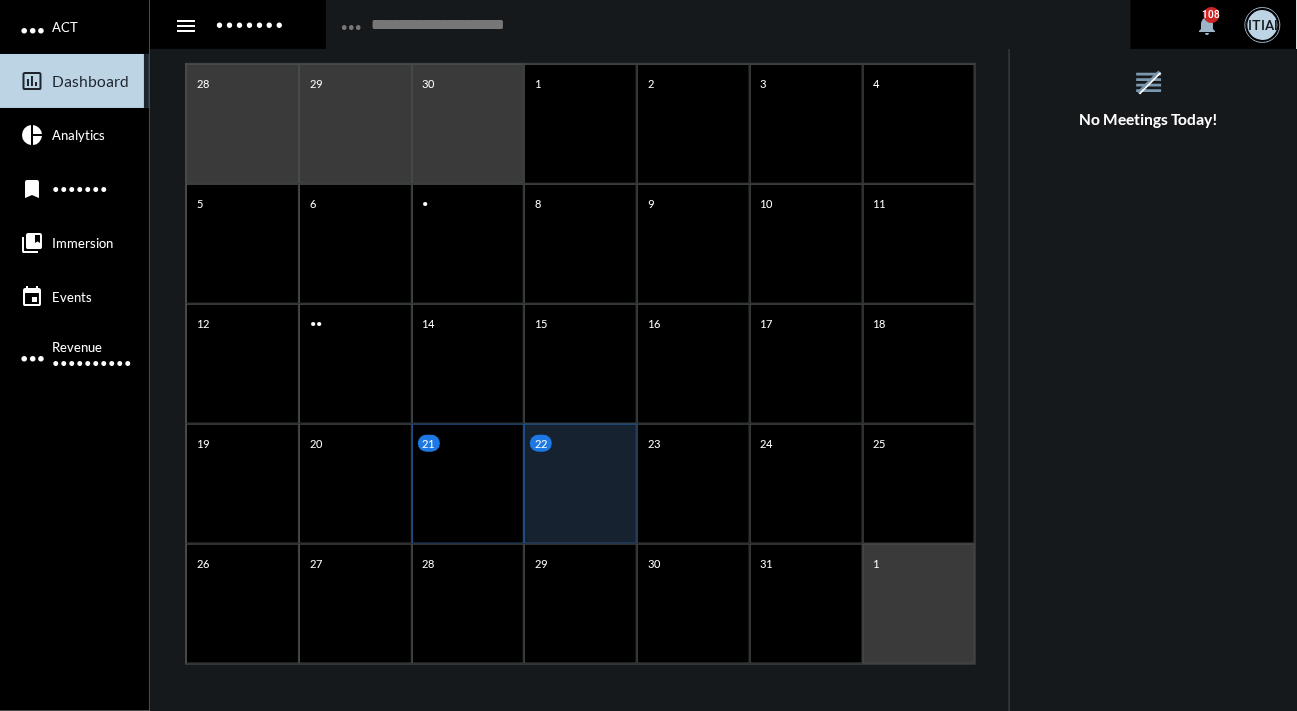 click on "21" at bounding box center (468, 124) 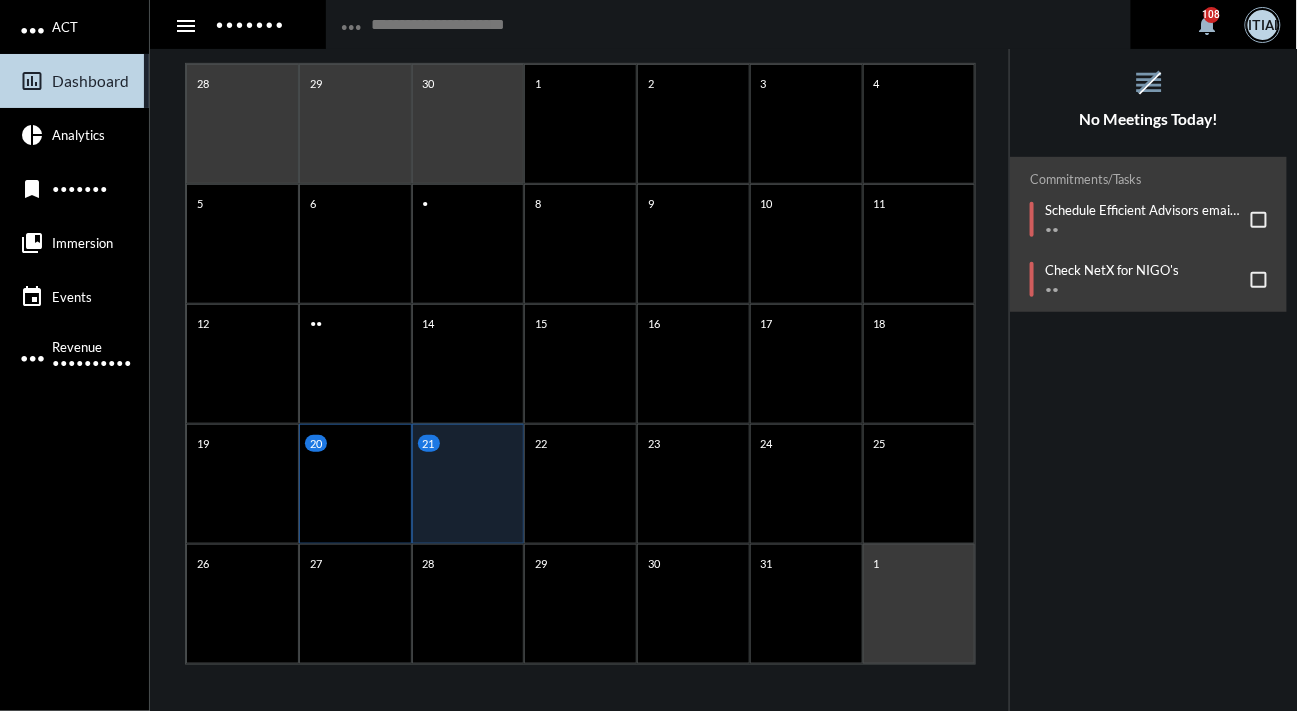 click on "20" at bounding box center [355, 124] 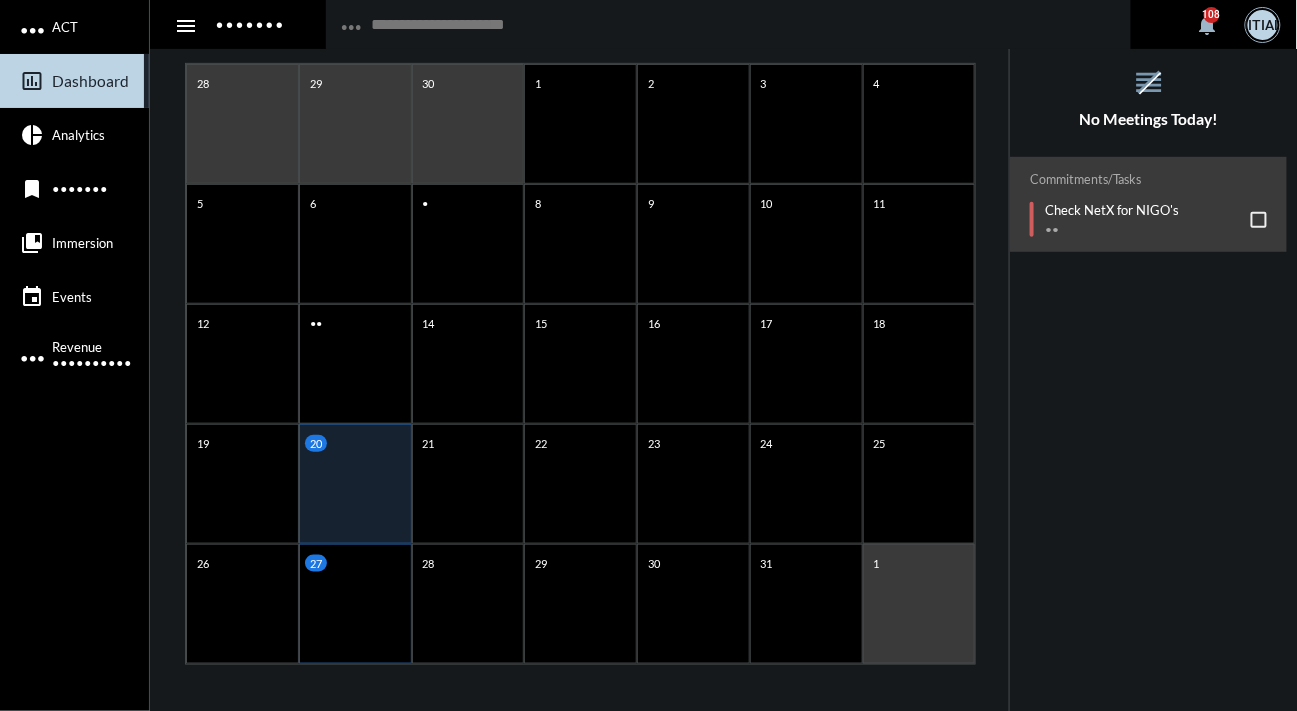 click on "27" at bounding box center [355, 124] 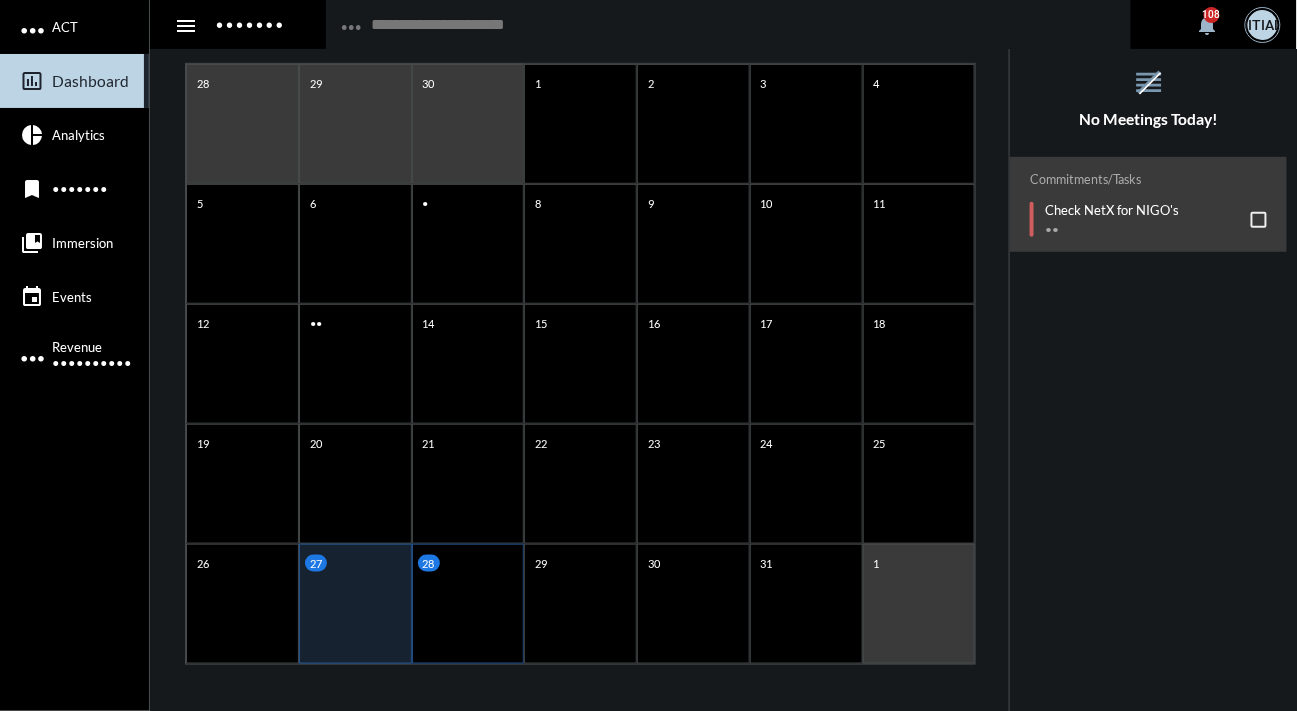 click on "28" at bounding box center (468, 124) 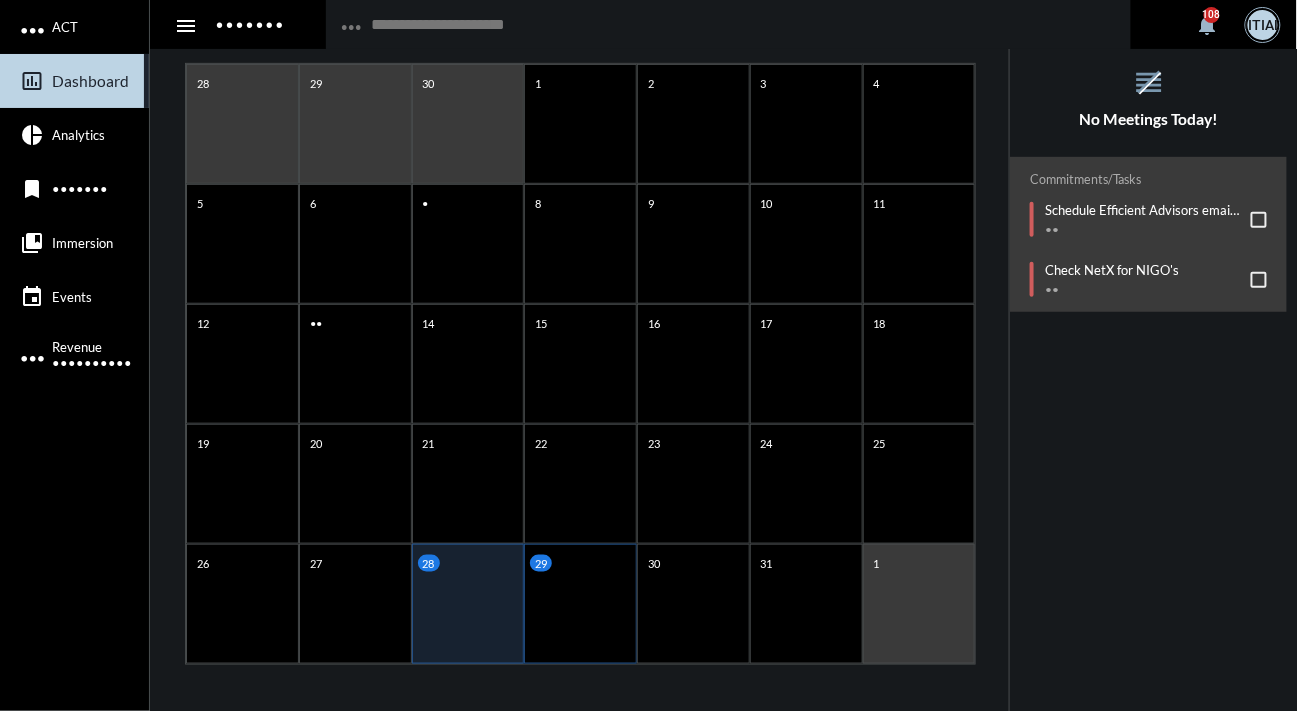 click on "29" at bounding box center (580, 124) 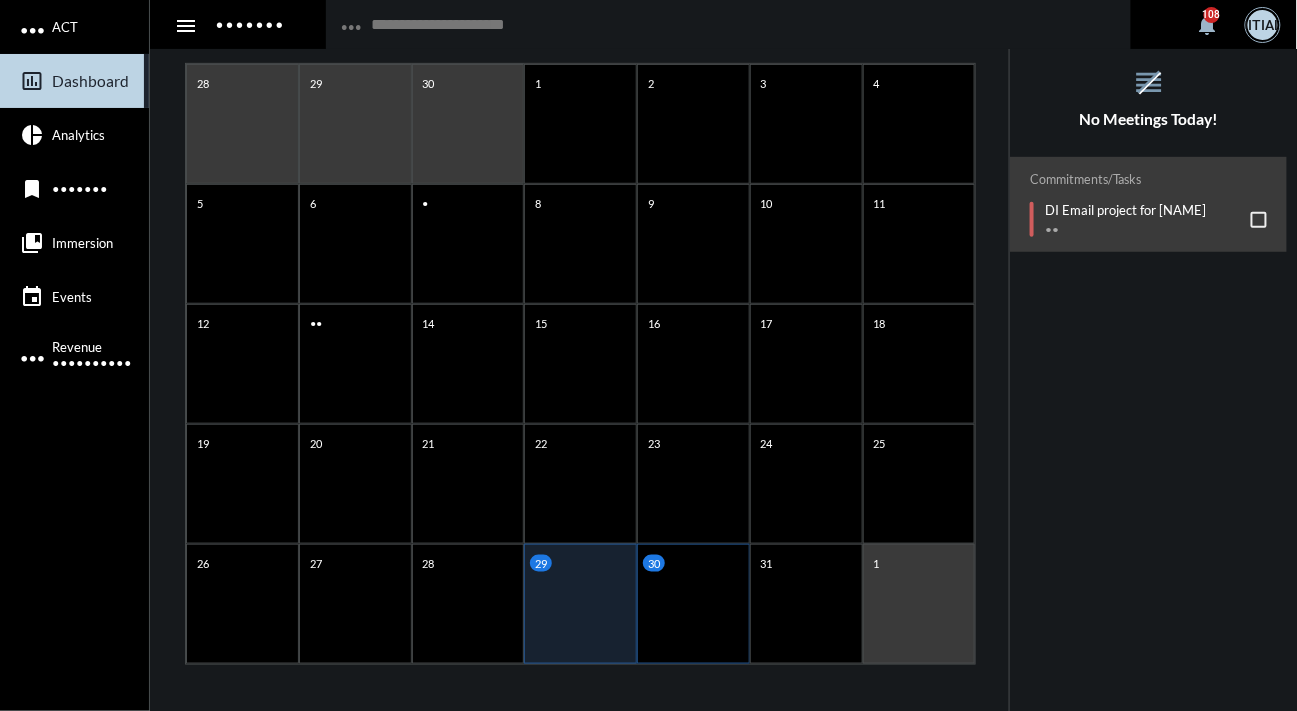 click on "30" at bounding box center (693, 124) 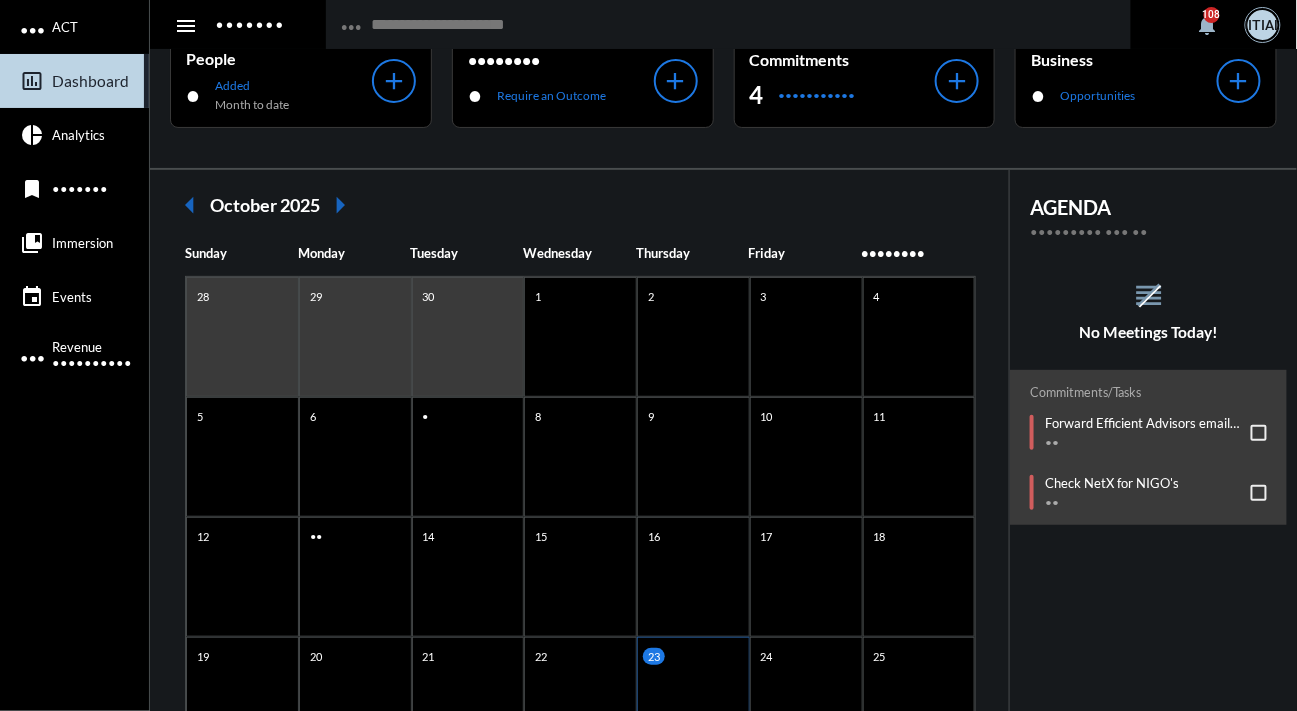 scroll, scrollTop: 0, scrollLeft: 0, axis: both 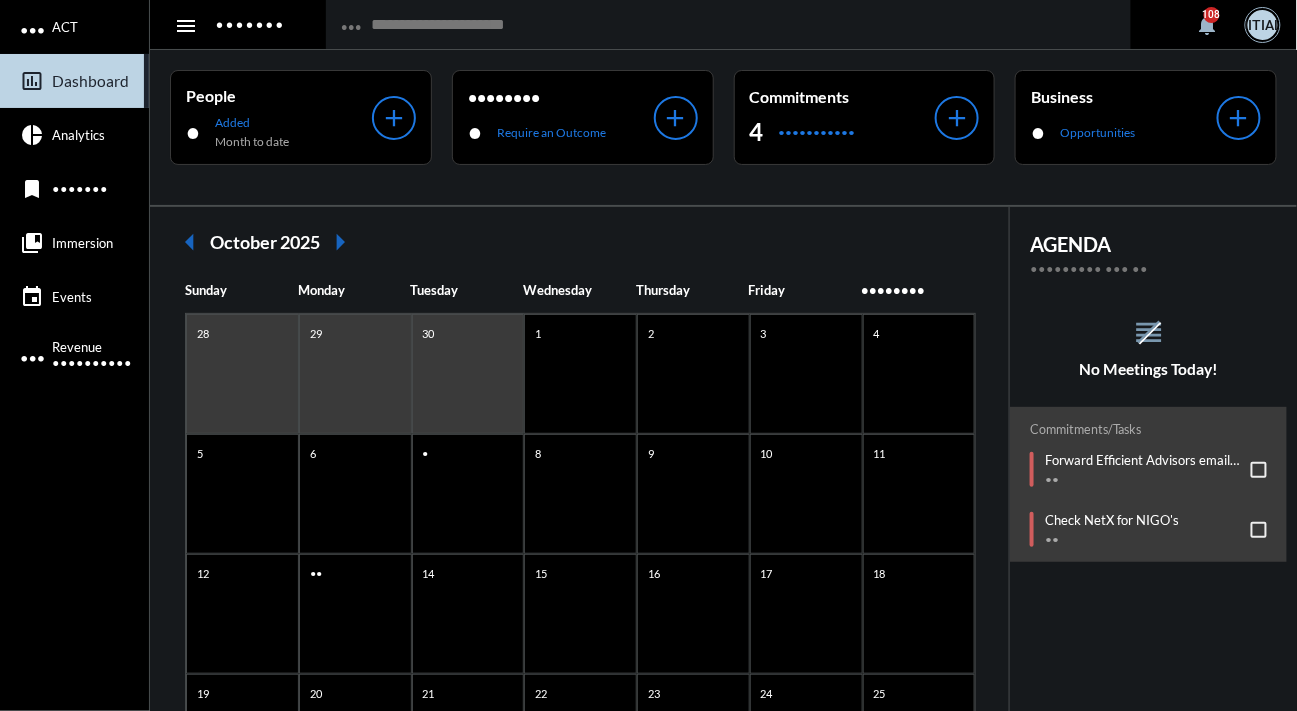 click on "arrow_left" at bounding box center (190, 242) 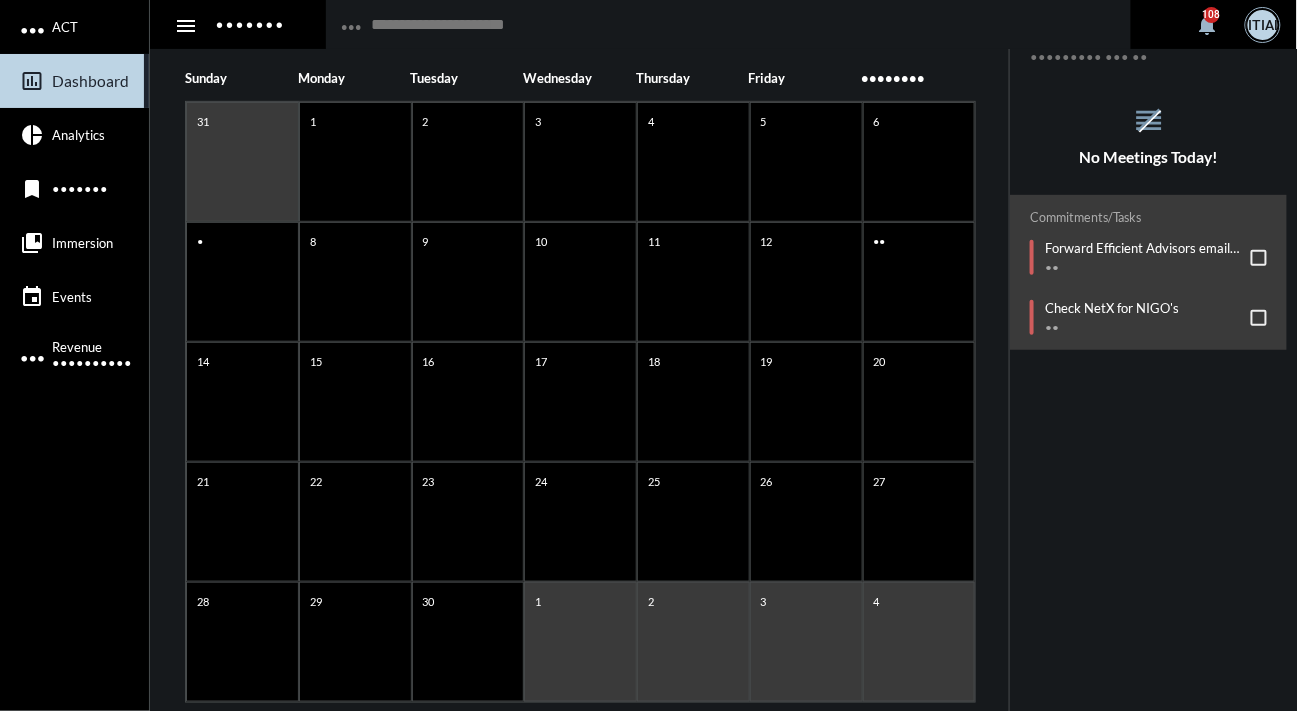 scroll, scrollTop: 250, scrollLeft: 0, axis: vertical 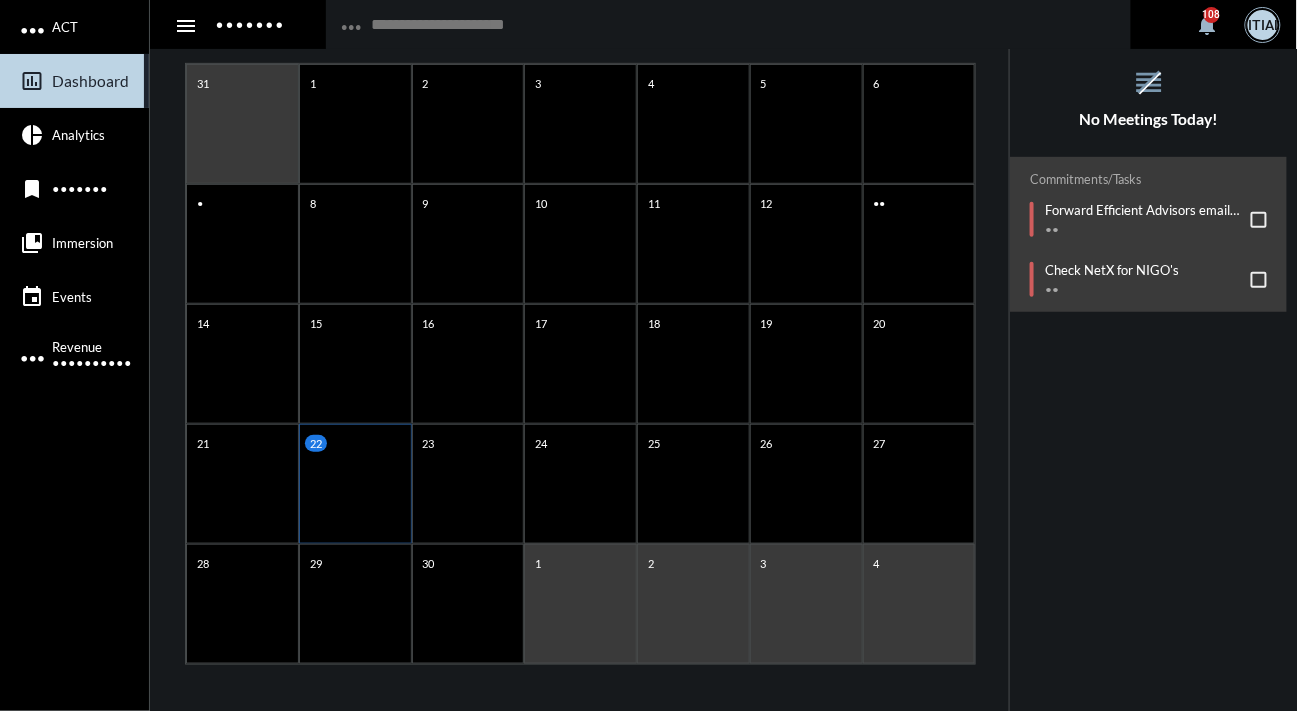click on "22" at bounding box center (355, 124) 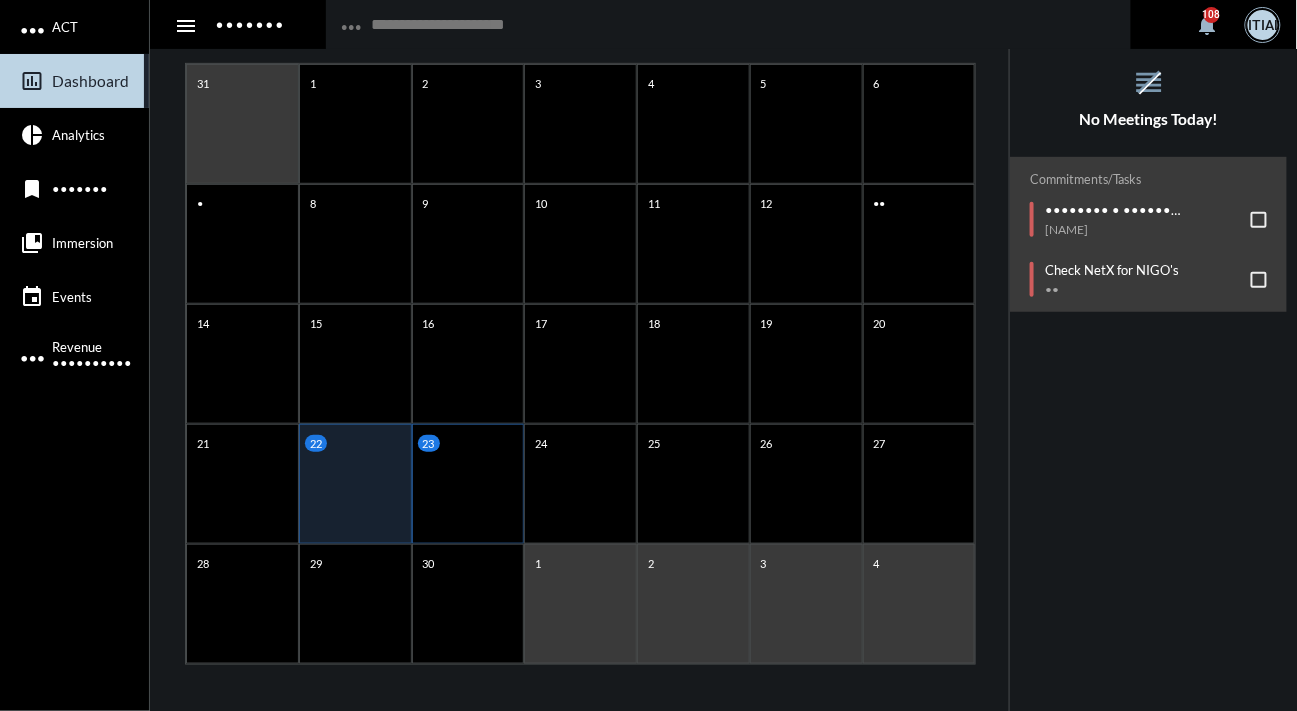 click on "23" at bounding box center [468, 124] 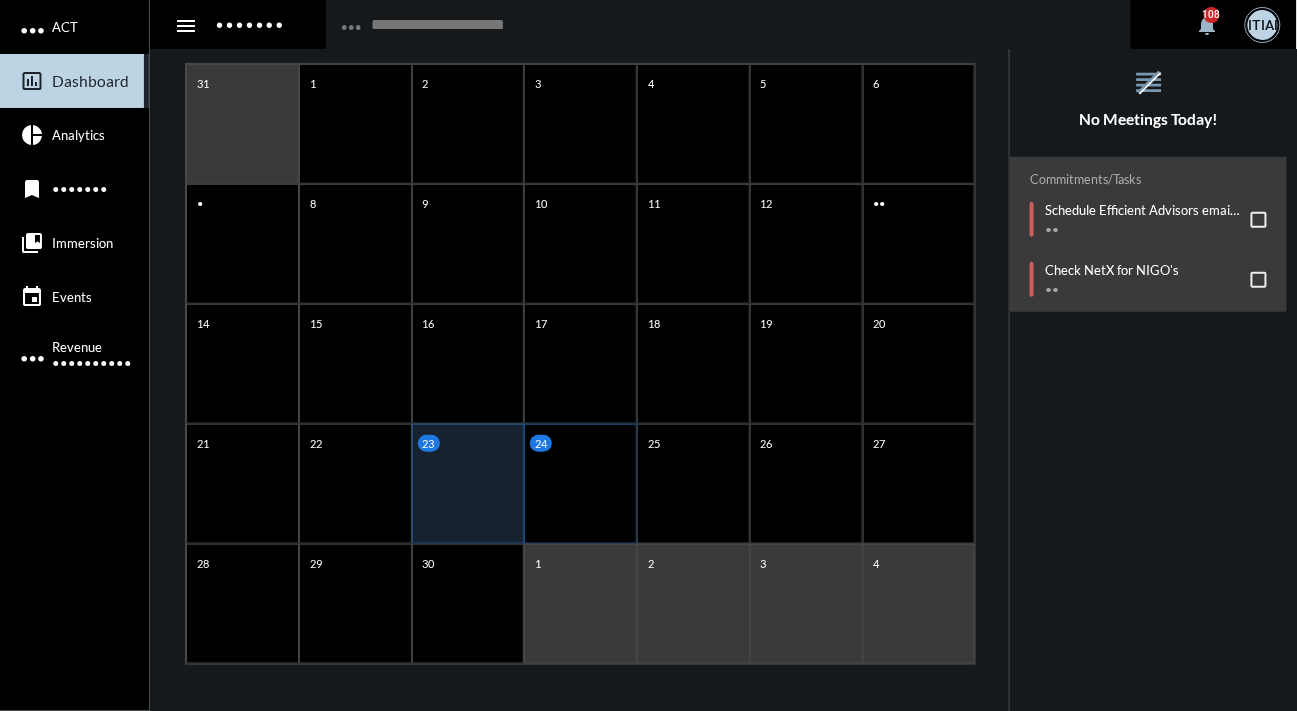 click on "24" at bounding box center [580, 124] 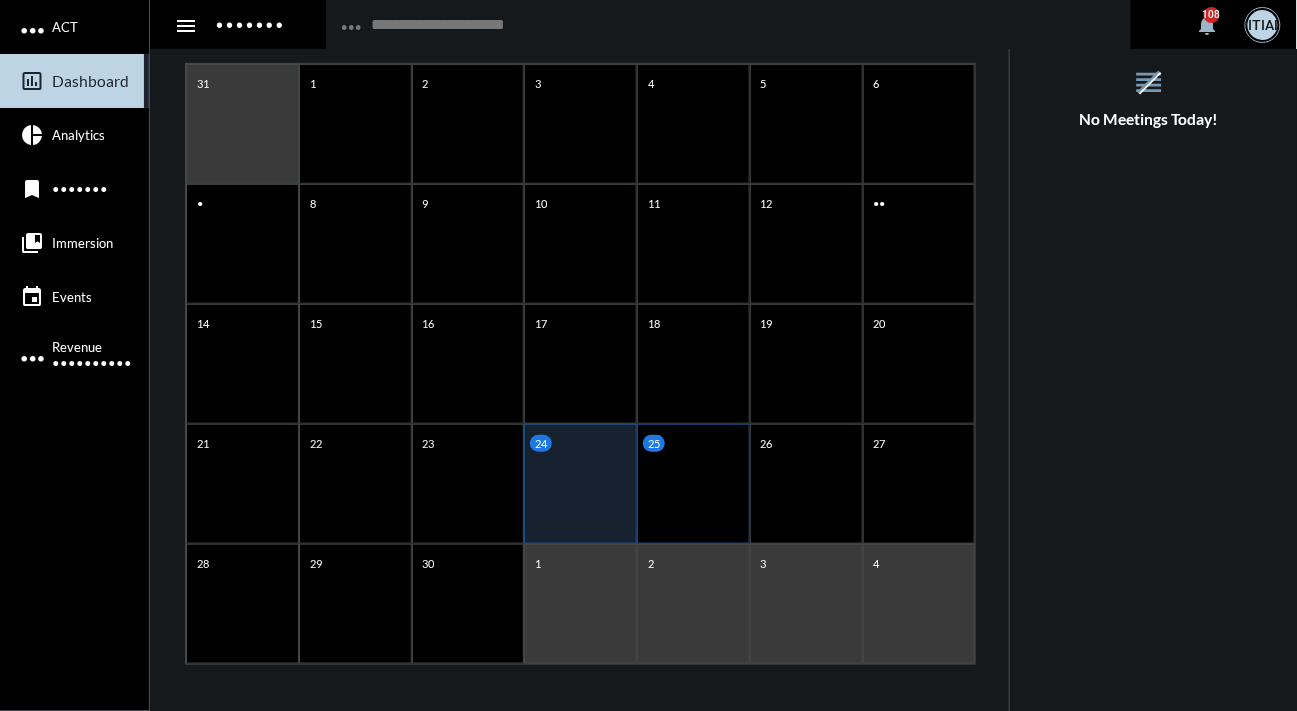 click on "25" at bounding box center (693, 124) 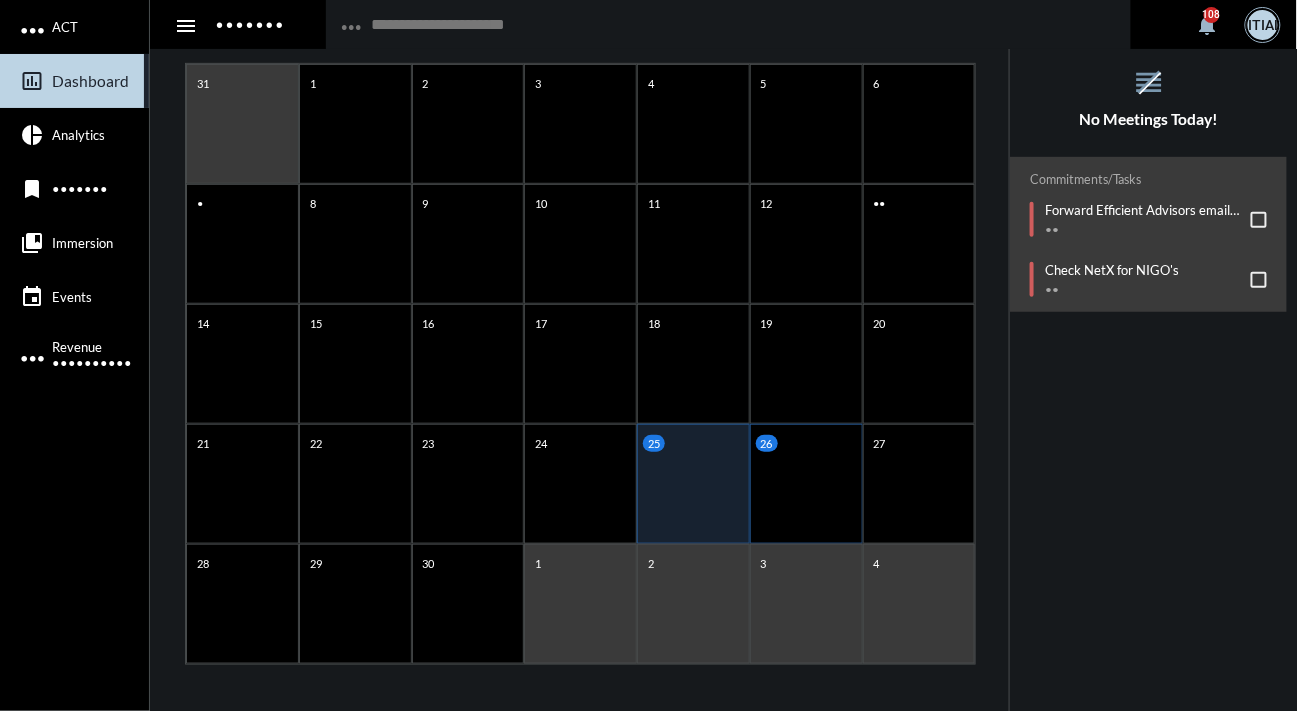 click on "26" at bounding box center [806, 124] 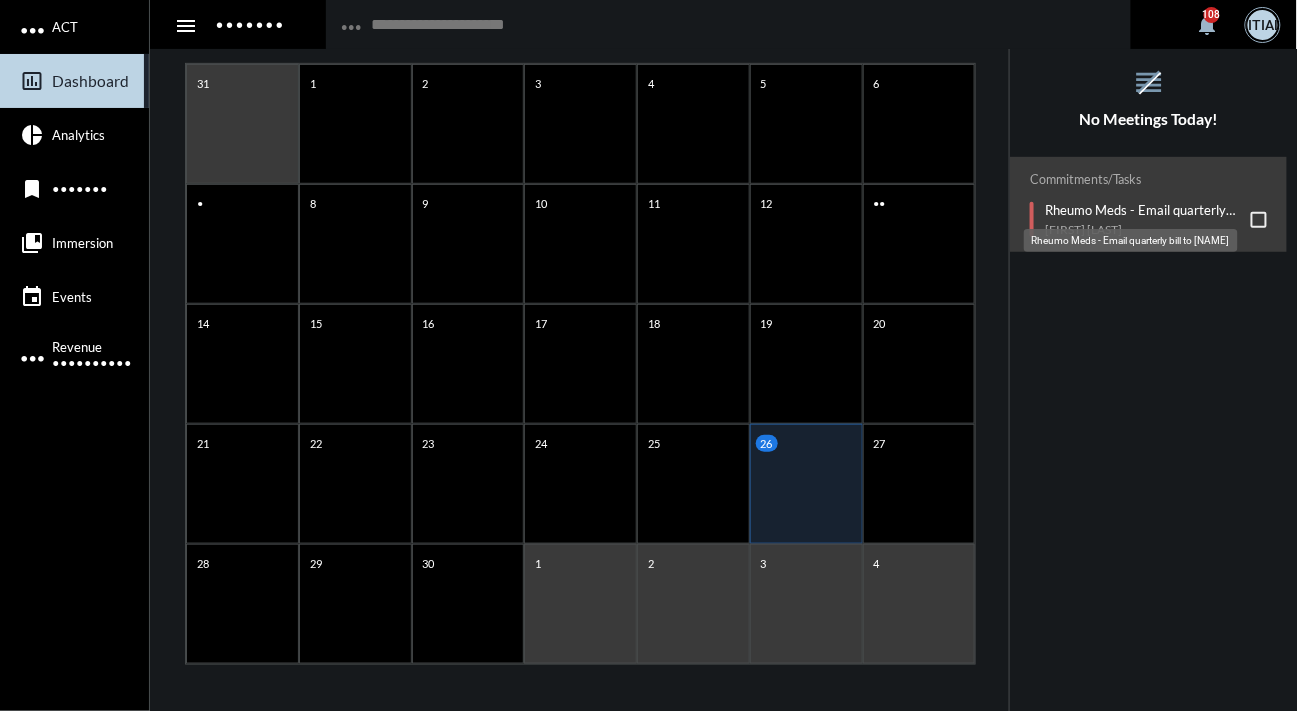 click on "Rheumo Meds - Email quarterly bill to [NAME]" at bounding box center [1143, 210] 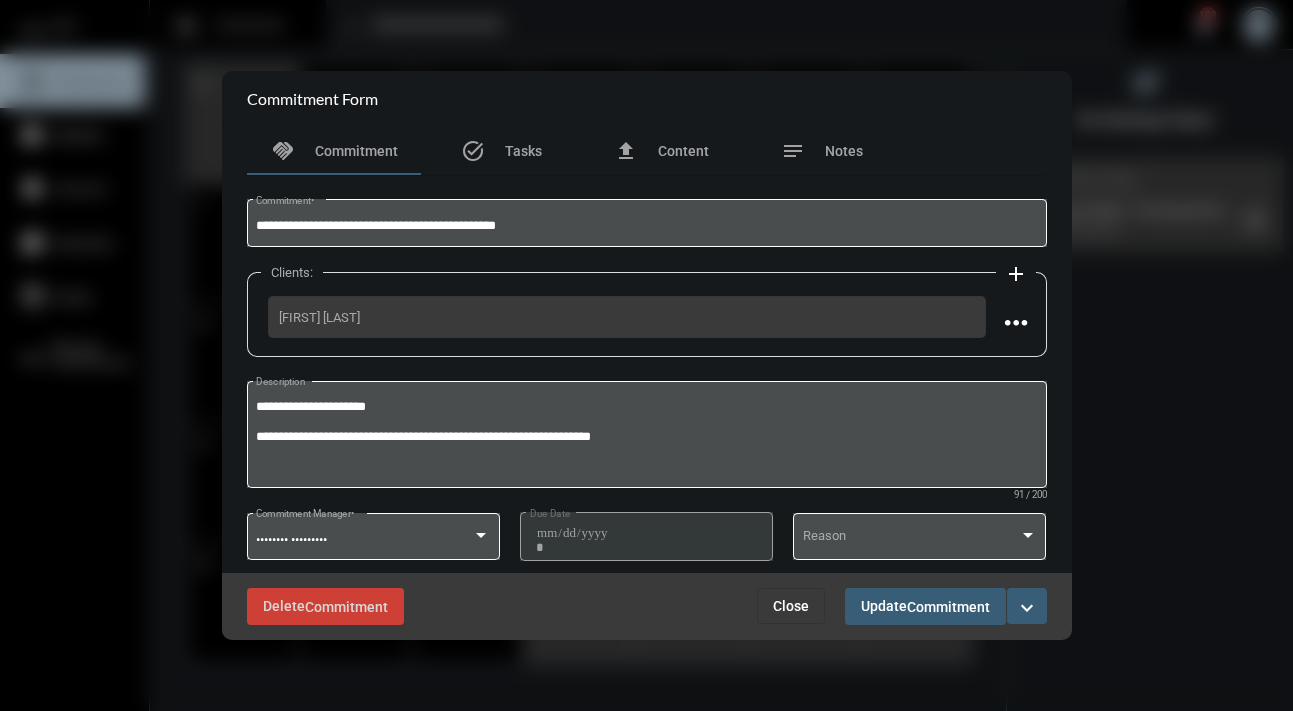 click on "Close" at bounding box center [791, 606] 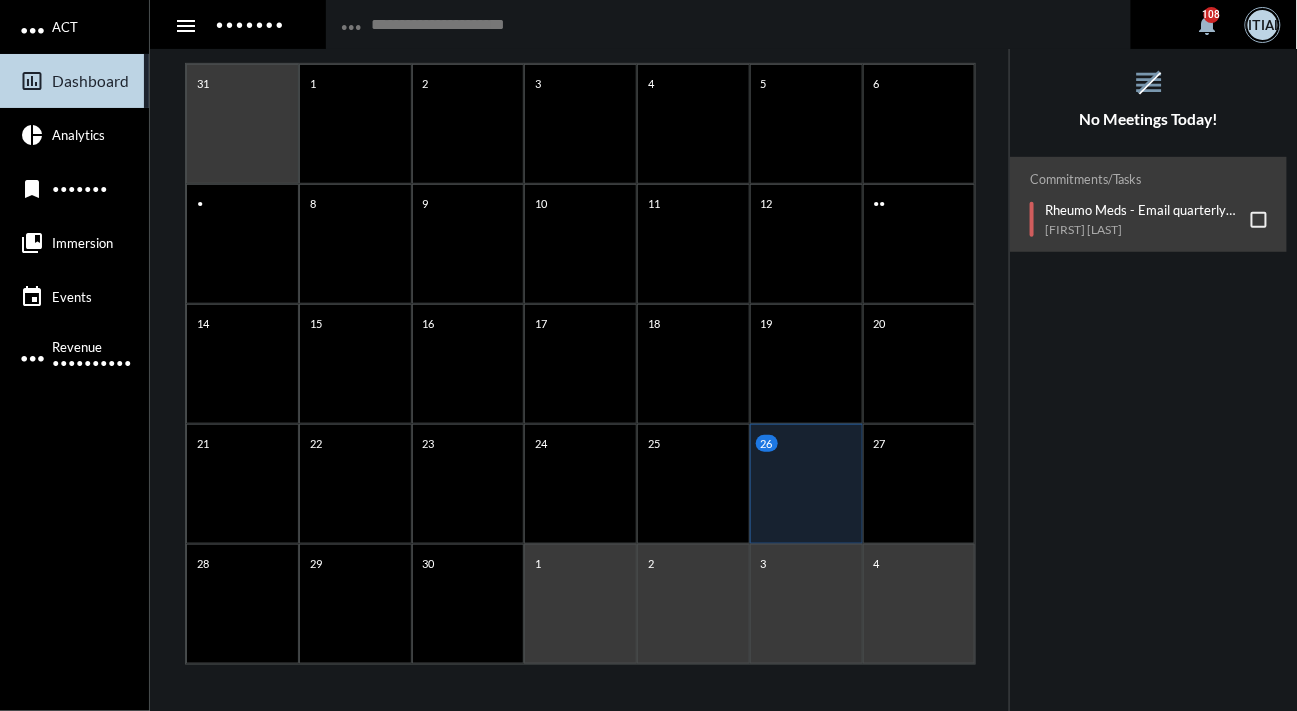click on "reorder No Meetings Today!" at bounding box center [1148, 97] 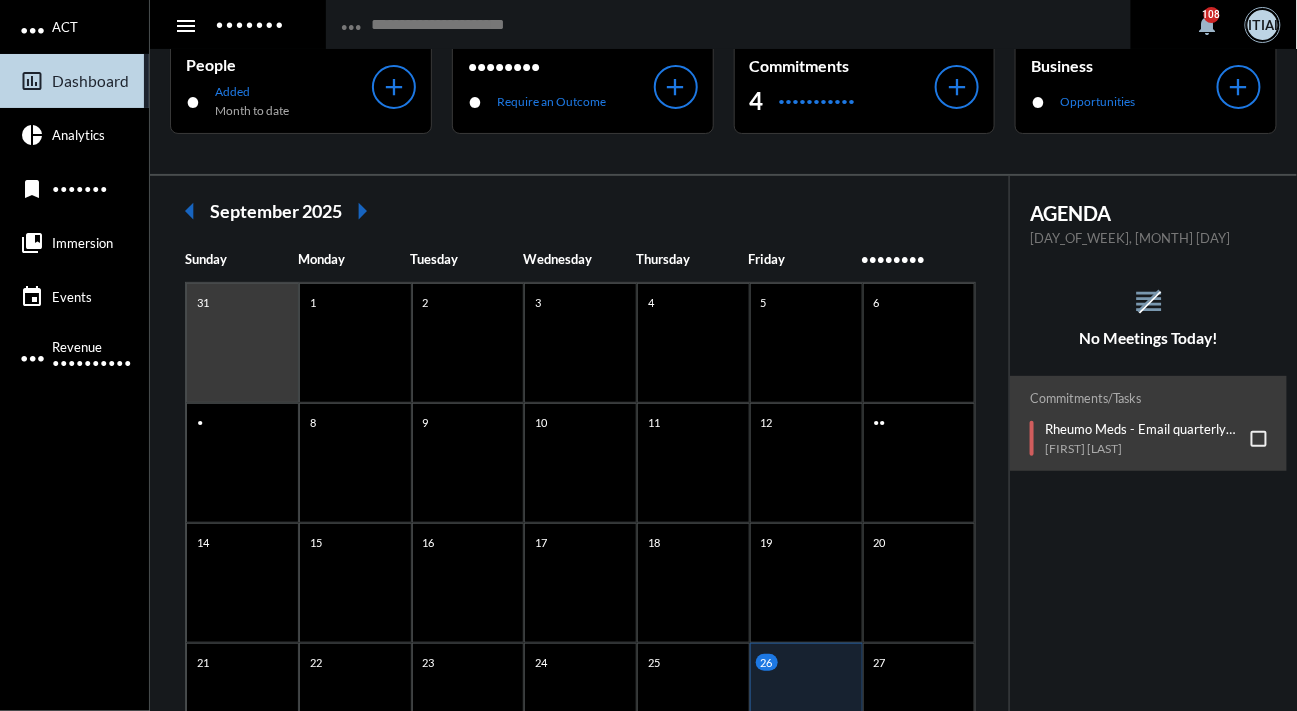 scroll, scrollTop: 0, scrollLeft: 0, axis: both 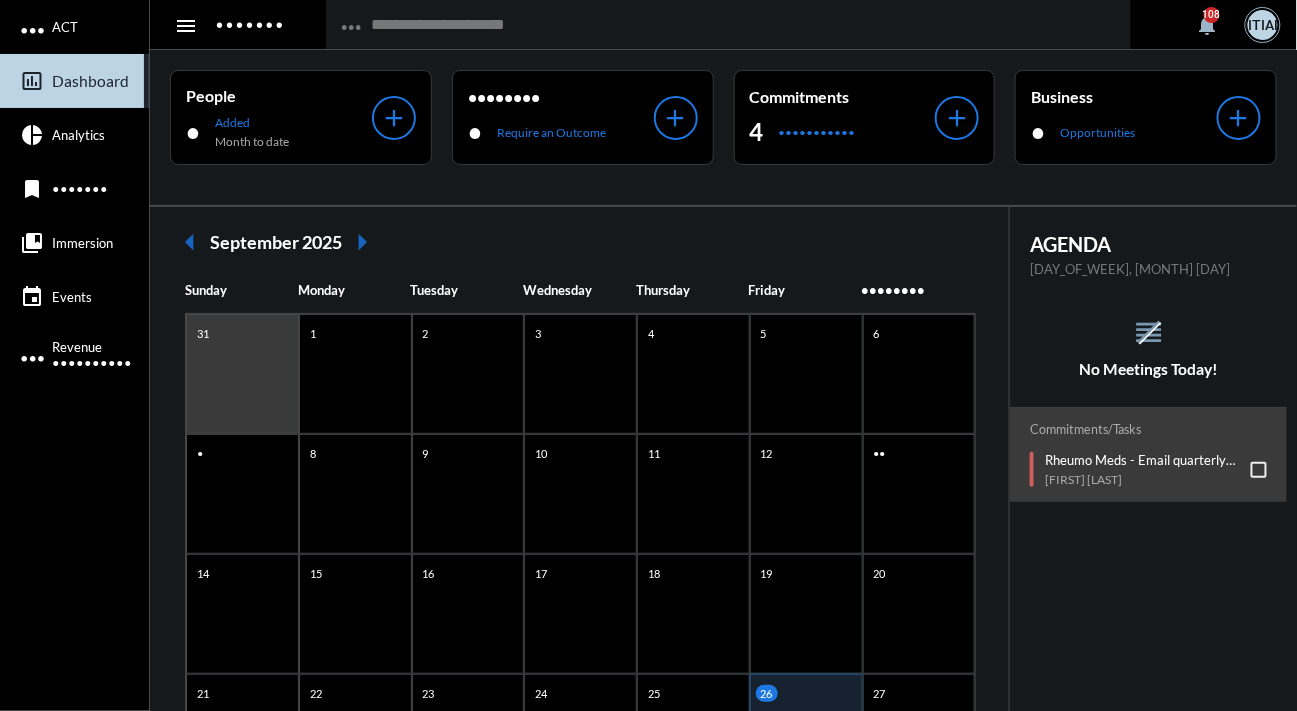 click on "arrow_left" at bounding box center [190, 242] 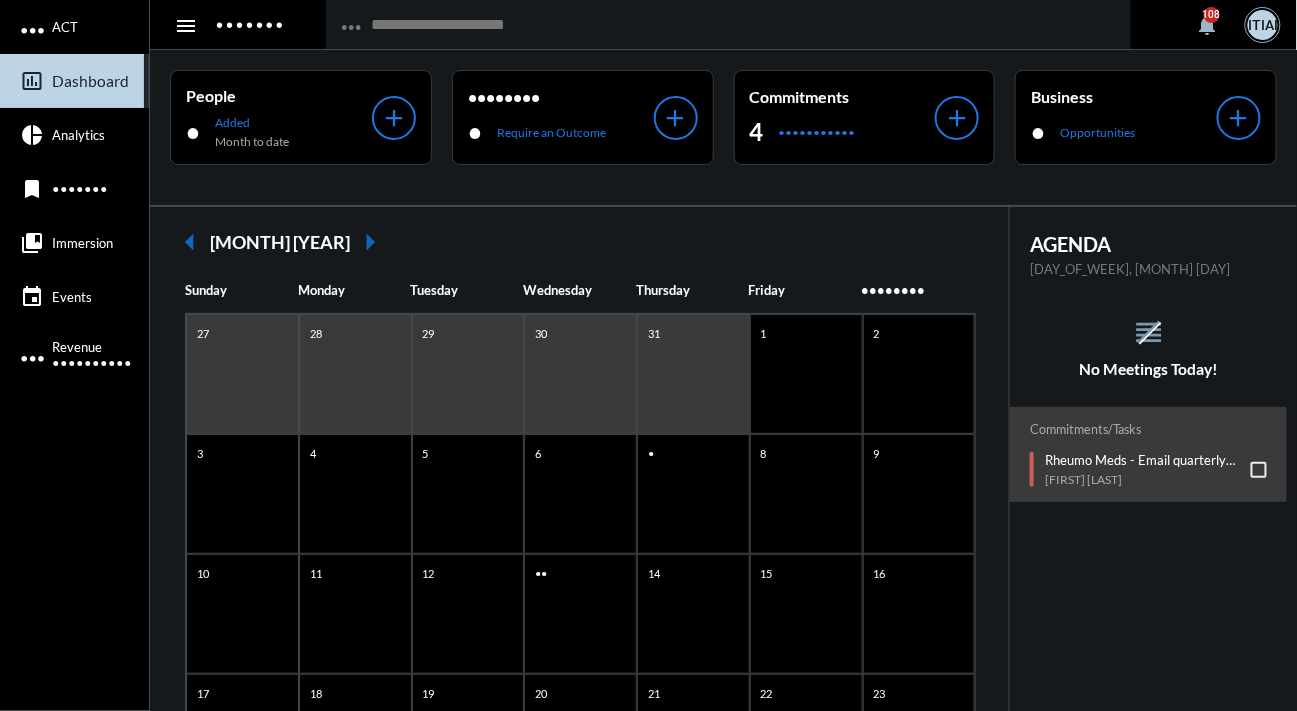 click on "arrow_left" at bounding box center [190, 242] 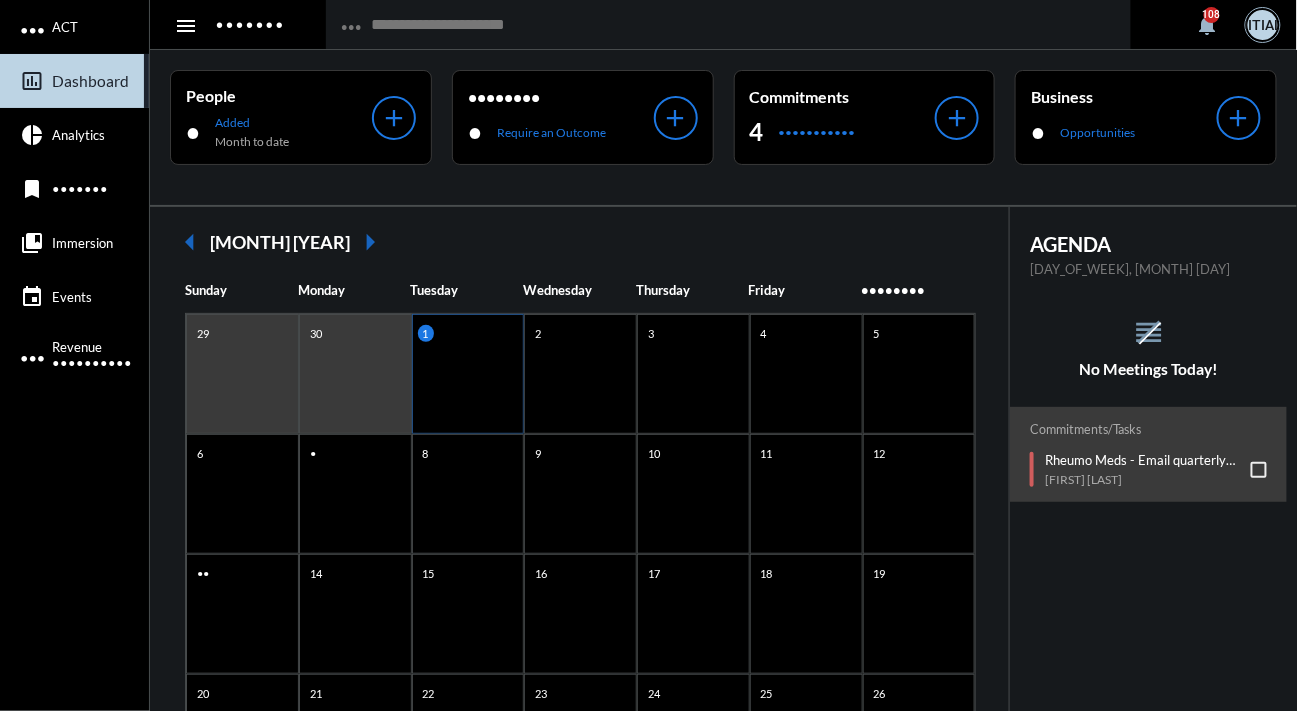 click on "1" at bounding box center [468, 374] 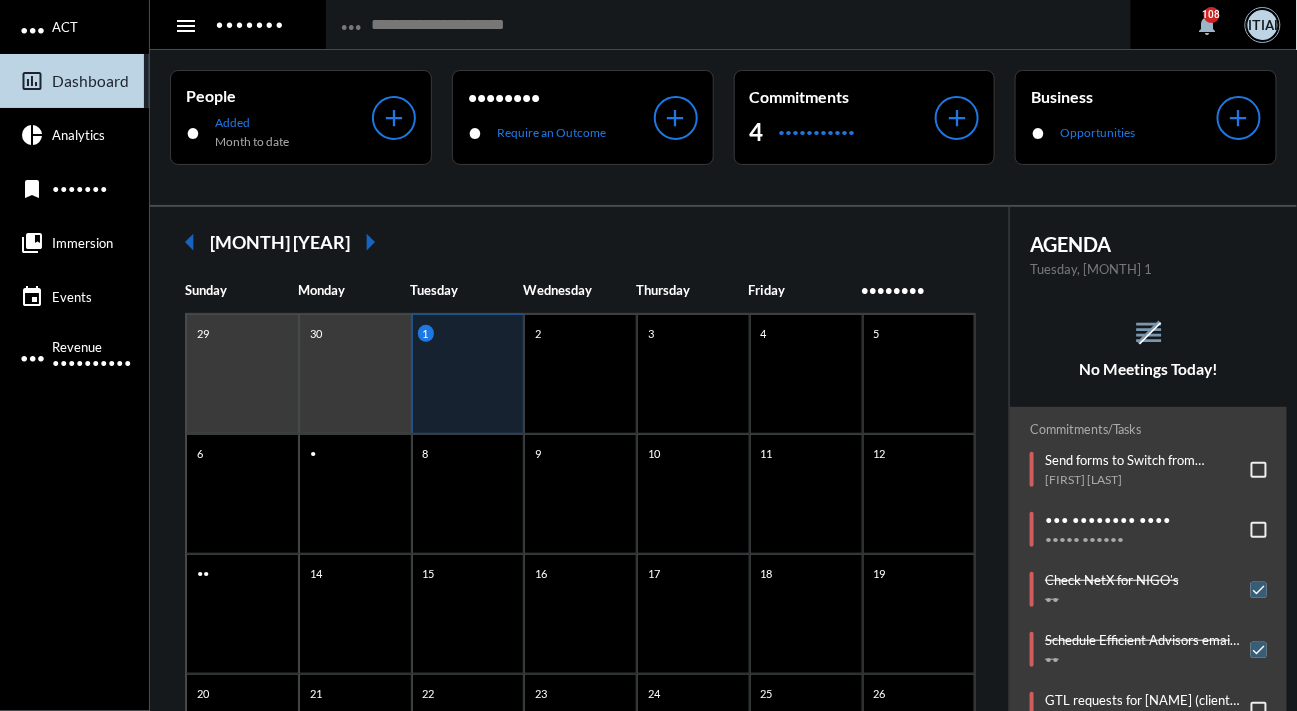 click on "reorder No Meetings Today!" at bounding box center (1148, 347) 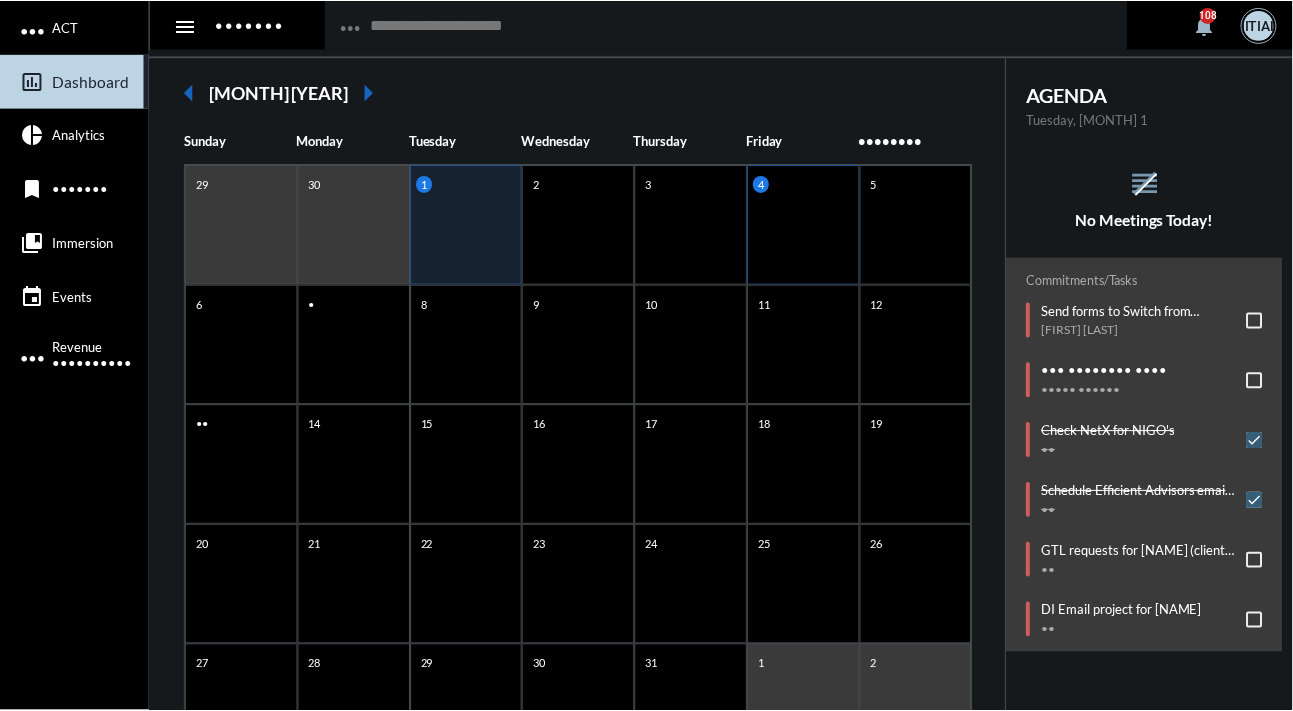 scroll, scrollTop: 181, scrollLeft: 0, axis: vertical 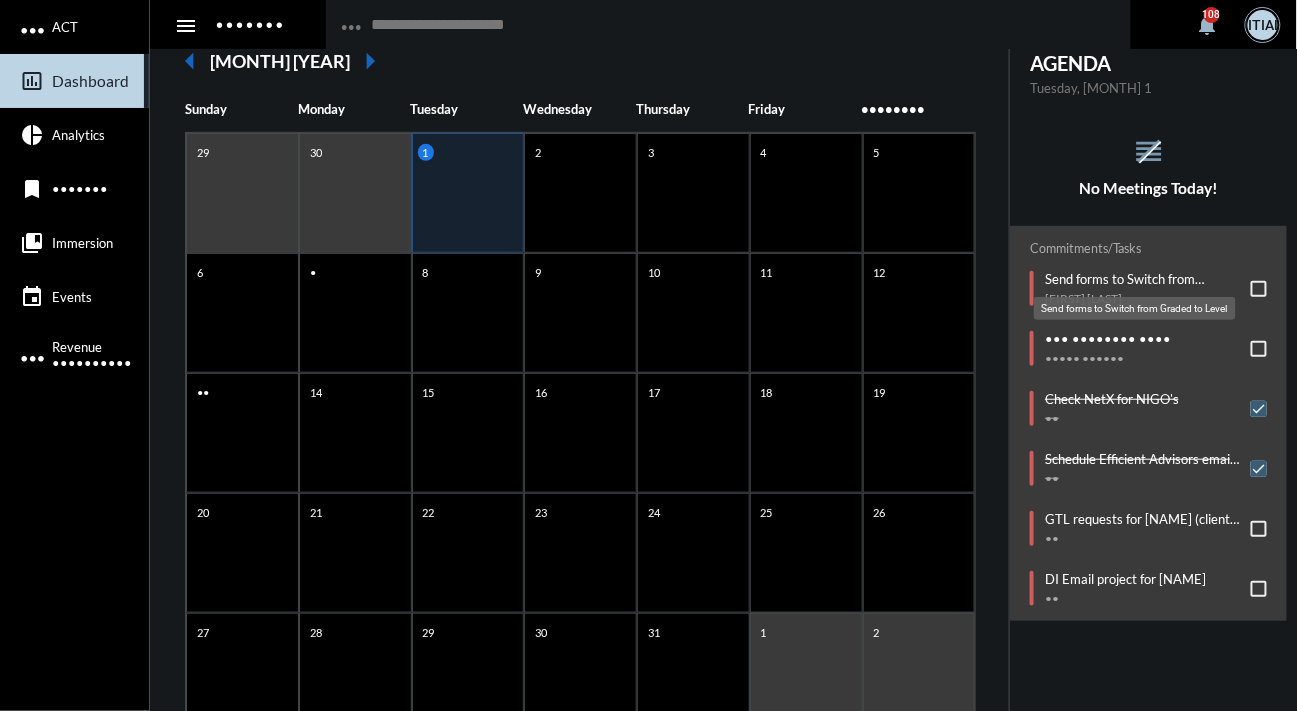 click on "Send forms to Switch from Graded to Level" at bounding box center (1143, 279) 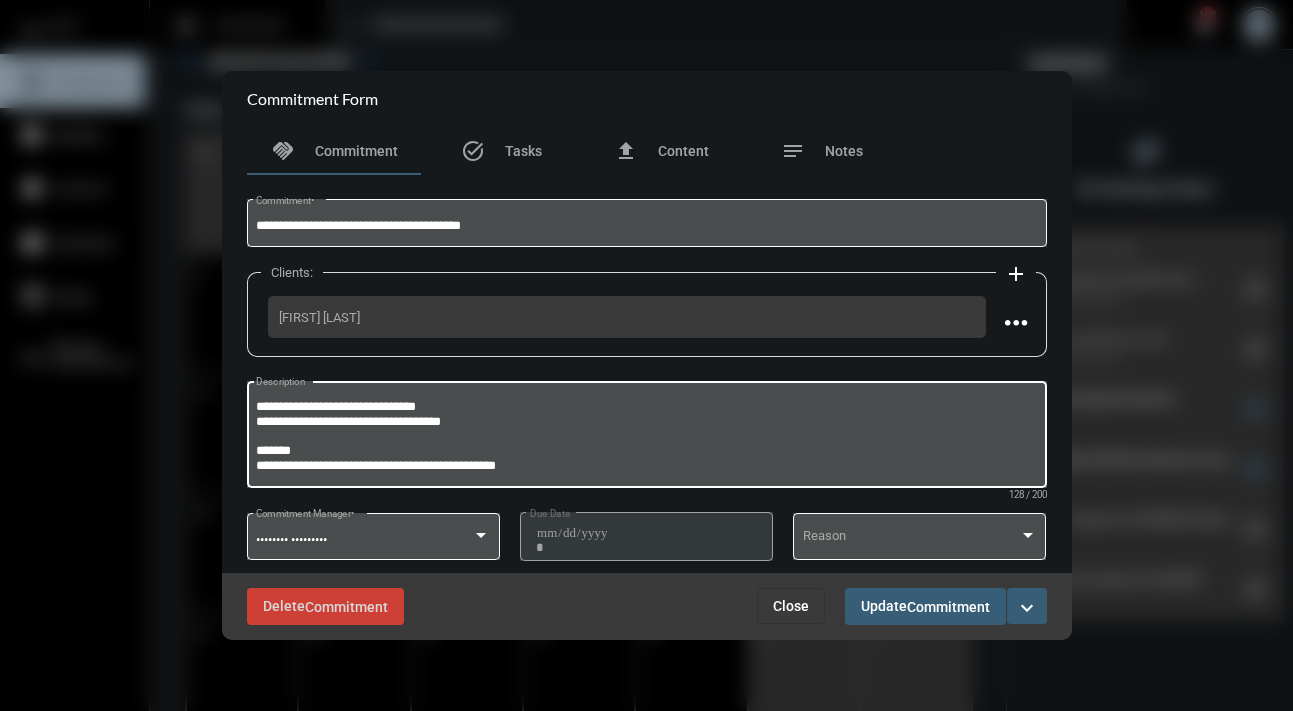 click on "**********" at bounding box center [646, 437] 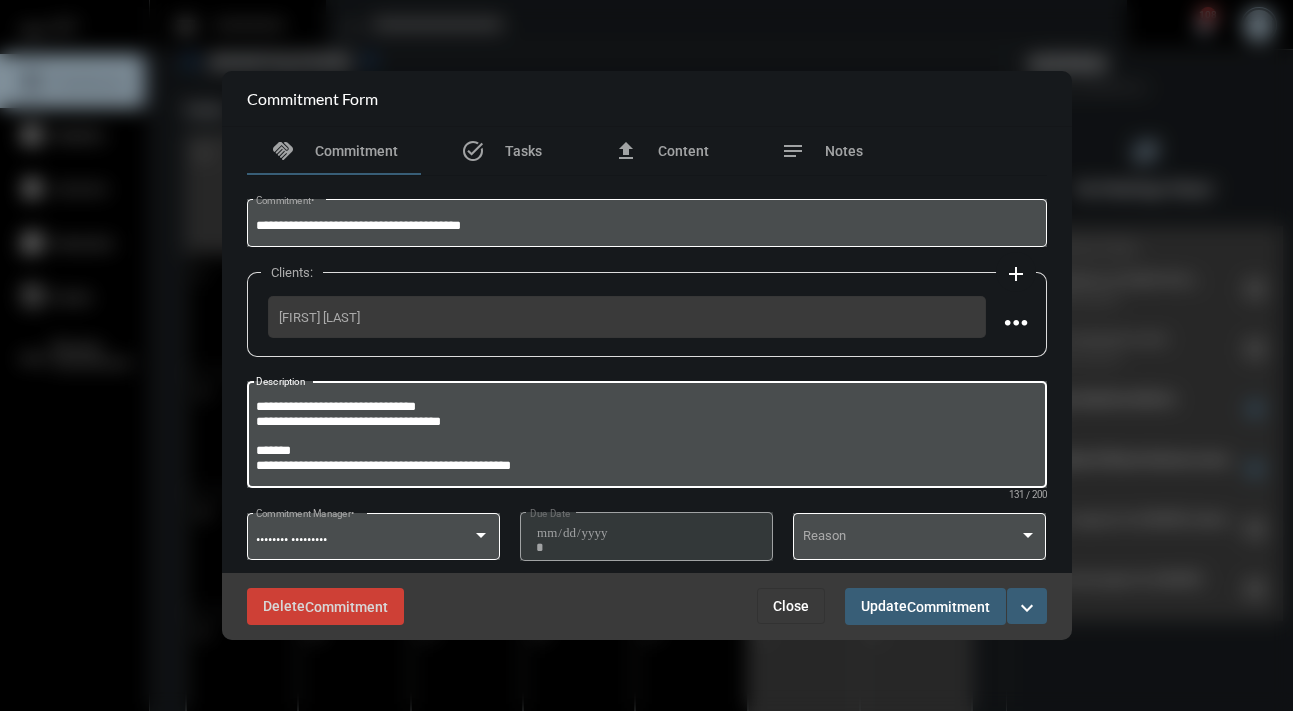 paste on "*********" 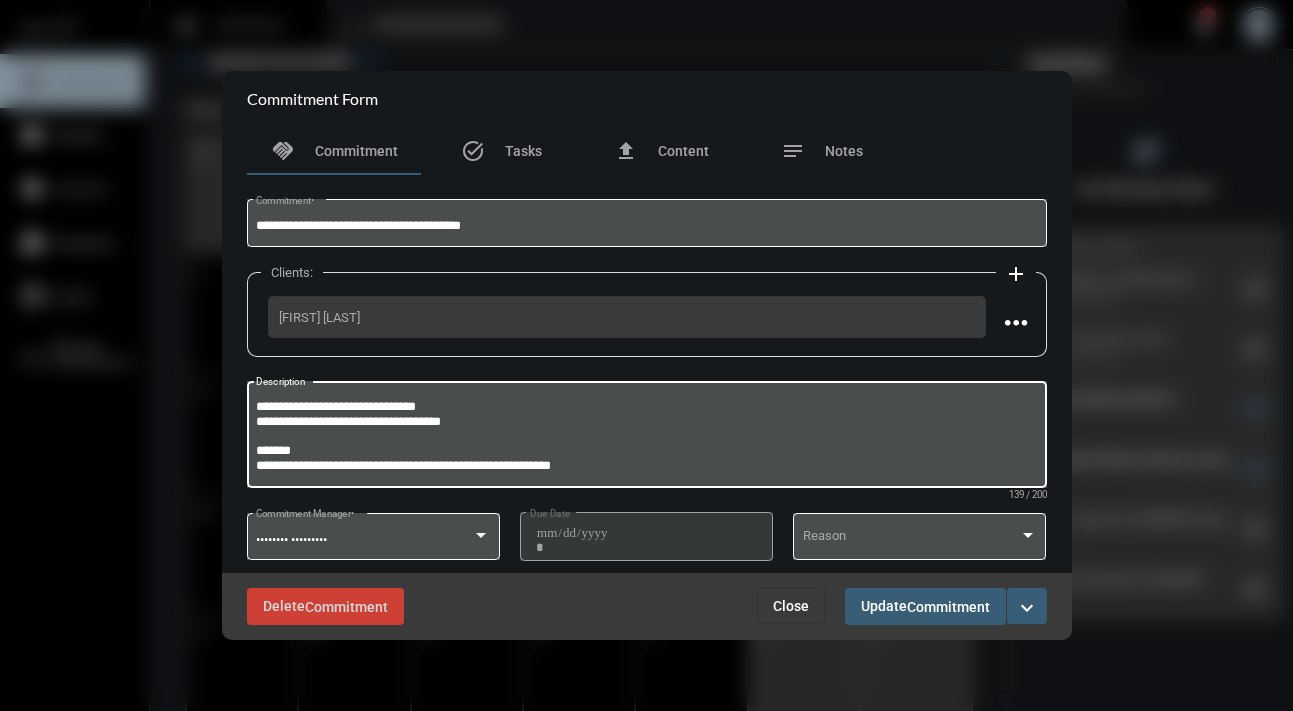 click on "**********" at bounding box center [646, 437] 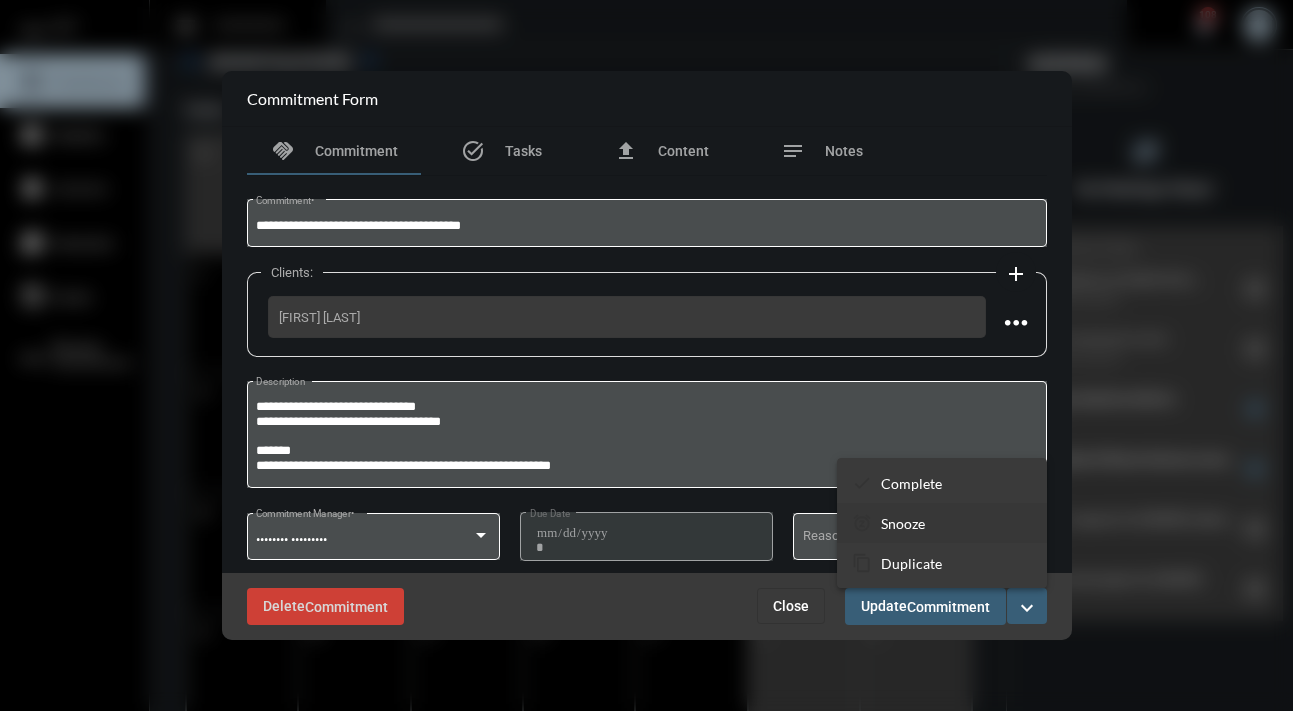 click on "•••••• ••••••" at bounding box center (942, 523) 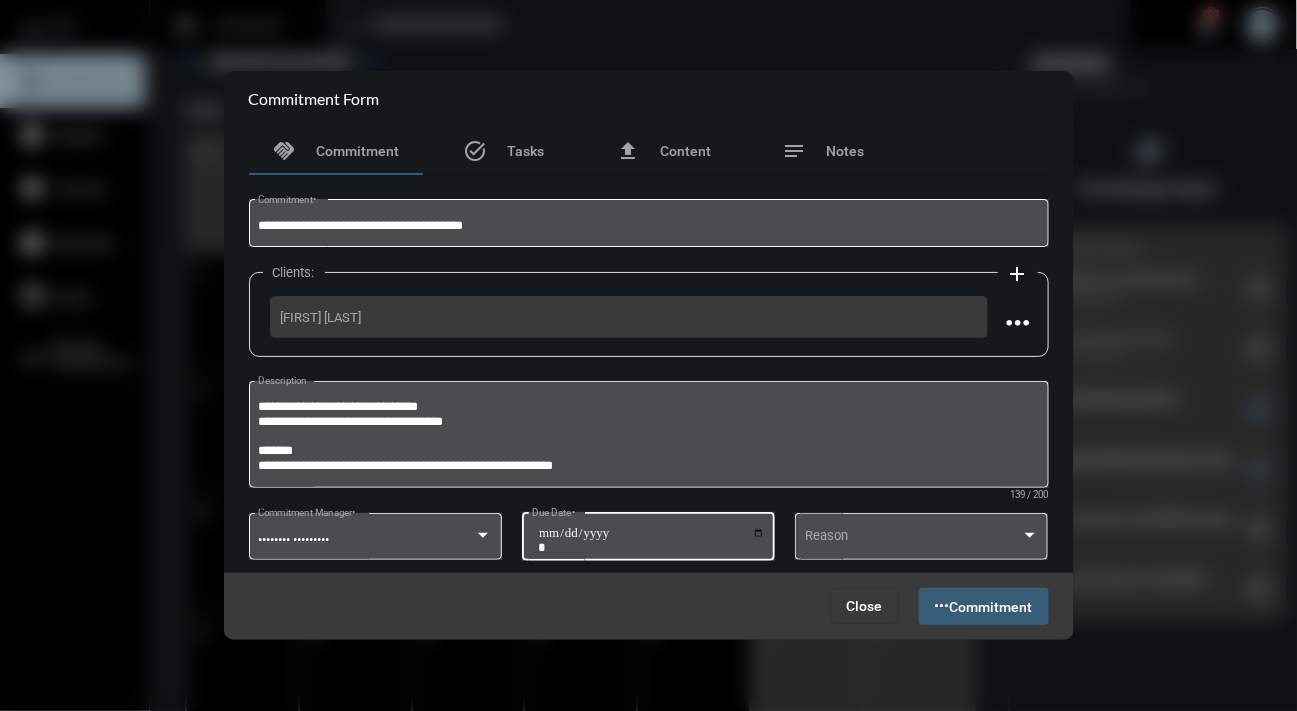 click on "**********" at bounding box center (651, 540) 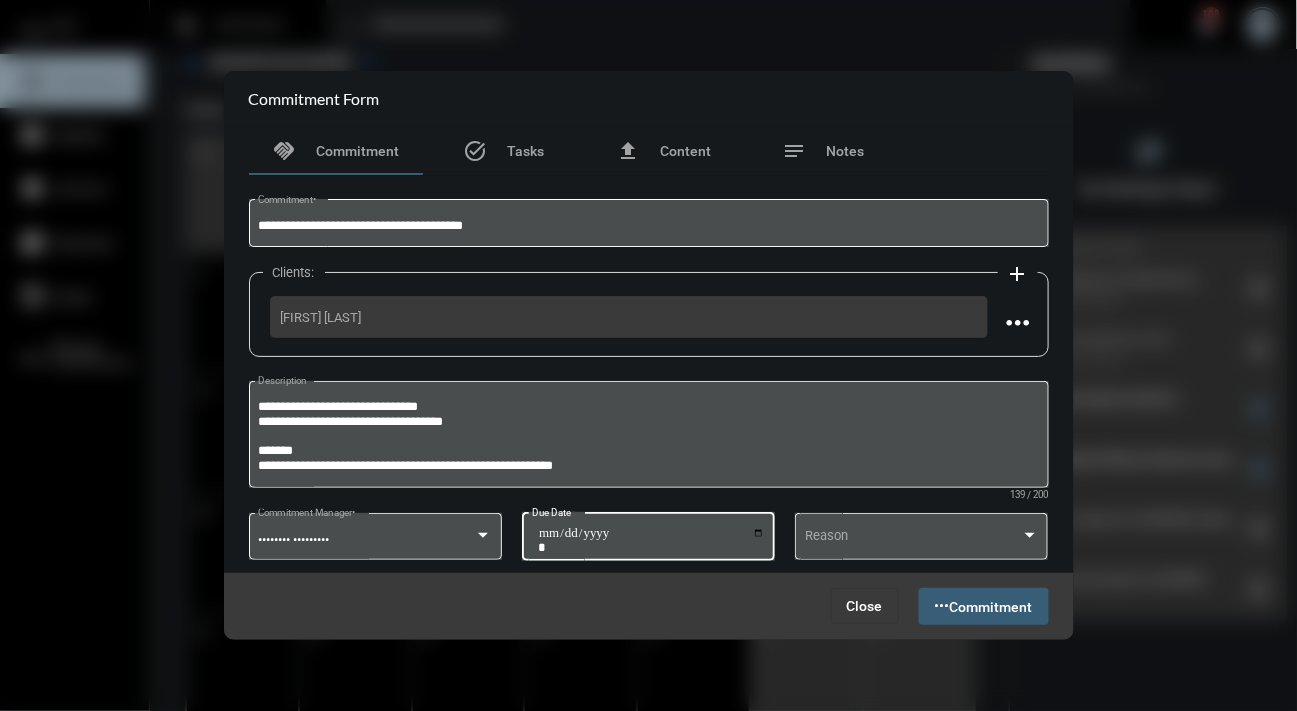 type on "**********" 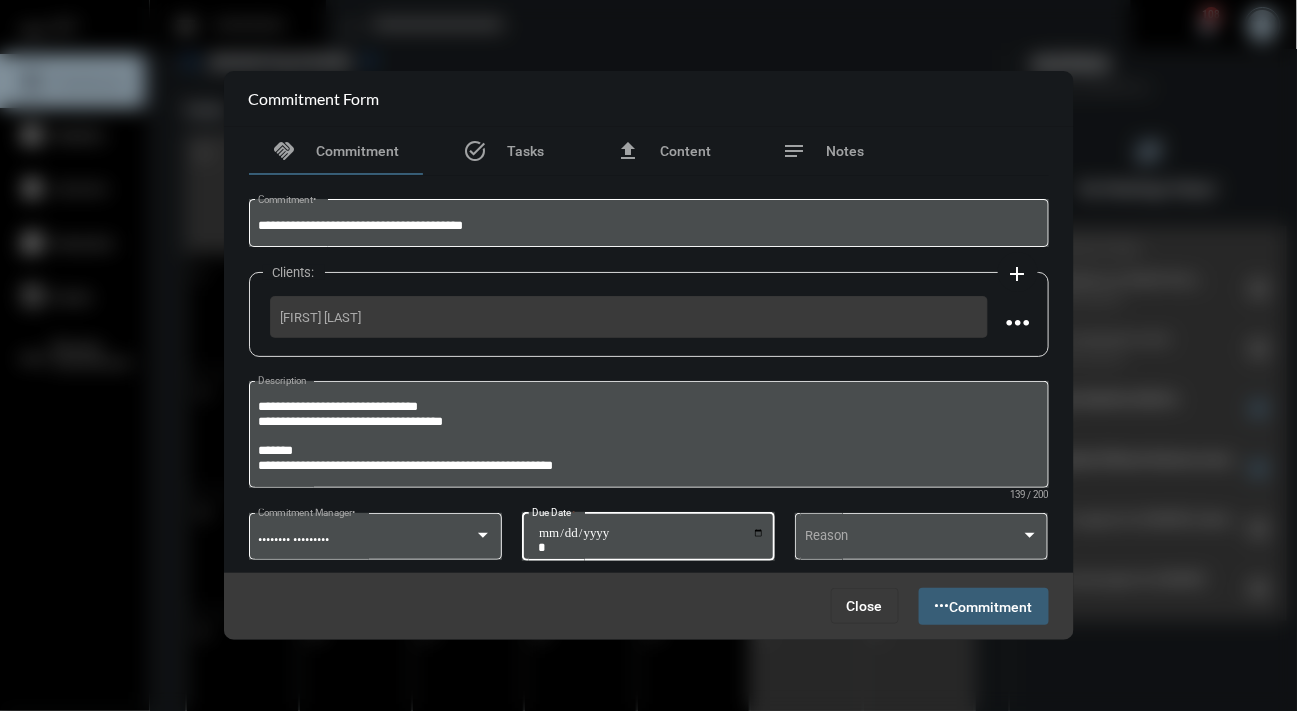 click on "Commitment" at bounding box center [991, 607] 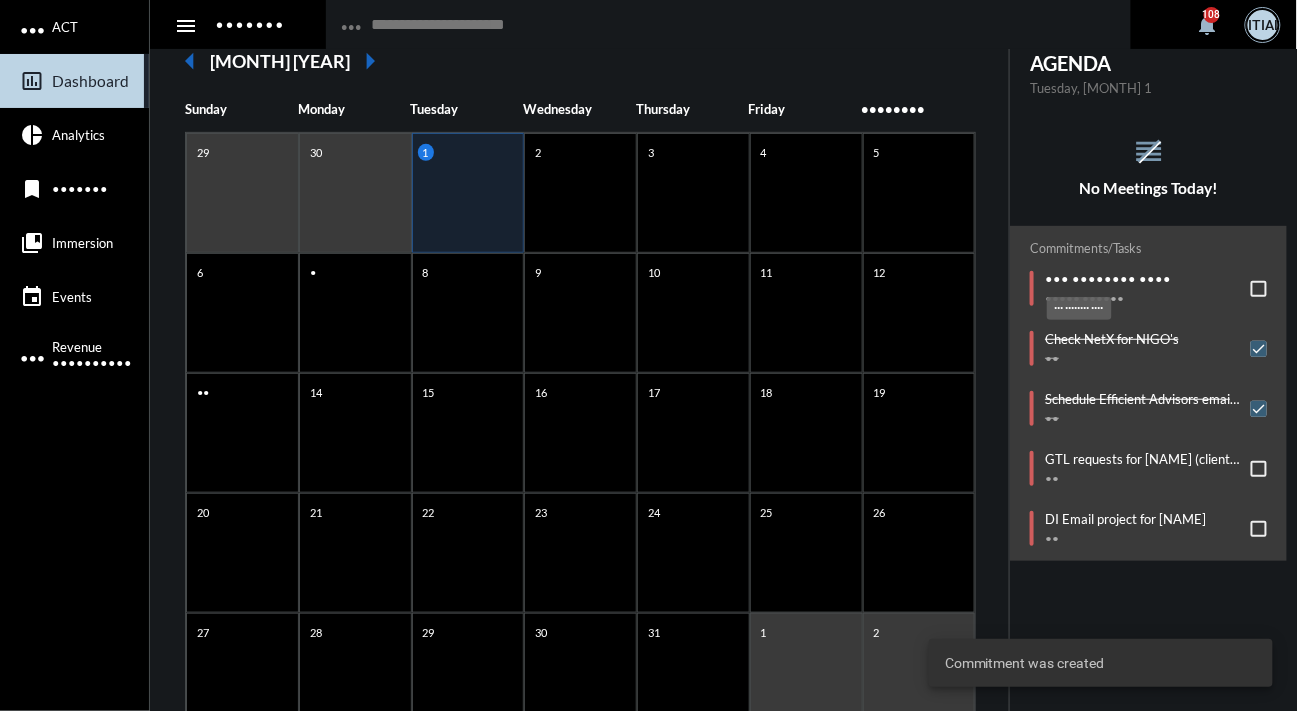 click on "••• •••••••• ••••" at bounding box center (1108, 279) 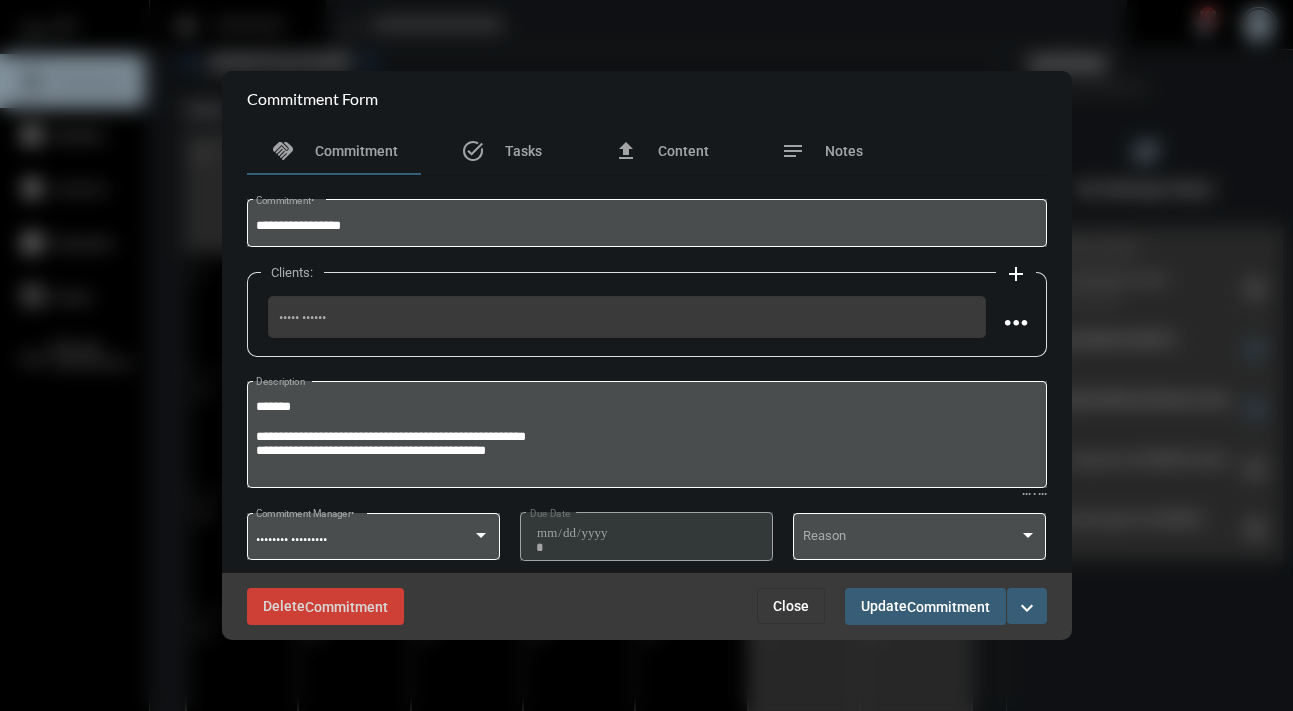 click on "Close" at bounding box center (791, 606) 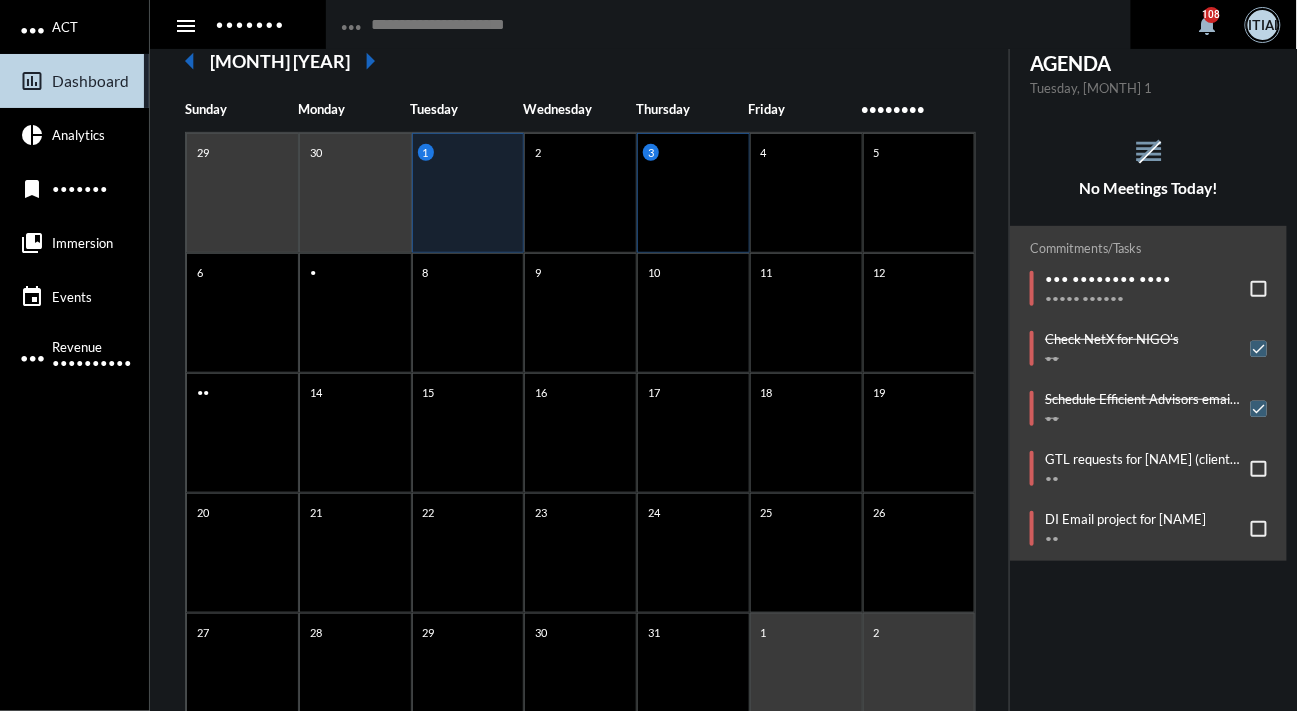 click on "3" at bounding box center (693, 193) 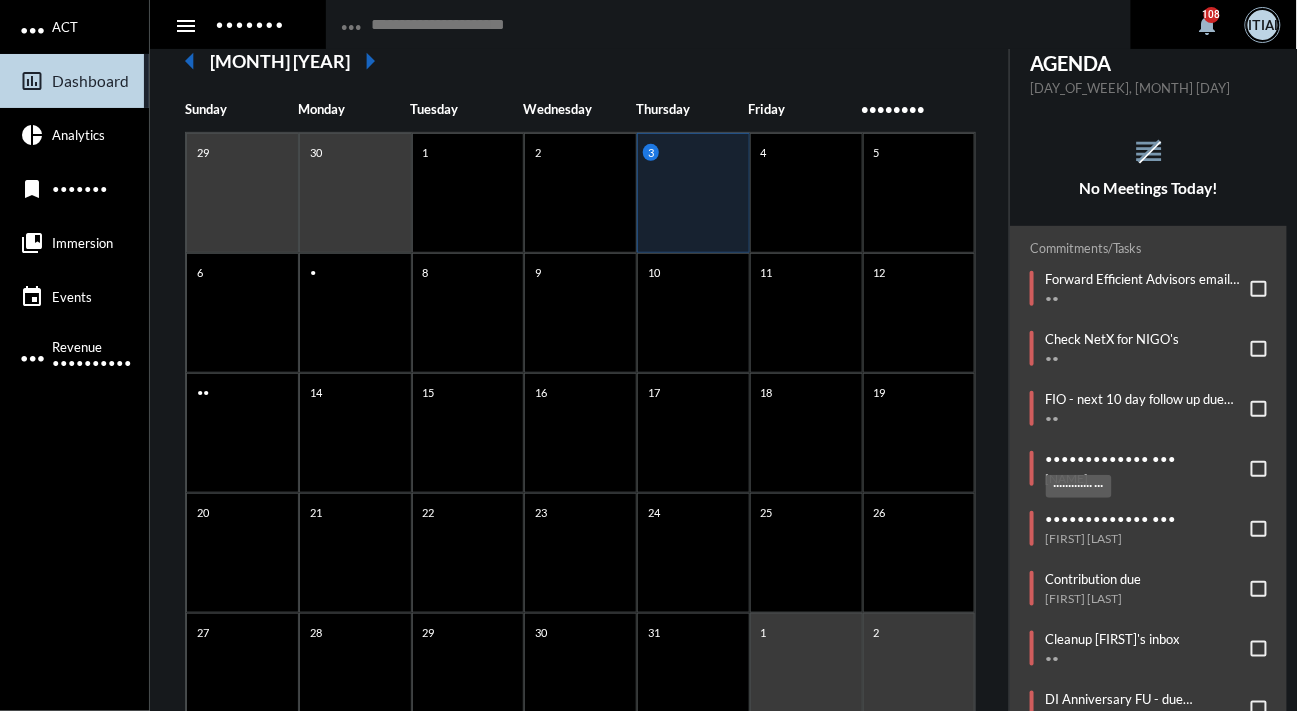 click on "••••••••••••• •••" at bounding box center [1110, 459] 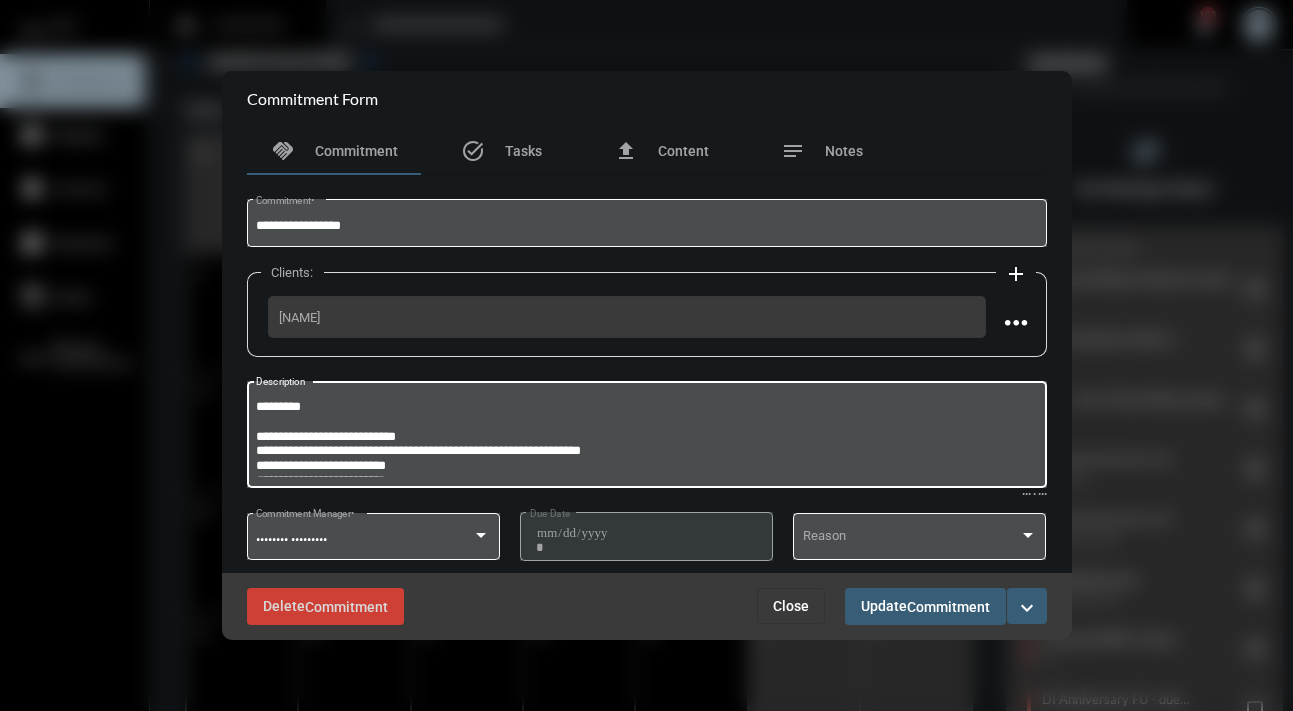 drag, startPoint x: 344, startPoint y: 407, endPoint x: 264, endPoint y: 408, distance: 80.00625 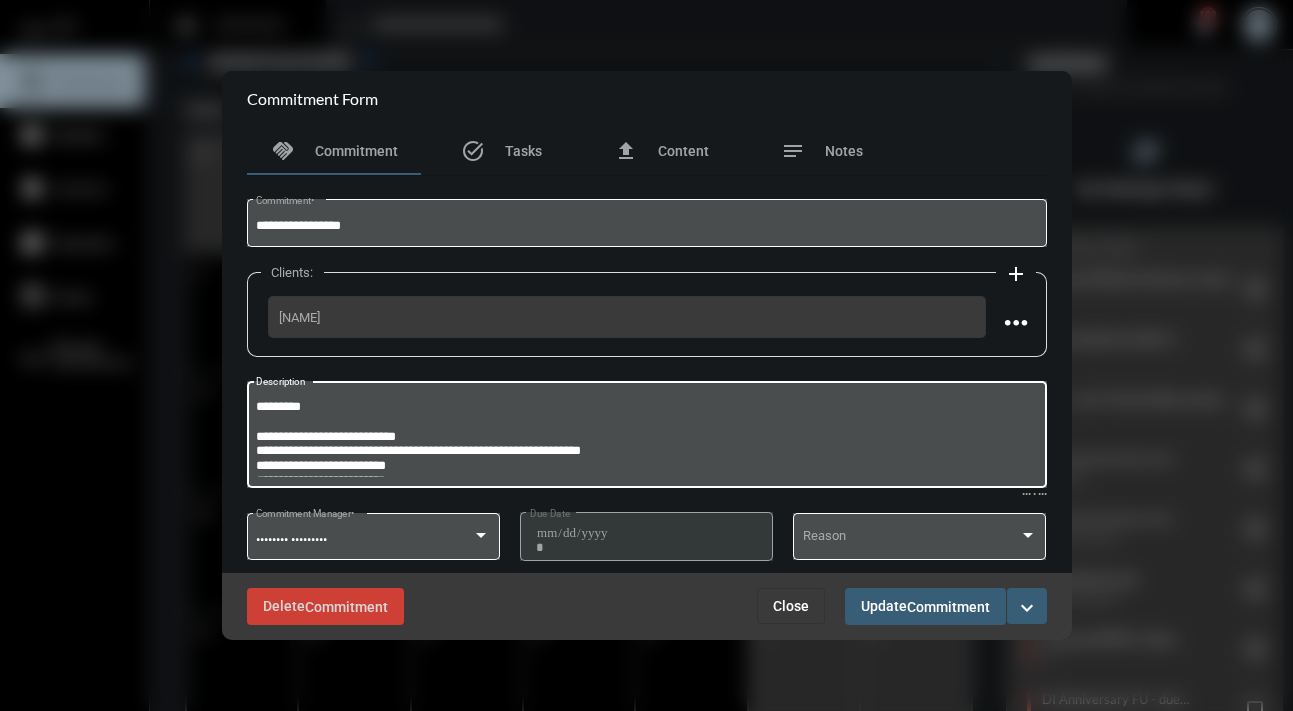 click on "•••••••••
••••••••••••••••••••••••••••
•••••••••••••••••••••••••••••••••••••••••••••••••••••••••••••••••
••••••••••••••••••••••••••
••••••••••••••••••••••••••
•••••••••••••••••••••••••
•••••••••••••••••••••••••
•••••••••••••••••••••••••••••••••••••••••••••••••••••••••••••••••••••••••••••••••••••••••••••
••••••••••••••••••••••••••
••••••••••••••••••" at bounding box center (646, 437) 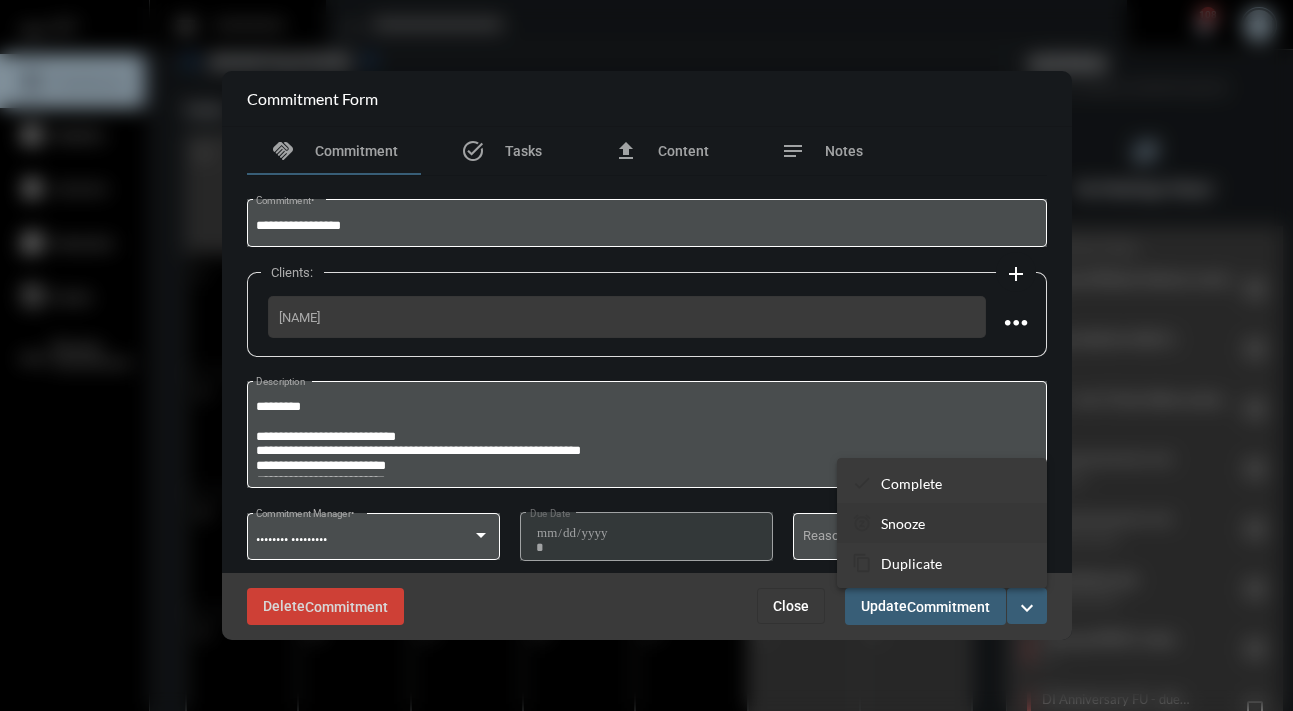 click on "Snooze" at bounding box center (911, 483) 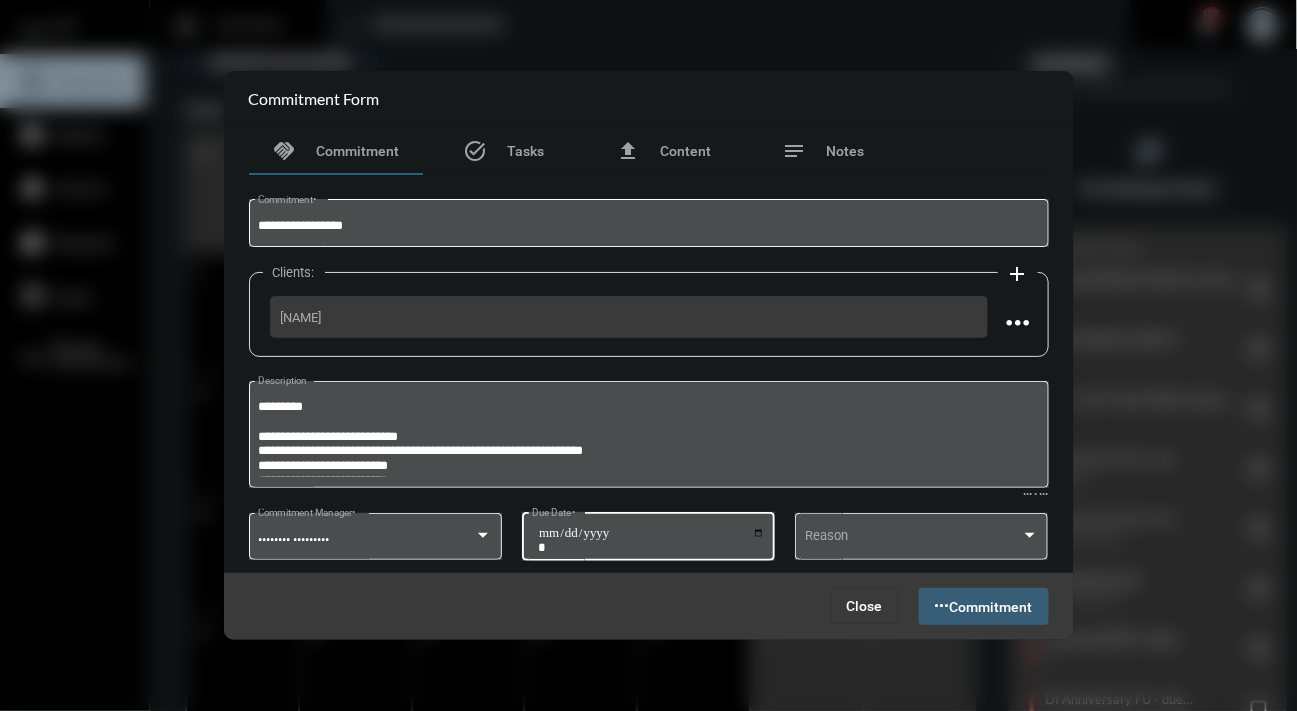 click on "**********" at bounding box center [651, 540] 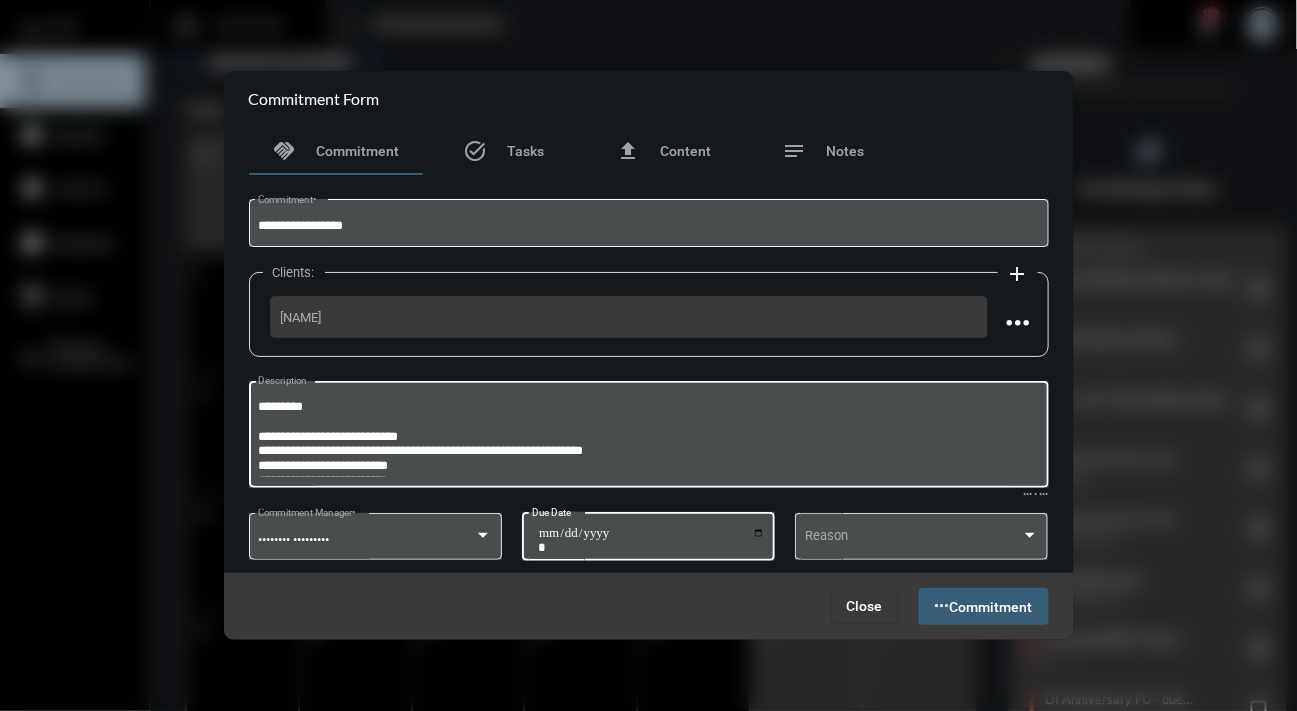 type on "**********" 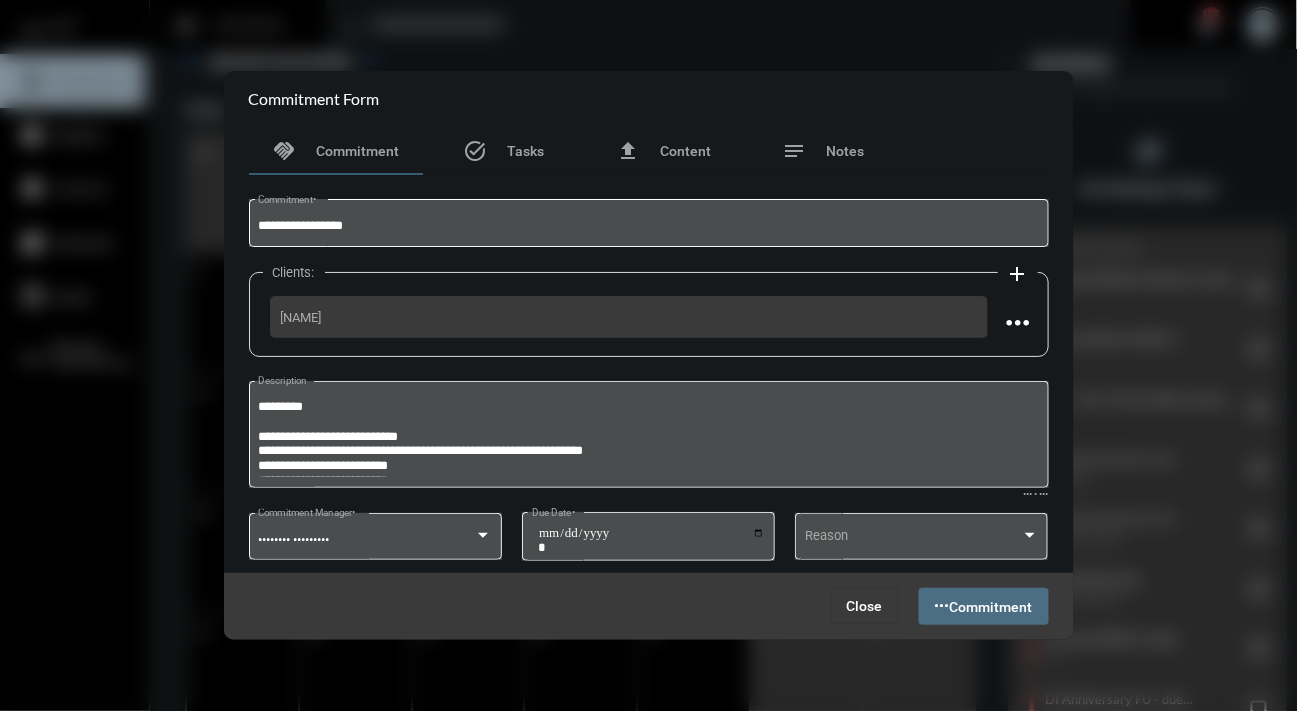 click on "Commitment" at bounding box center [991, 607] 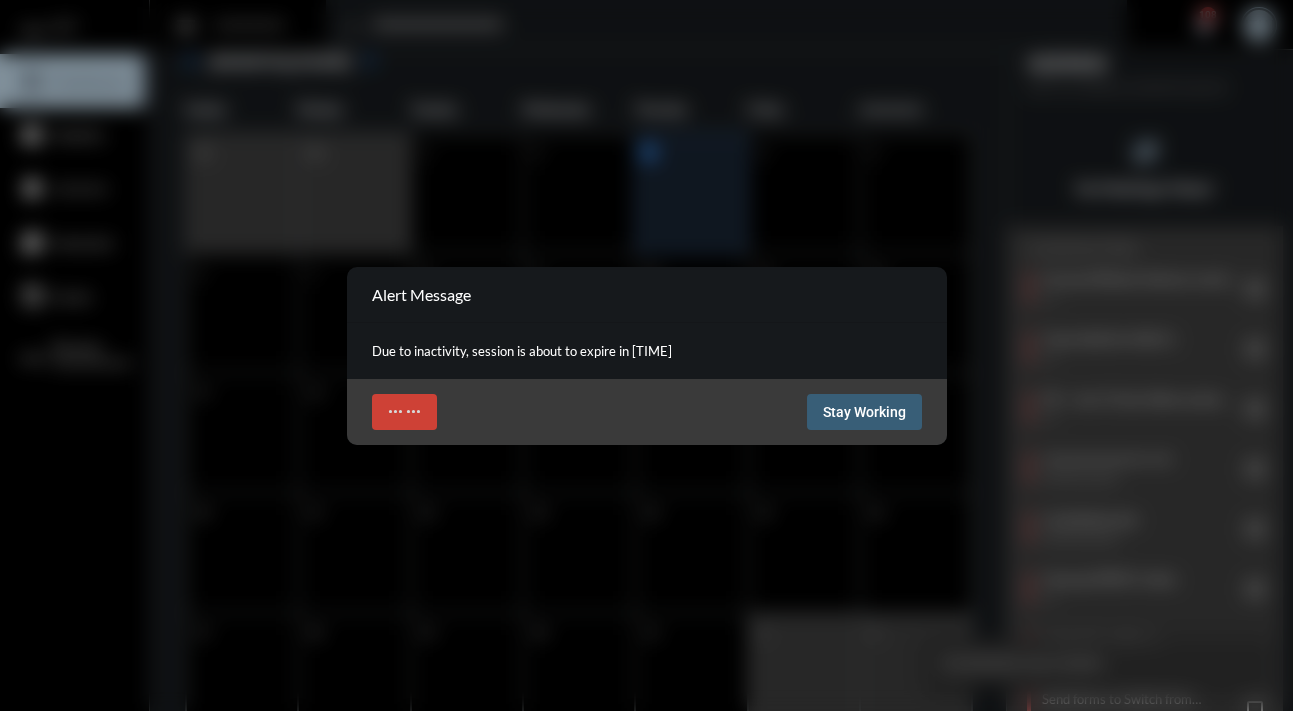 click on "Stay Working" at bounding box center (864, 412) 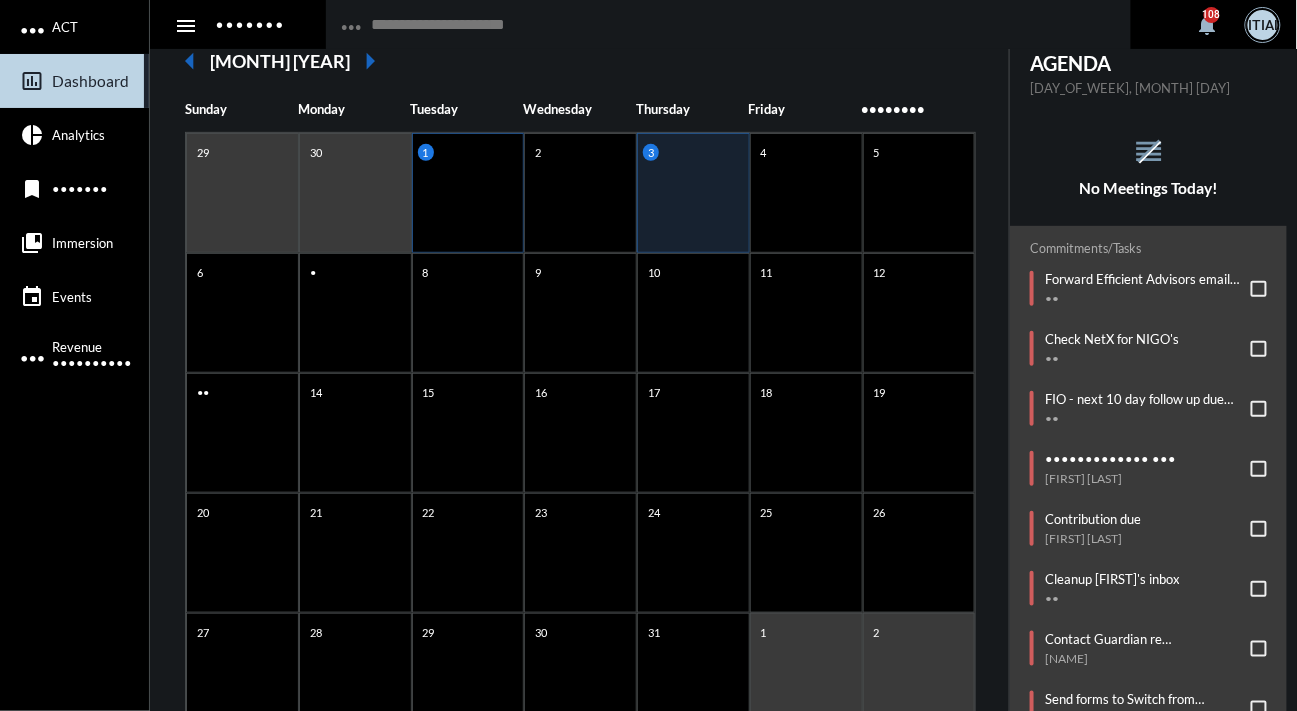 click on "1" at bounding box center (468, 193) 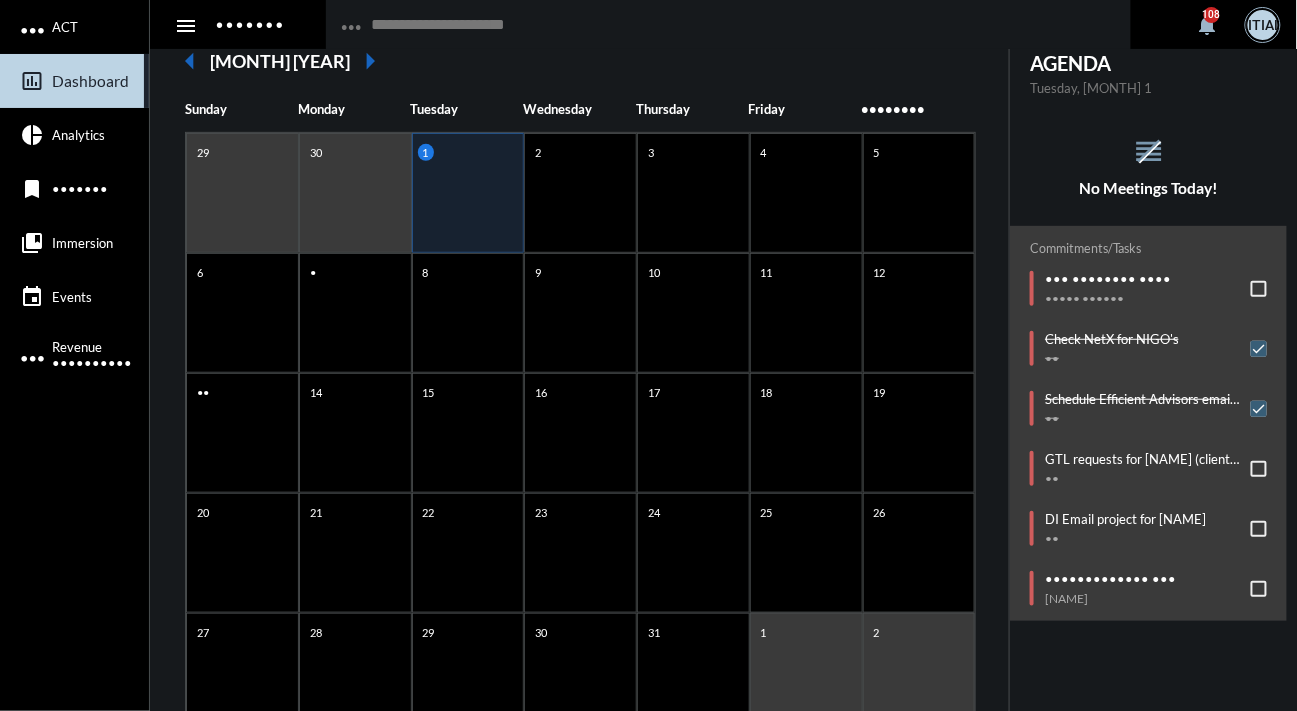 click on "No Meetings Today!" at bounding box center [1148, 188] 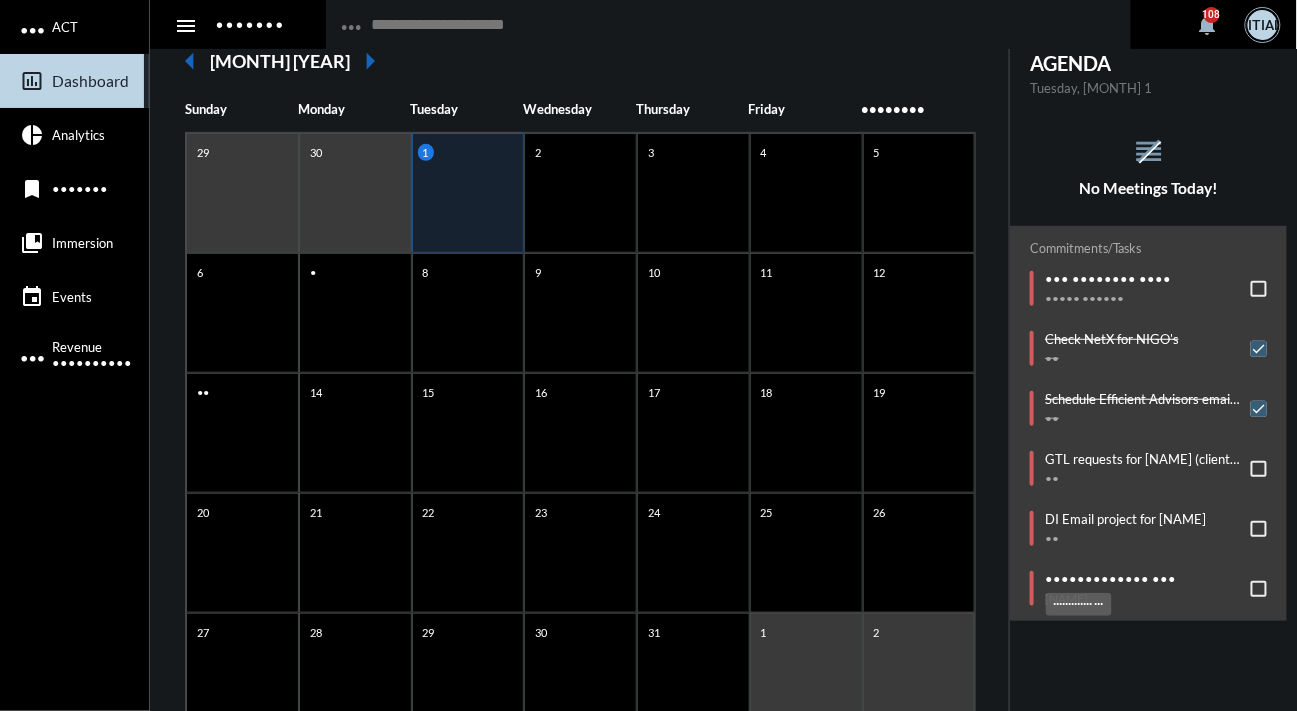 click on "••••••••••••• •••" at bounding box center (1110, 579) 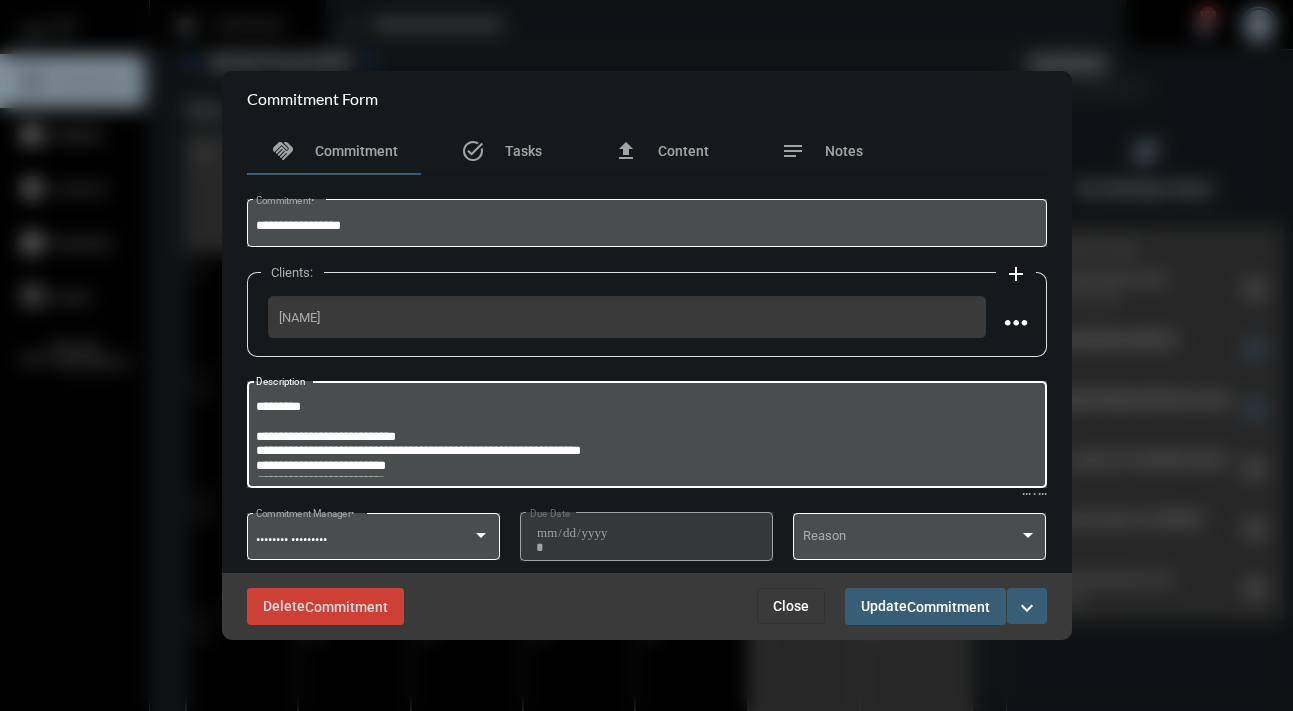drag, startPoint x: 327, startPoint y: 402, endPoint x: 264, endPoint y: 410, distance: 63.505905 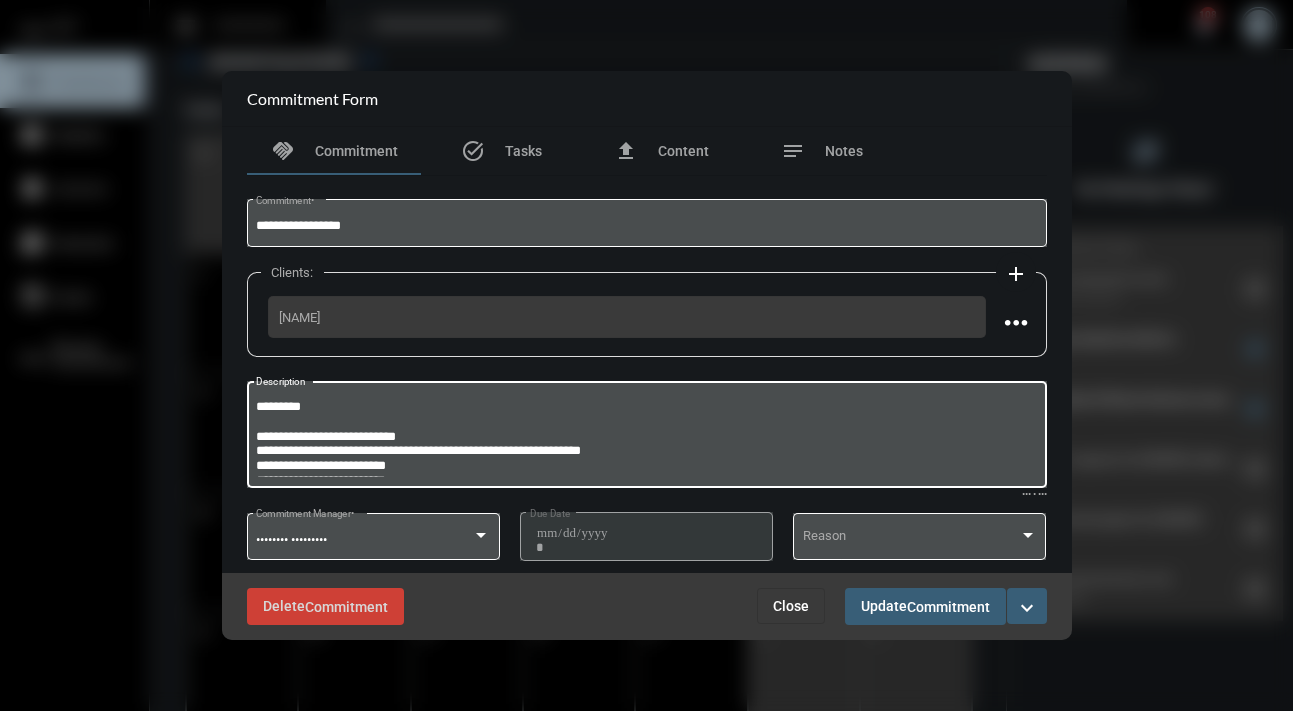 click on "•••••••••
••••••••••••••••••••••••••••
•••••••••••••••••••••••••••••••••••••••••••••••••••••••••••••••••
••••••••••••••••••••••••••
••••••••••••••••••••••••••
•••••••••••••••••••••••••
•••••••••••••••••••••••••
•••••••••••••••••••••••••••••••••••••••••••••••••••••••••••••••••••••••••••••••••••••••••••••
••••••••••••••••••••••••••
••••••••••••••••••" at bounding box center [646, 437] 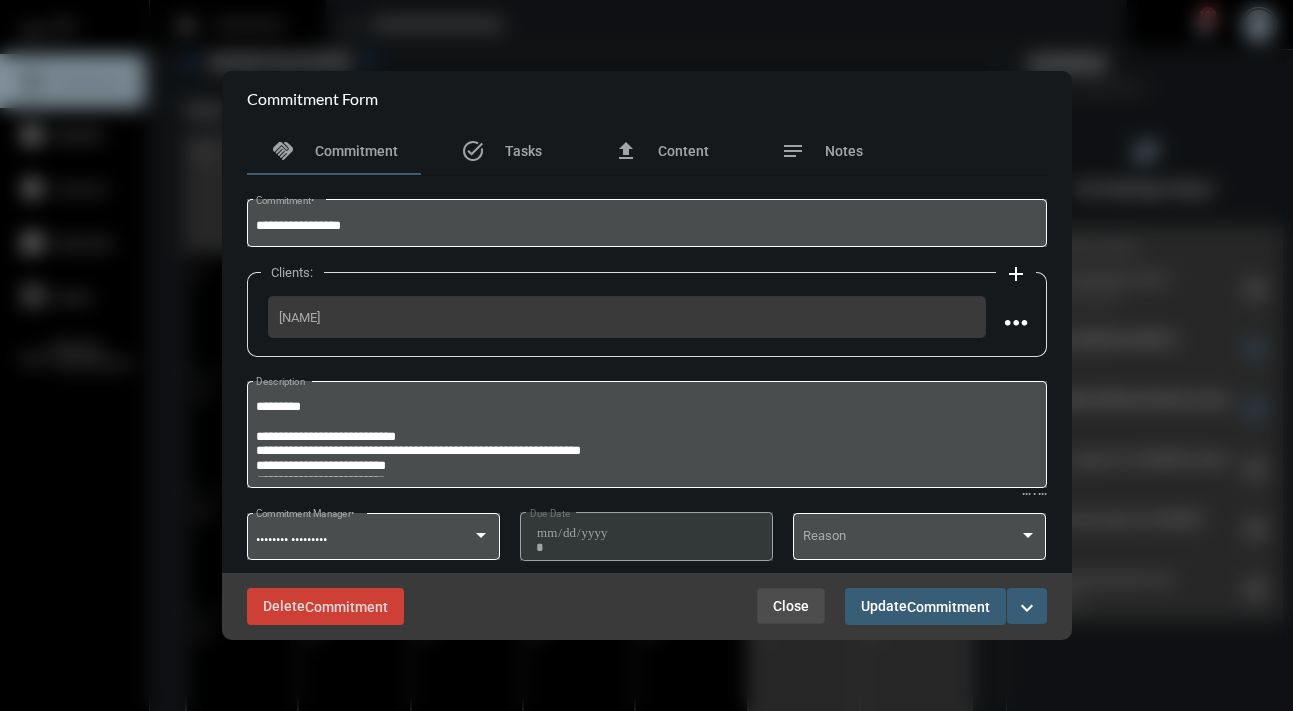 click on "Close" at bounding box center (791, 606) 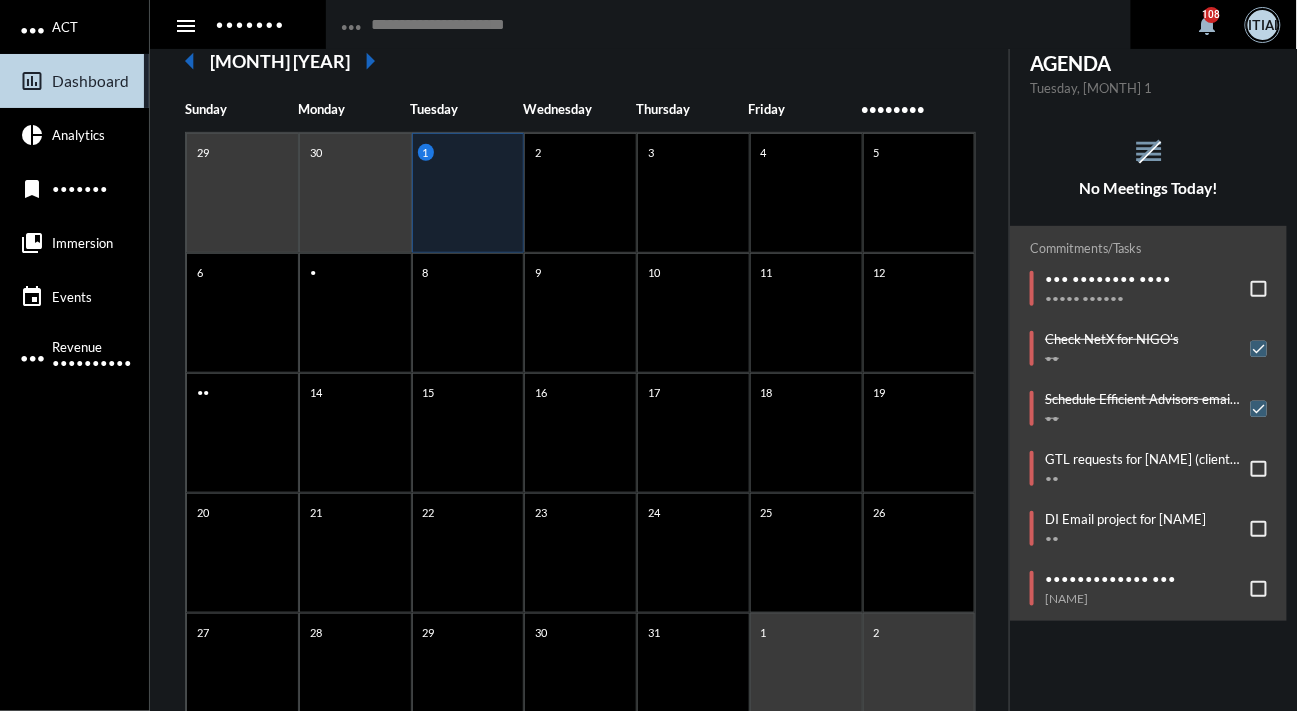 click at bounding box center [738, 24] 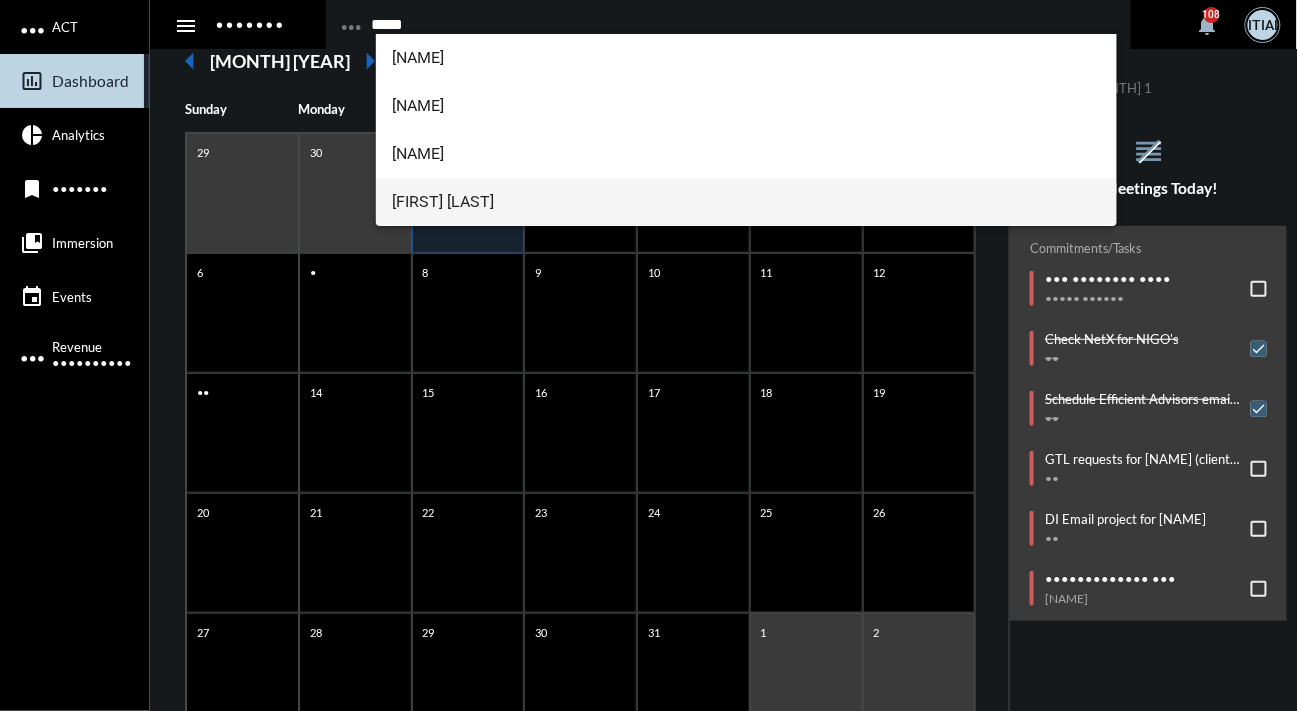 type on "*****" 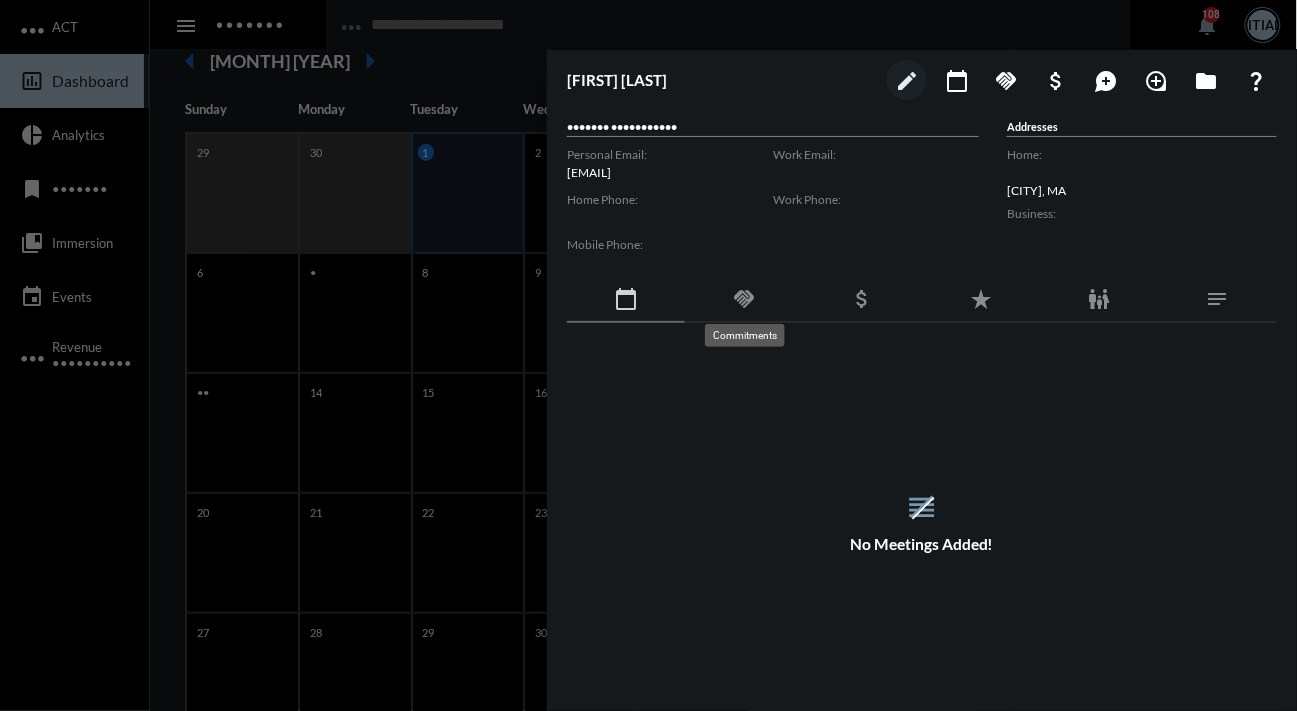 click on "handshake" at bounding box center (744, 299) 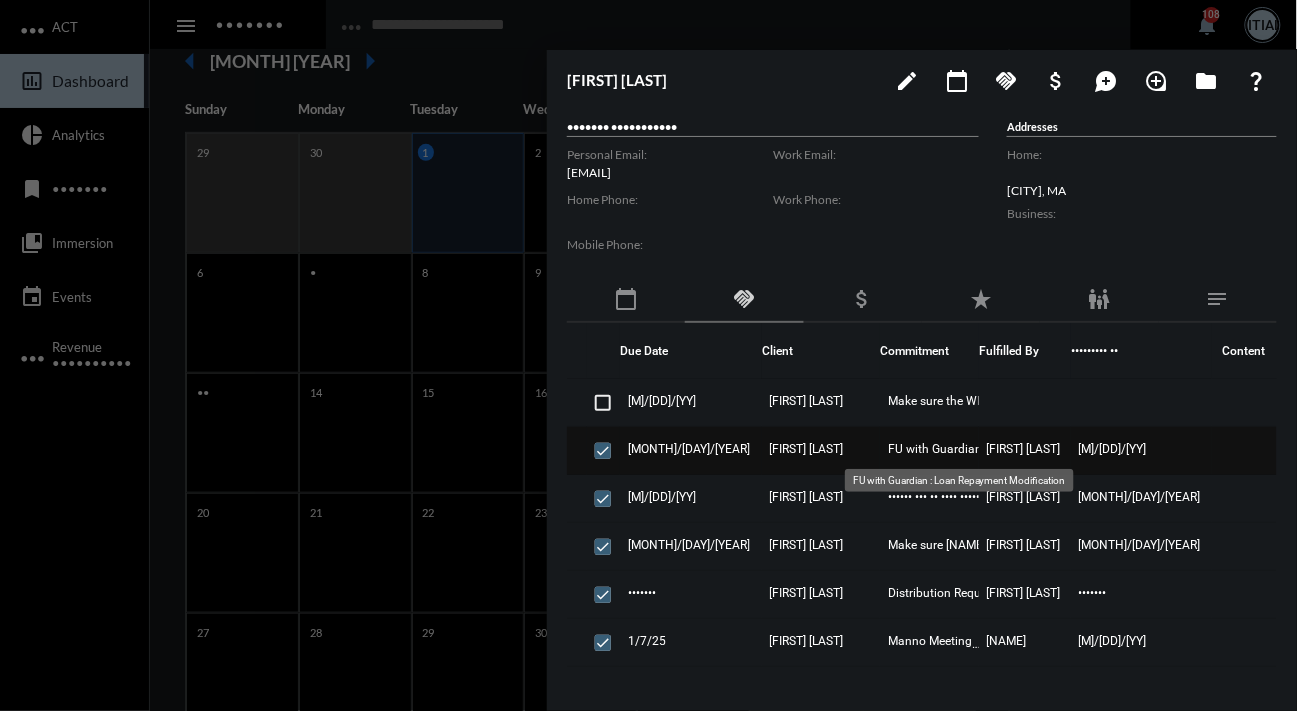 click on "FU with Guardian : Loan Repayment Modification" at bounding box center [988, 449] 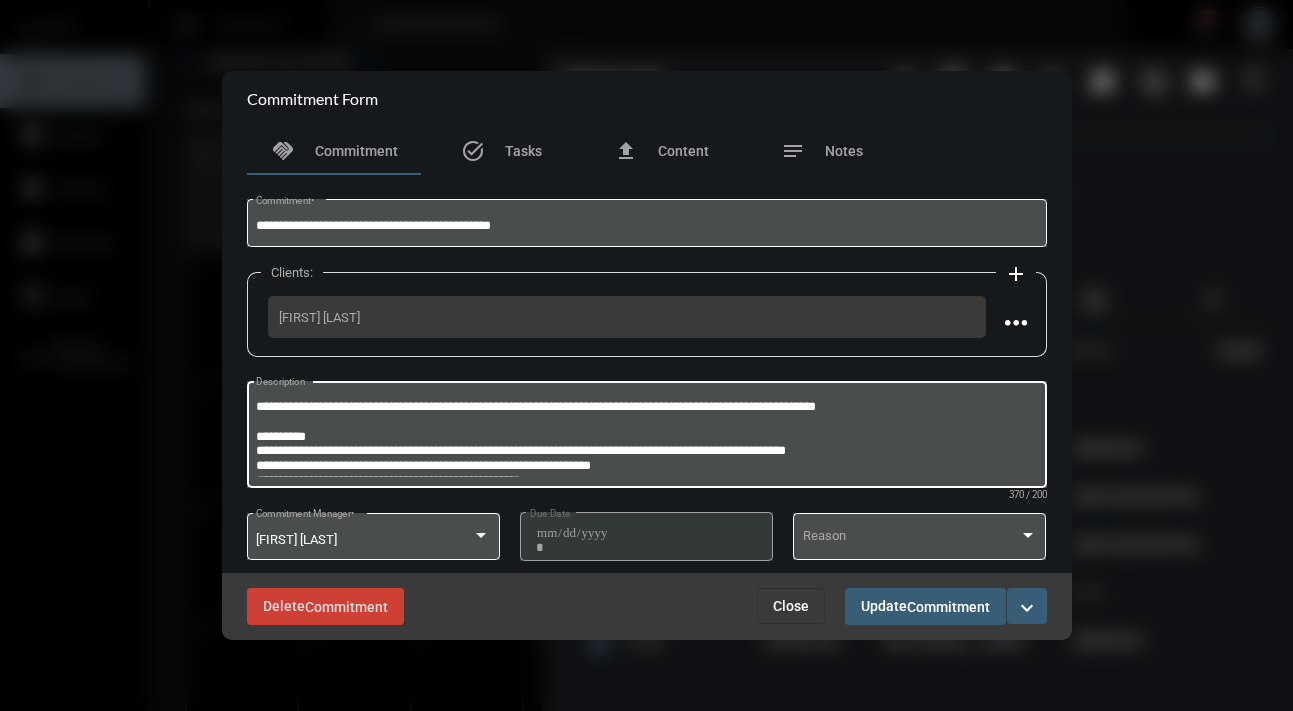 click on "**********" at bounding box center (646, 437) 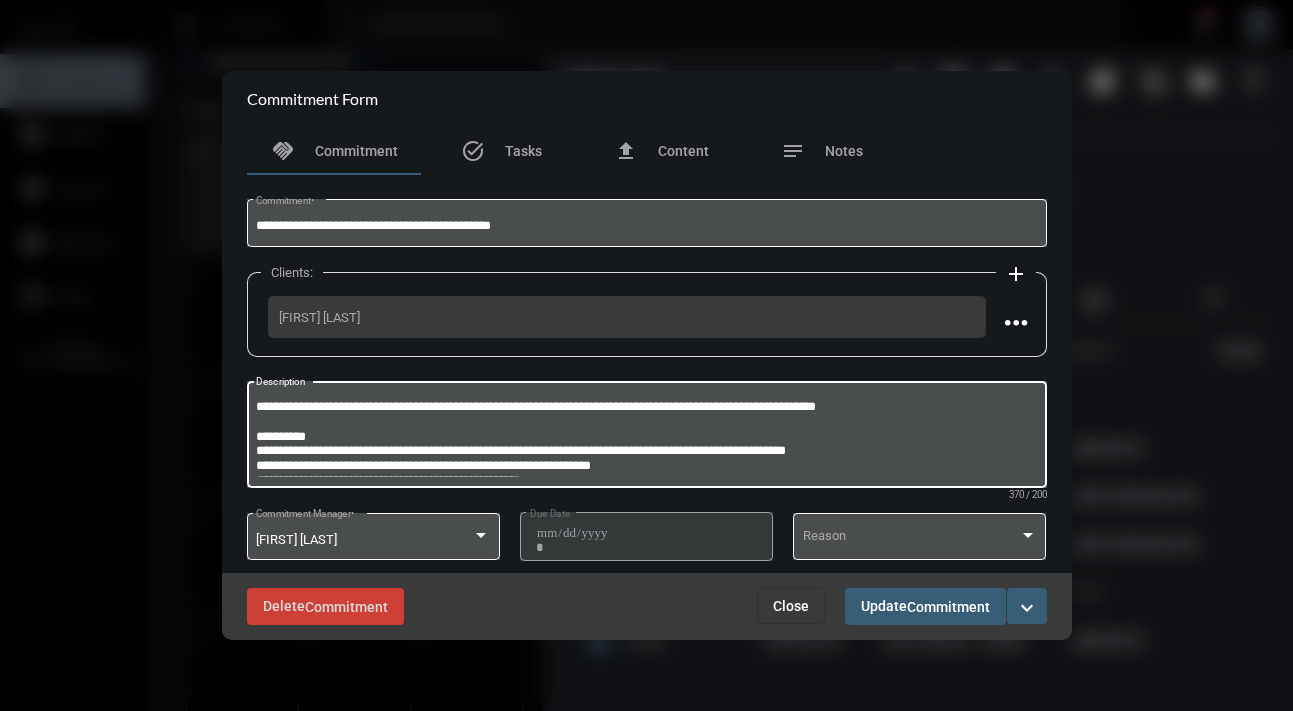 click on "Close" at bounding box center (791, 606) 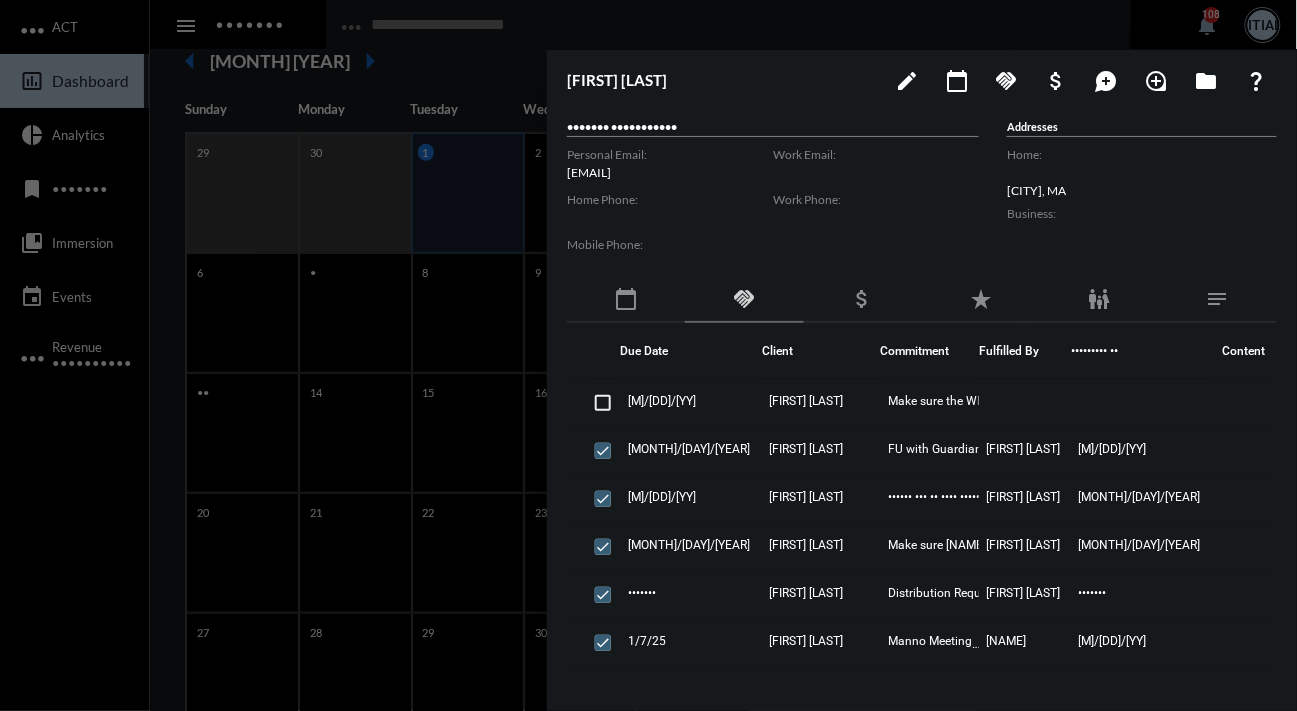 click at bounding box center [648, 355] 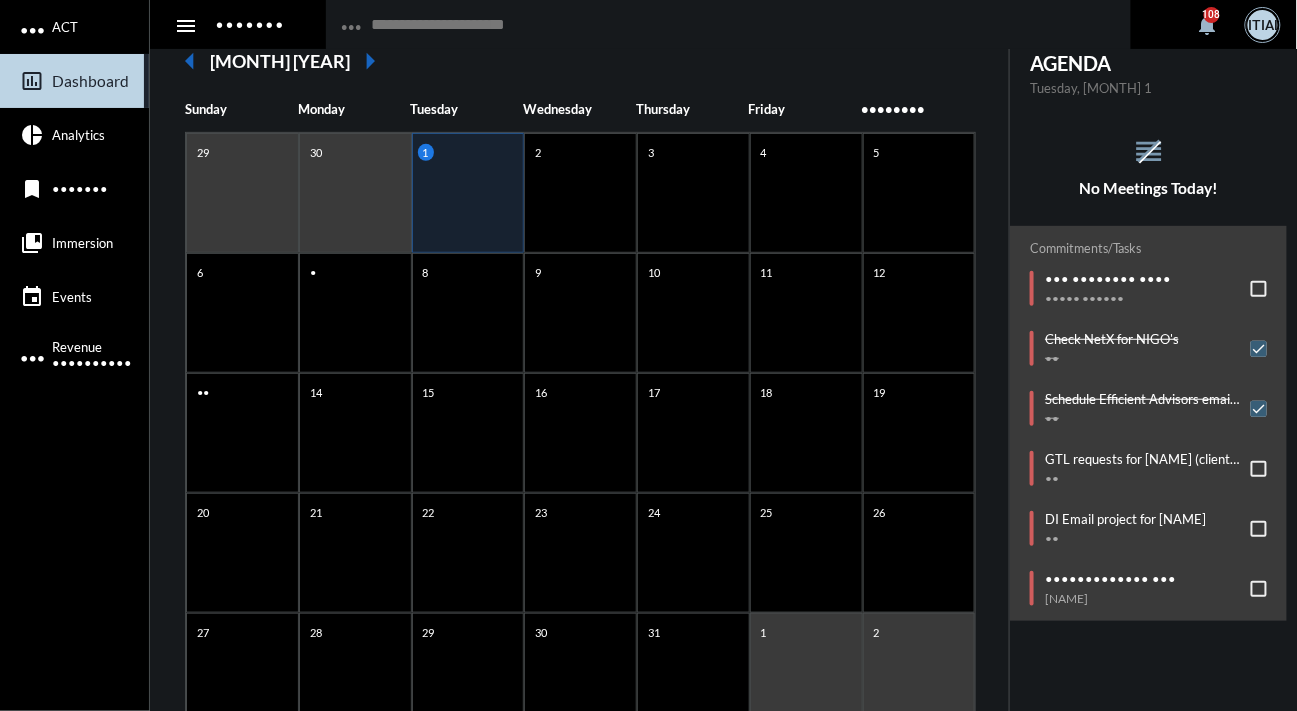 click on "1" at bounding box center [468, 193] 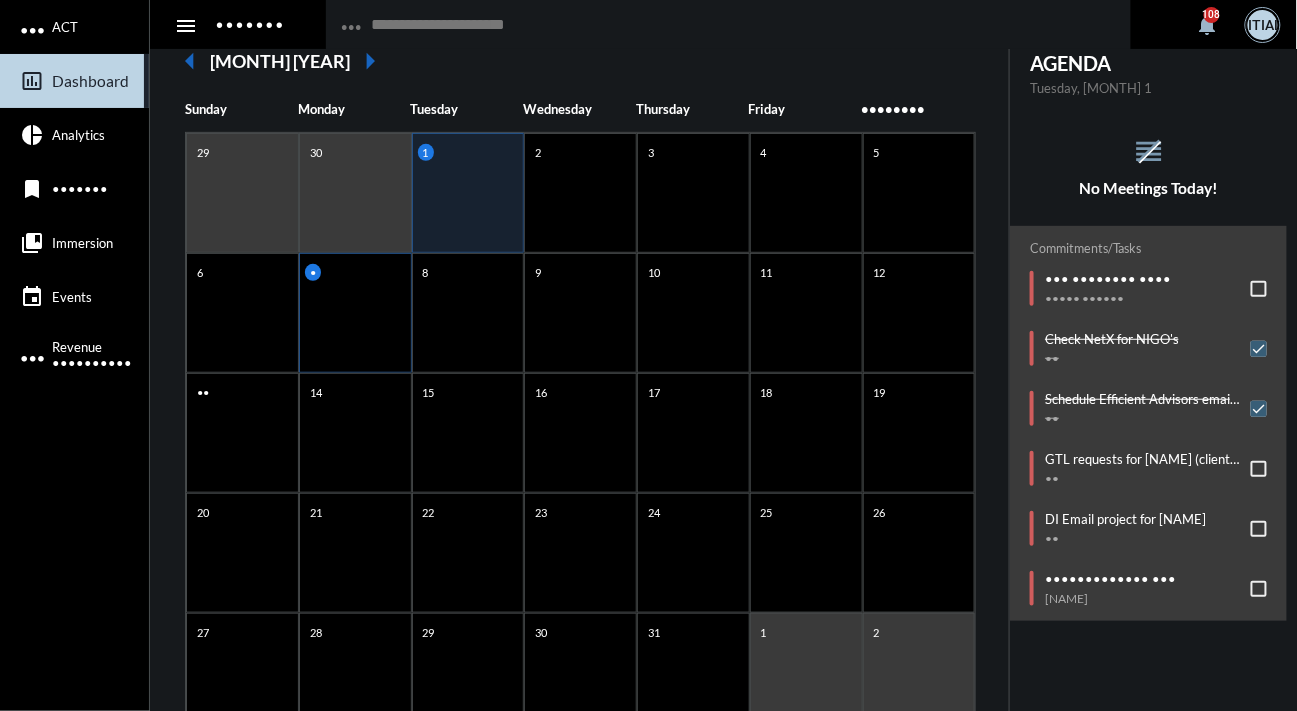 click on "•" at bounding box center [355, 193] 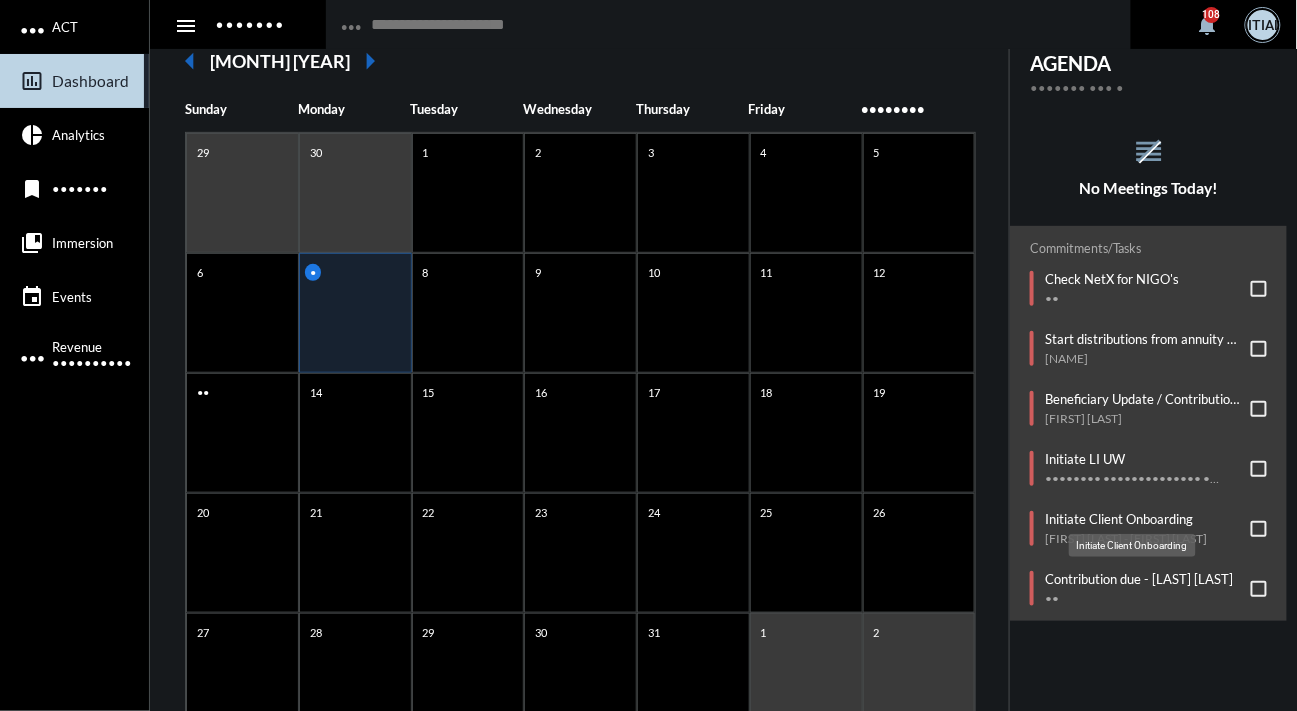 click on "Initiate Client Onboarding" at bounding box center (1126, 519) 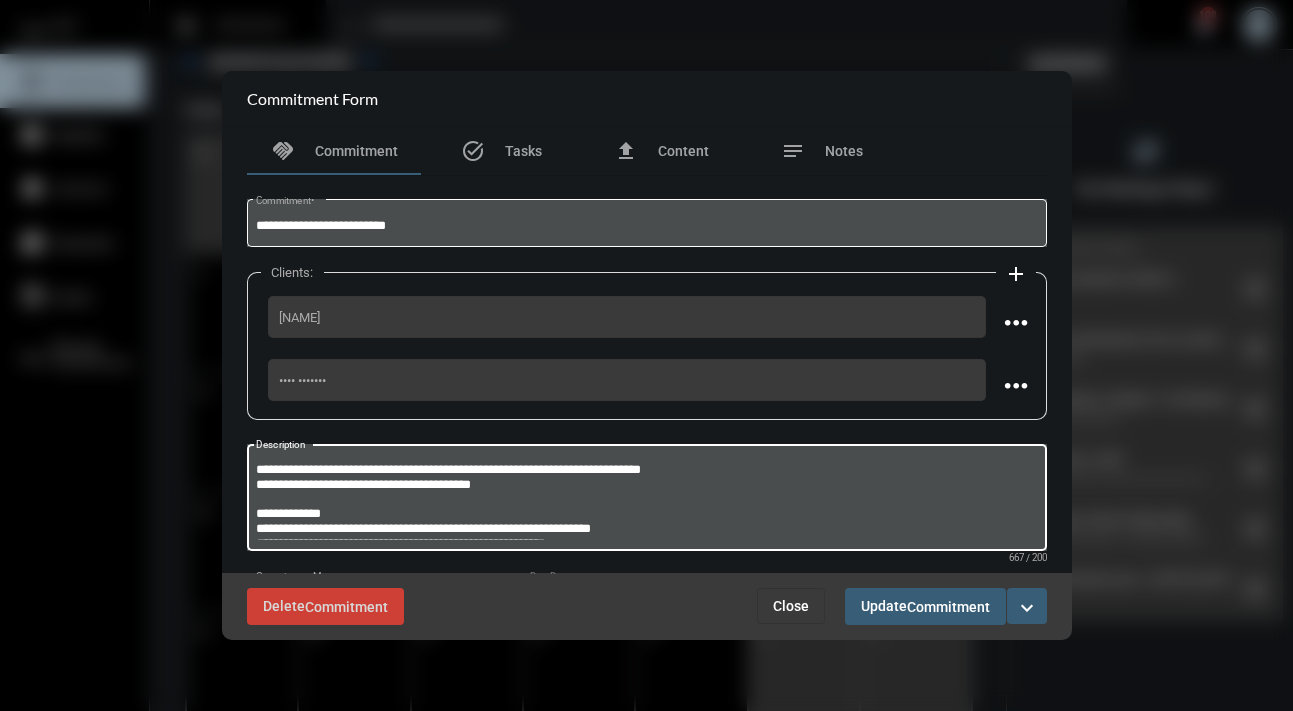 drag, startPoint x: 691, startPoint y: 470, endPoint x: 280, endPoint y: 463, distance: 411.0596 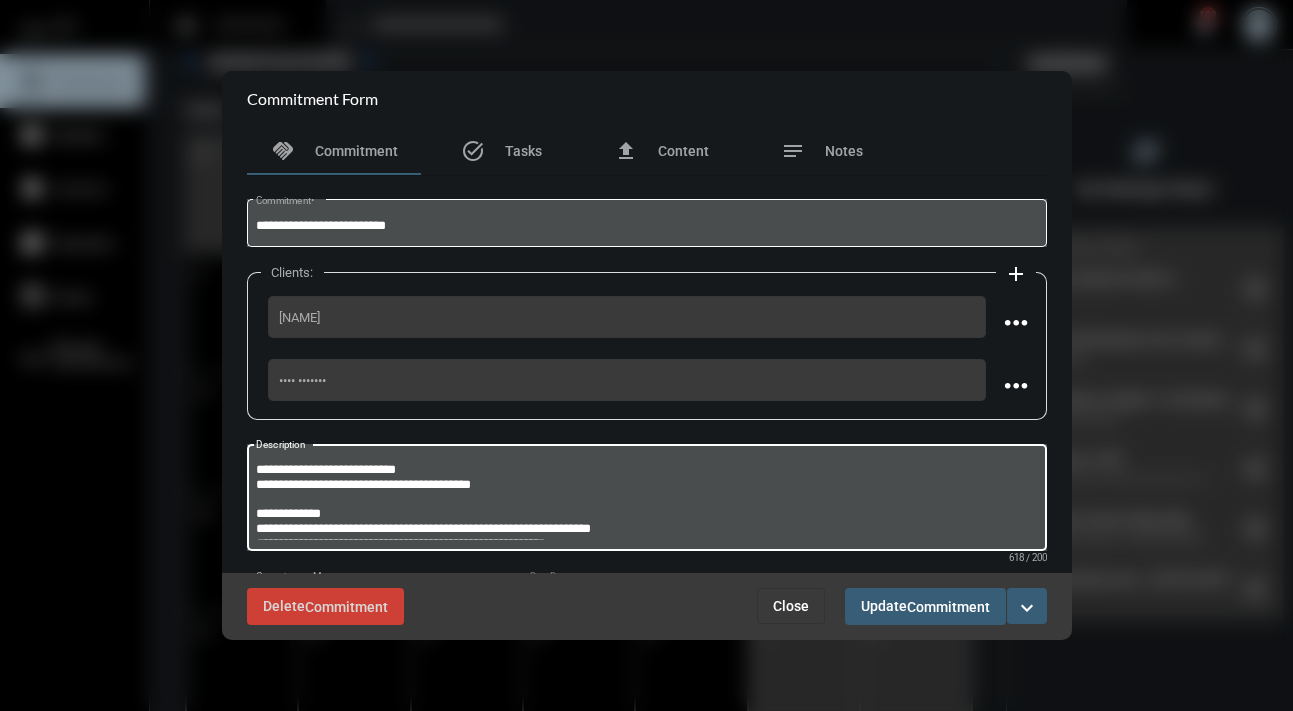 type on "**********" 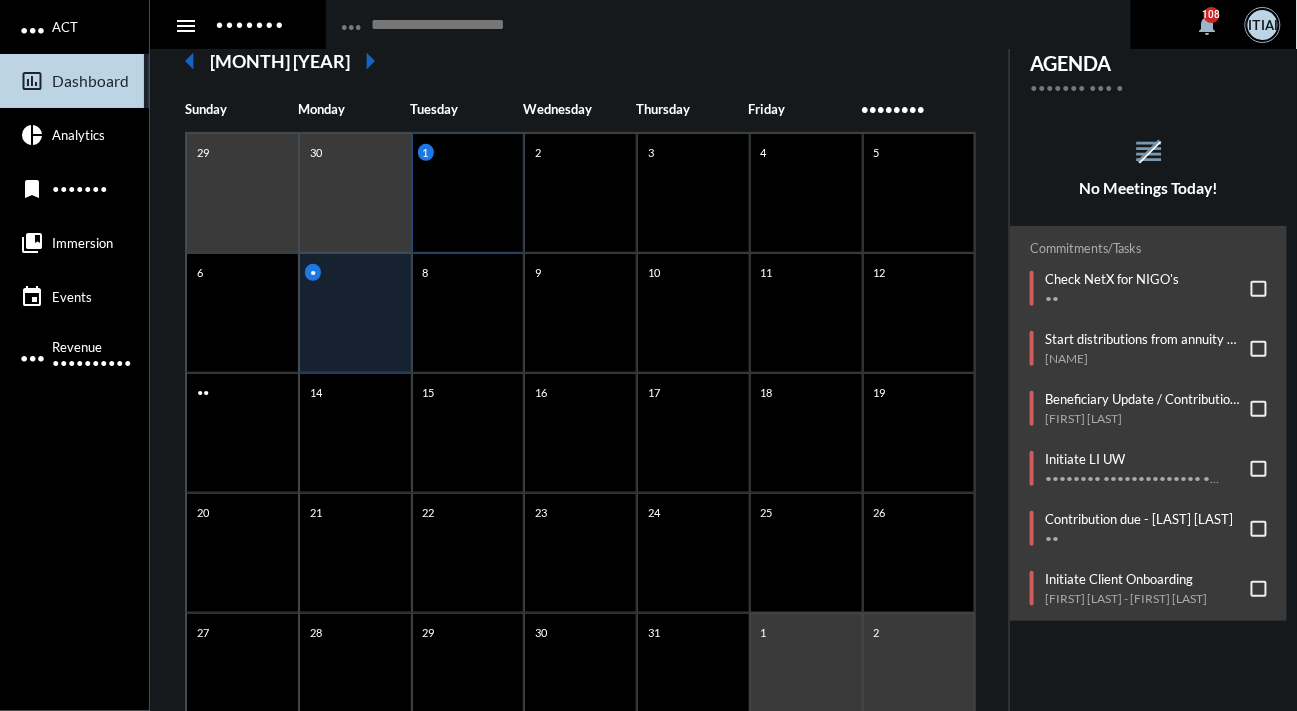 click on "1" at bounding box center [468, 193] 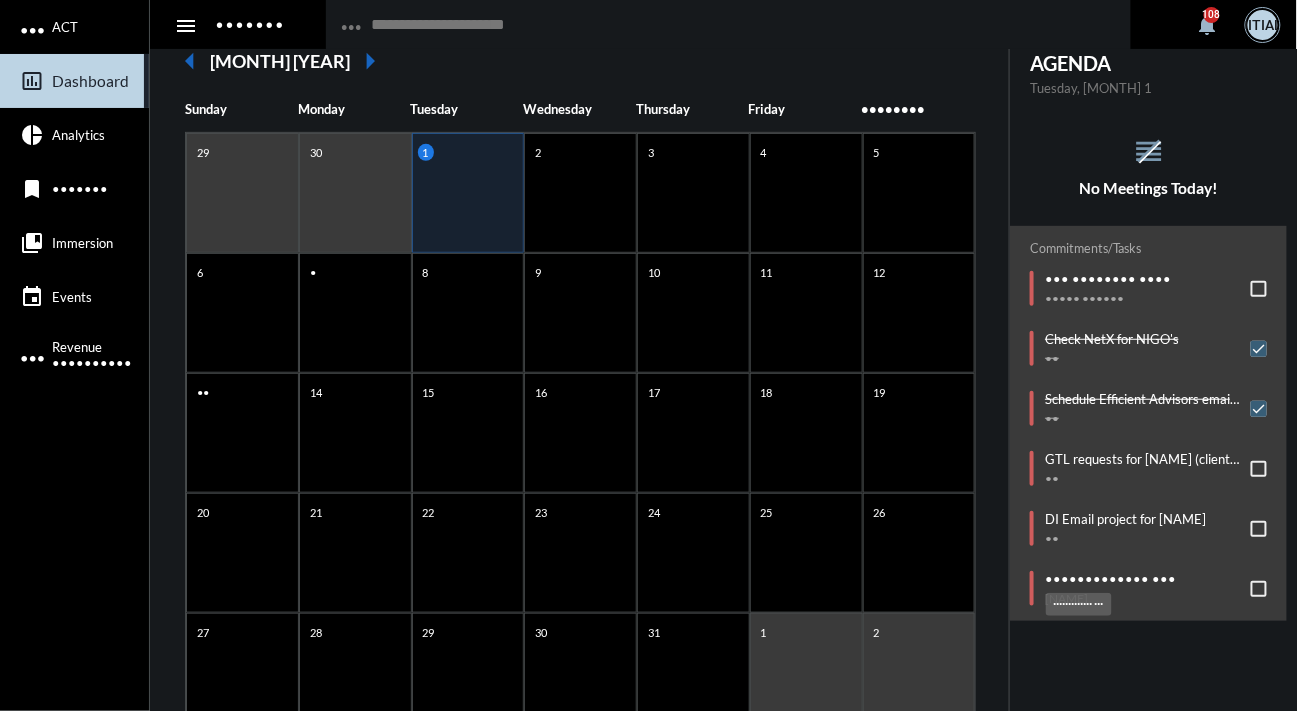 click on "••••••••••••• •••" at bounding box center (1110, 579) 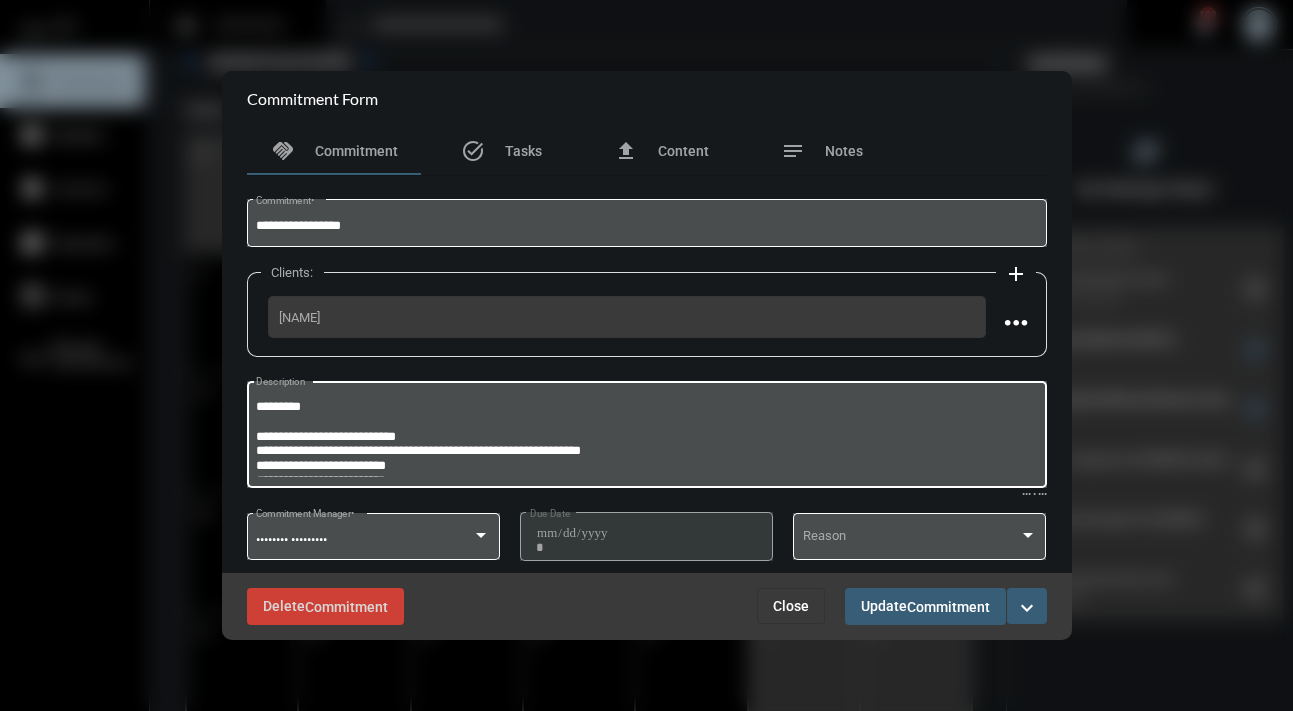 click on "**********" at bounding box center (647, 432) 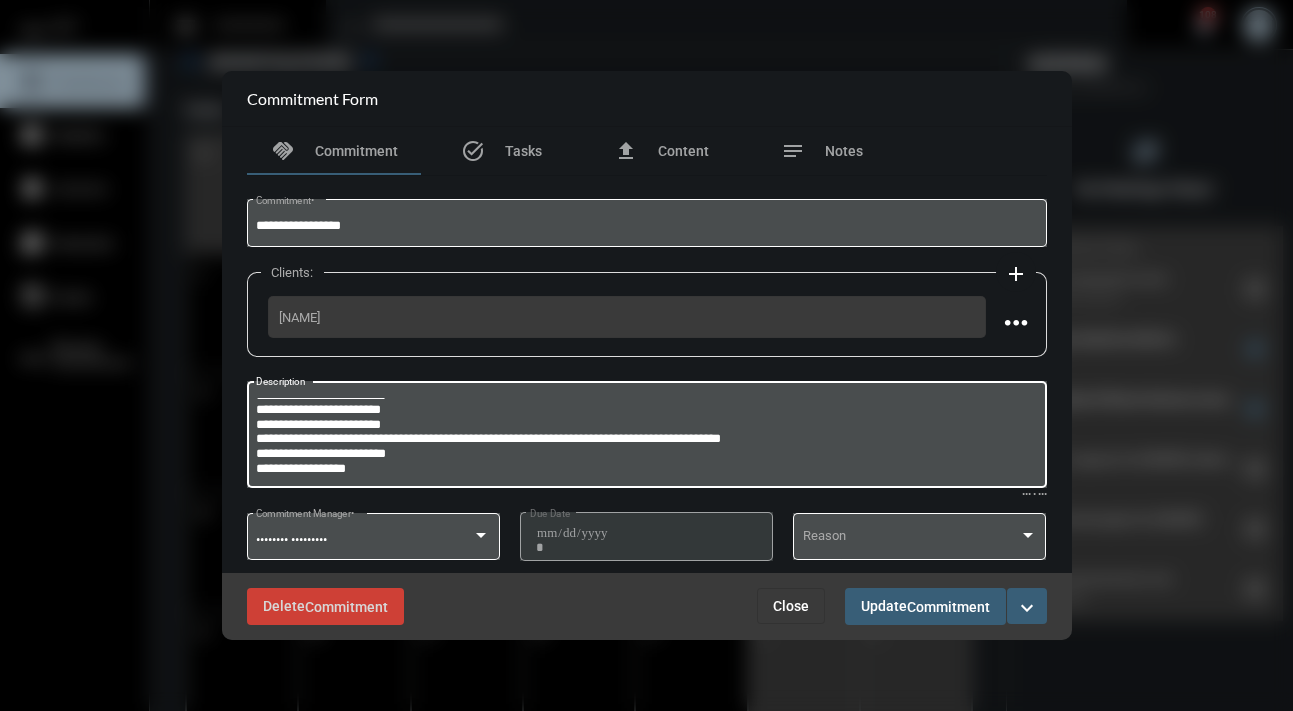 click on "•••••••••
••••••••••••••••••••••••••••
•••••••••••••••••••••••••••••••••••••••••••••••••••••••••••••••••
••••••••••••••••••••••••••
••••••••••••••••••••••••••
•••••••••••••••••••••••••
•••••••••••••••••••••••••
•••••••••••••••••••••••••••••••••••••••••••••••••••••••••••••••••••••••••••••••••••••••••••••
••••••••••••••••••••••••••
••••••••••••••••••" at bounding box center (644, 437) 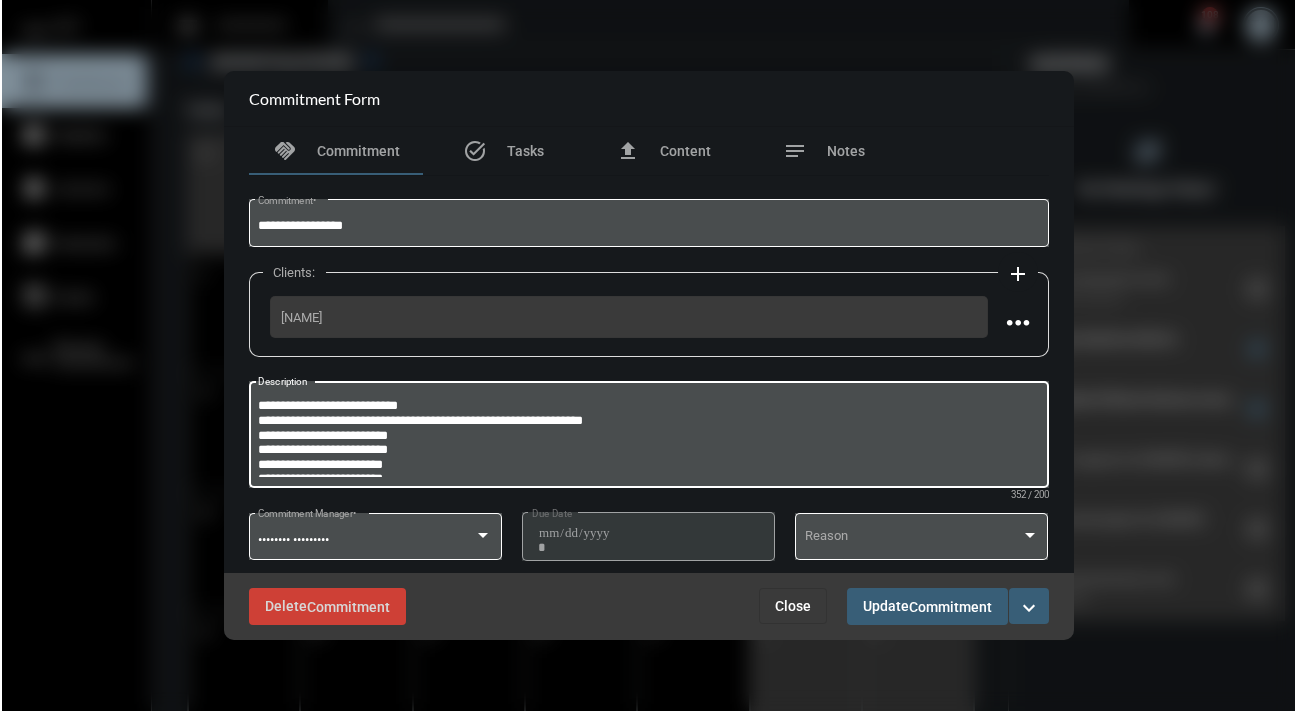 scroll, scrollTop: 30, scrollLeft: 0, axis: vertical 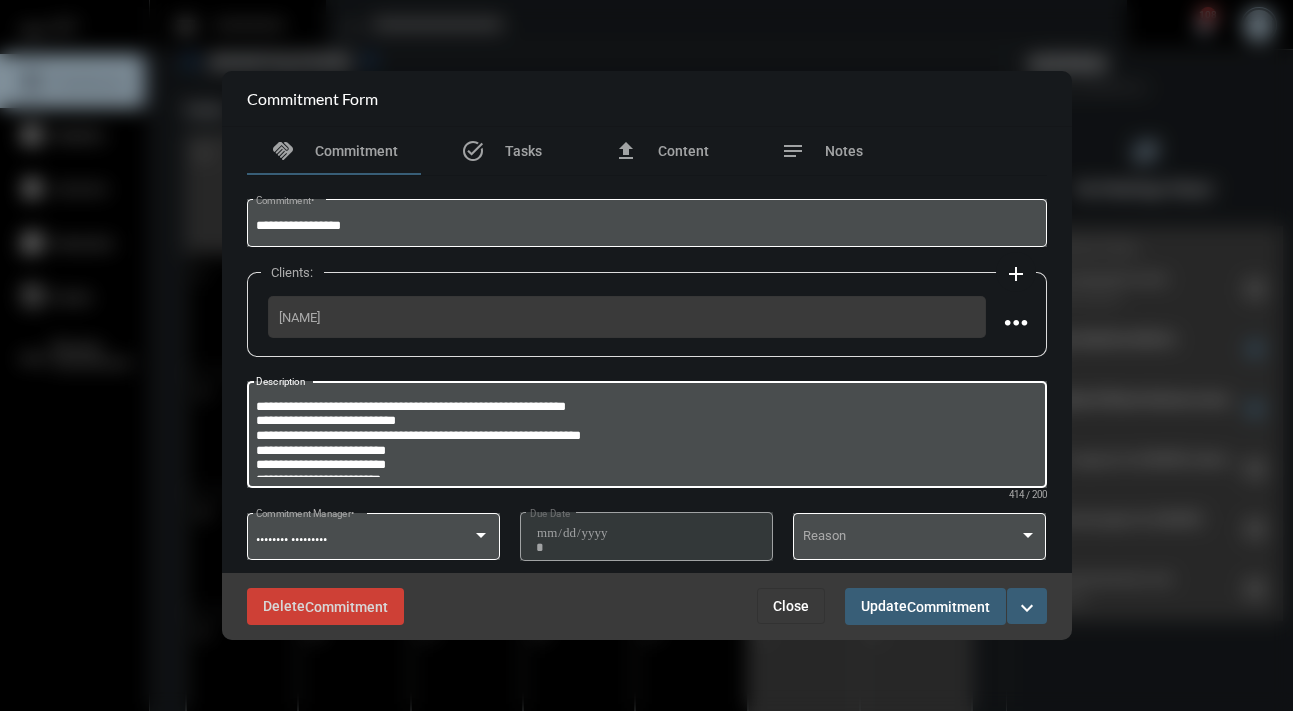 type on "**********" 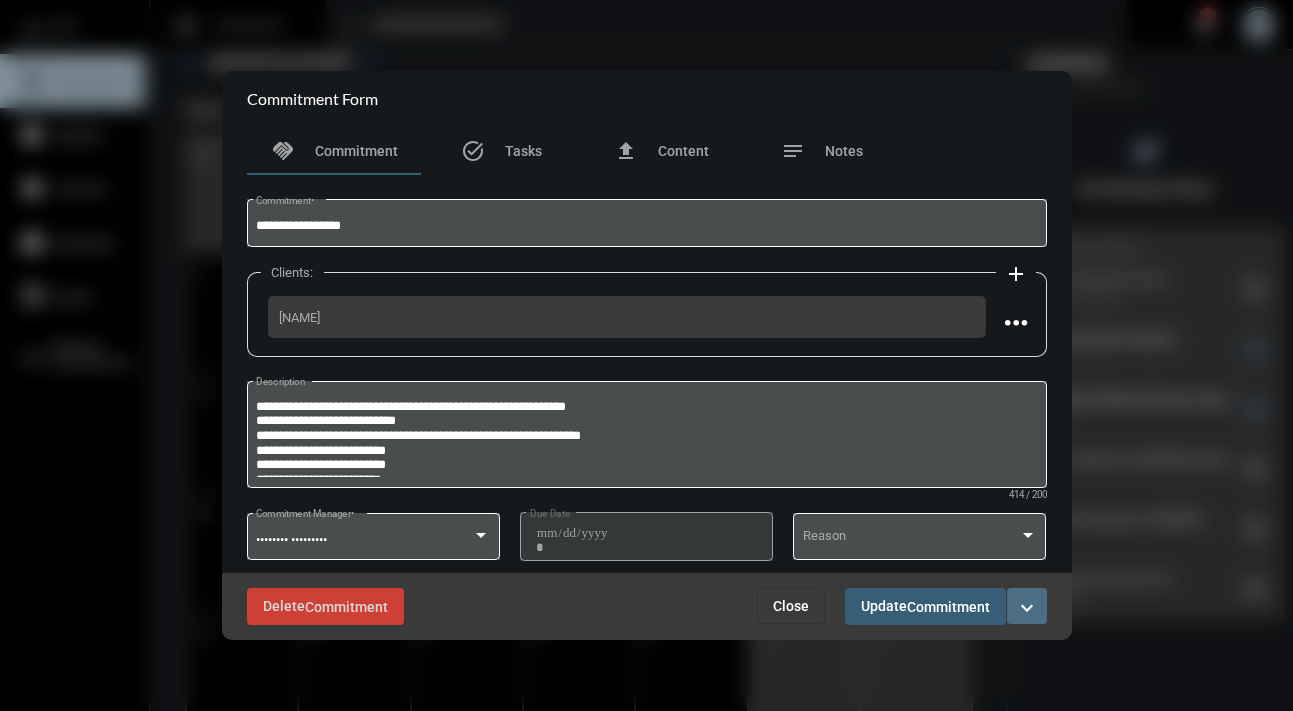 click on "expand_more" at bounding box center (1027, 606) 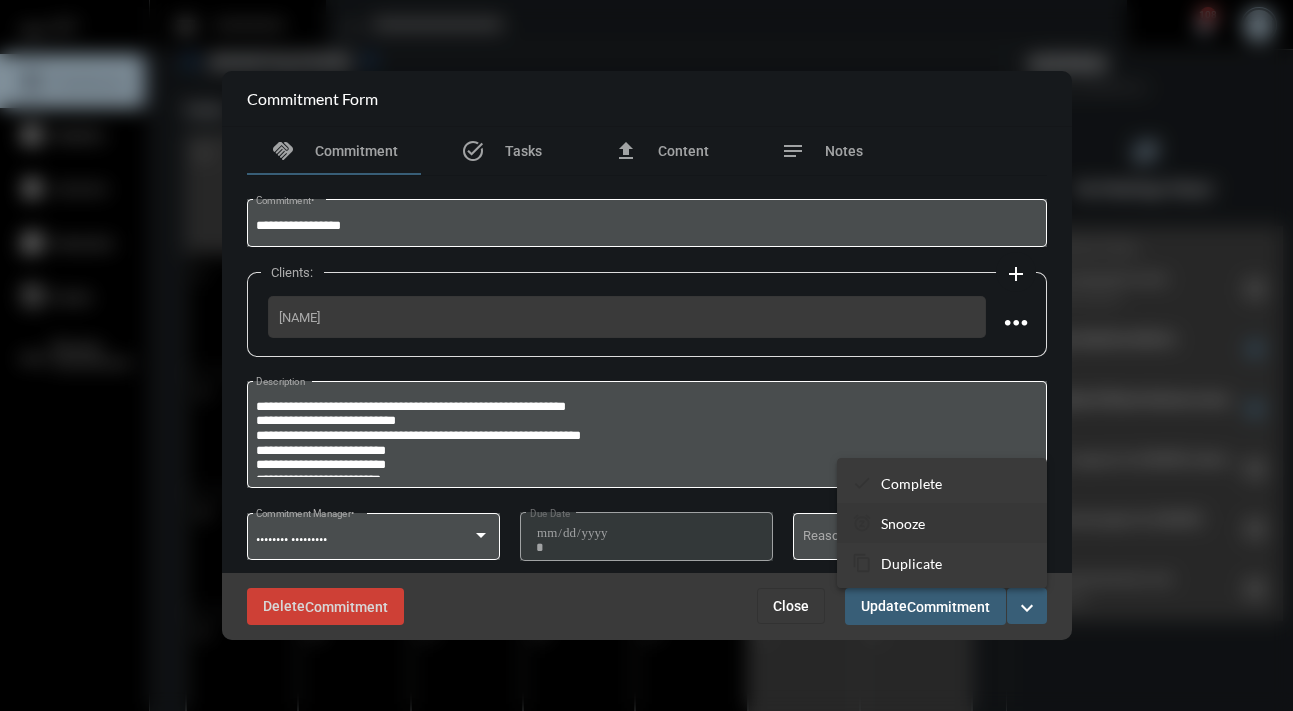 click on "•••••• ••••••" at bounding box center [942, 523] 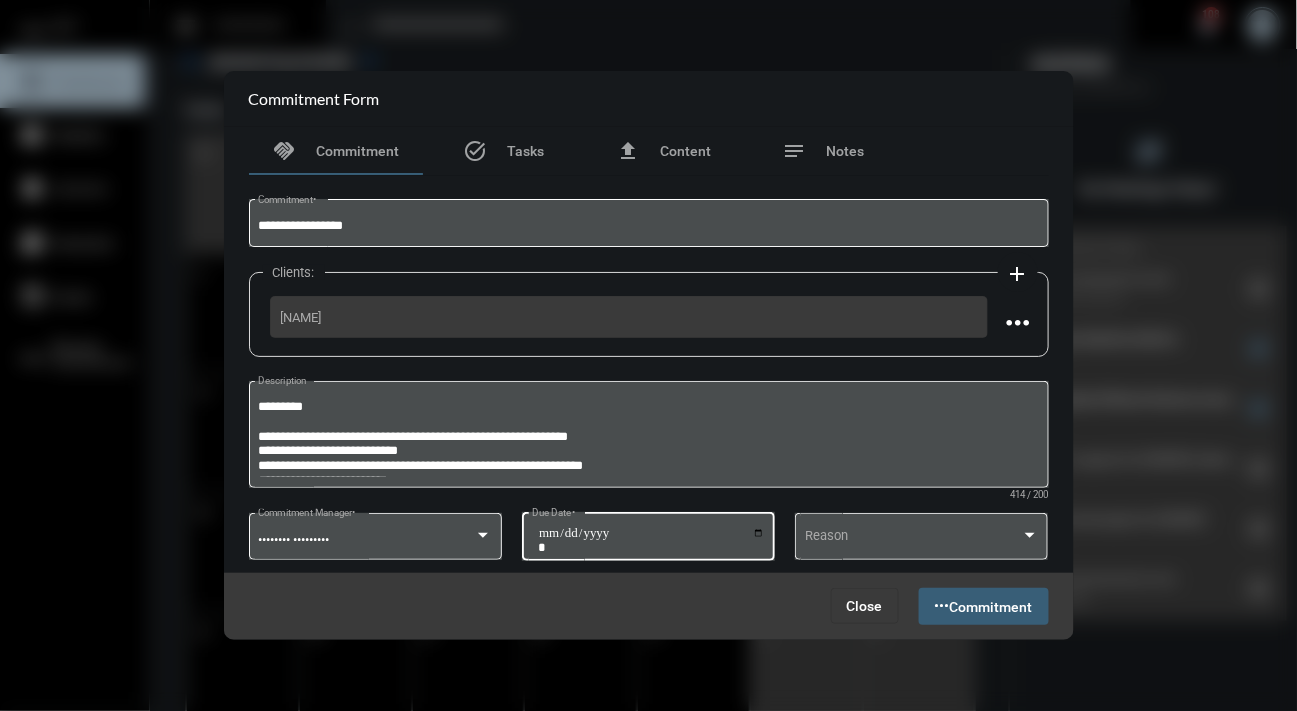click on "**********" at bounding box center (648, 534) 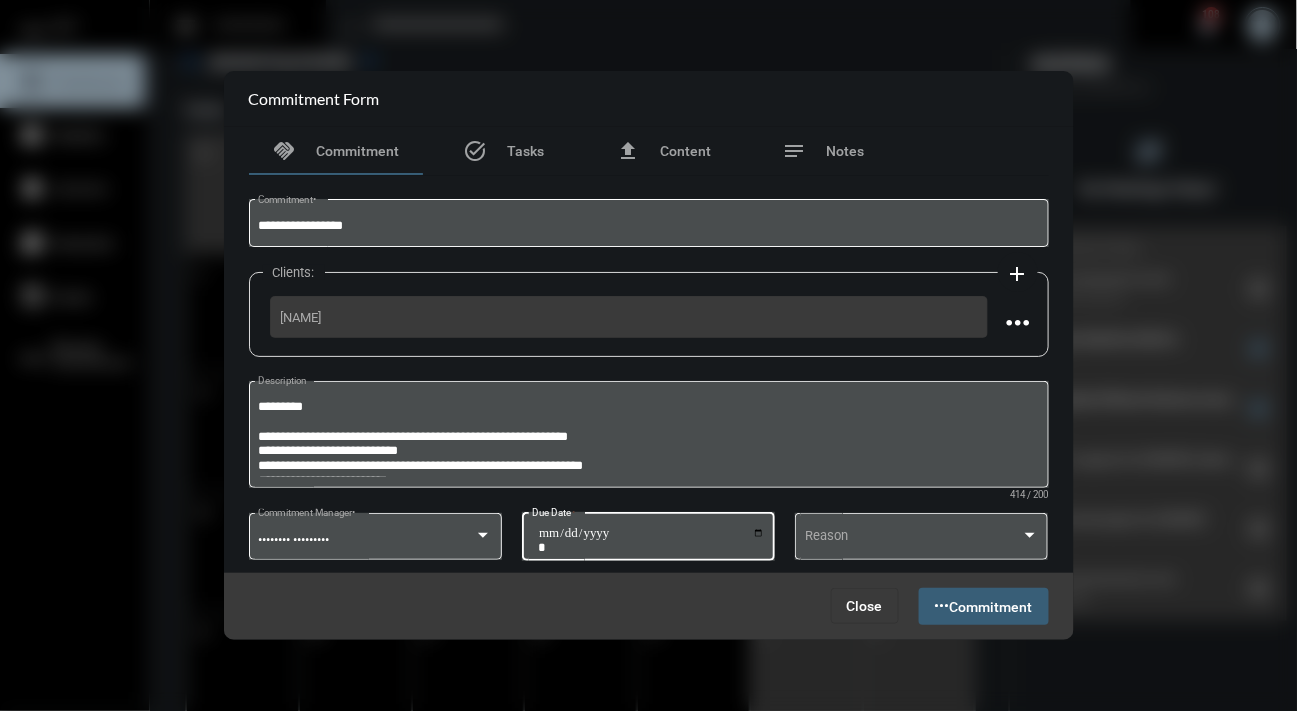 click on "**********" at bounding box center (651, 540) 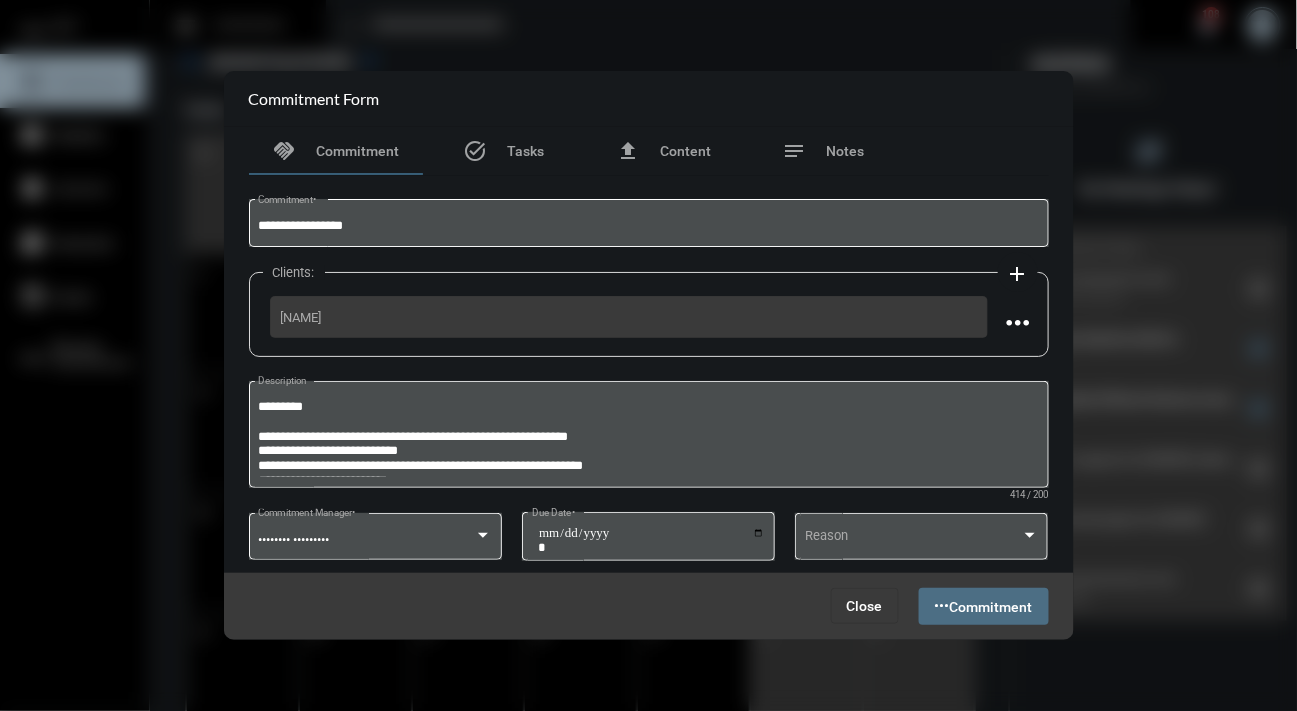 click on "Commitment" at bounding box center (991, 607) 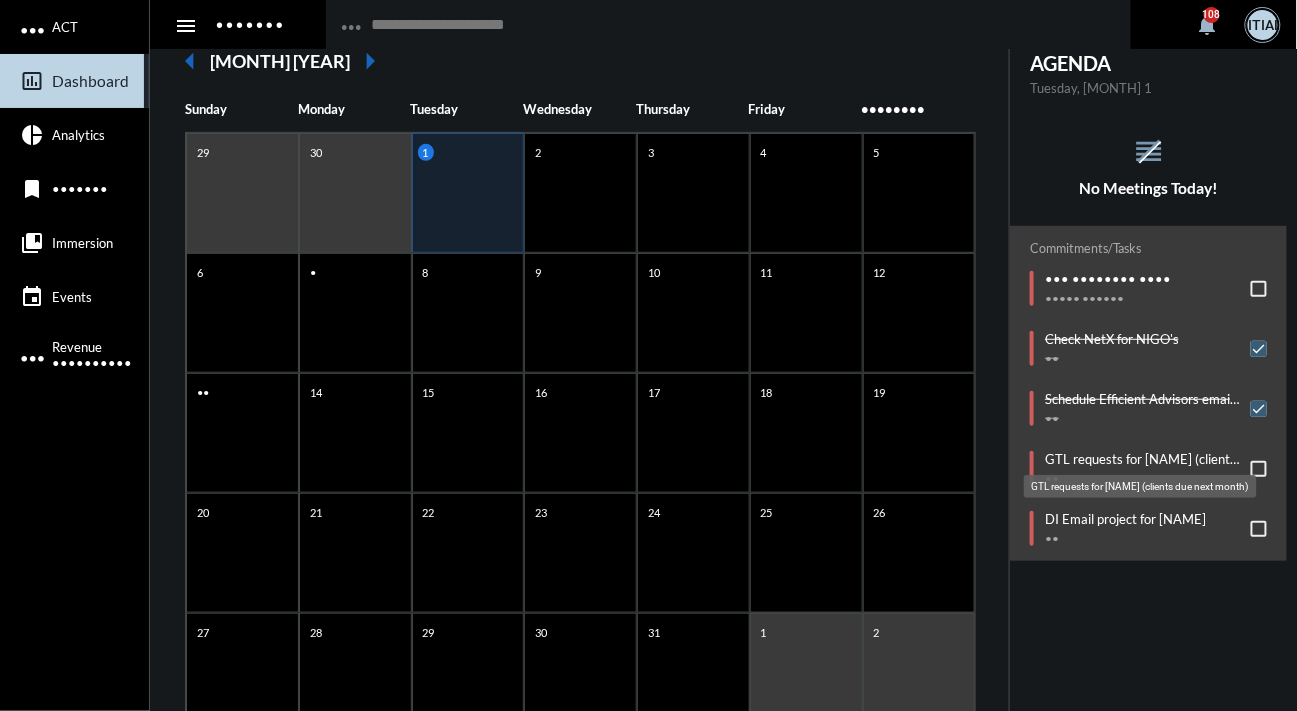 click on "GTL requests for [NAME] (clients due next month)" at bounding box center [1143, 459] 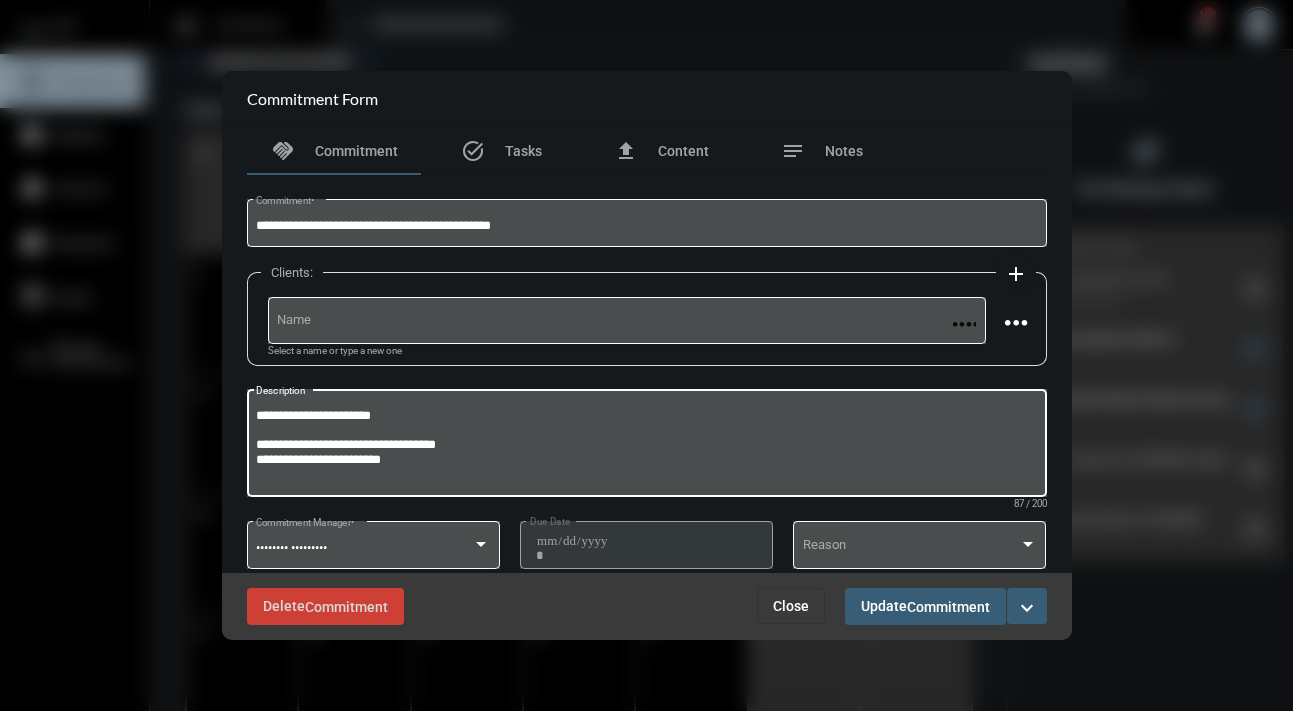 drag, startPoint x: 396, startPoint y: 415, endPoint x: 281, endPoint y: 416, distance: 115.00435 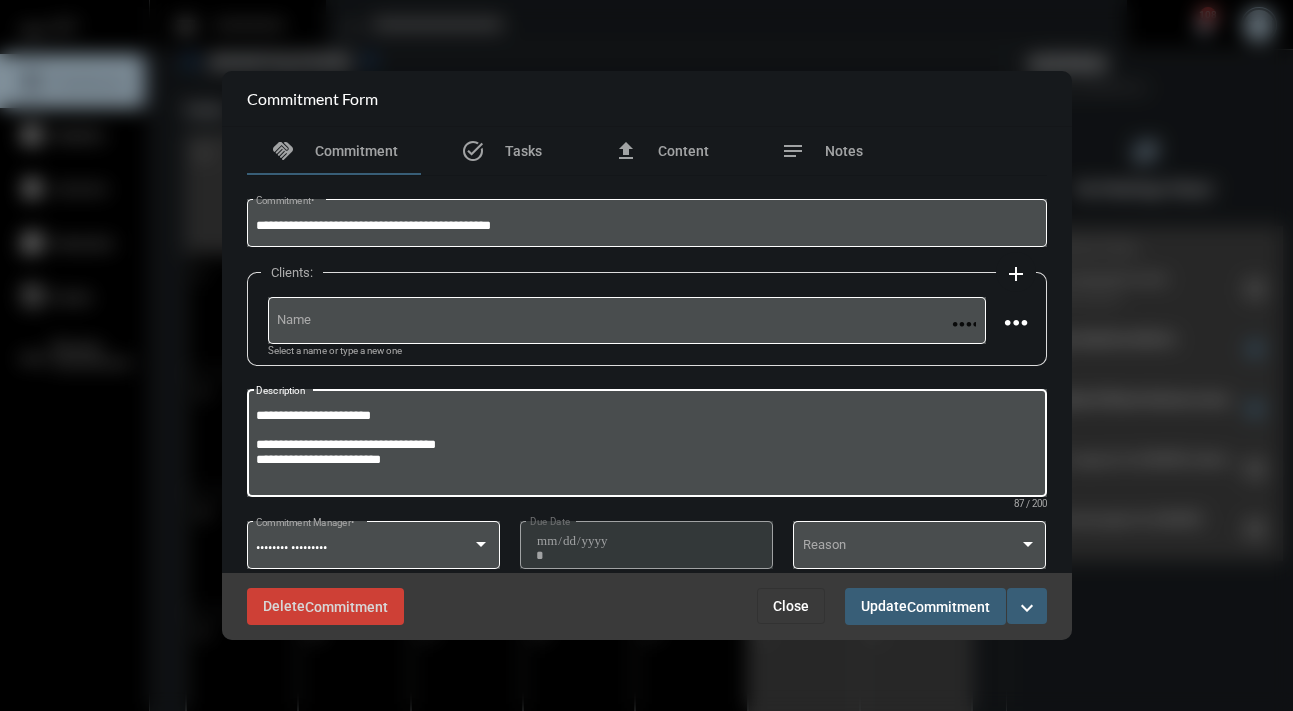 click on "**********" at bounding box center (646, 446) 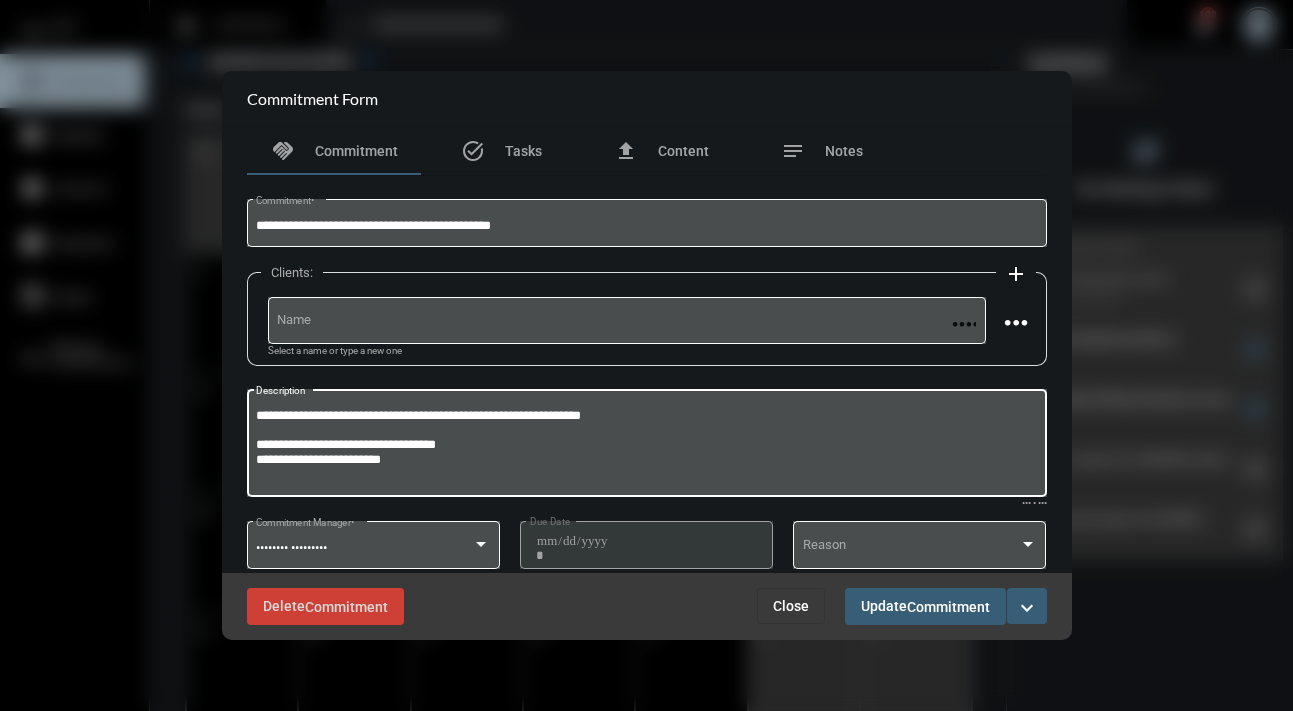 type on "**********" 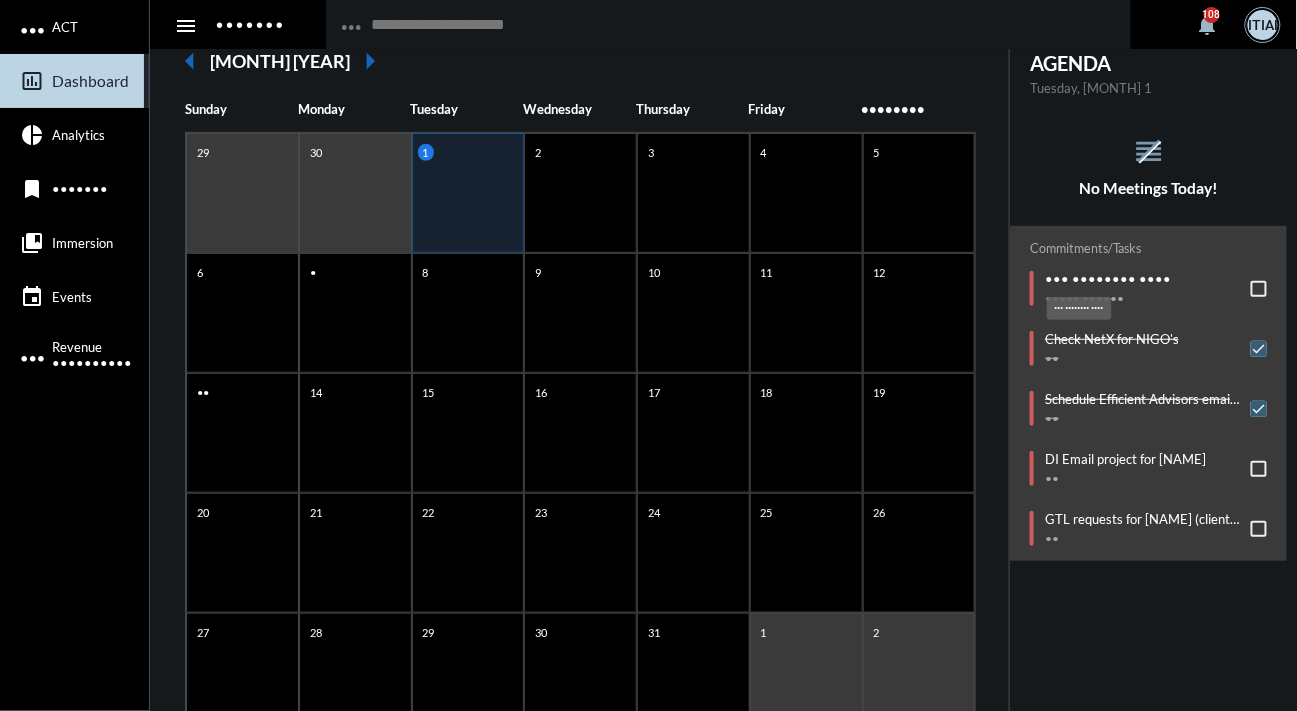 click on "••• •••••••• ••••" at bounding box center [1108, 279] 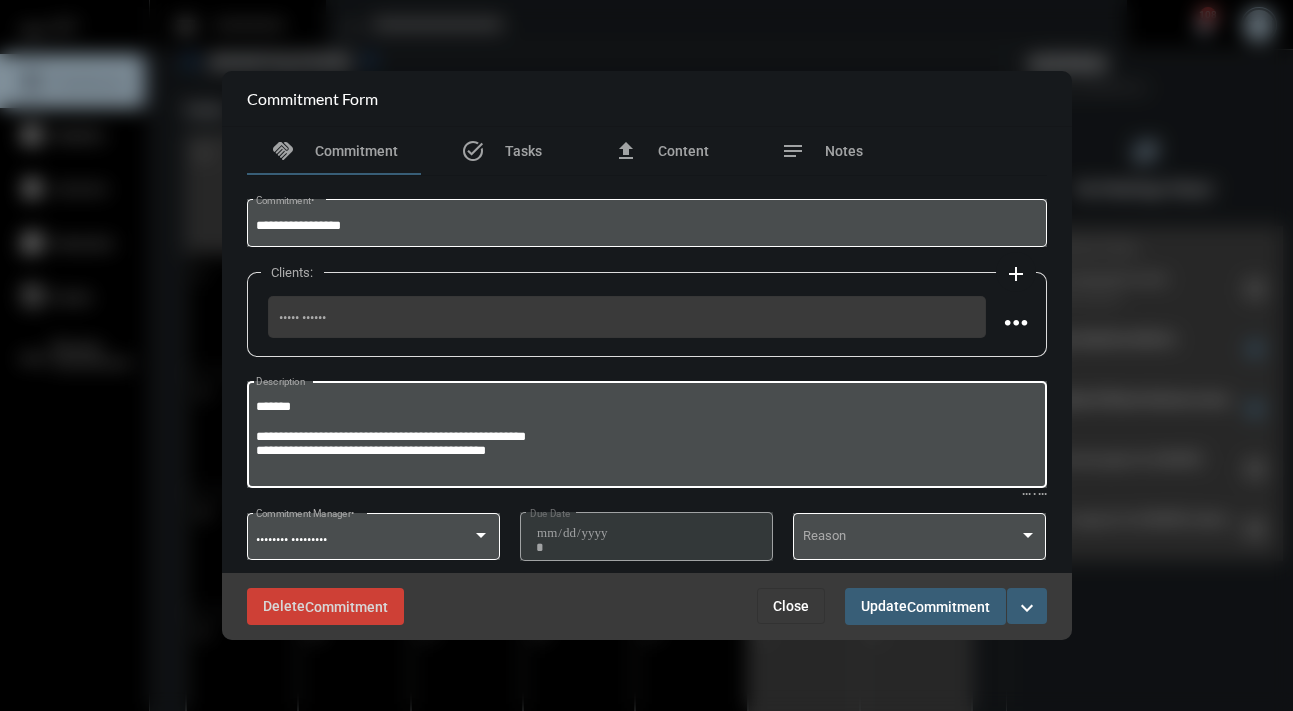 click on "**********" at bounding box center [646, 437] 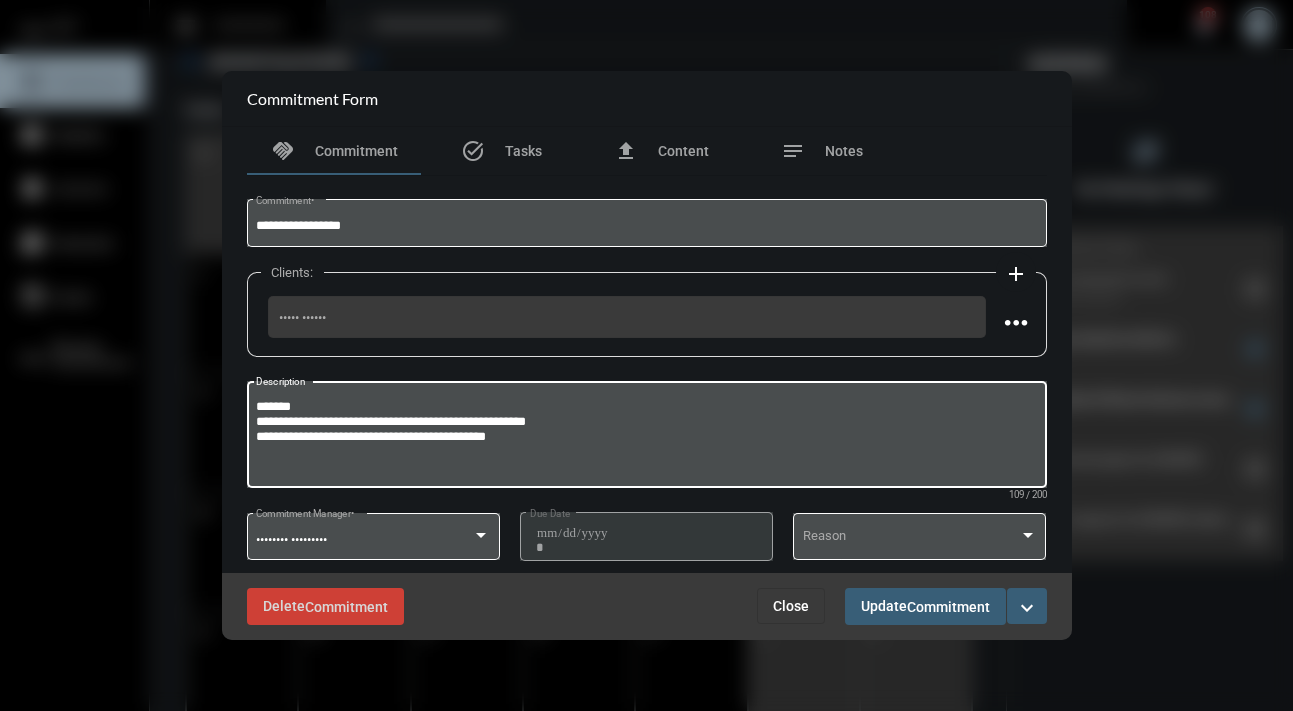 click on "**********" at bounding box center [646, 437] 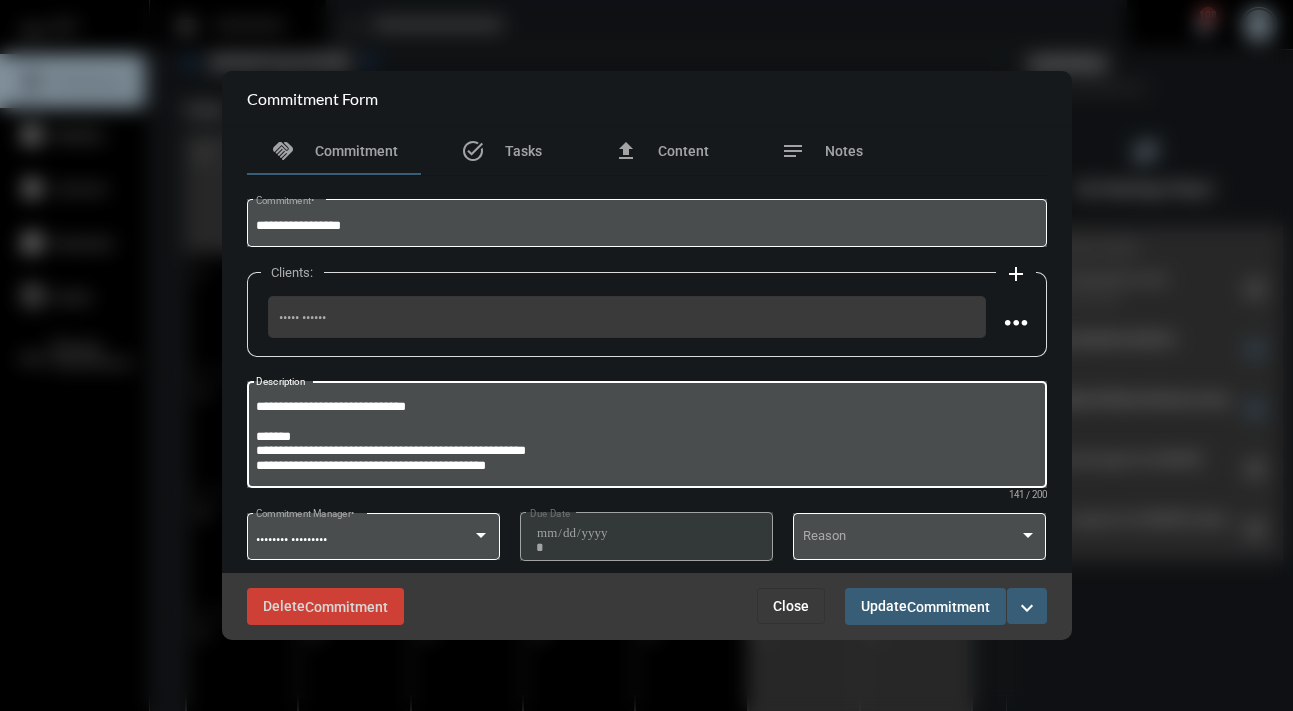 type on "**********" 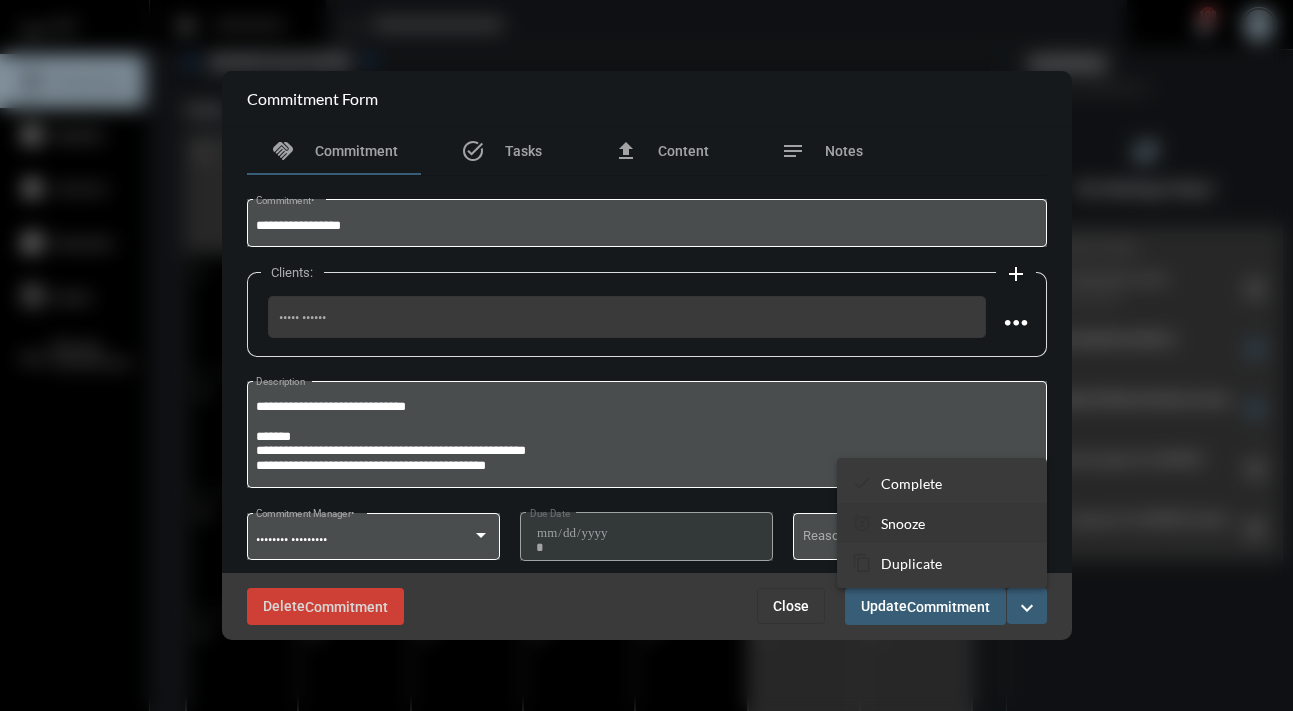 click on "Snooze" at bounding box center [911, 483] 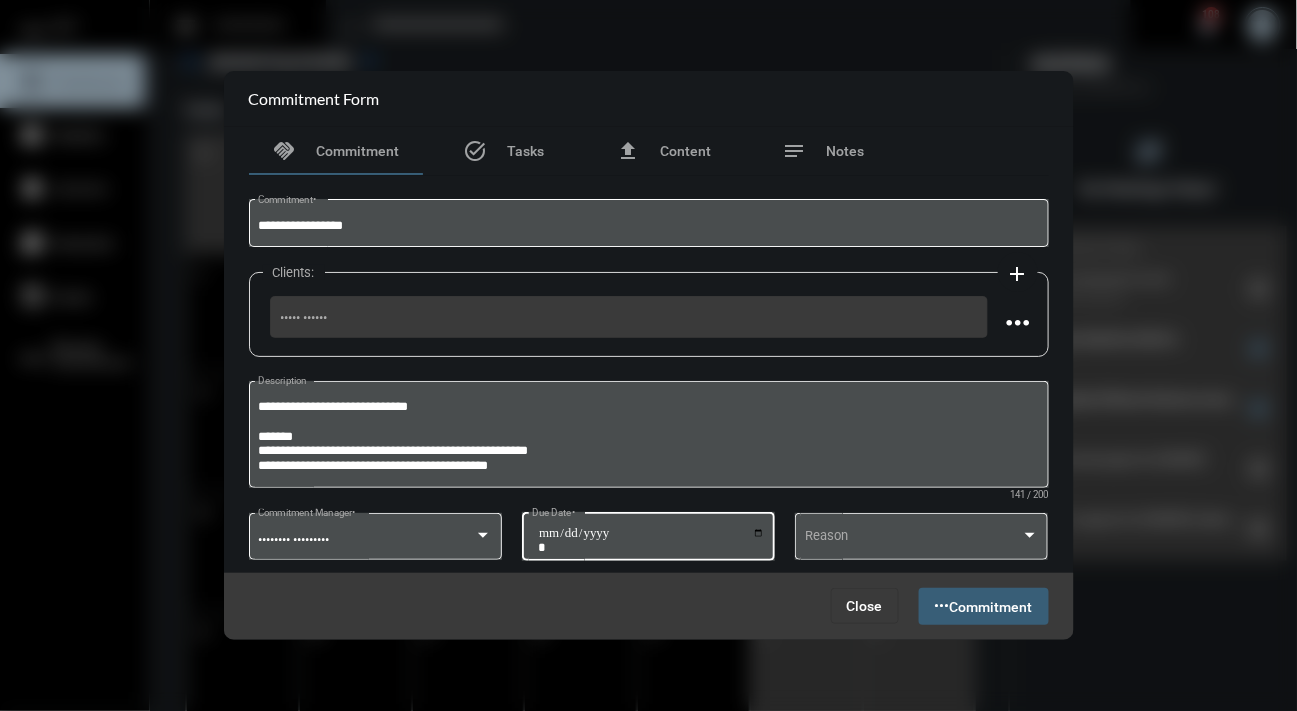 click on "**********" at bounding box center (651, 540) 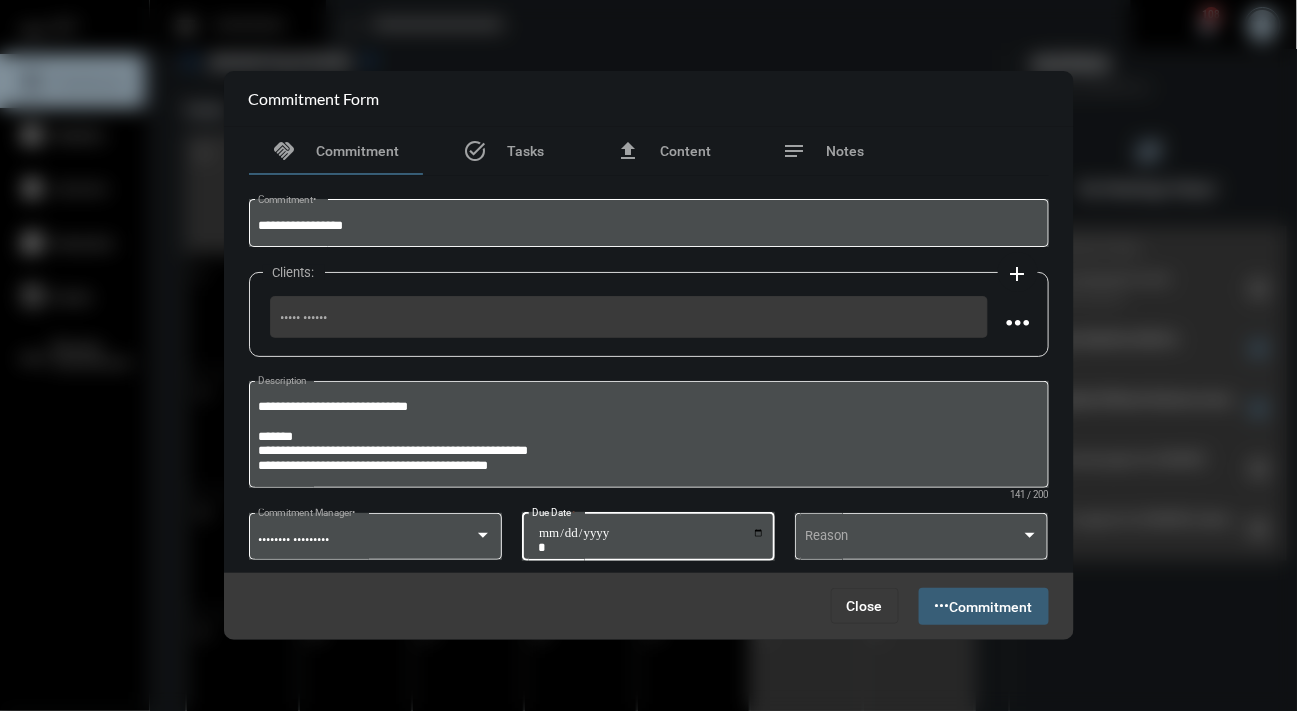 type on "**********" 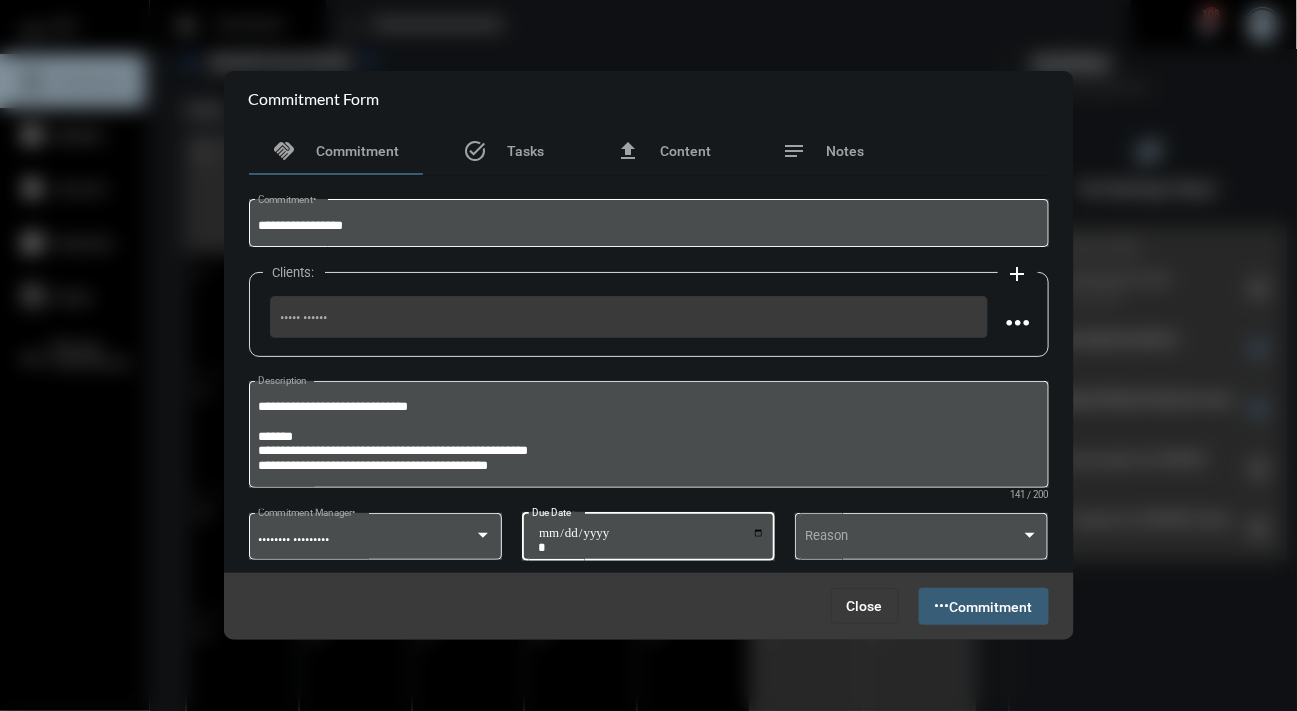 click on "Commitment" at bounding box center [991, 607] 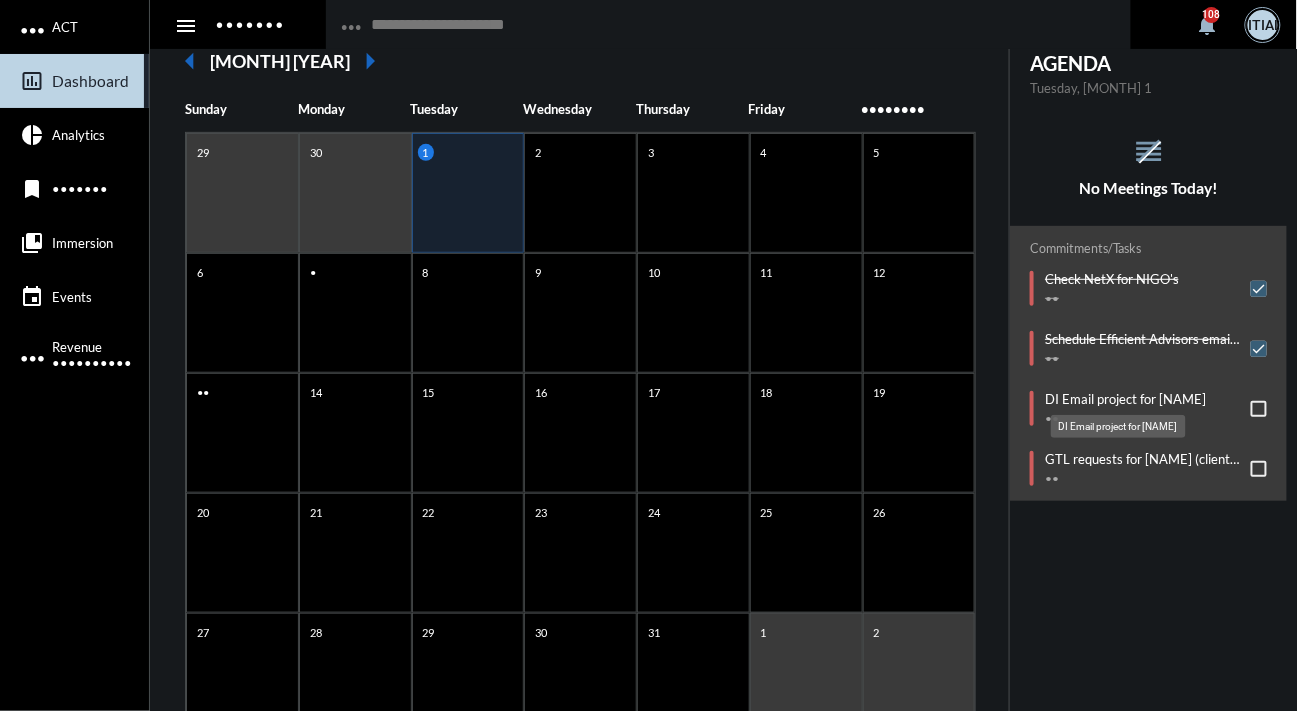 click on "DI Email project for [NAME]" at bounding box center (1125, 399) 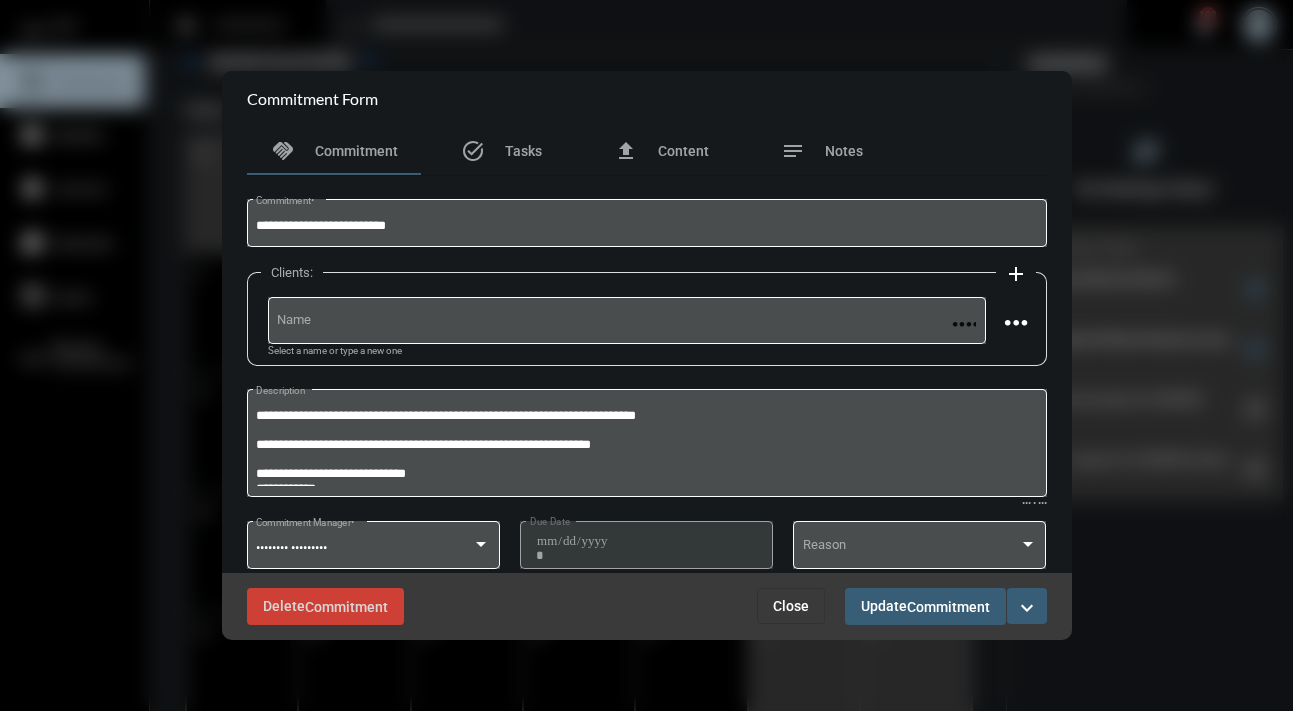 click on "expand_more" at bounding box center [1027, 608] 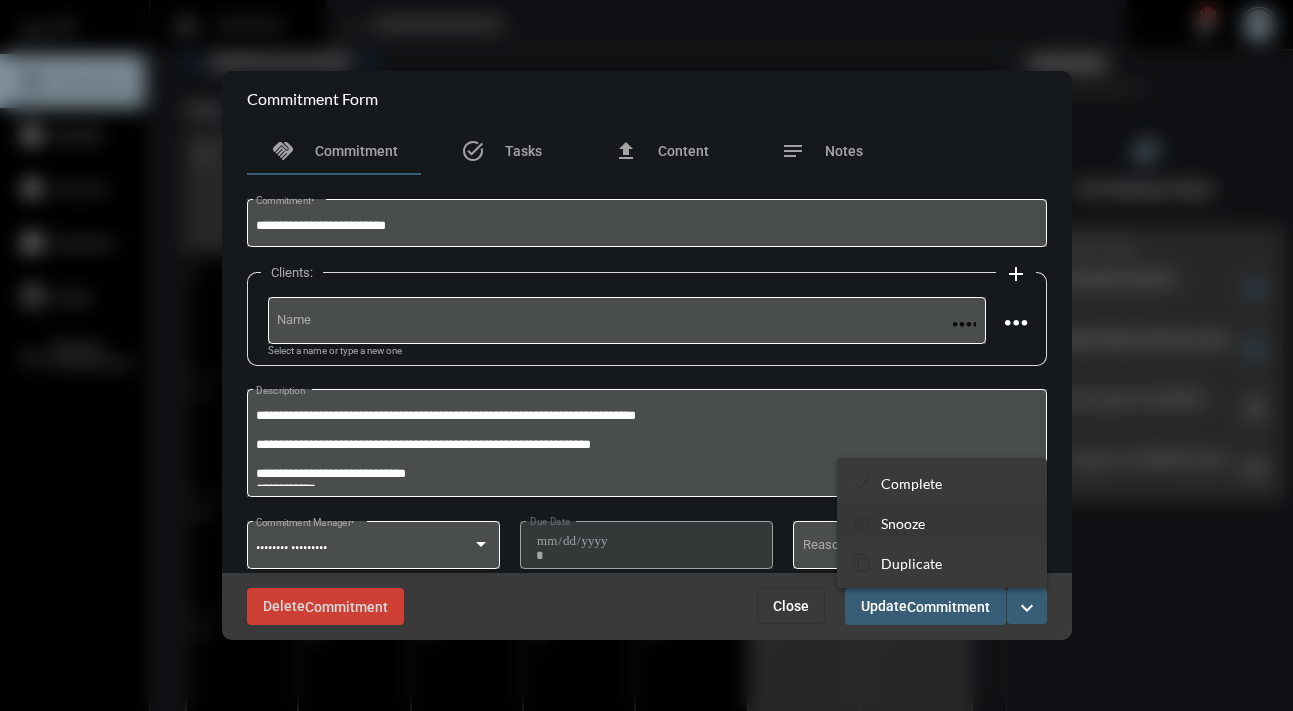 click on "Snooze" at bounding box center [911, 483] 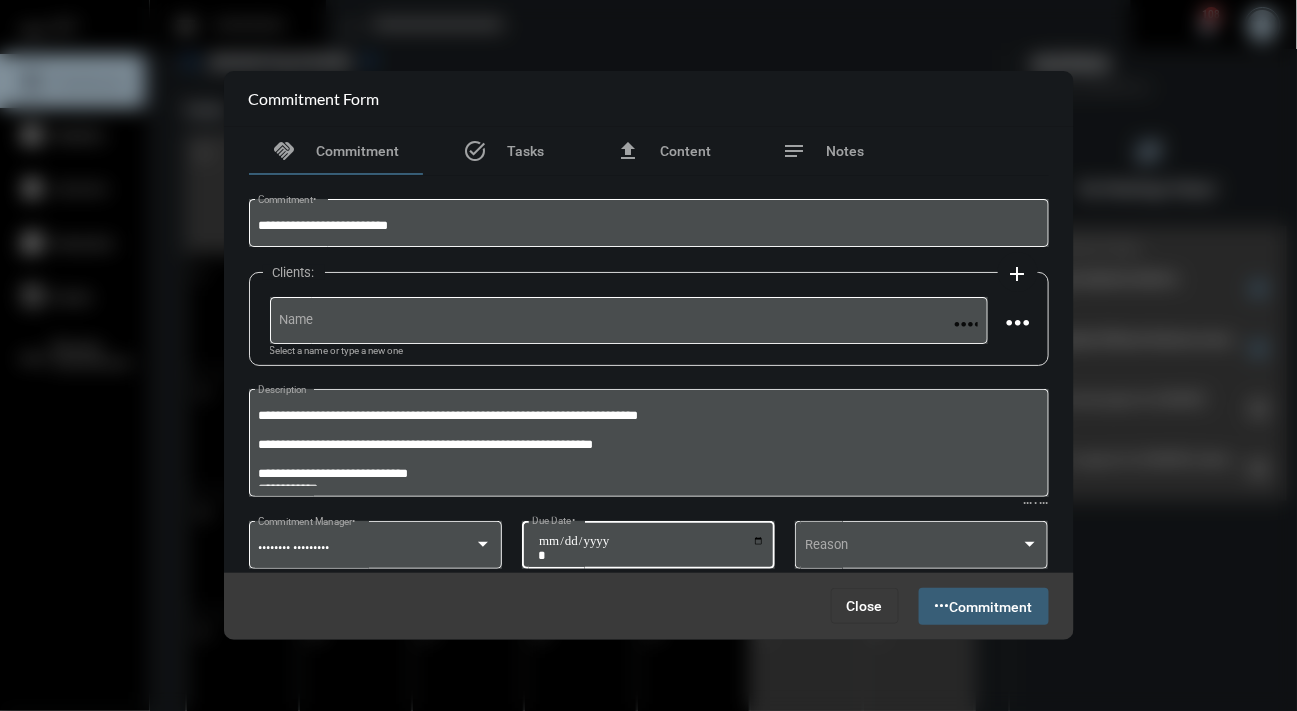 click on "**********" at bounding box center [651, 548] 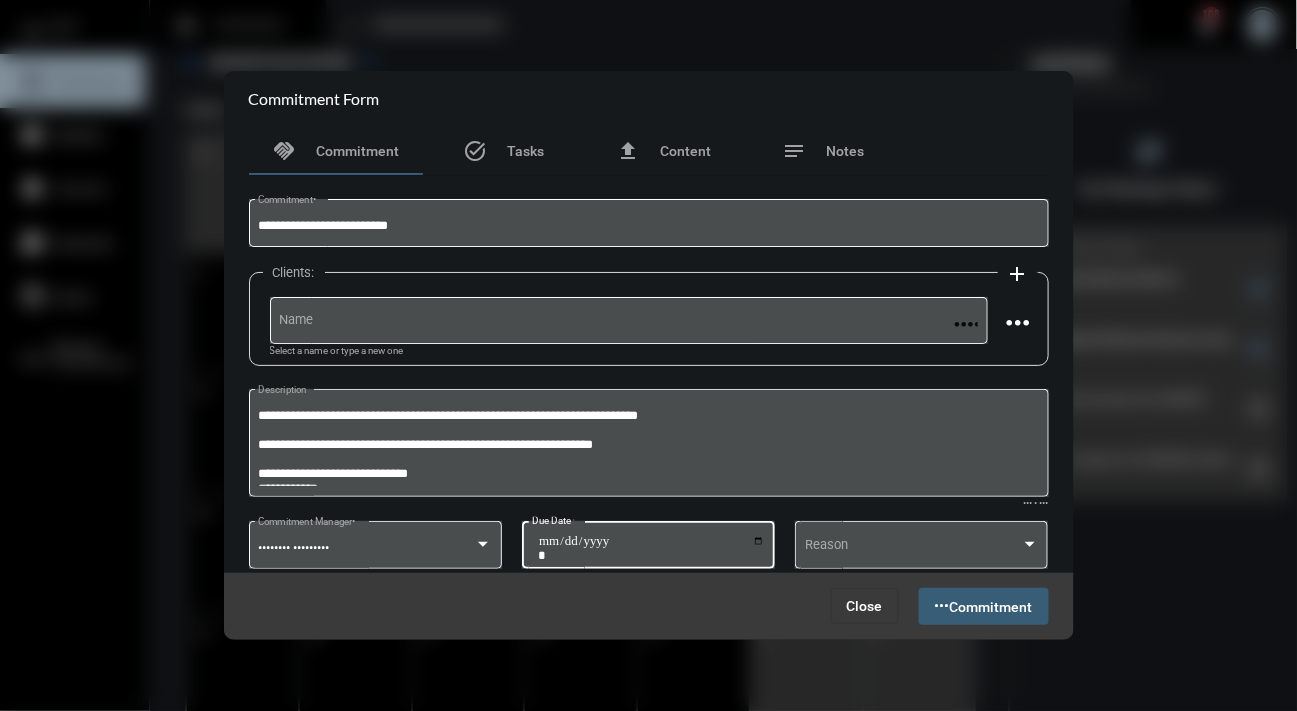 type on "**********" 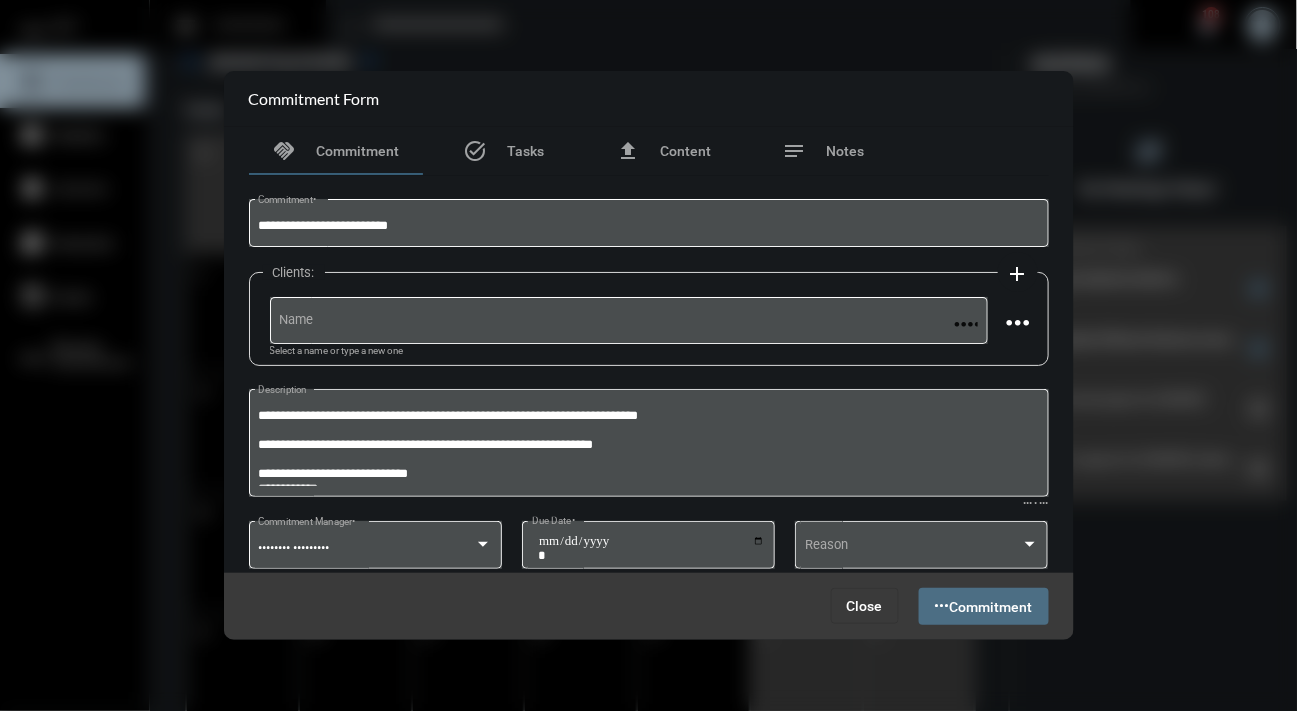 click on "Add   Commitment" at bounding box center [984, 606] 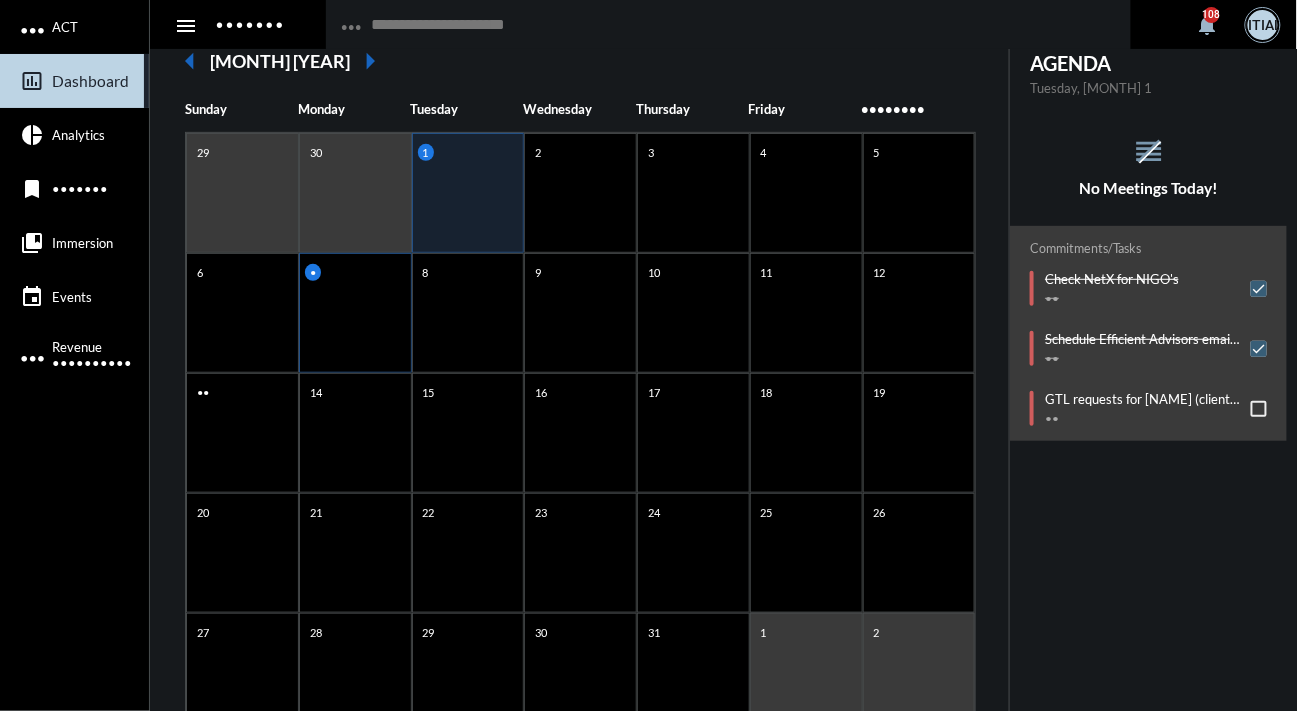 click on "•" at bounding box center (355, 193) 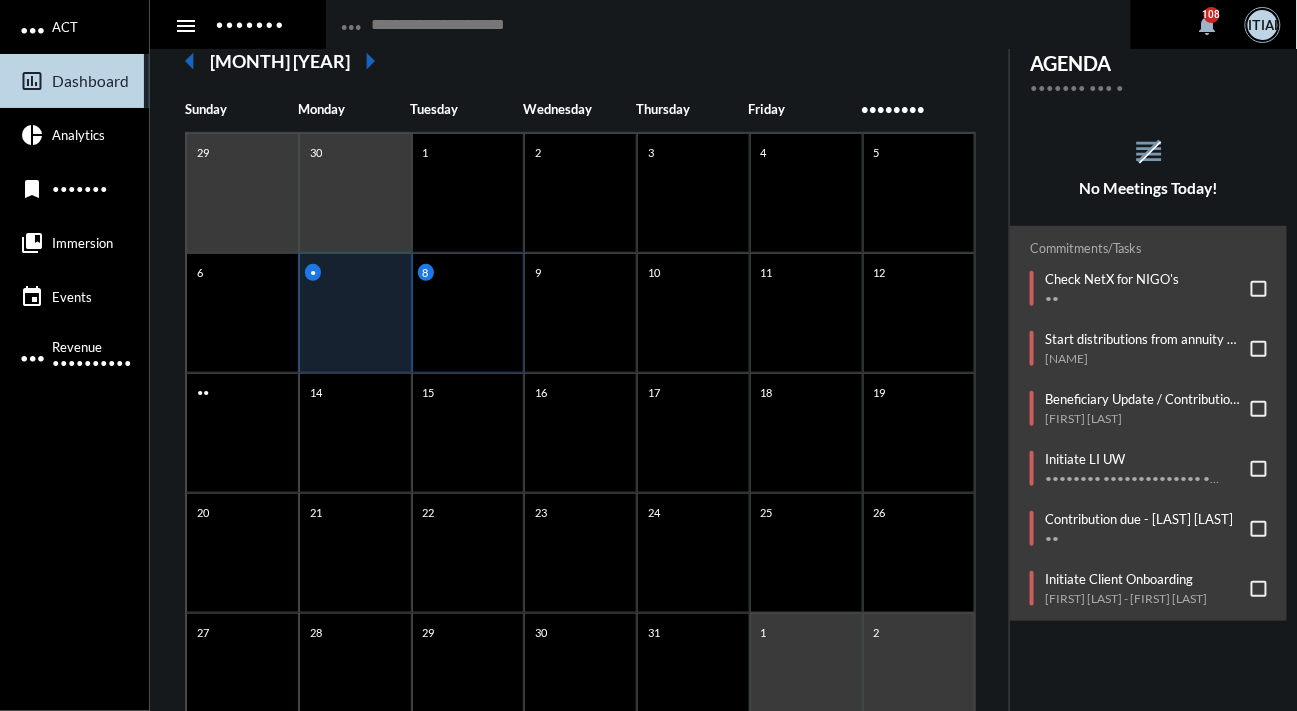 click on "8" at bounding box center (468, 193) 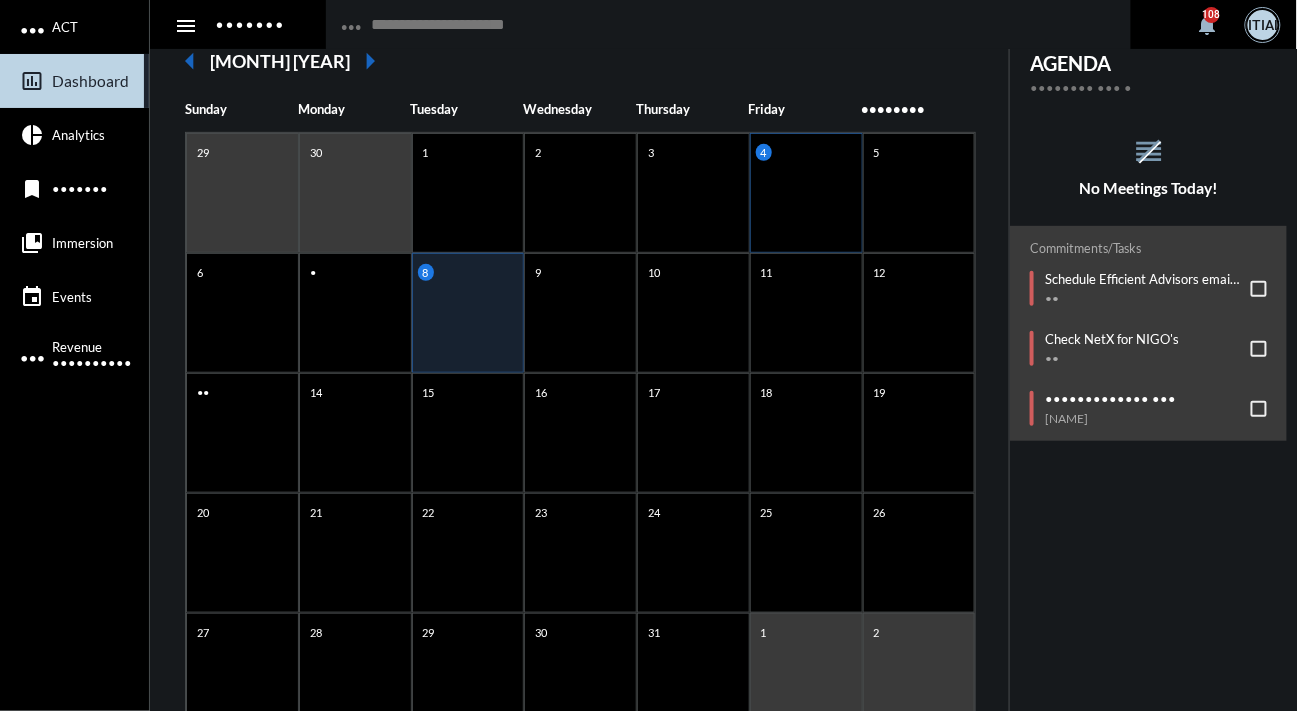click on "4" at bounding box center (806, 193) 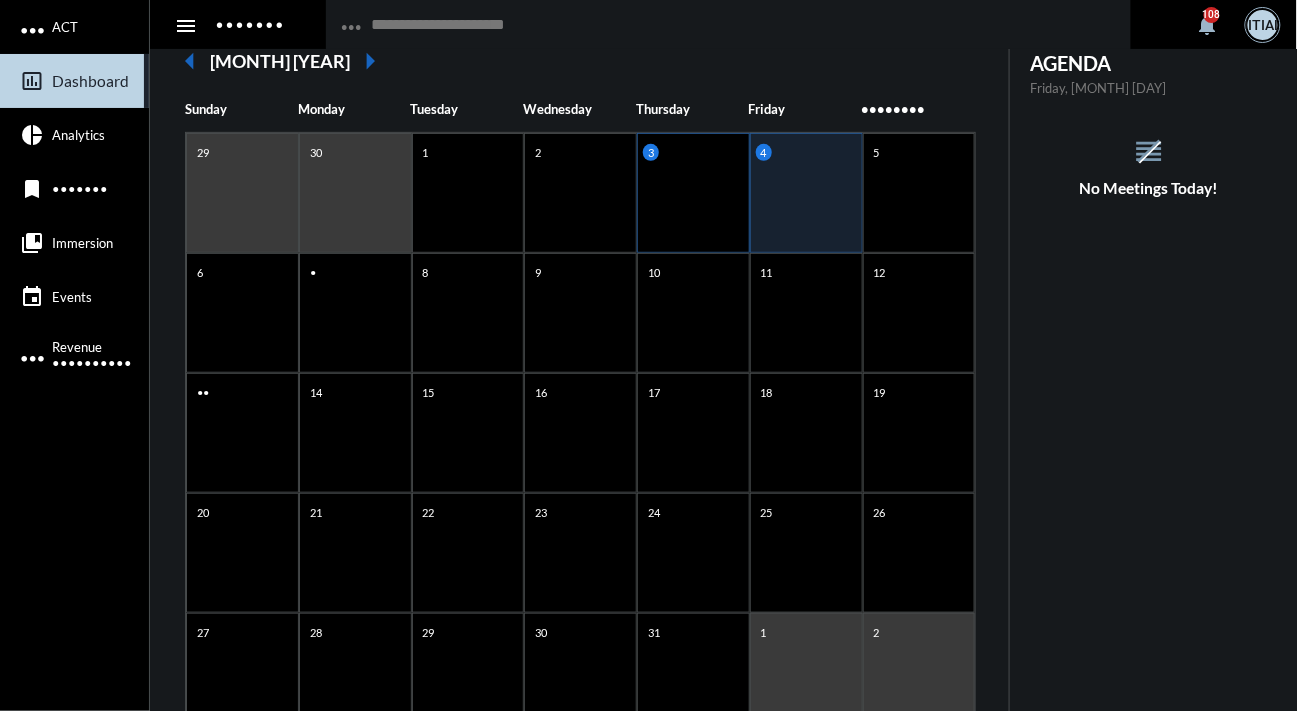 click on "3" at bounding box center (693, 193) 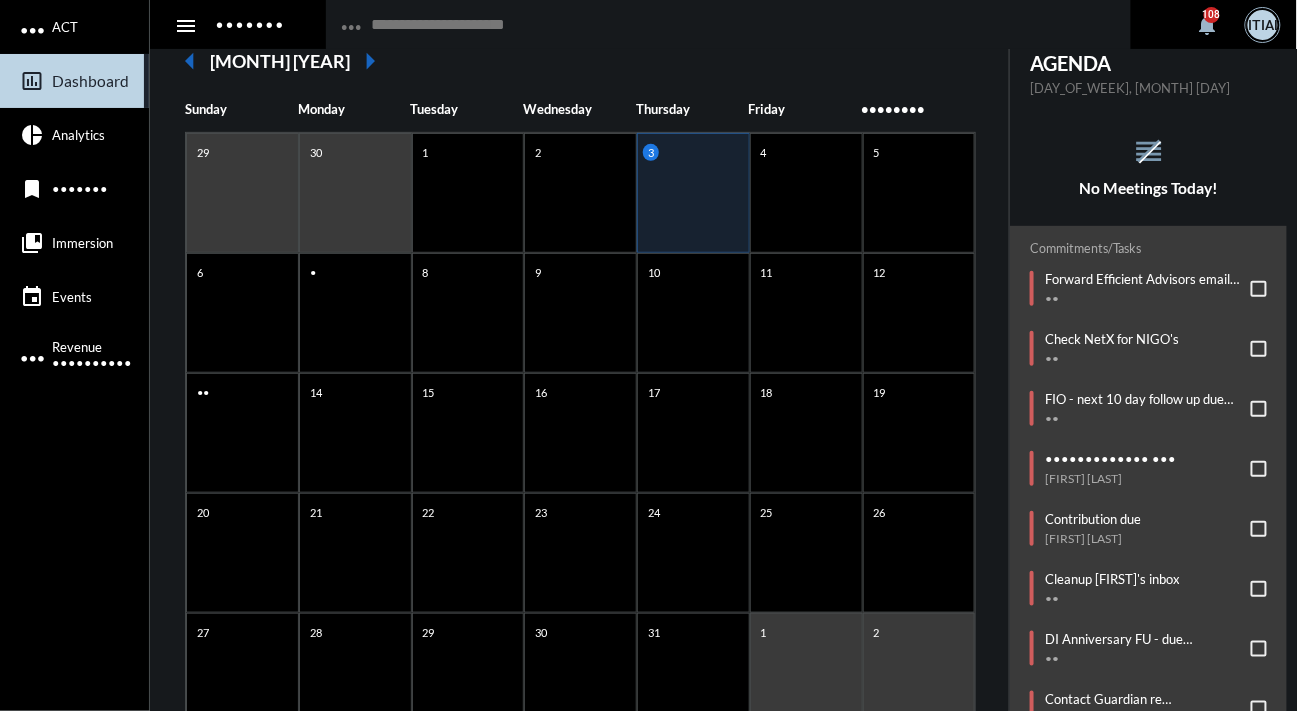 click on "No Meetings Today!" at bounding box center (1148, 188) 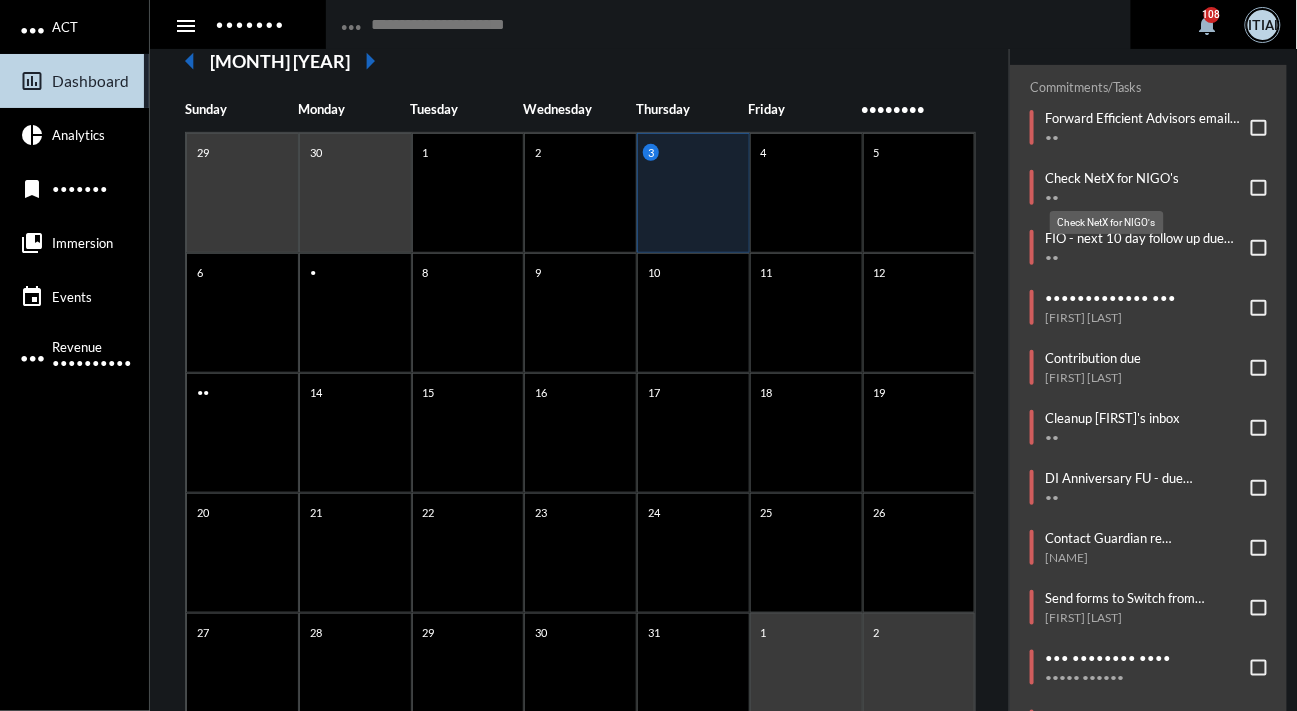 scroll, scrollTop: 163, scrollLeft: 0, axis: vertical 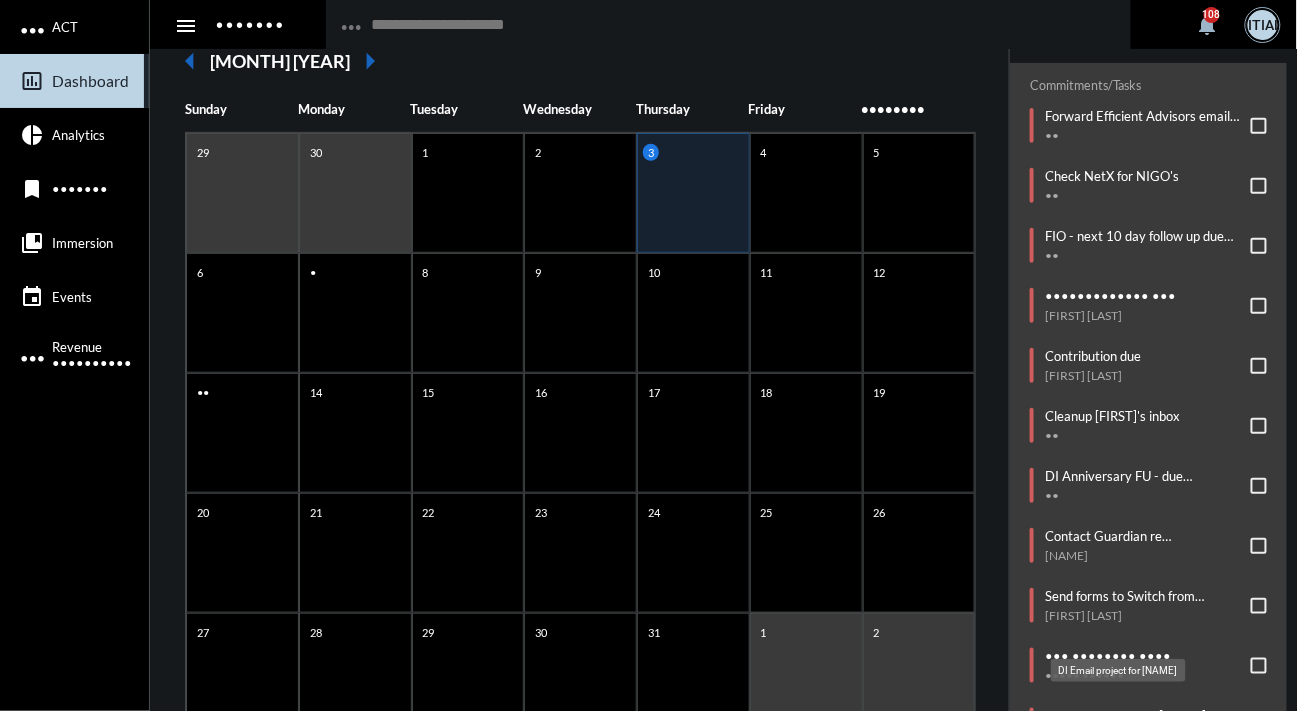 click on "DI Email project for [NAME]" at bounding box center (1118, 670) 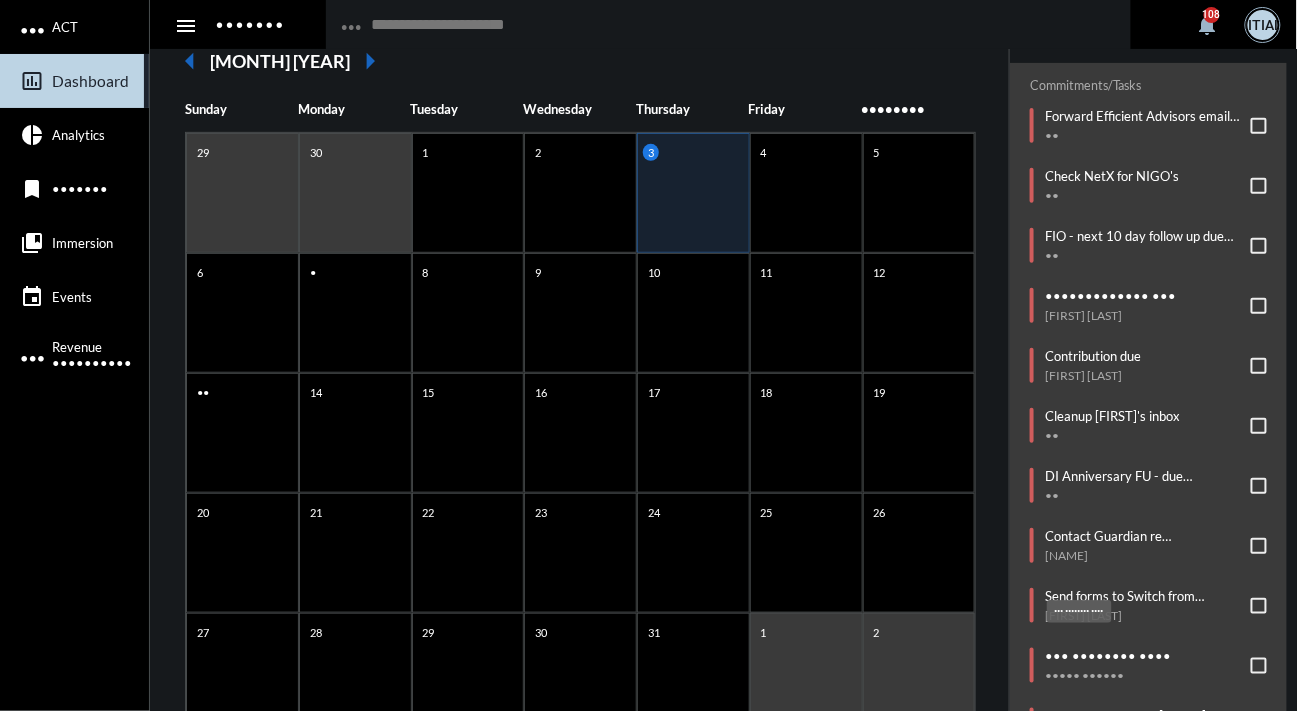 click on "••• •••••••• ••••" at bounding box center (1108, 656) 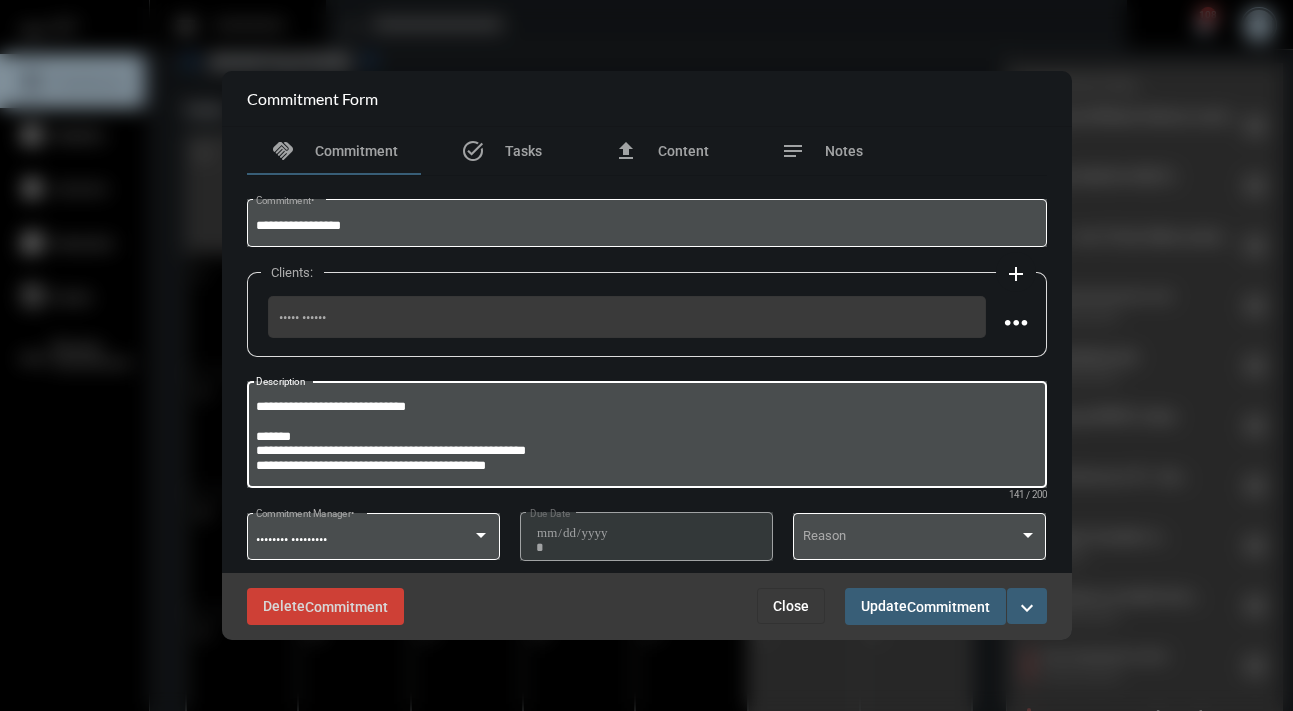 drag, startPoint x: 426, startPoint y: 406, endPoint x: 284, endPoint y: 407, distance: 142.00352 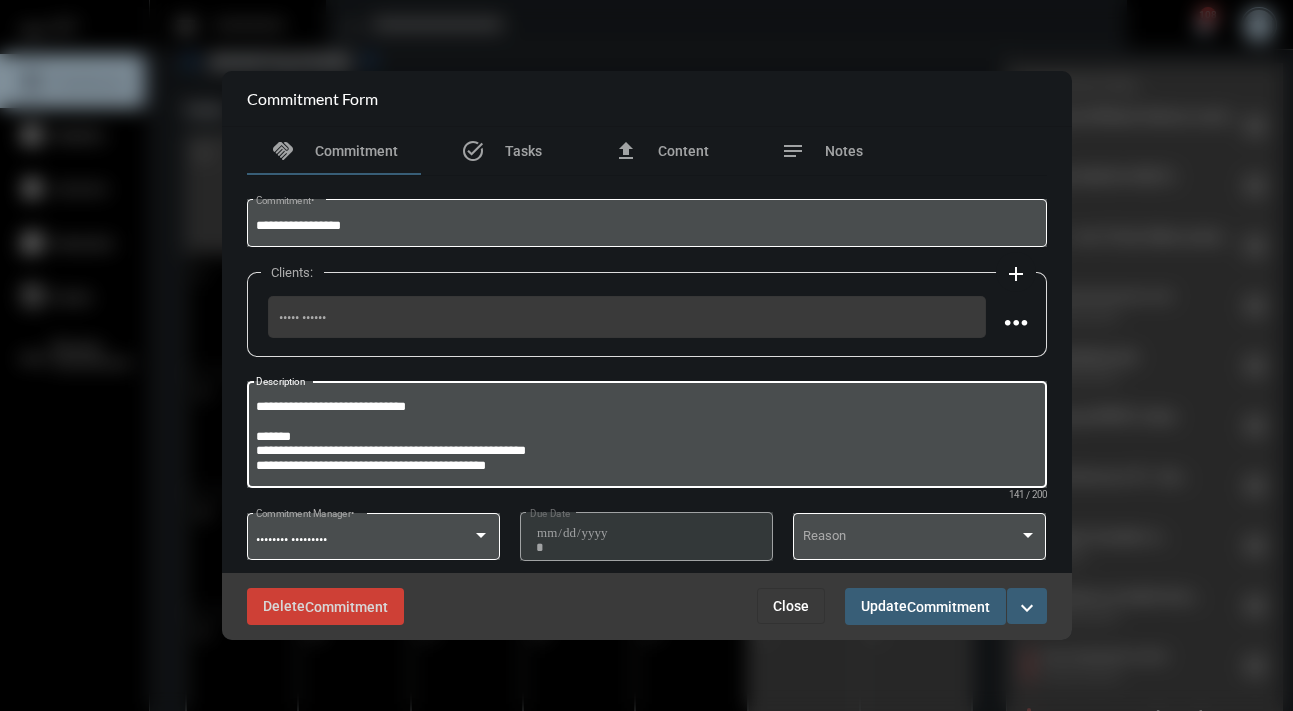 click on "**********" at bounding box center (646, 437) 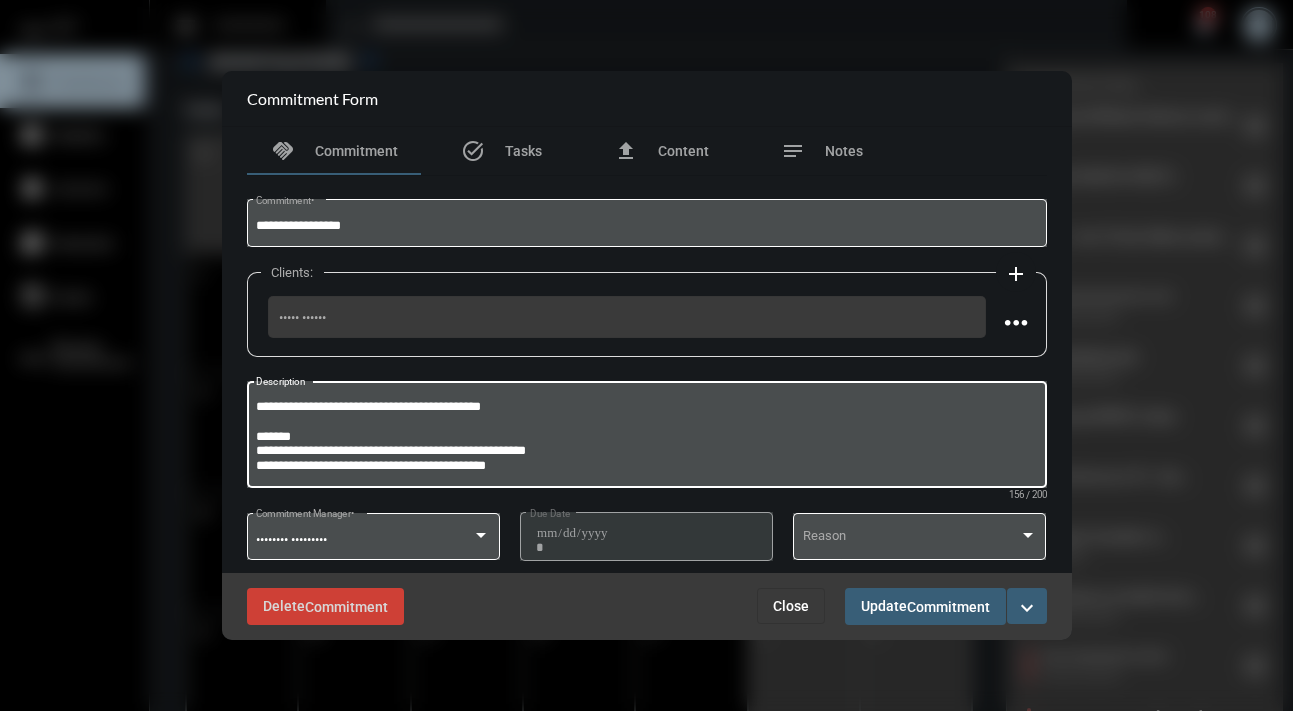 drag, startPoint x: 449, startPoint y: 405, endPoint x: 358, endPoint y: 404, distance: 91.00549 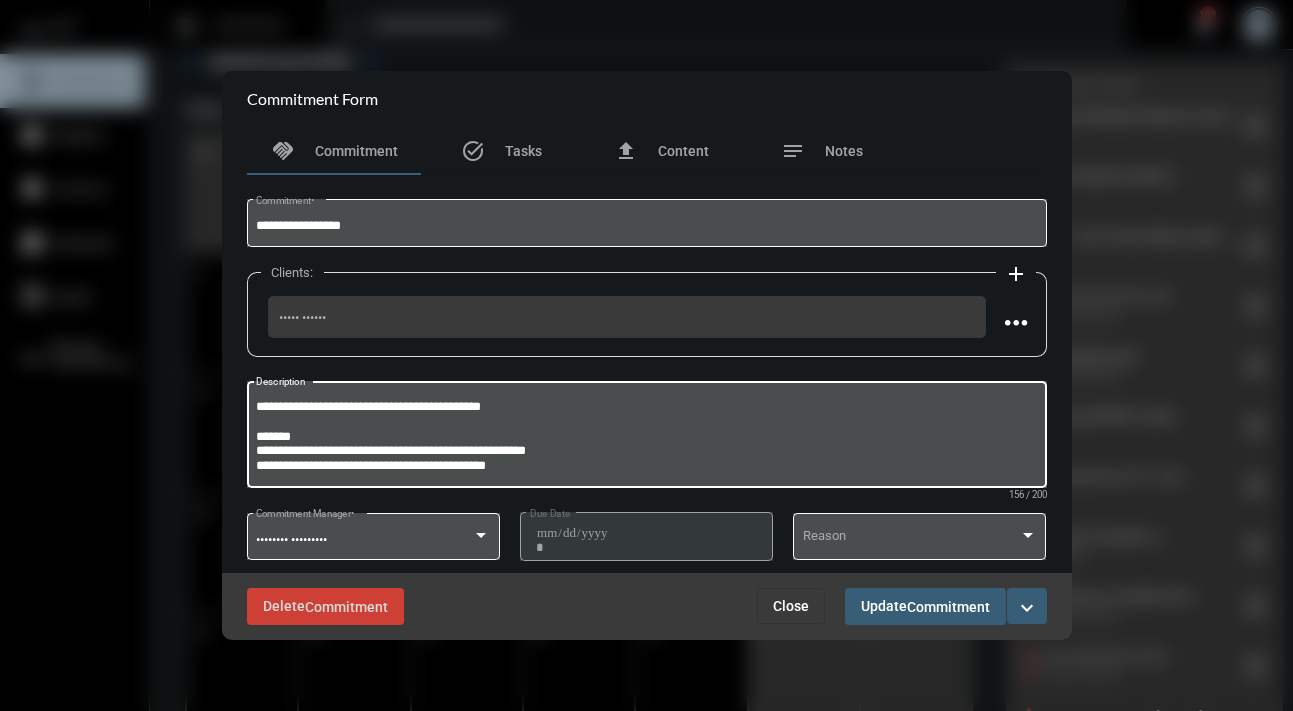 click on "**********" at bounding box center (646, 437) 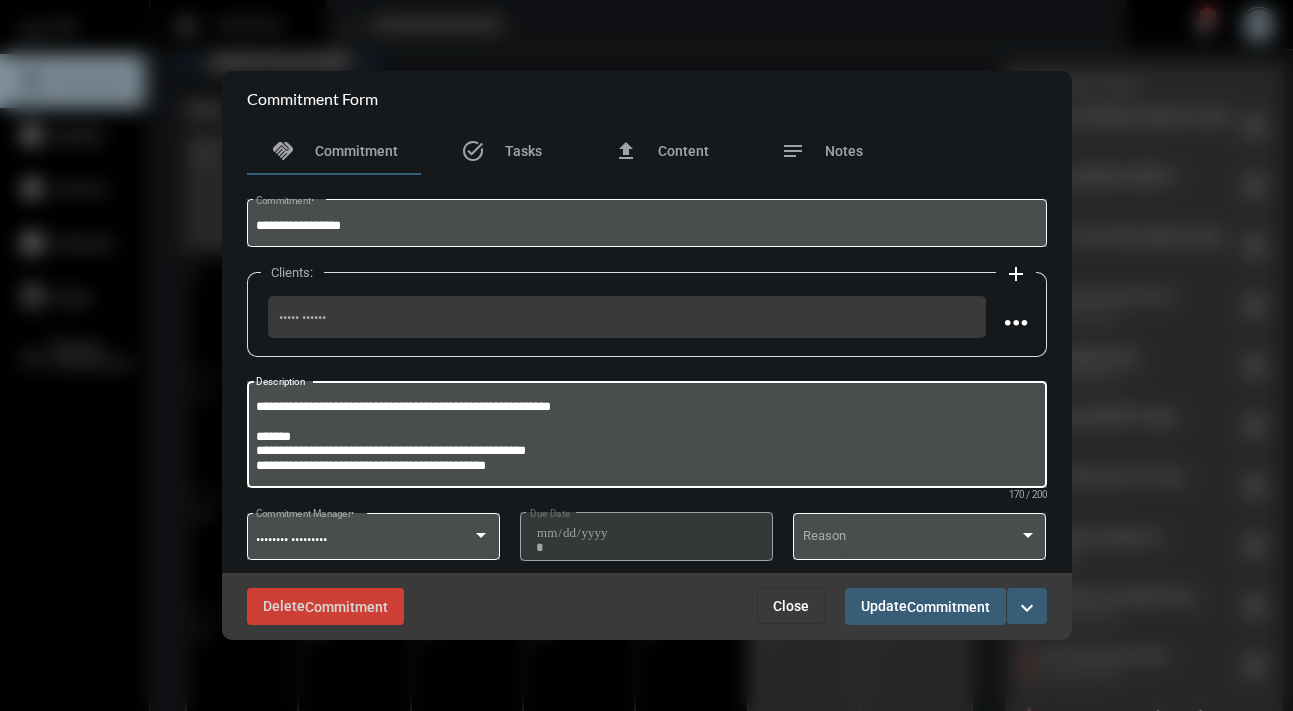 type on "**********" 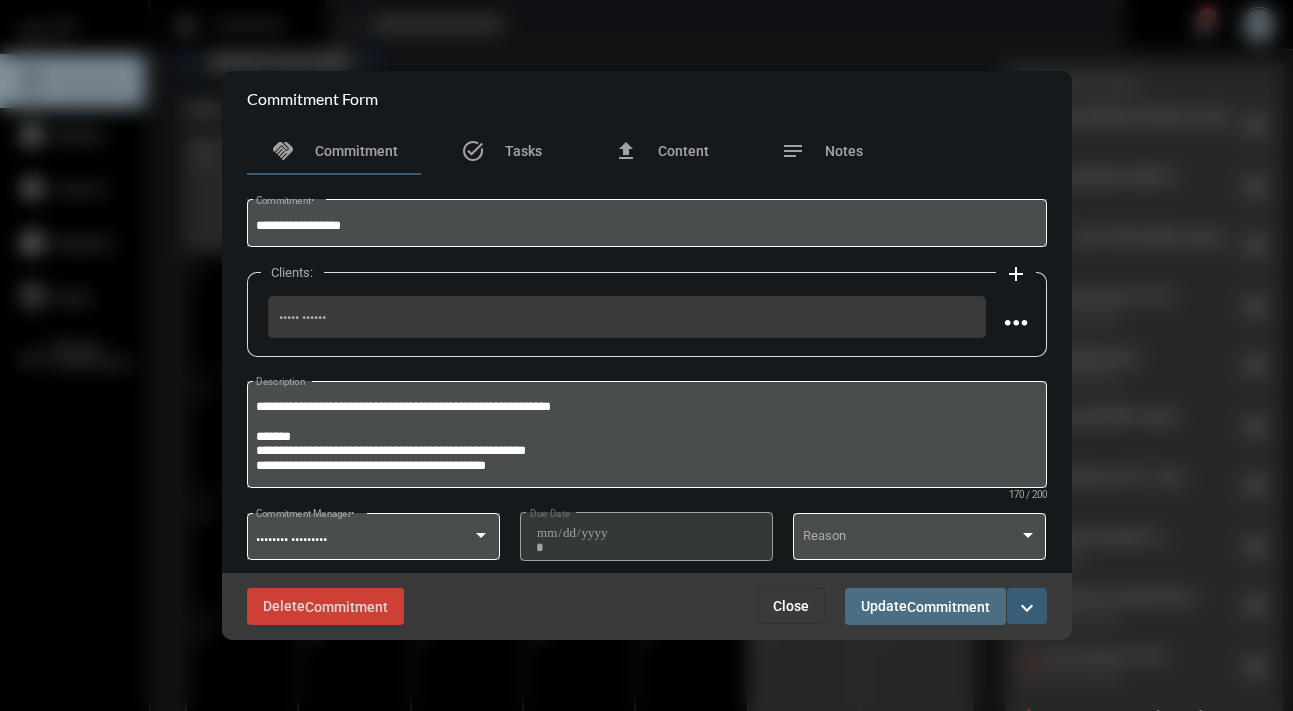 click on "Update  Commitment" at bounding box center (925, 606) 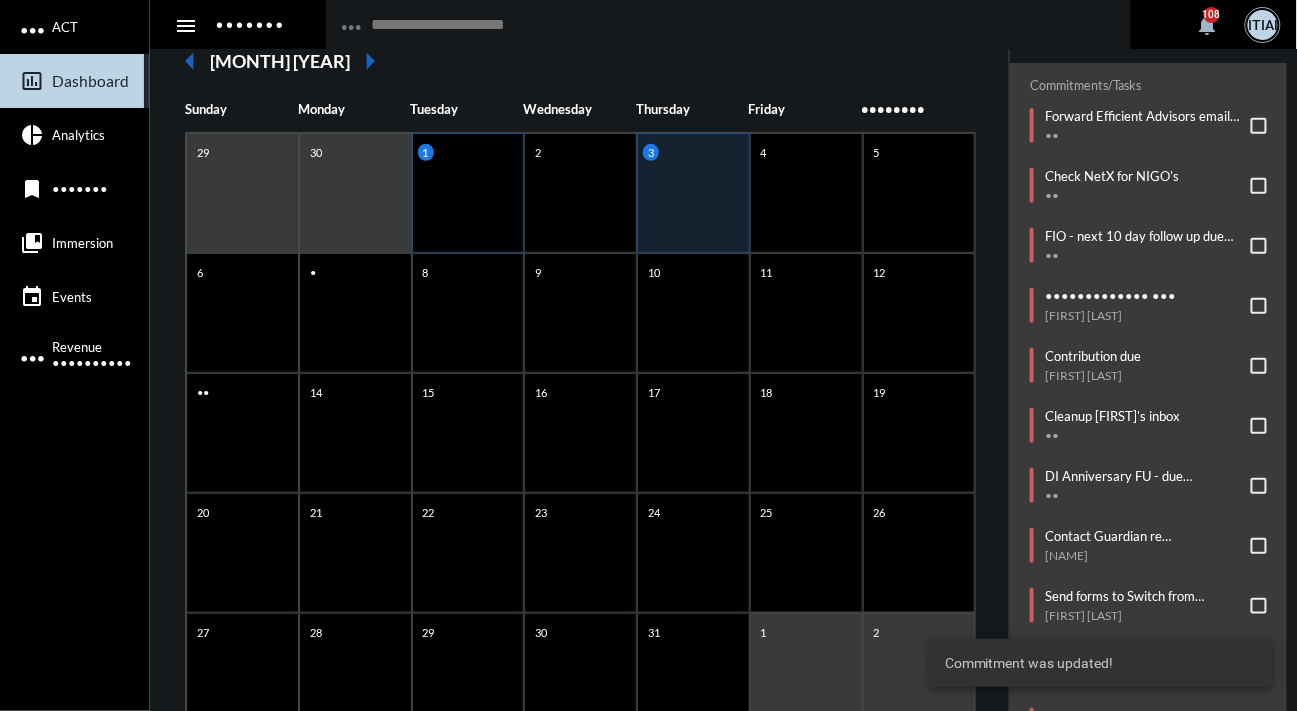 click on "1" at bounding box center [468, 193] 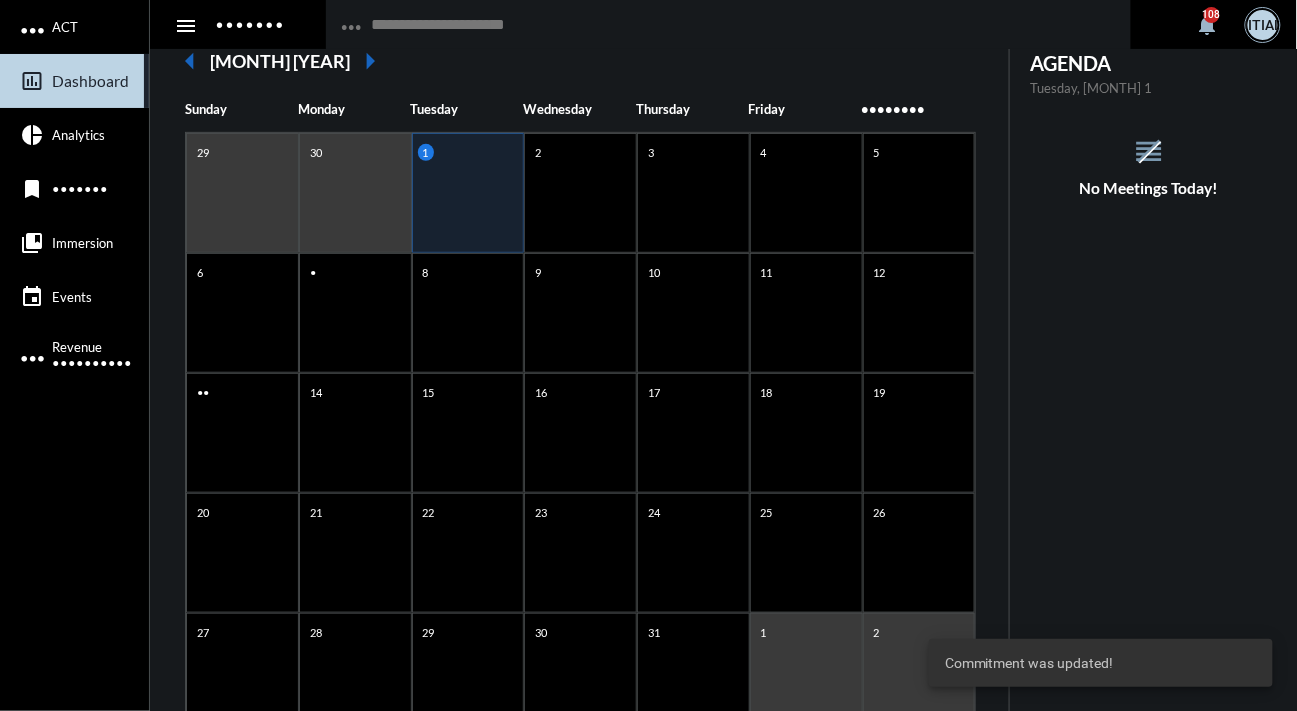 scroll, scrollTop: 0, scrollLeft: 0, axis: both 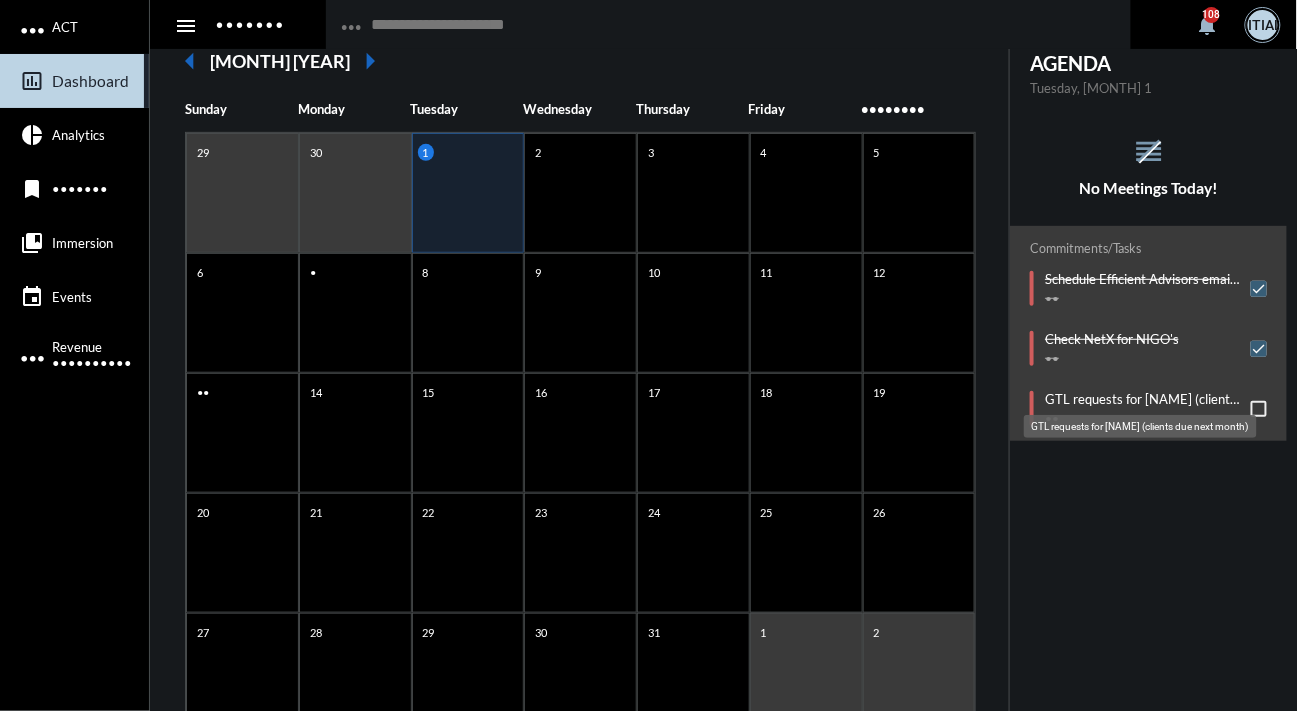 click on "GTL requests for [NAME] (clients due next month)" at bounding box center (1143, 399) 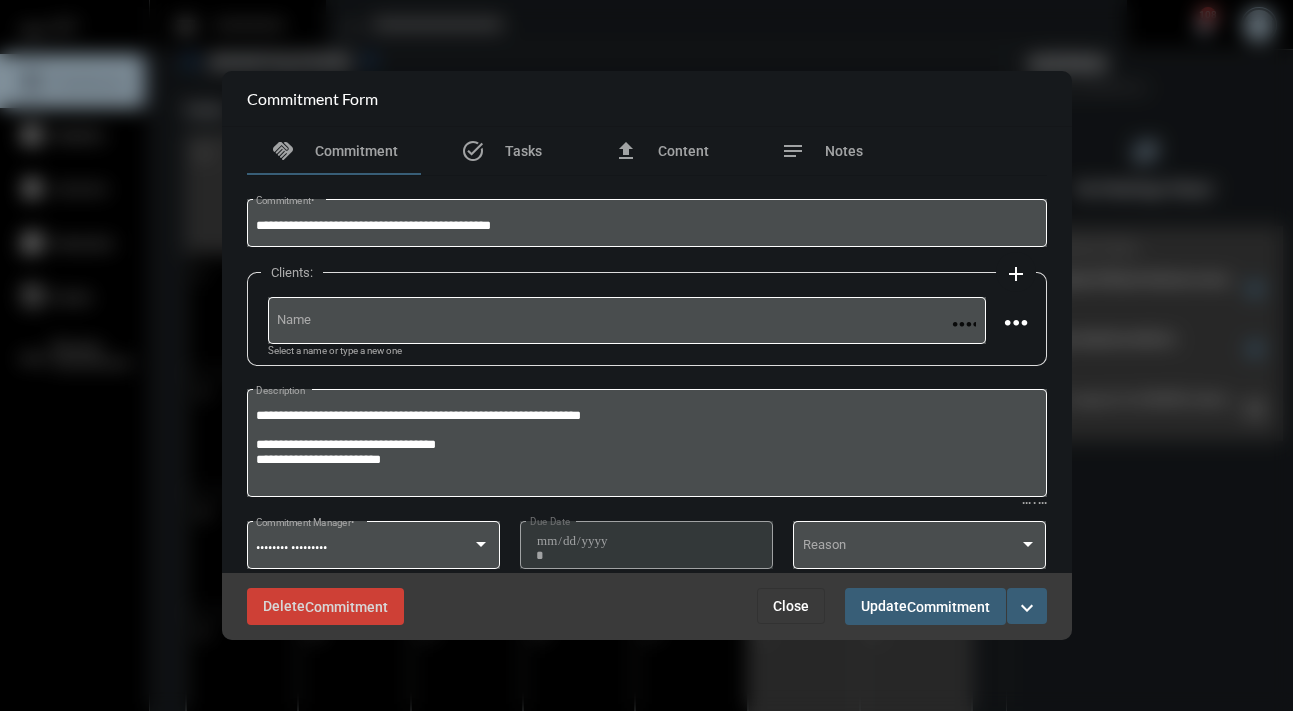click at bounding box center (646, 355) 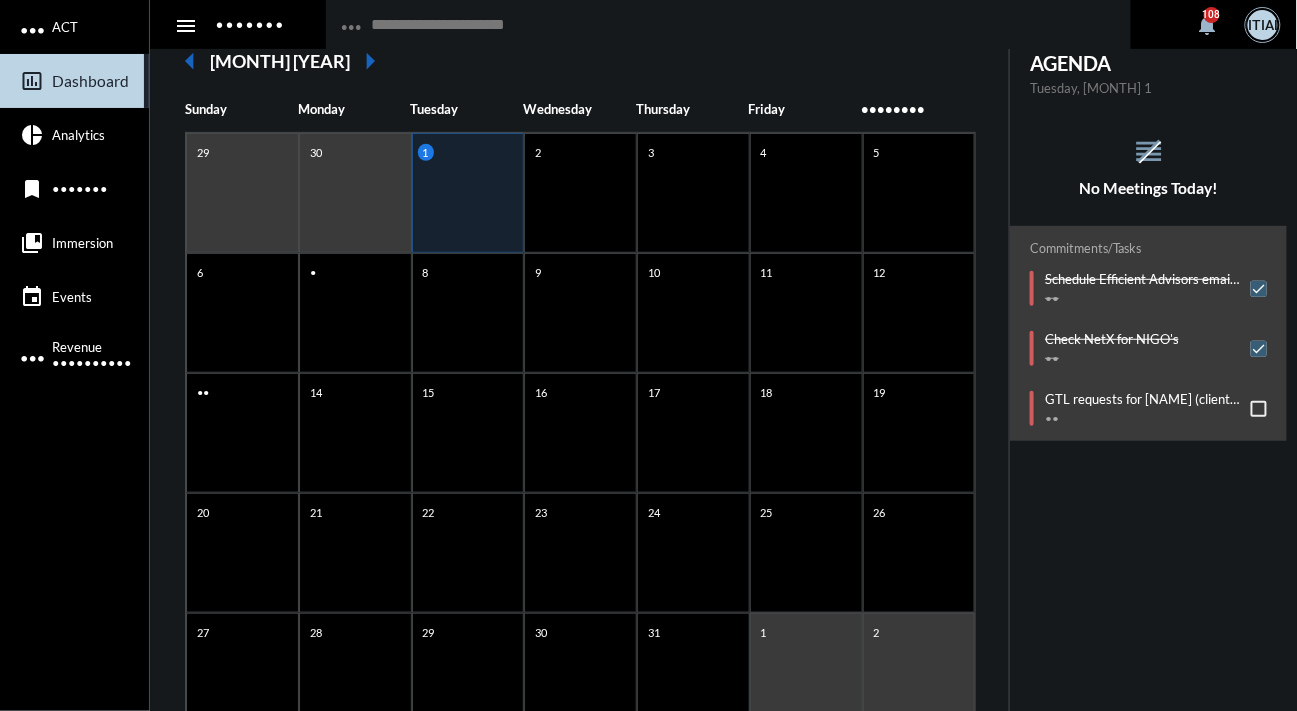 click on "reorder No Meetings Today!" at bounding box center [1148, 146] 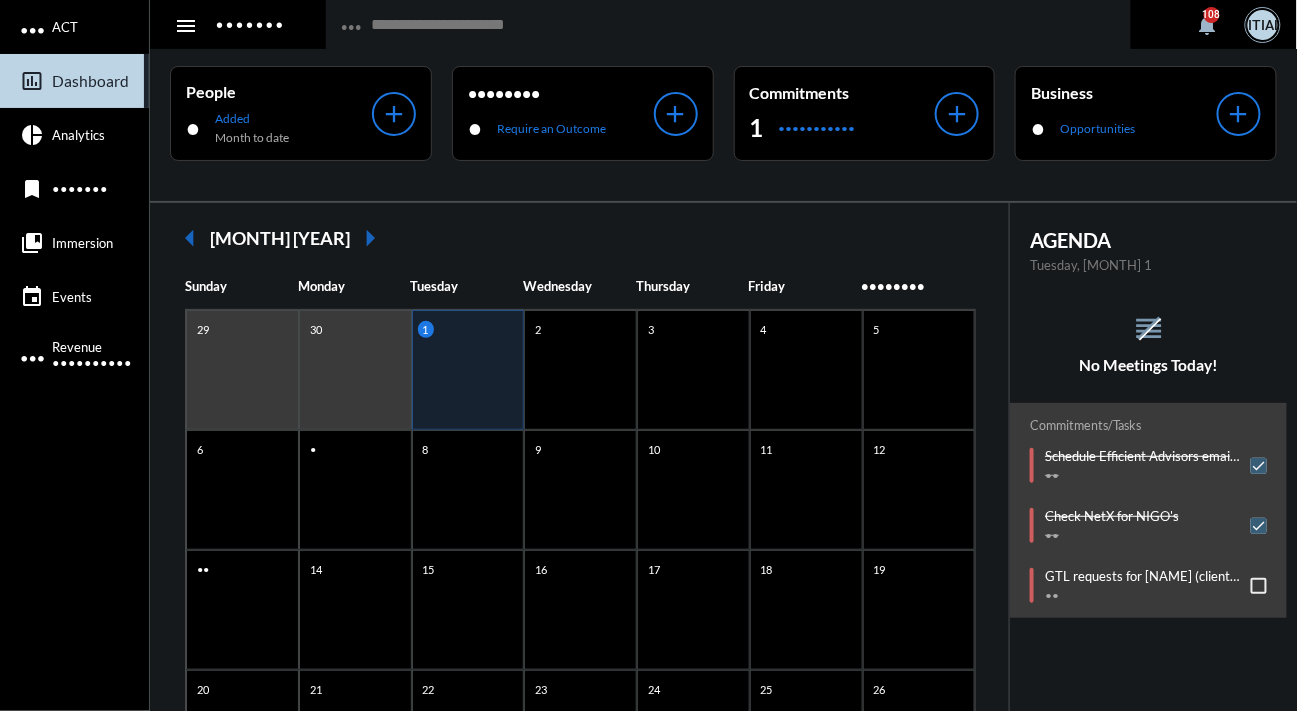 scroll, scrollTop: 0, scrollLeft: 0, axis: both 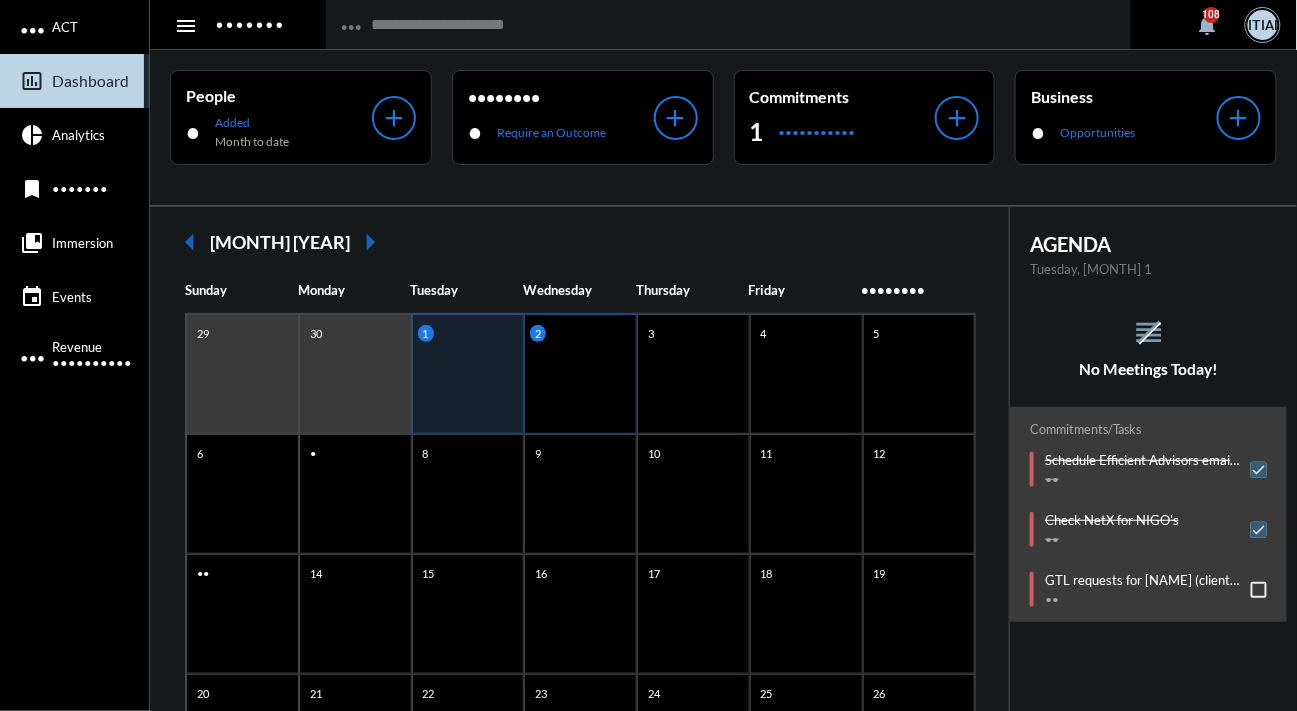 click on "2" at bounding box center [580, 374] 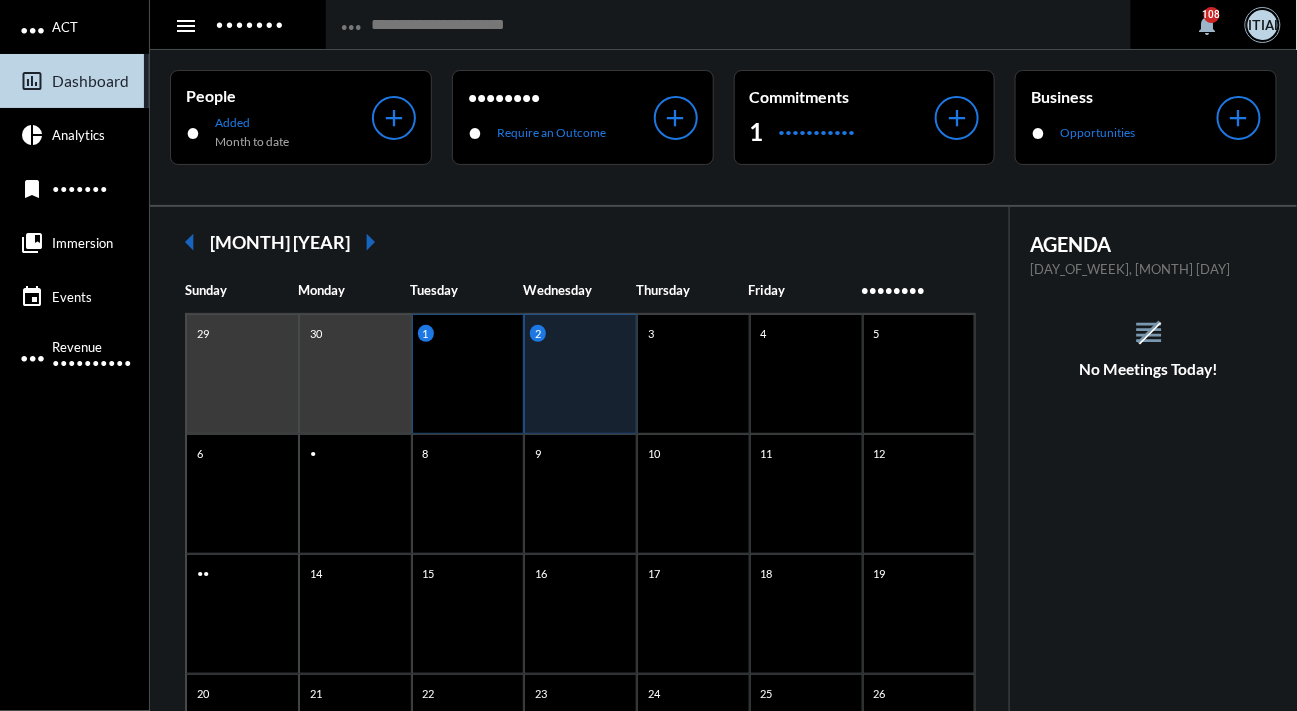 click on "1" at bounding box center [468, 374] 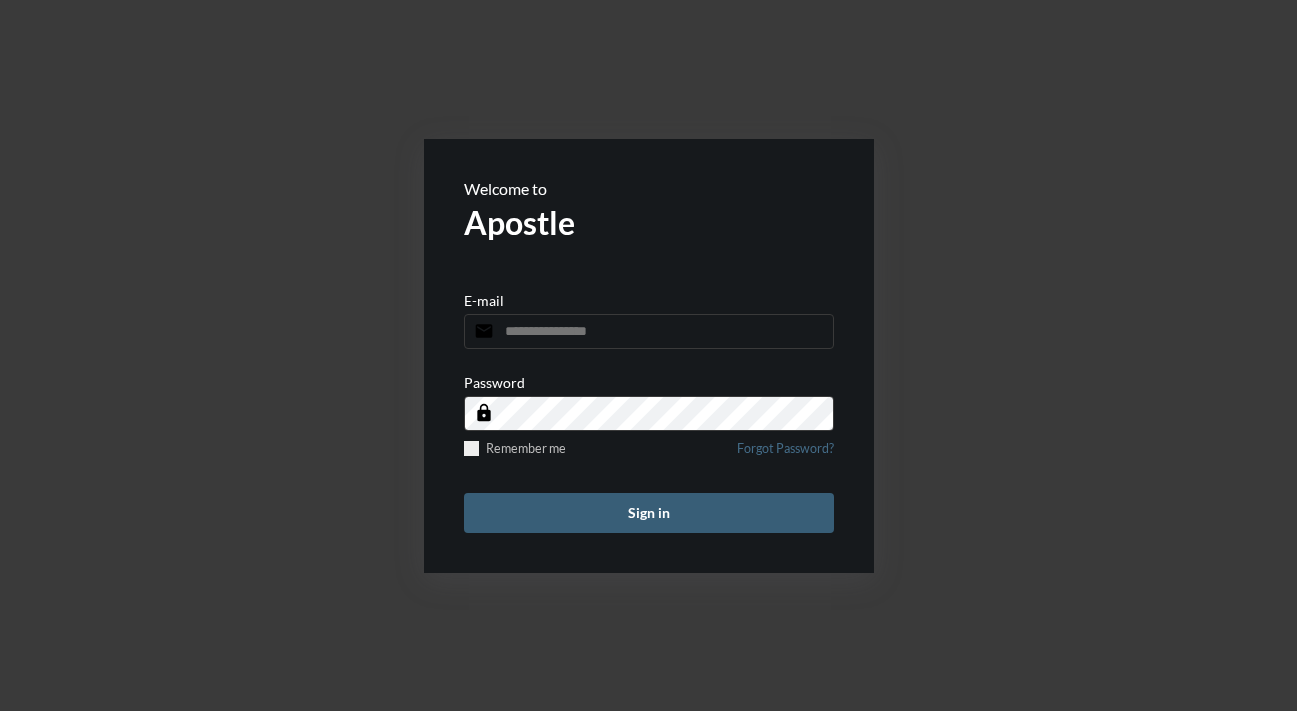 scroll, scrollTop: 0, scrollLeft: 0, axis: both 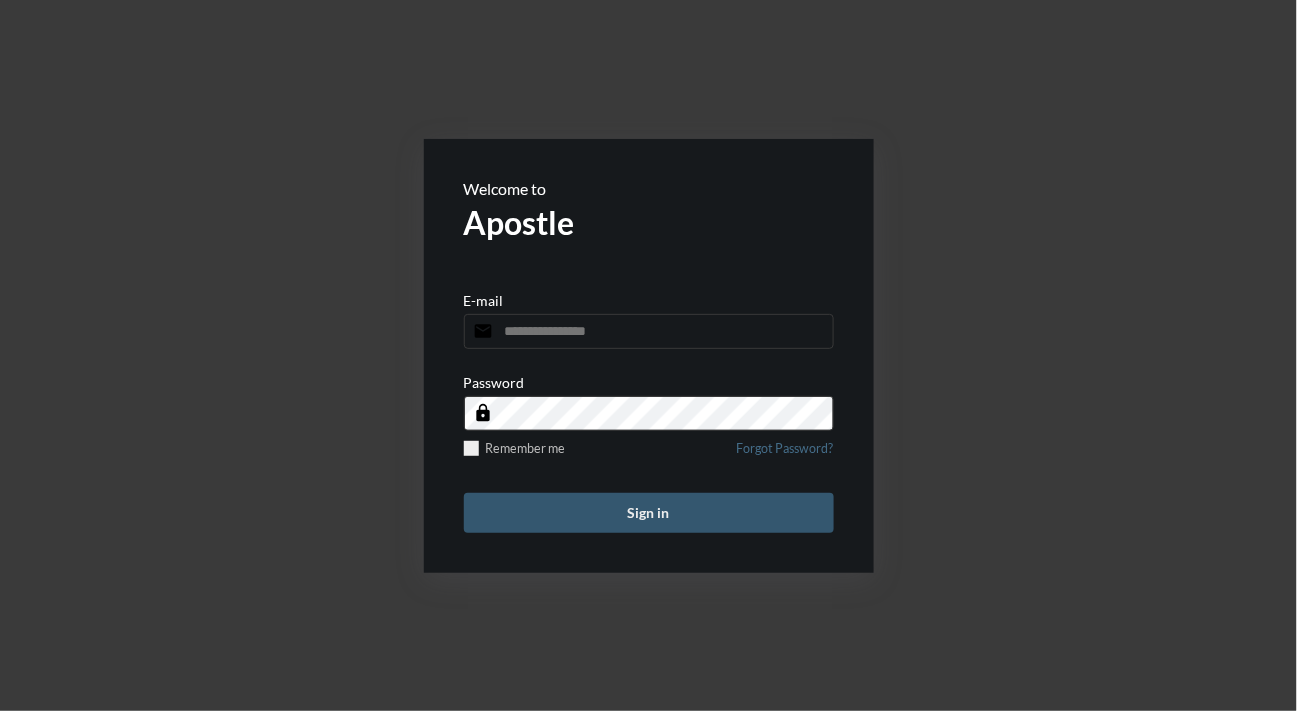 type on "**********" 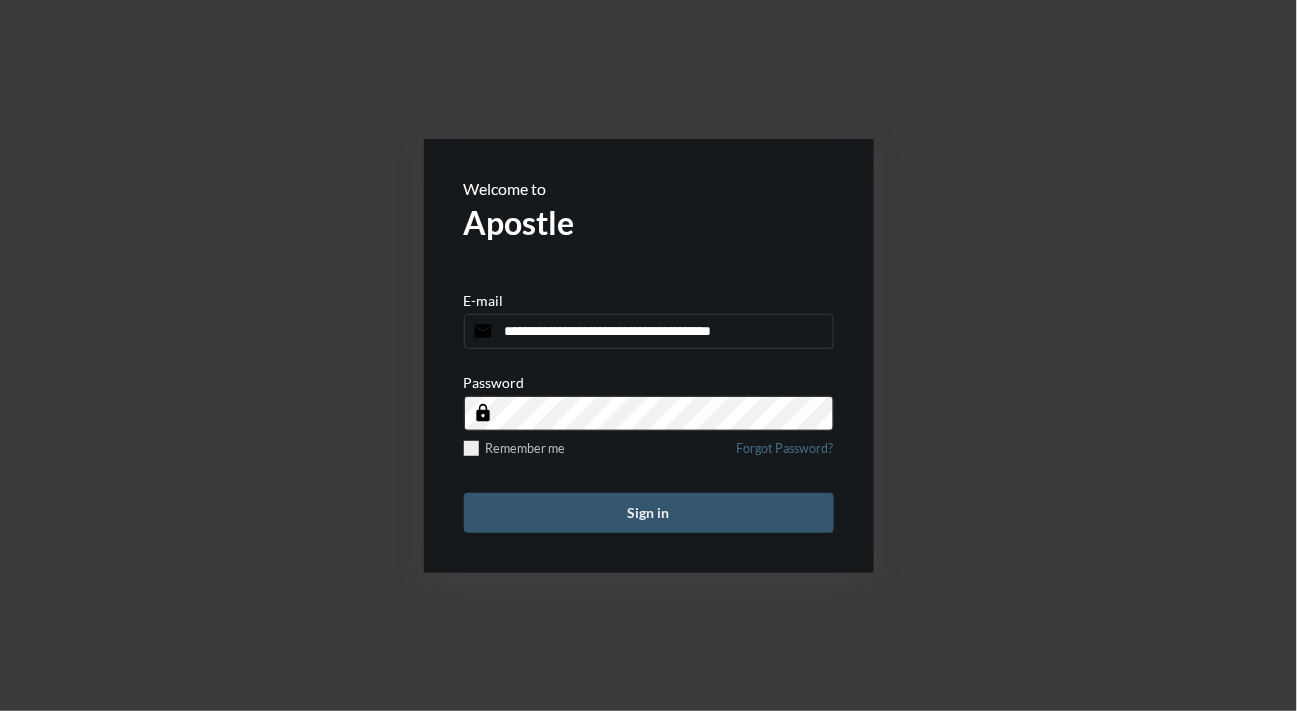click on "Sign in" at bounding box center (649, 513) 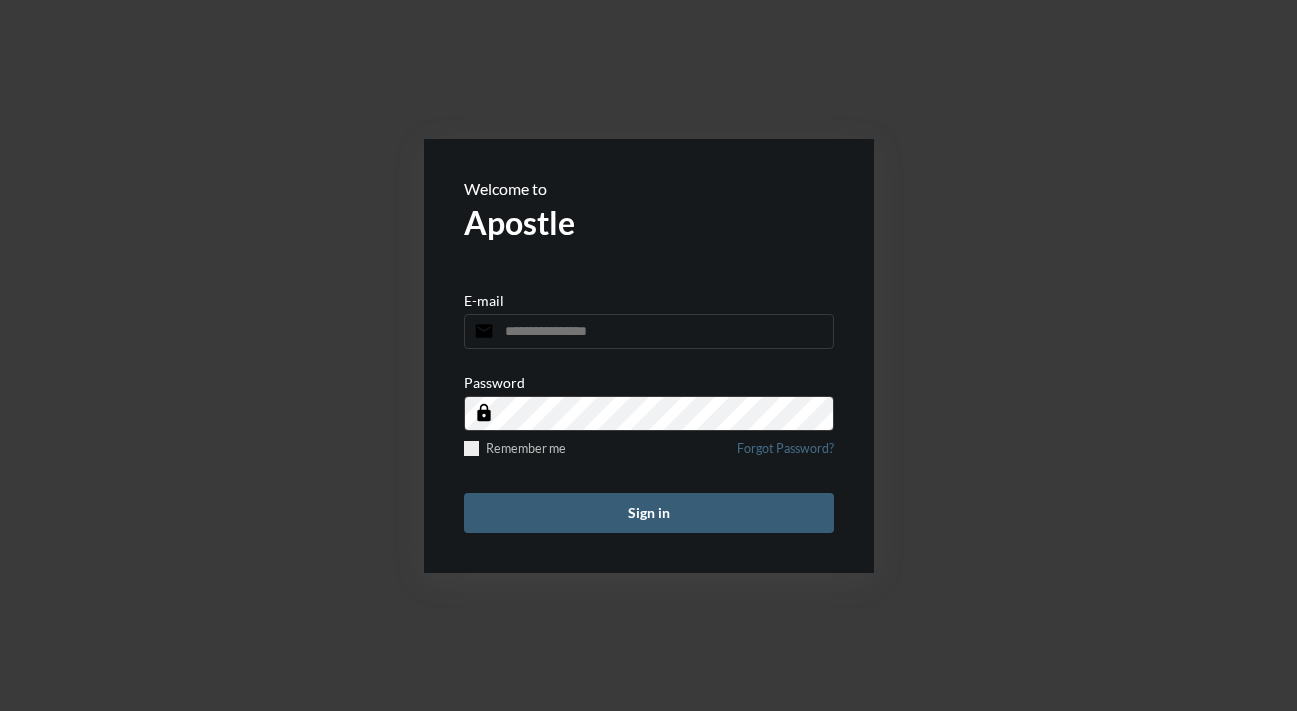 scroll, scrollTop: 0, scrollLeft: 0, axis: both 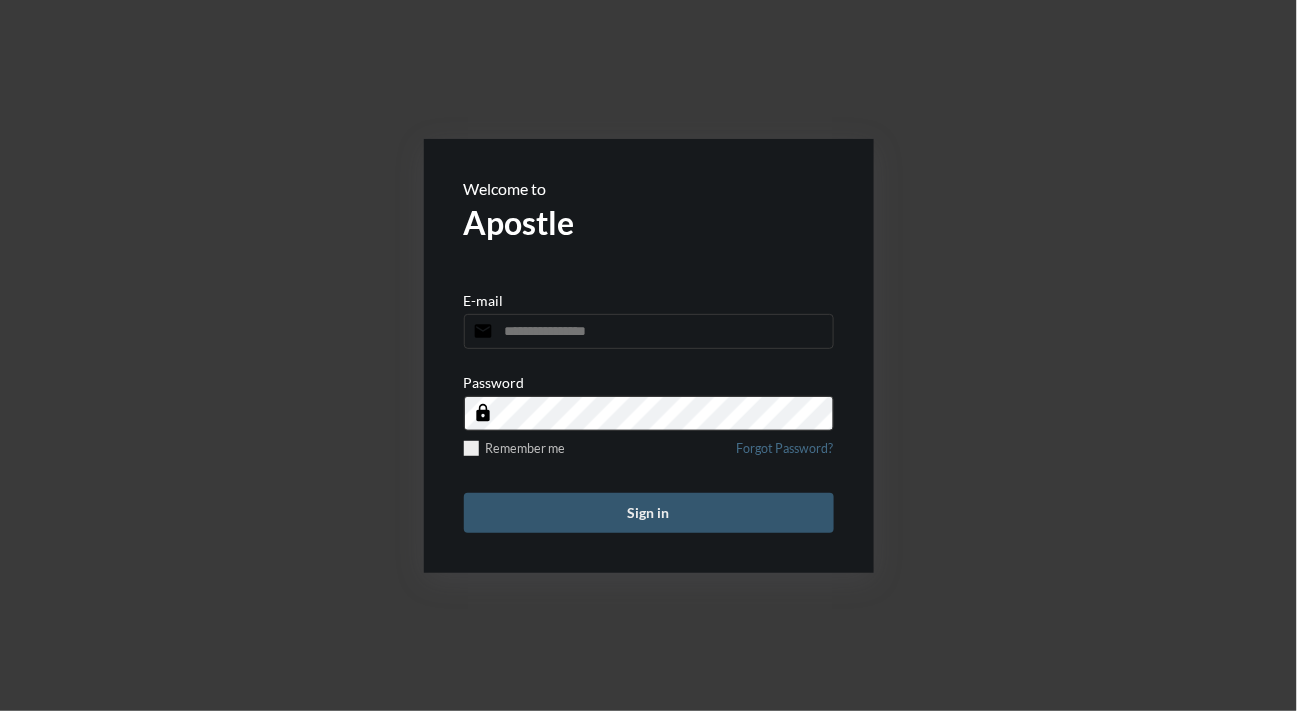 type on "**********" 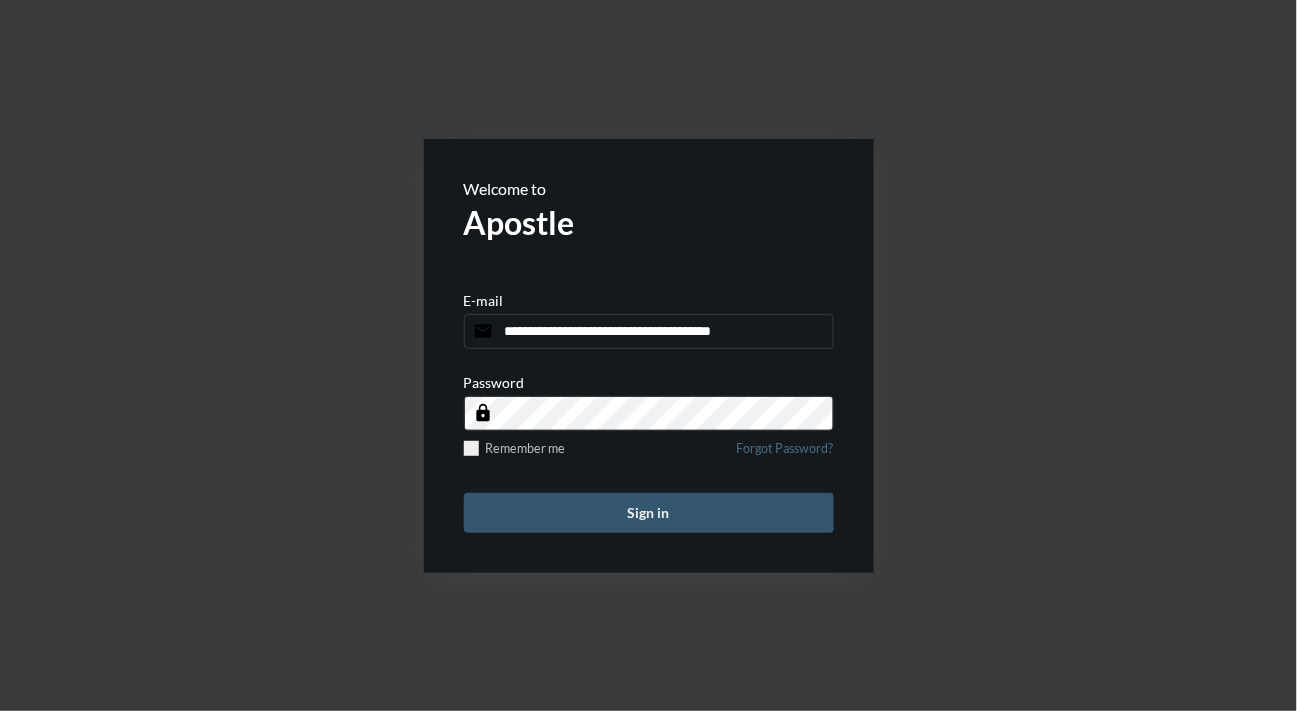 click on "Sign in" at bounding box center (649, 513) 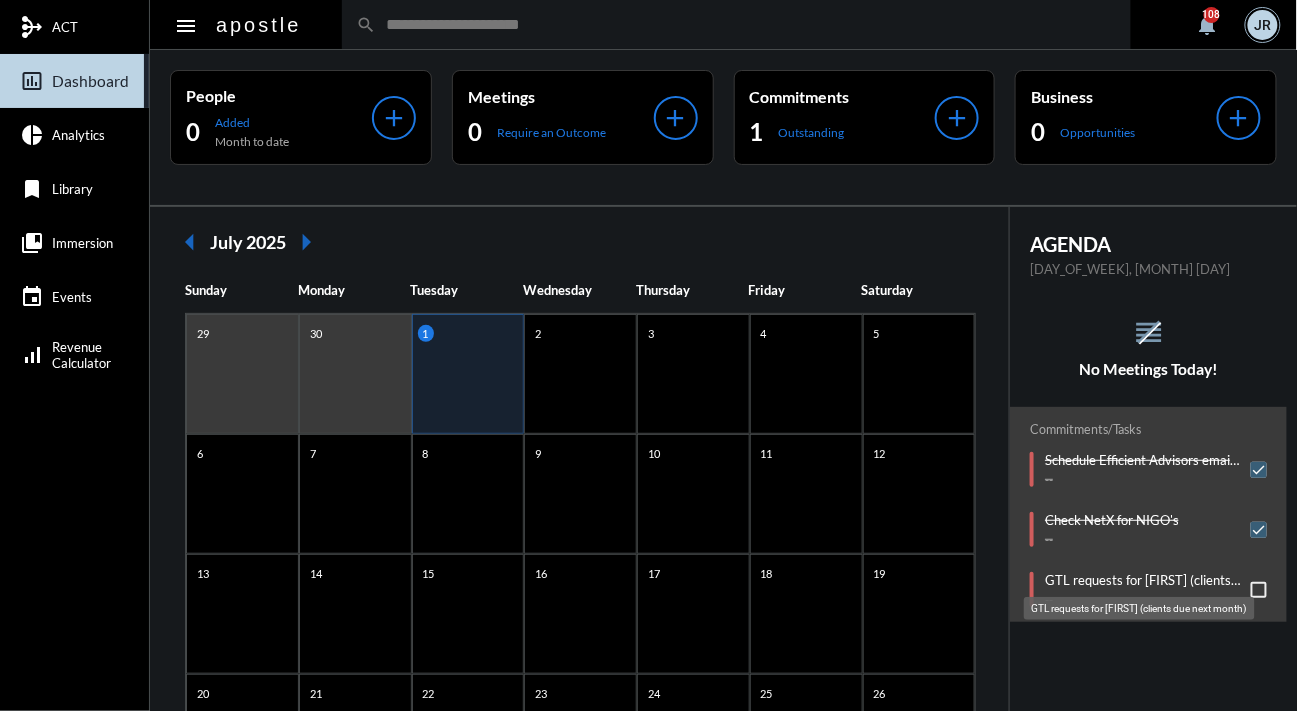 click on "GTL requests for [FIRST] (clients due next month)" at bounding box center (1143, 580) 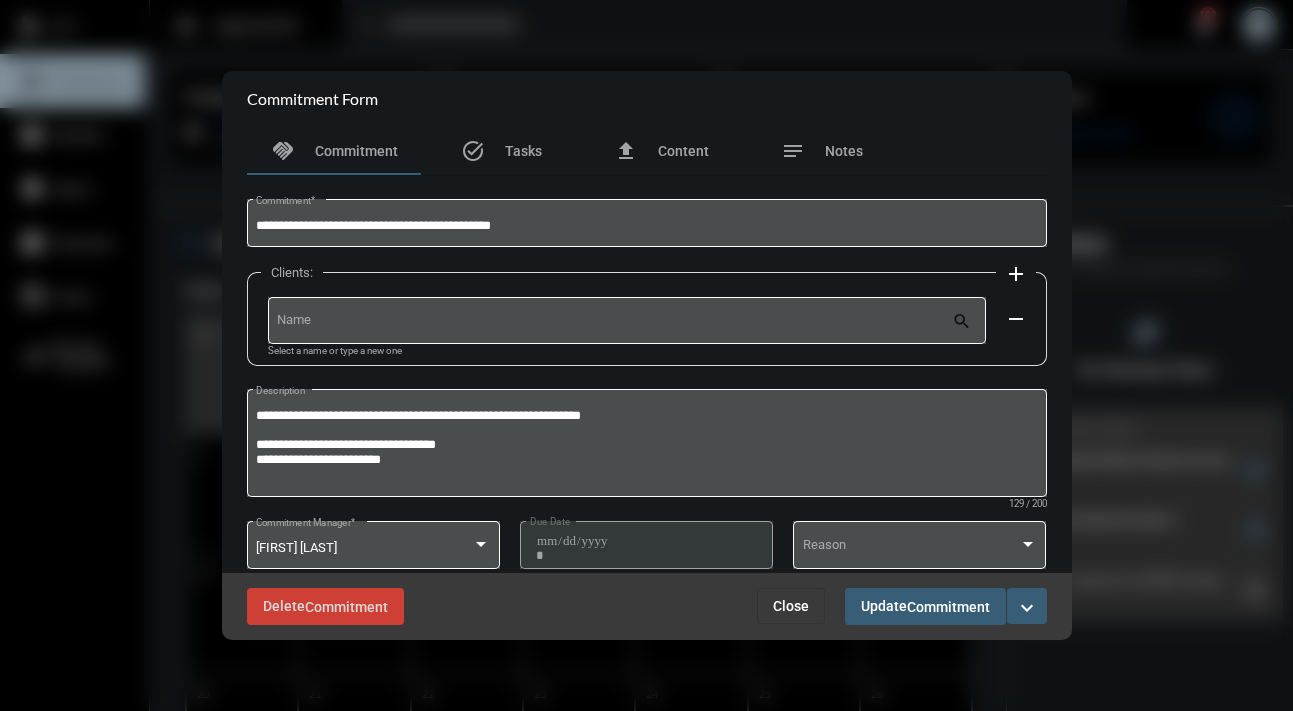 click on "Close" at bounding box center [791, 606] 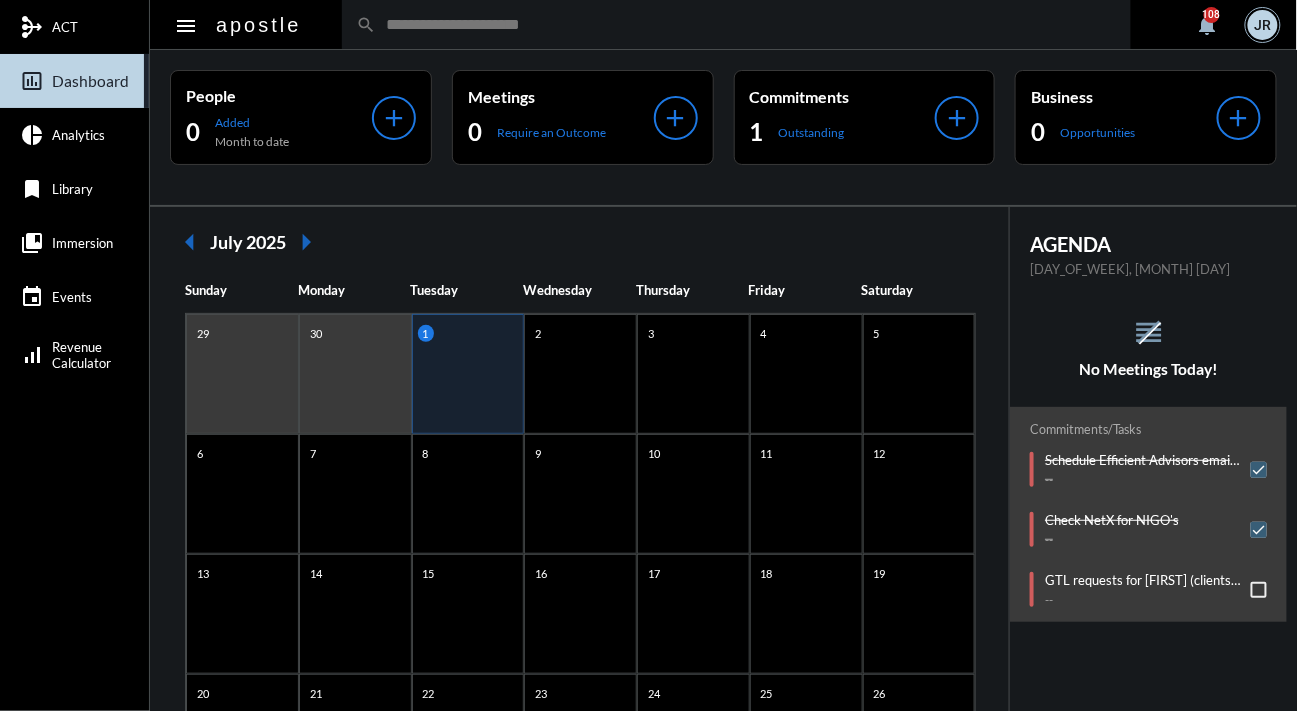 click on "arrow_right" at bounding box center (306, 242) 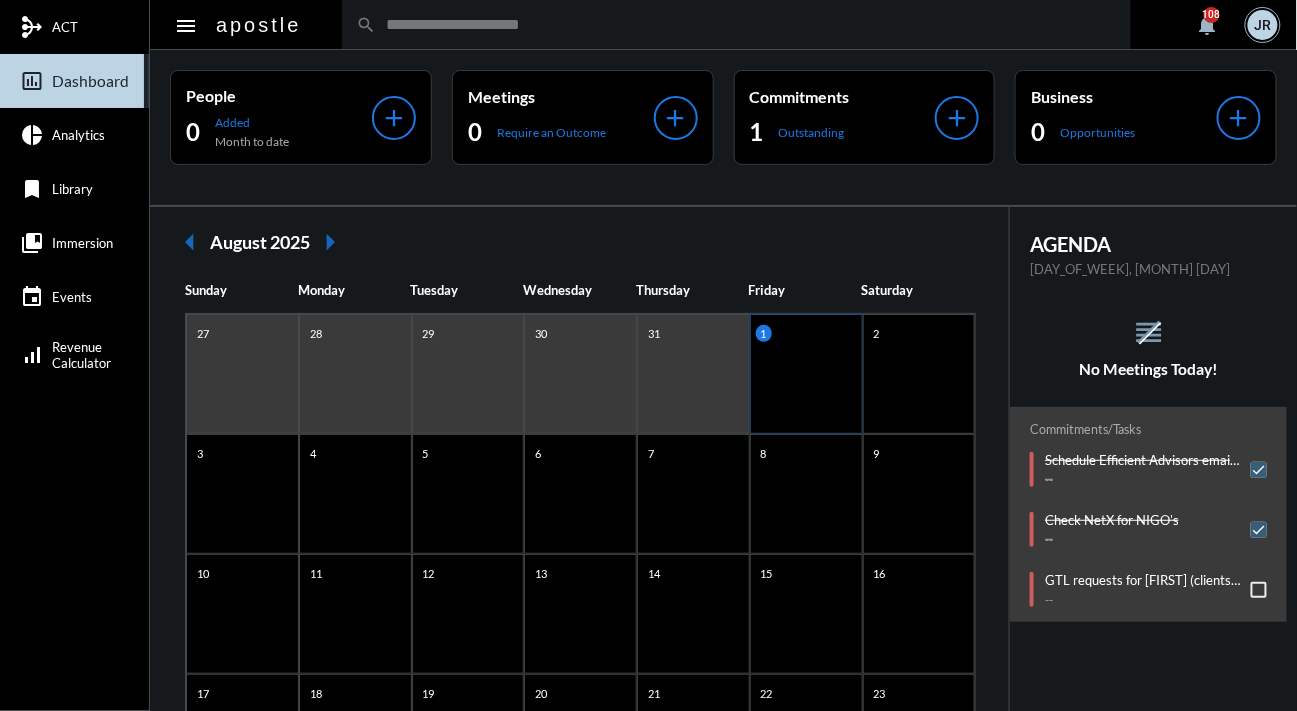 click on "1" at bounding box center [806, 374] 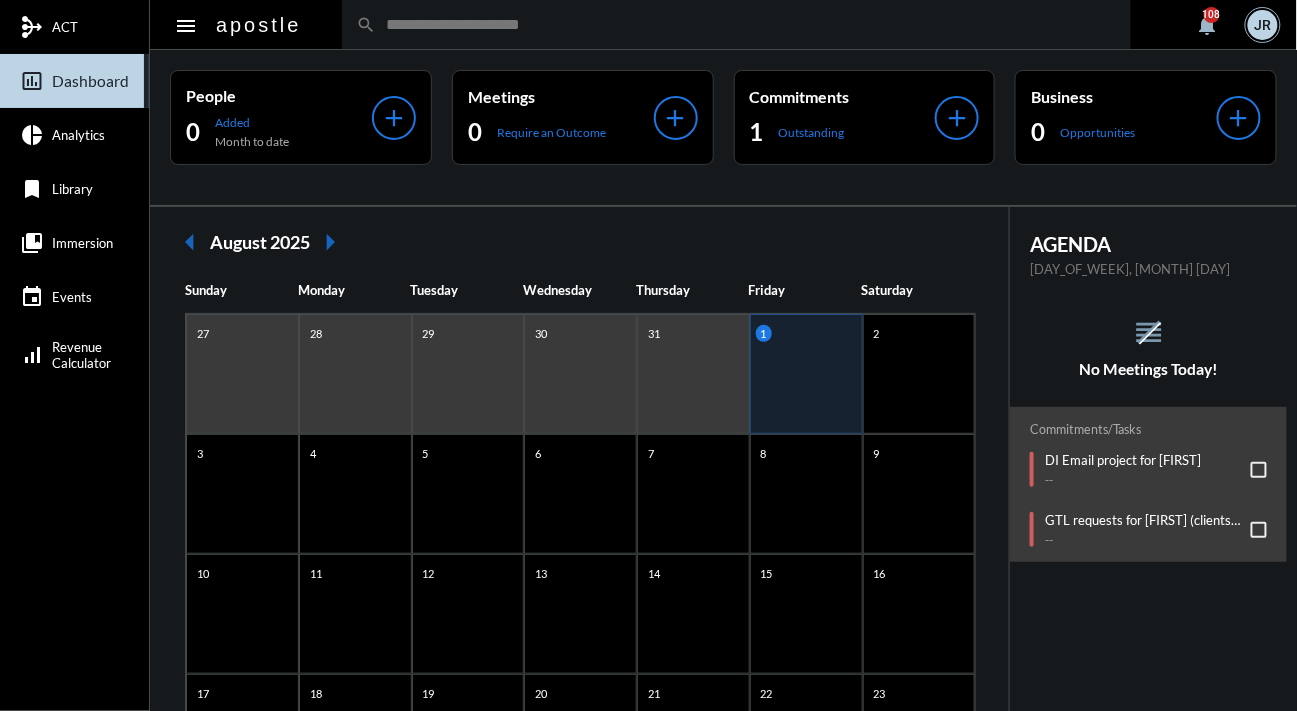 click on "arrow_left" at bounding box center (190, 242) 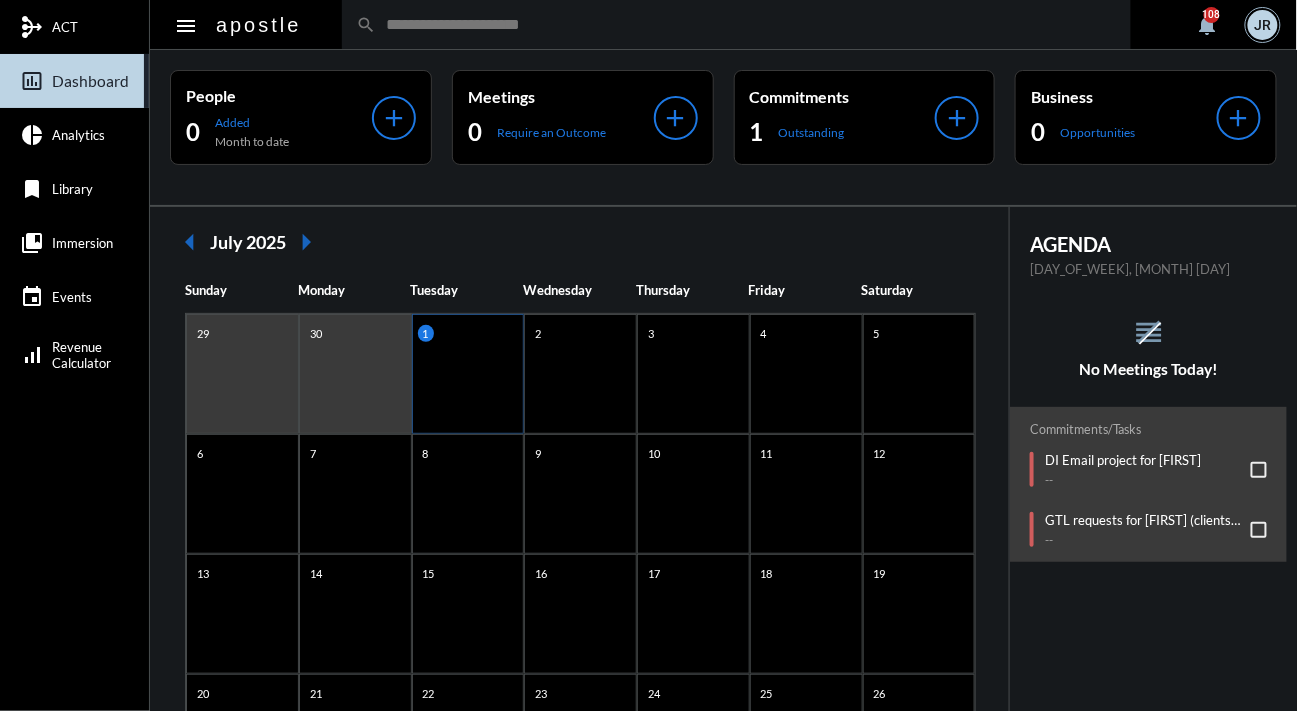 click on "1" at bounding box center [468, 374] 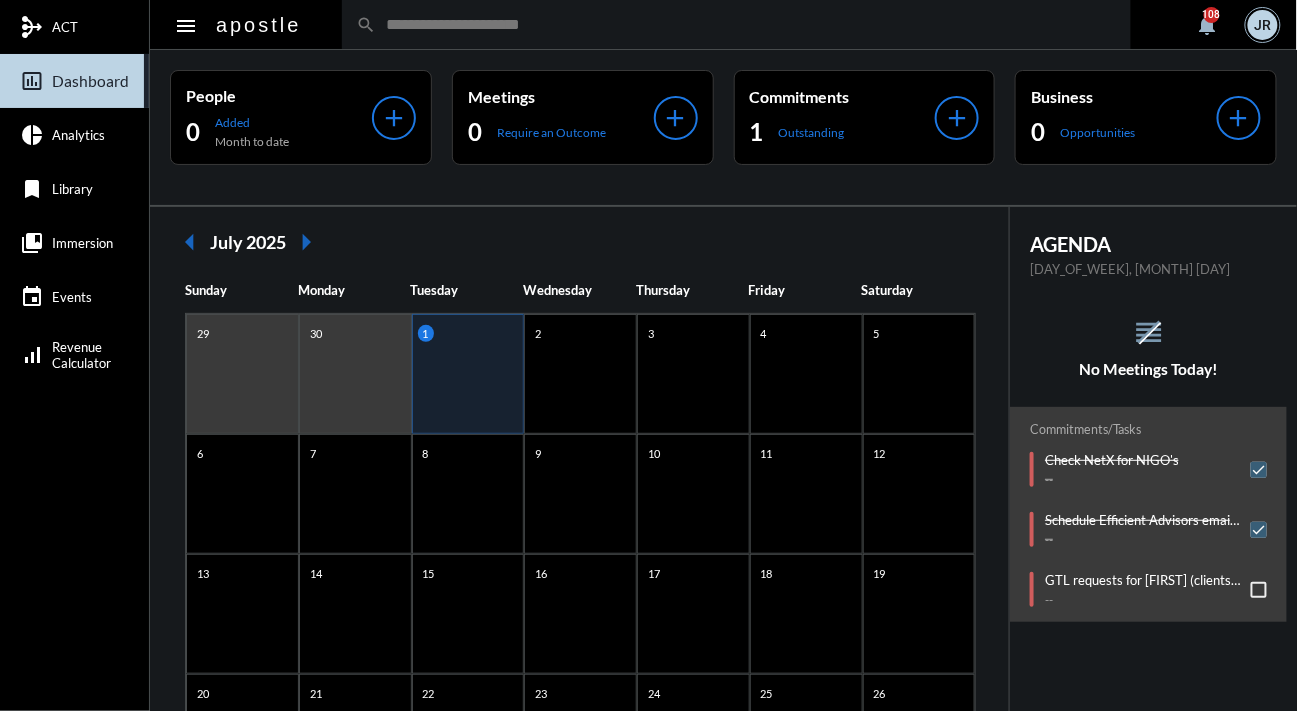 click at bounding box center [1259, 590] 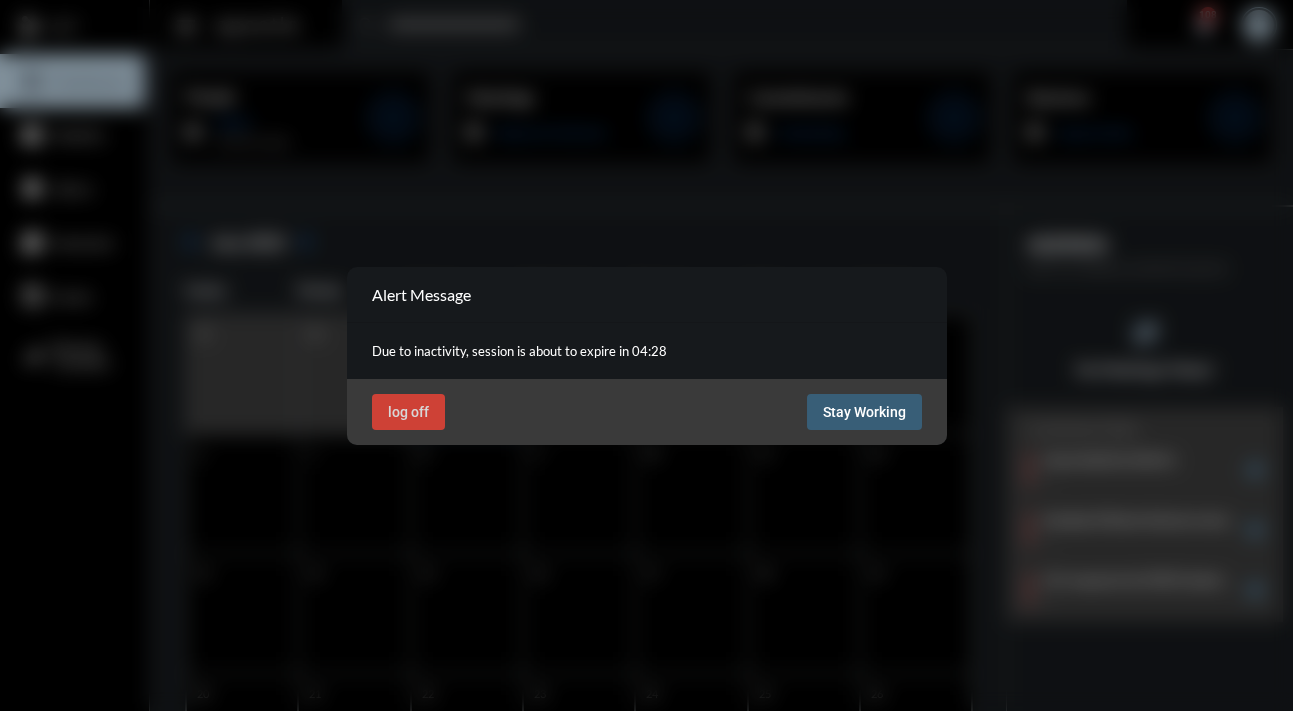 click on "Stay Working" at bounding box center (864, 412) 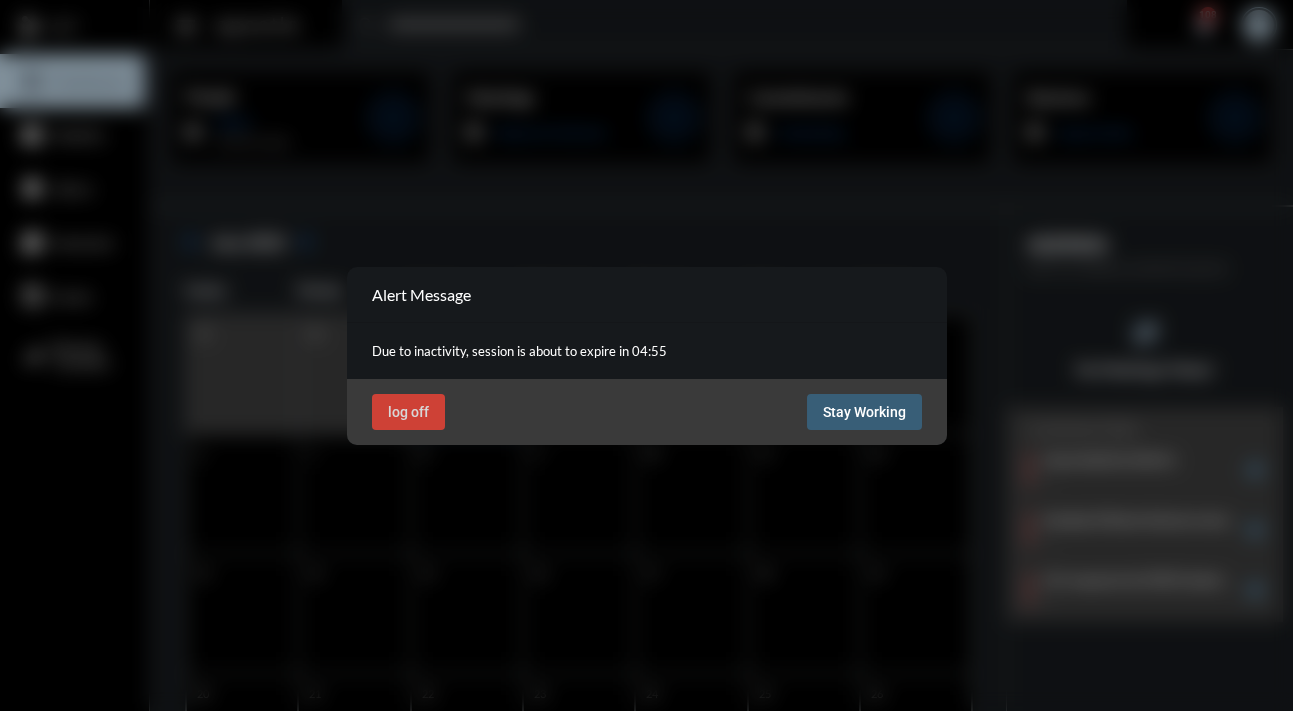 click on "Stay Working" at bounding box center (864, 412) 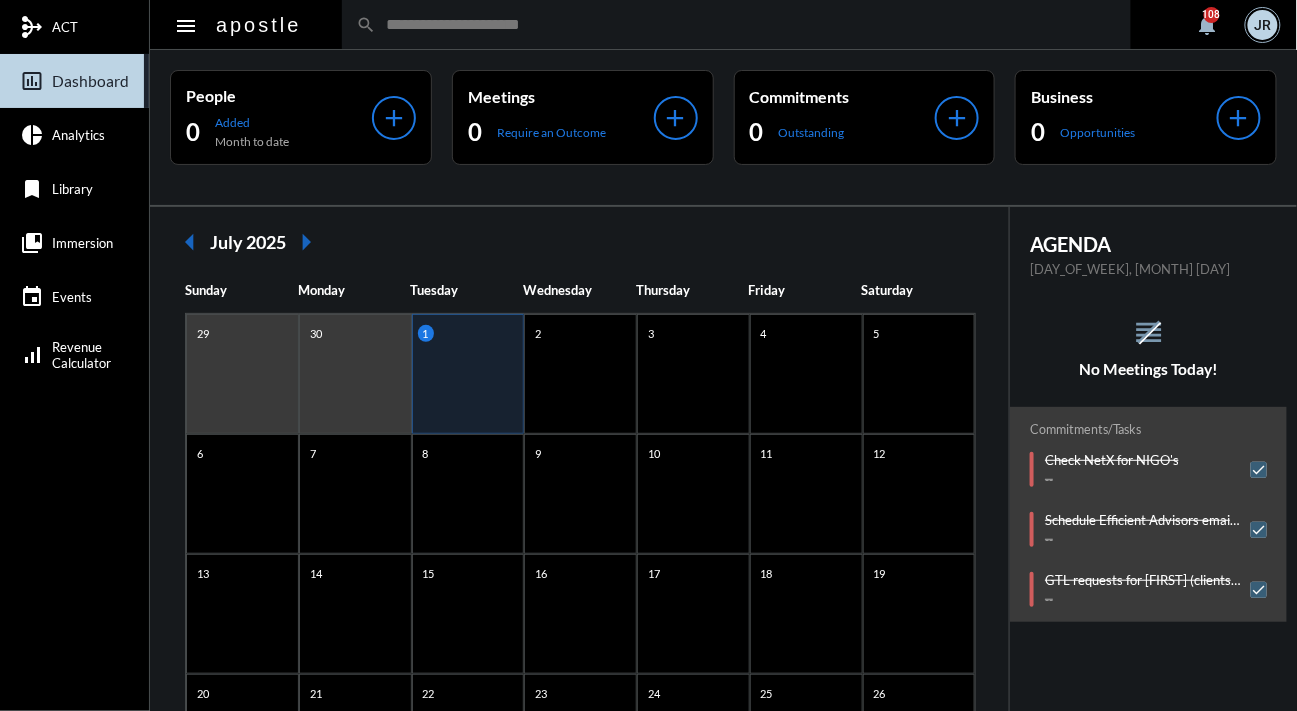 click on "No Meetings Today!" at bounding box center (1148, 369) 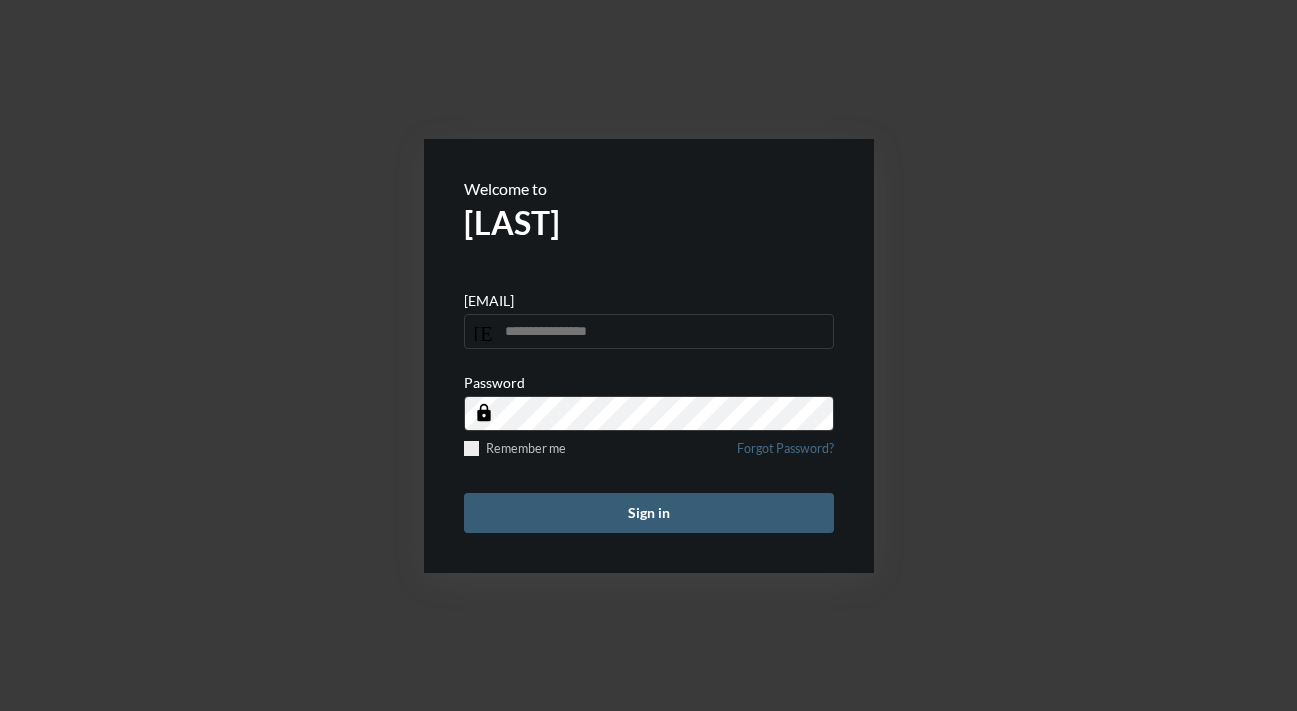 scroll, scrollTop: 0, scrollLeft: 0, axis: both 